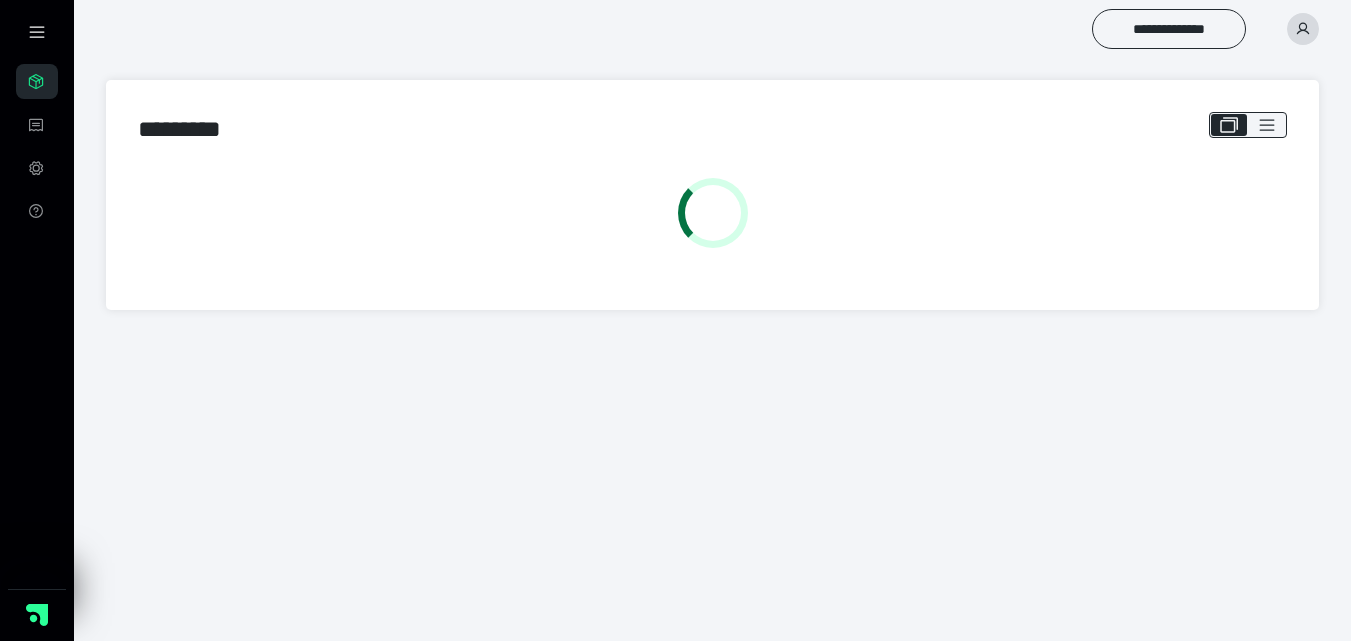 scroll, scrollTop: 0, scrollLeft: 0, axis: both 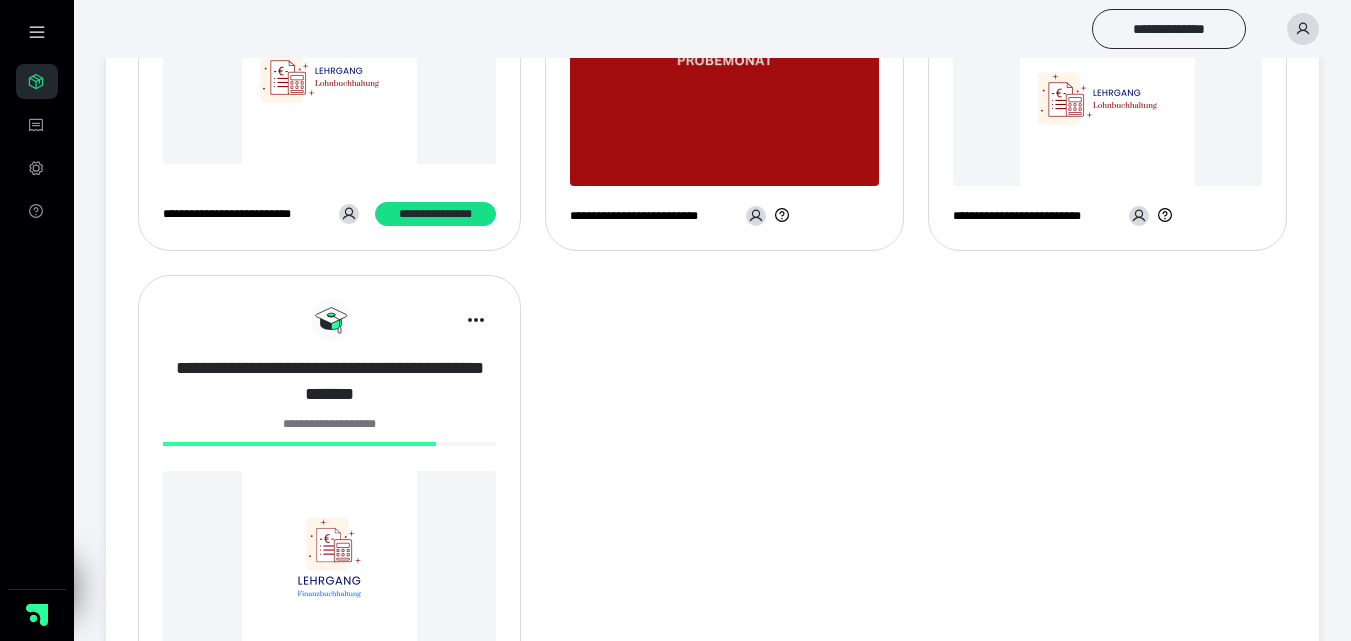 click on "**********" at bounding box center (329, 381) 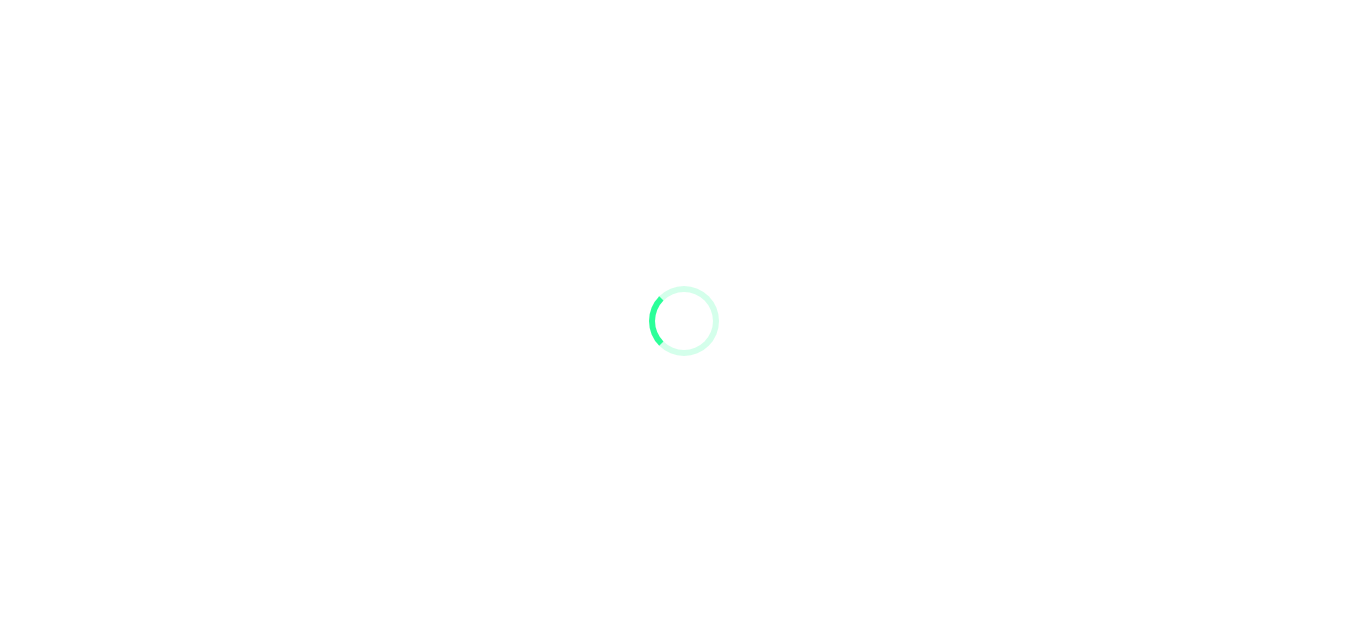 scroll, scrollTop: 0, scrollLeft: 0, axis: both 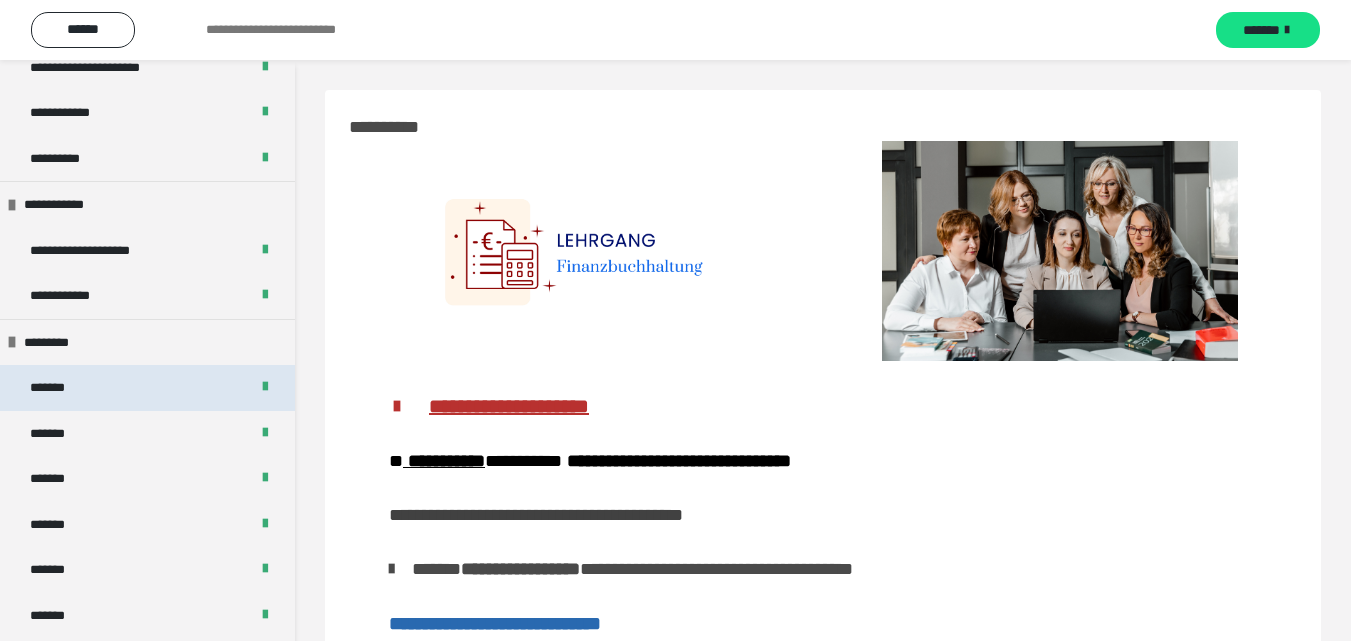 click on "*******" at bounding box center (147, 388) 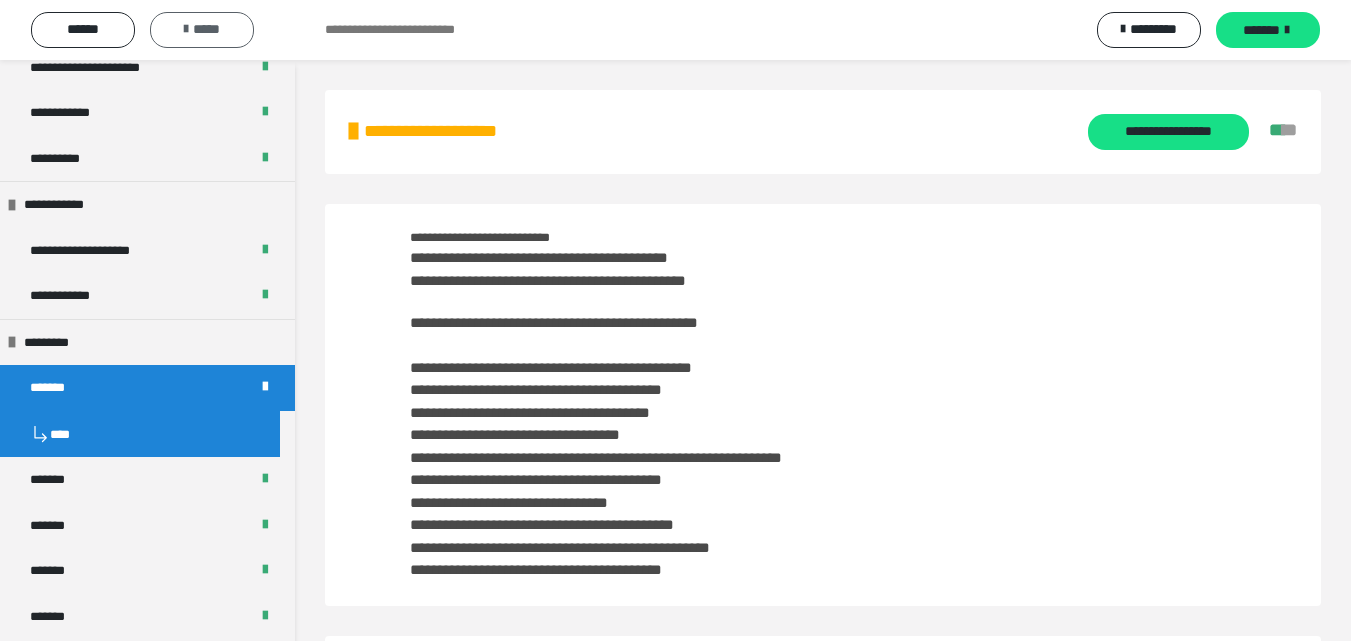 click on "*****" at bounding box center [202, 30] 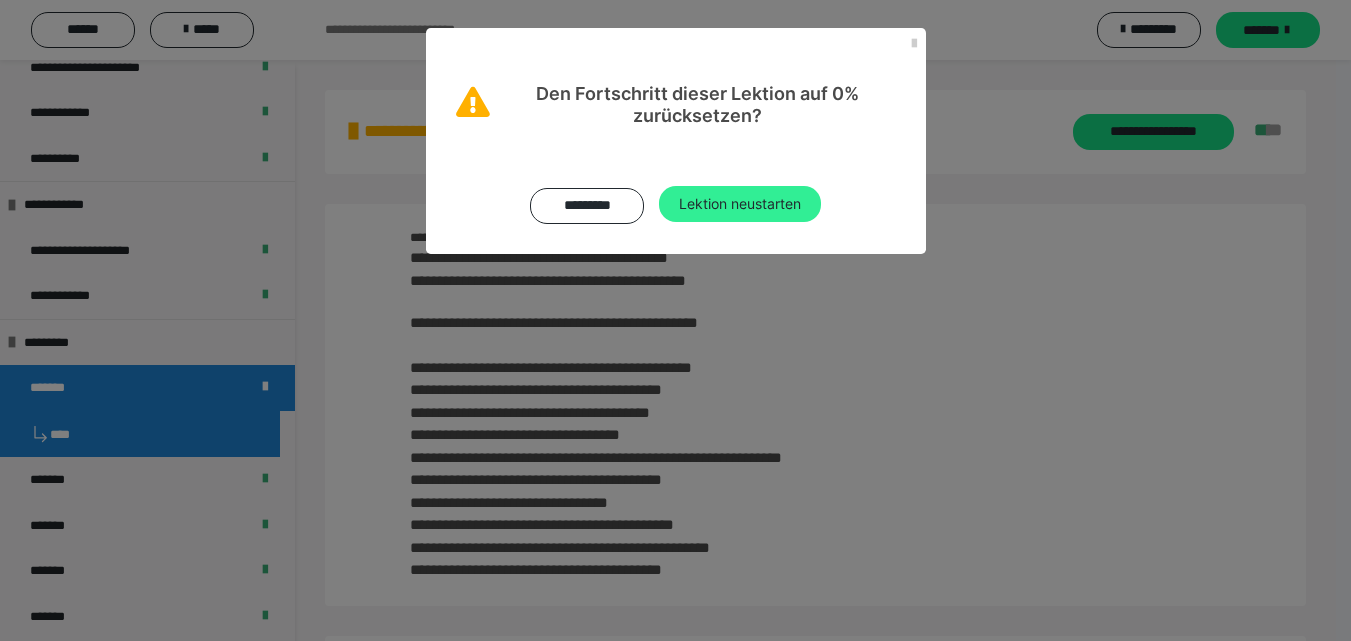 click on "Lektion neustarten" at bounding box center [740, 204] 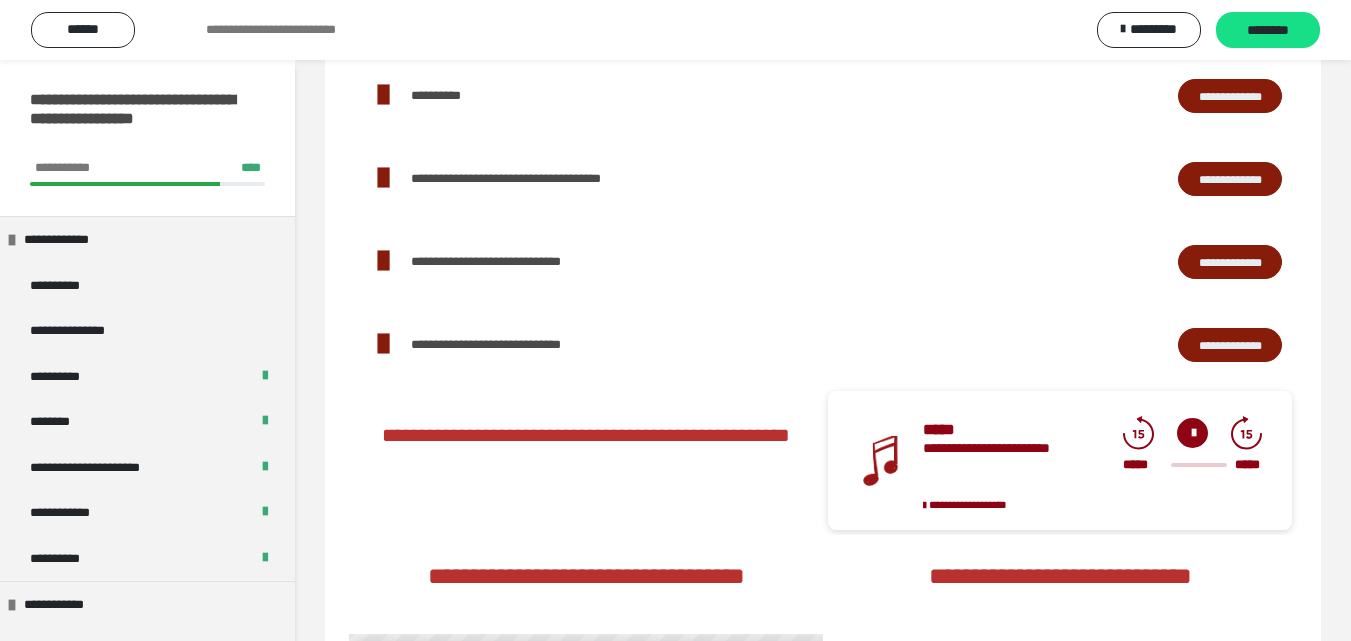 scroll, scrollTop: 2500, scrollLeft: 0, axis: vertical 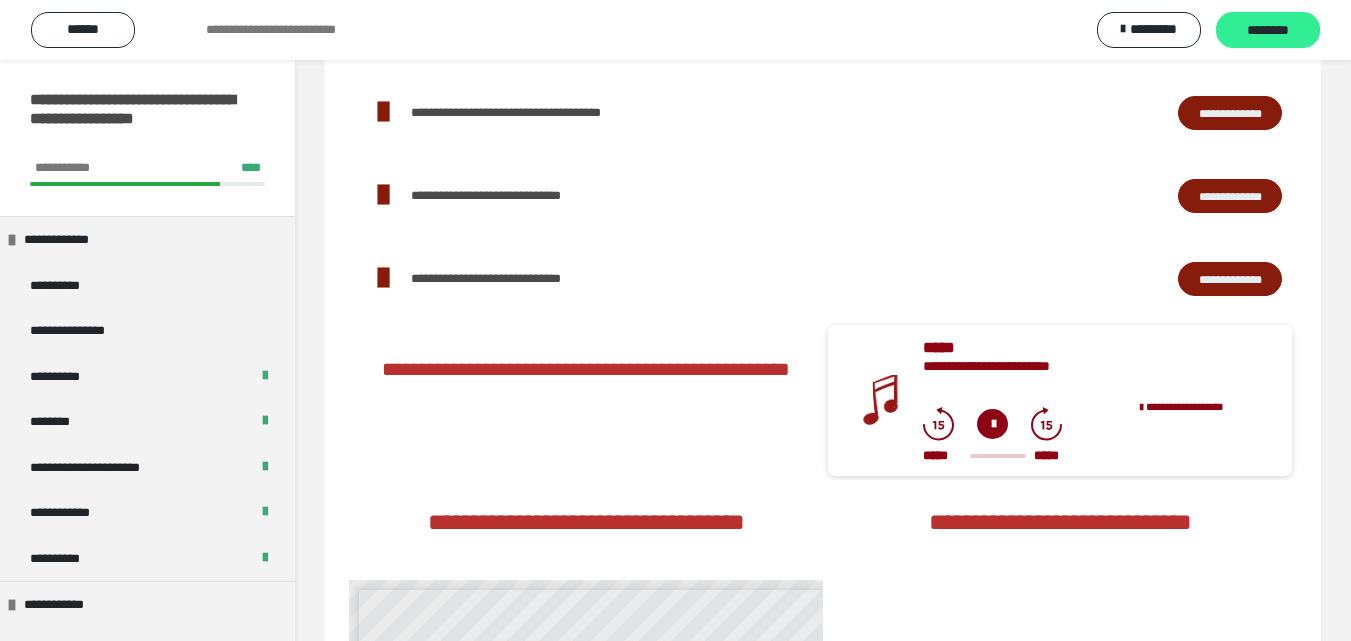 click on "********" at bounding box center [1268, 31] 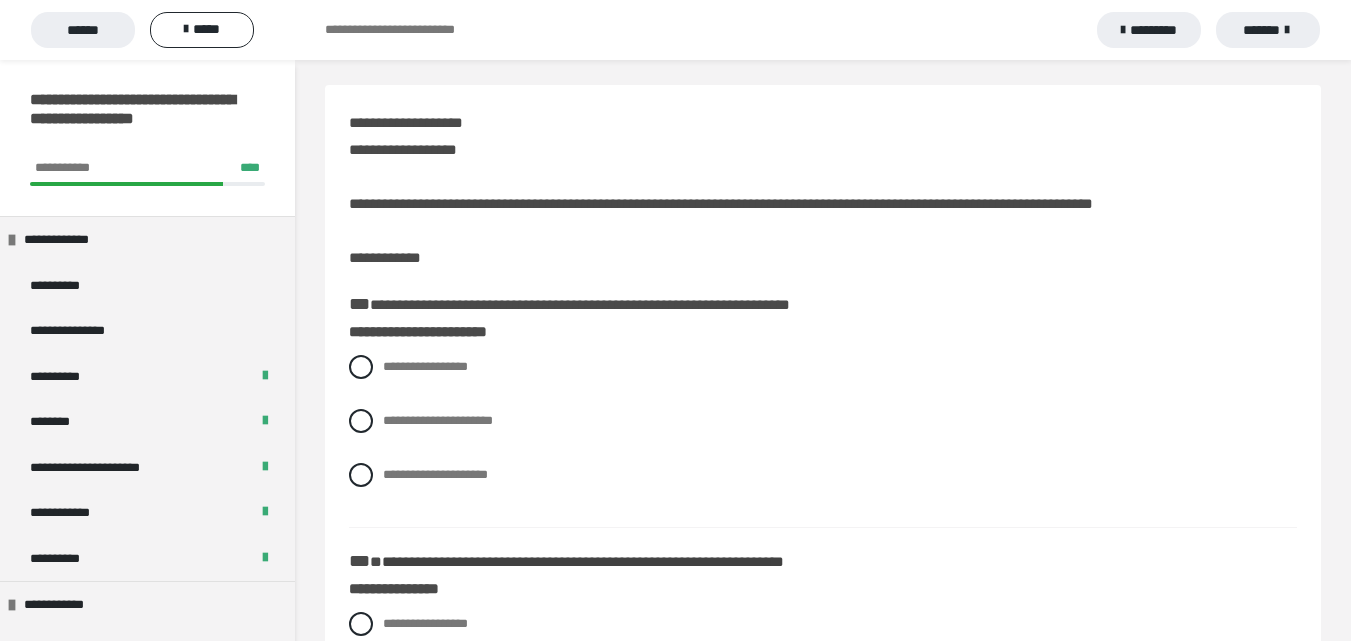 scroll, scrollTop: 0, scrollLeft: 0, axis: both 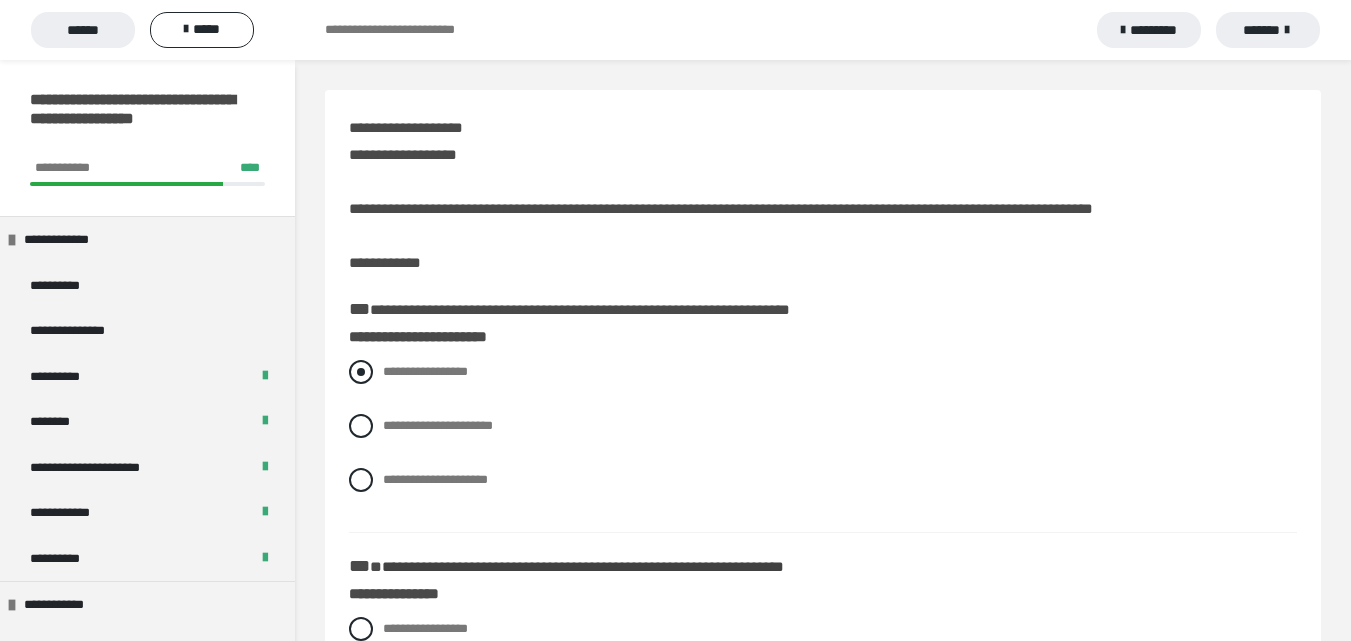 click on "**********" at bounding box center [425, 371] 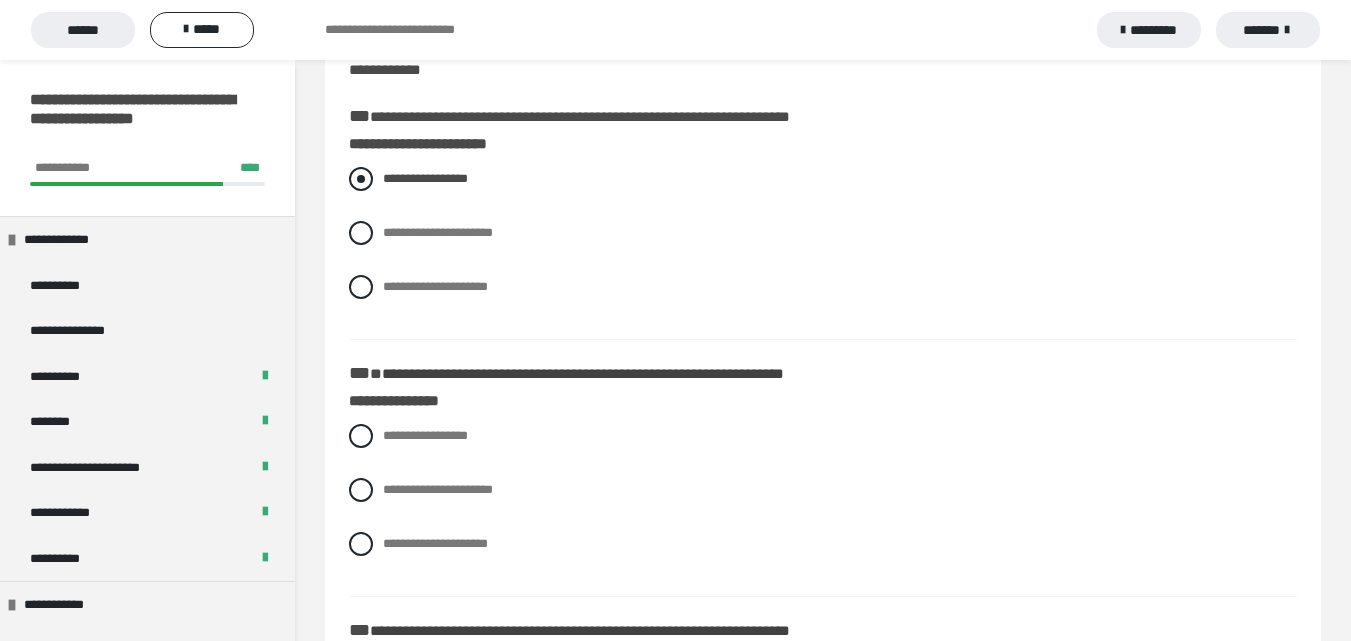 scroll, scrollTop: 200, scrollLeft: 0, axis: vertical 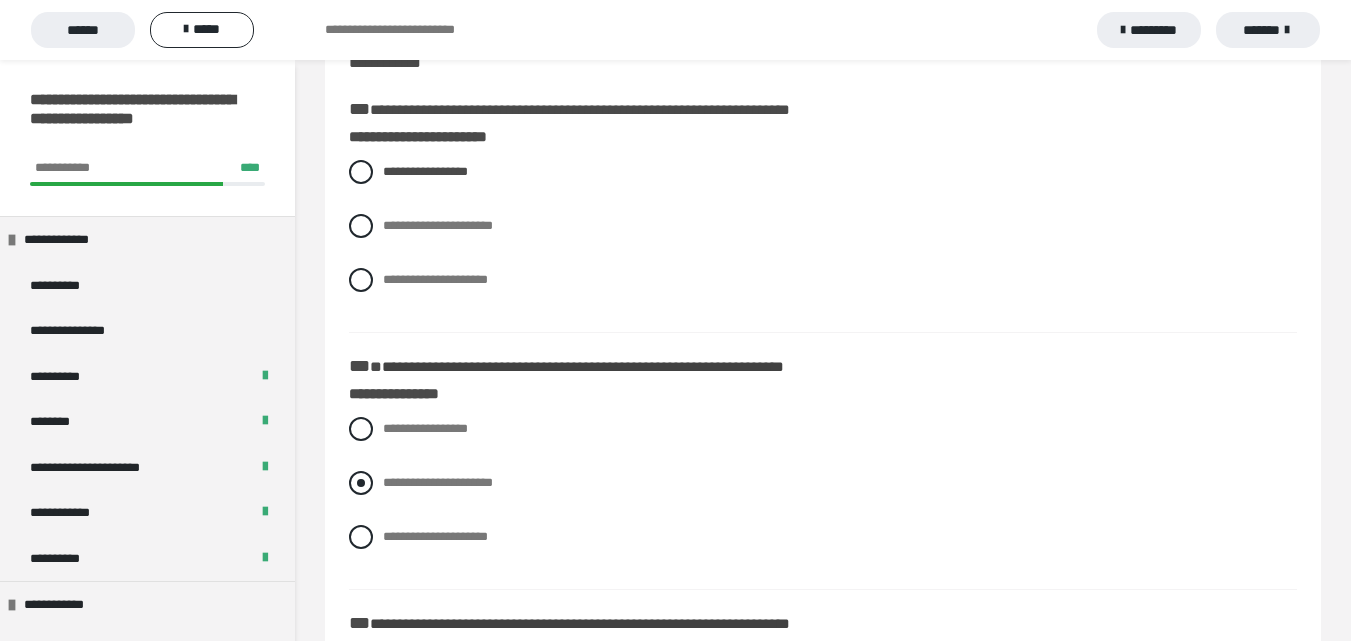 click on "**********" at bounding box center (823, 483) 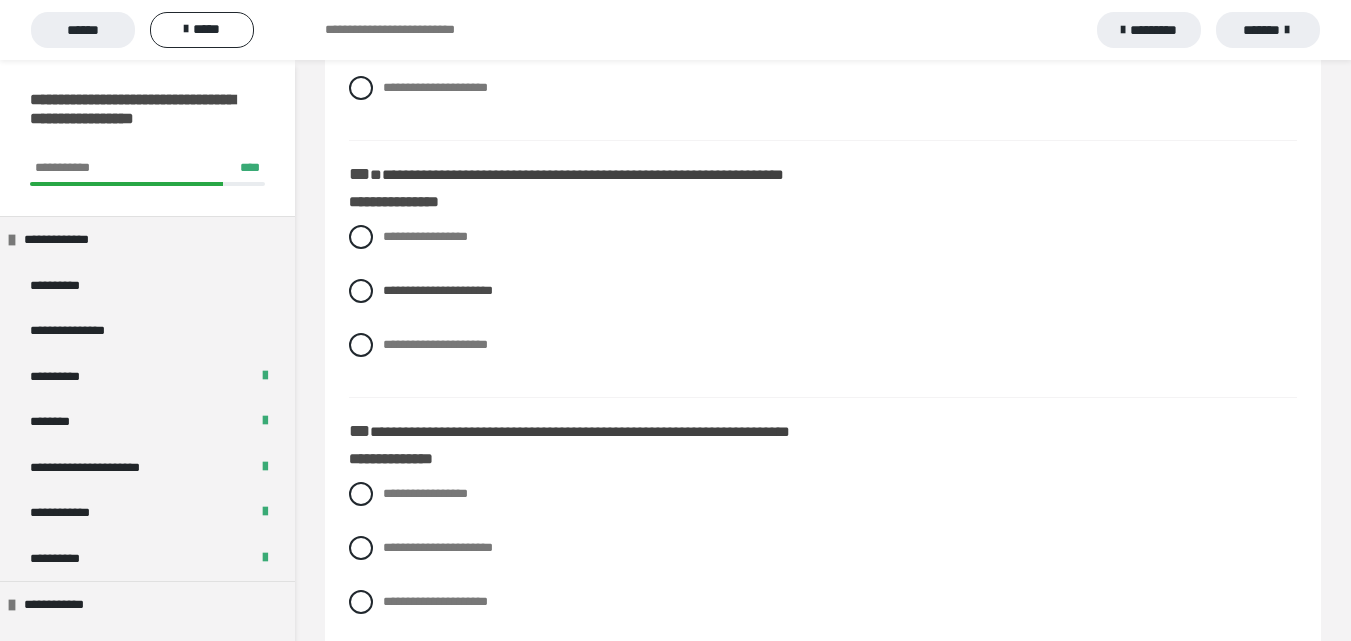 scroll, scrollTop: 400, scrollLeft: 0, axis: vertical 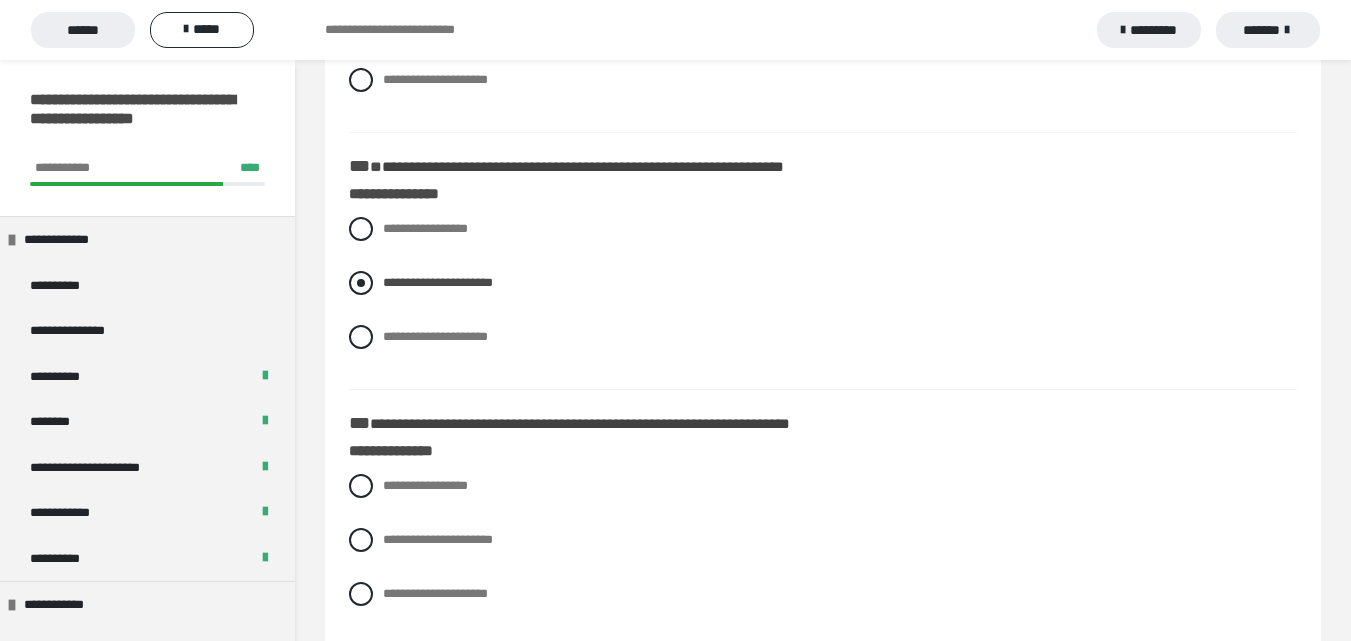 click at bounding box center [361, 283] 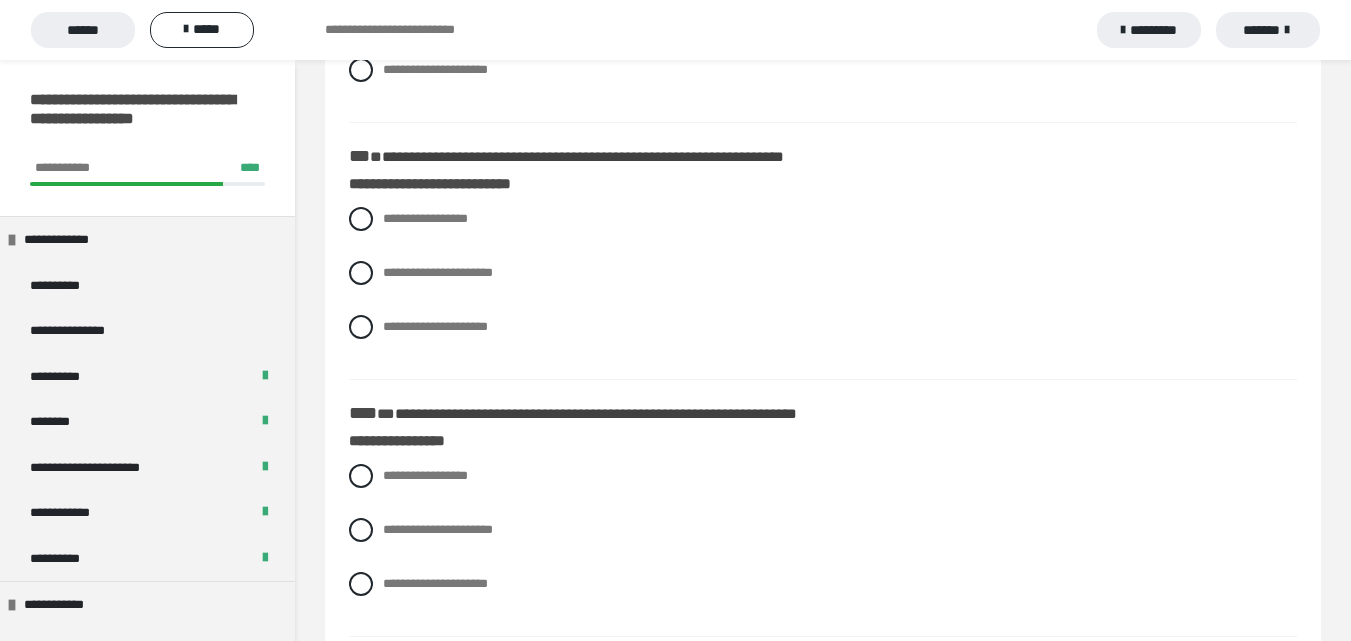 scroll, scrollTop: 2122, scrollLeft: 0, axis: vertical 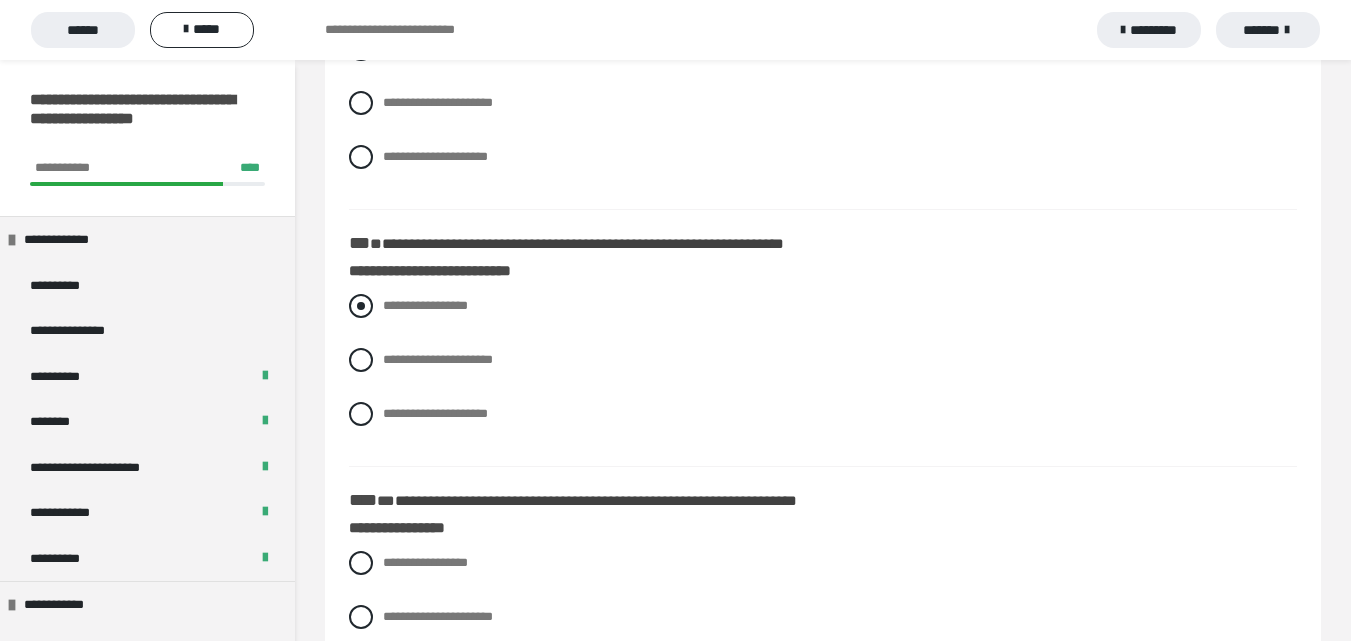 click on "**********" at bounding box center (823, 306) 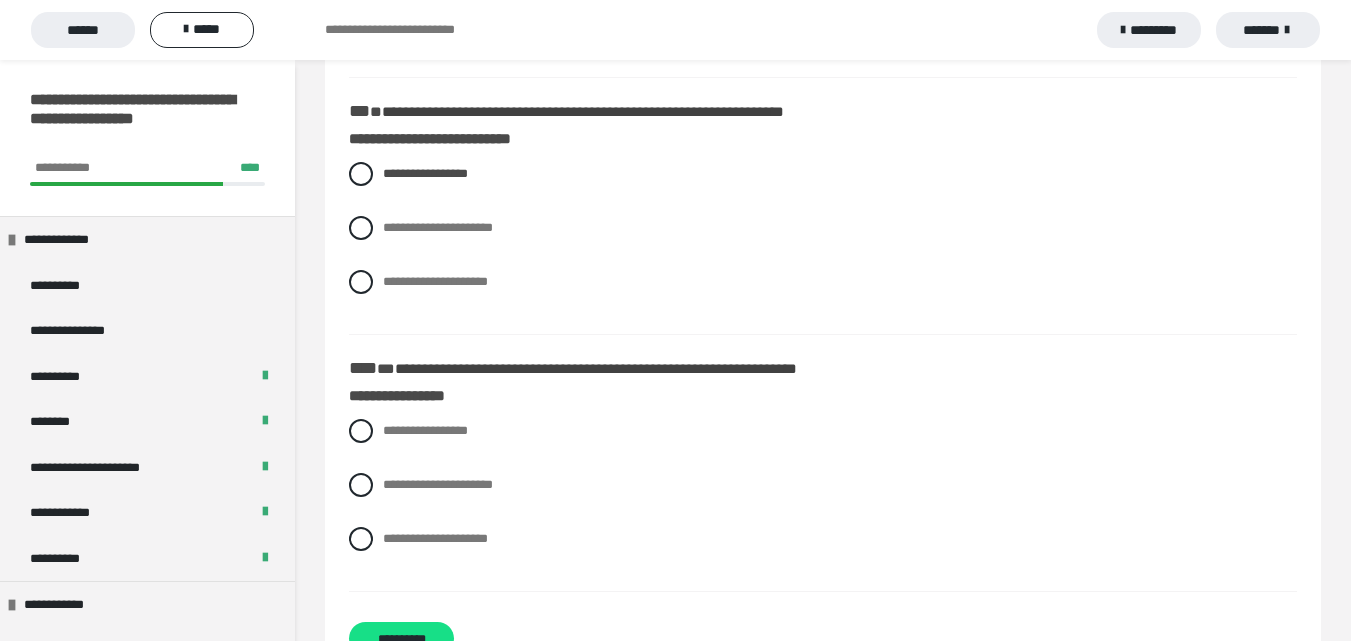 scroll, scrollTop: 2322, scrollLeft: 0, axis: vertical 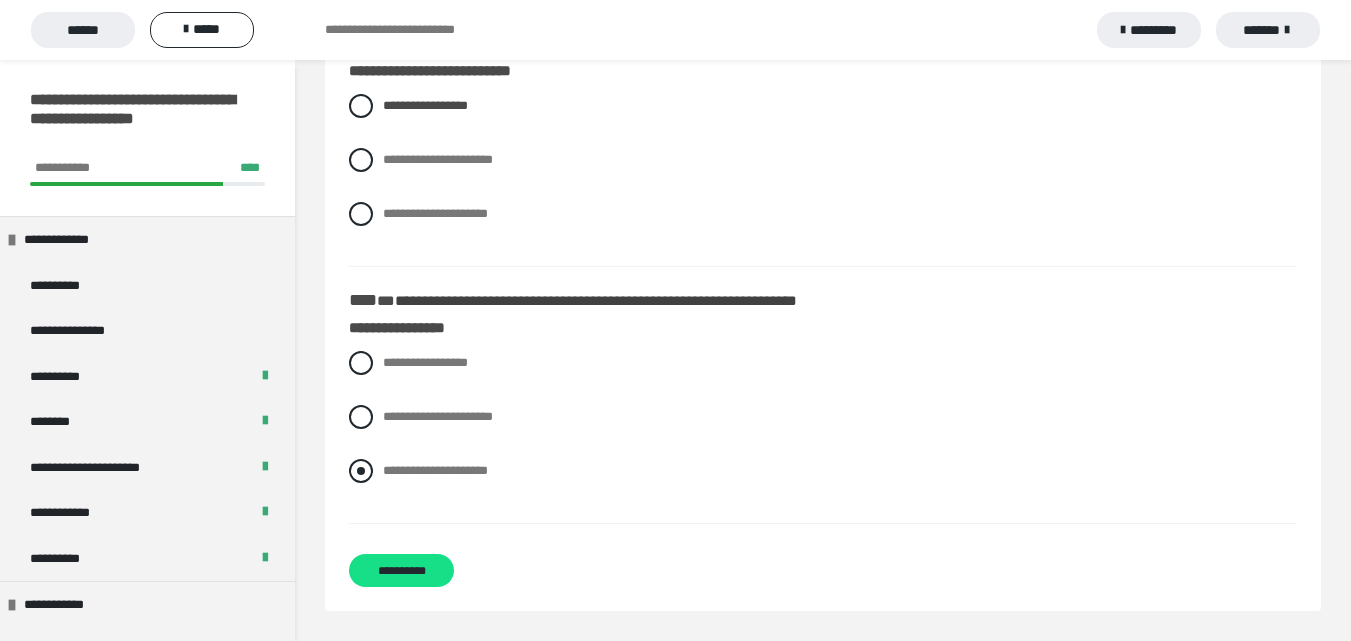 click on "**********" at bounding box center [435, 470] 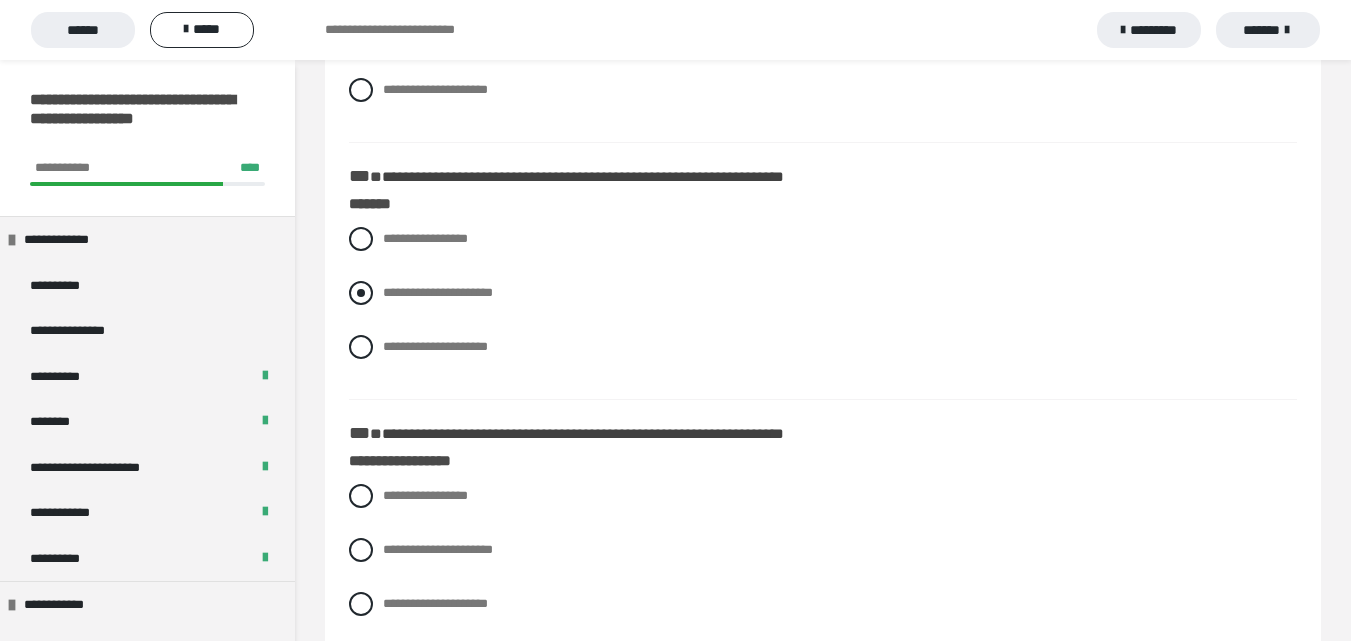 scroll, scrollTop: 1622, scrollLeft: 0, axis: vertical 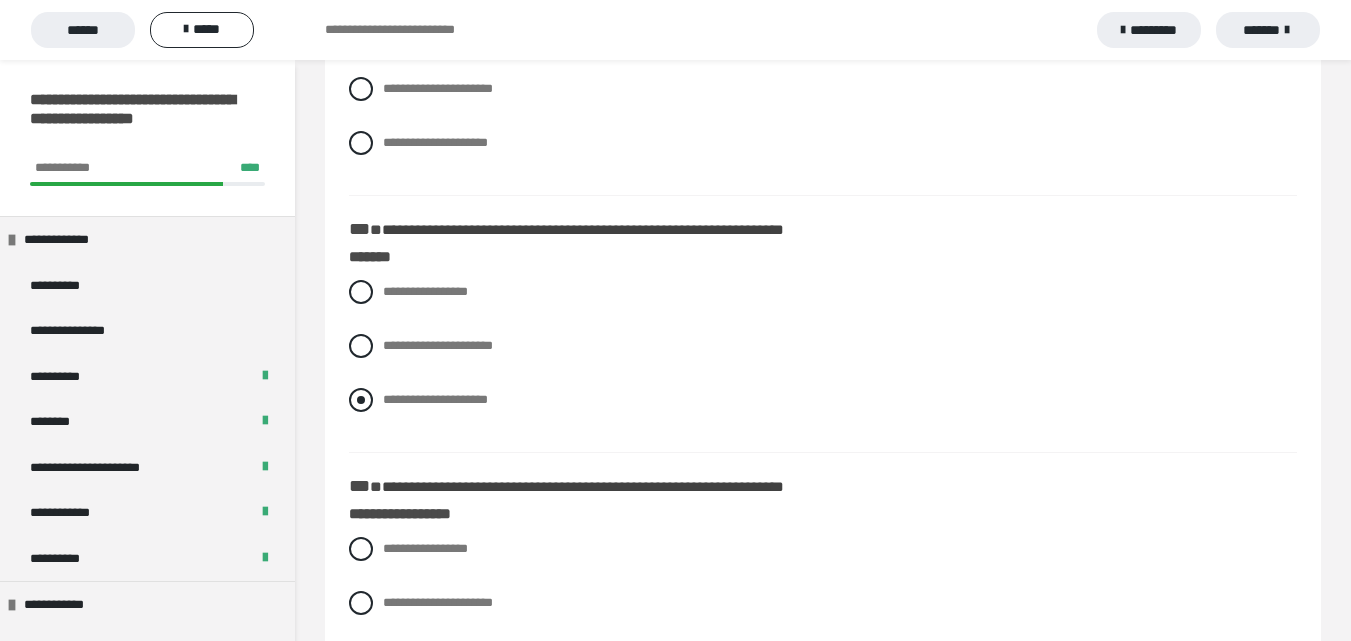 click on "**********" at bounding box center (435, 399) 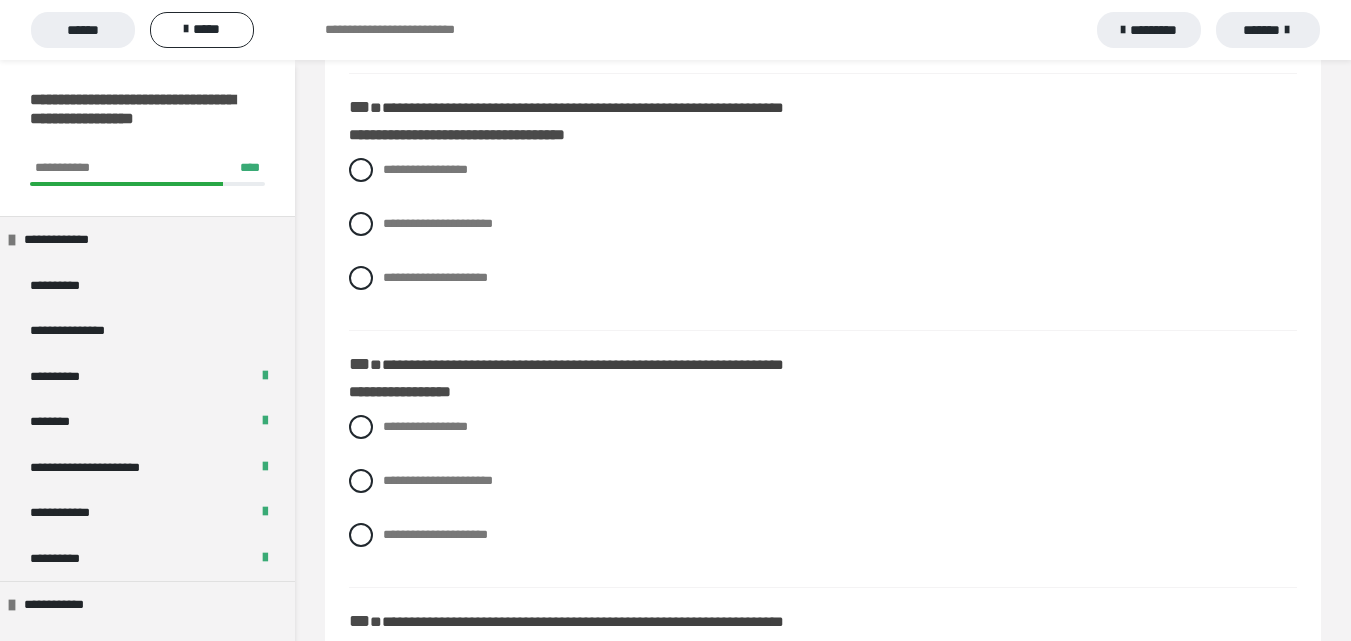 scroll, scrollTop: 1222, scrollLeft: 0, axis: vertical 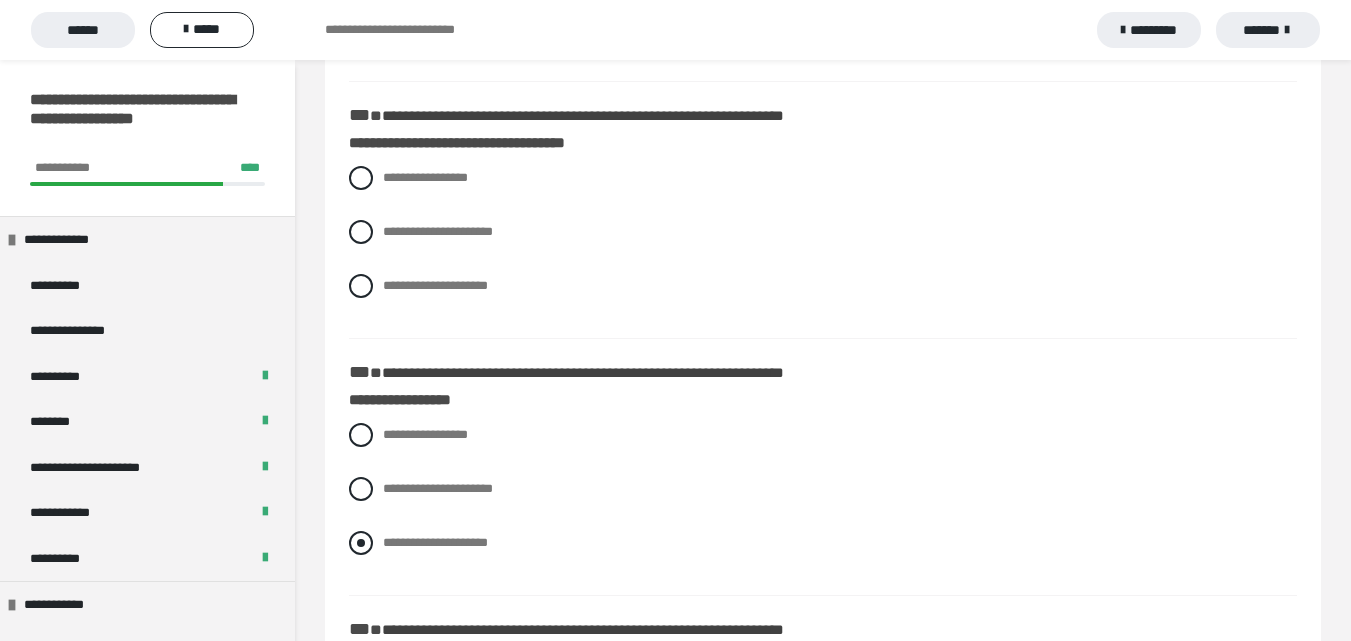 click on "**********" at bounding box center (435, 542) 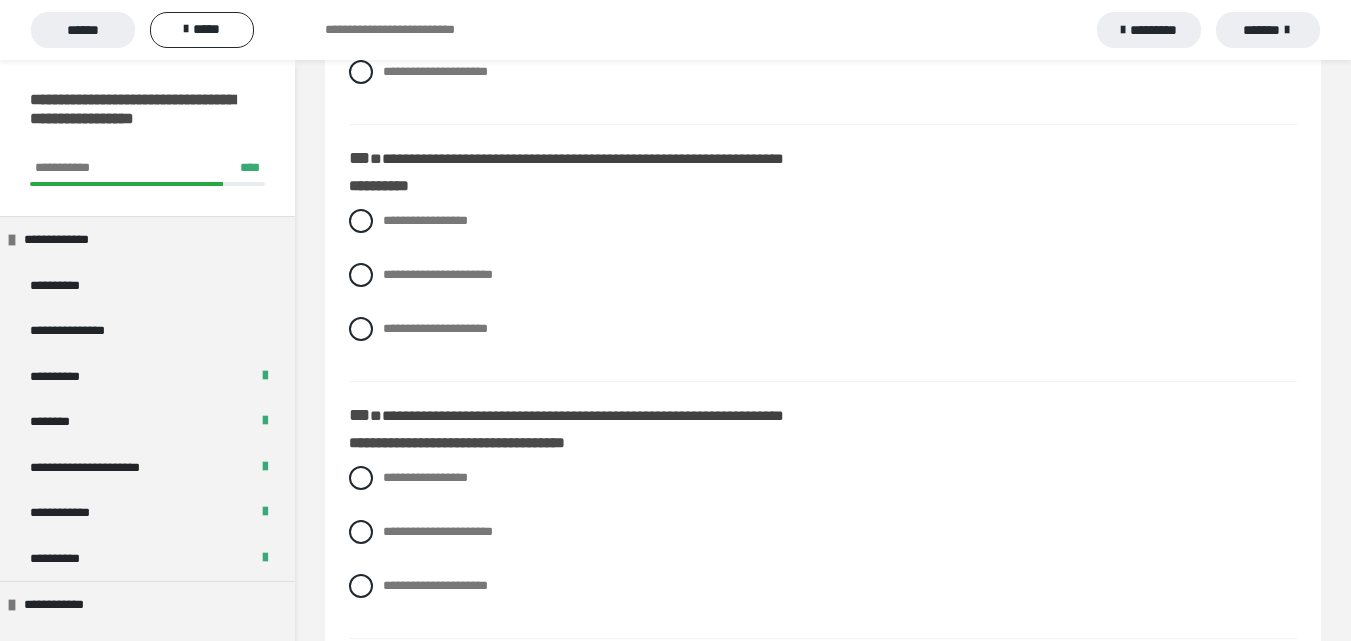 scroll, scrollTop: 822, scrollLeft: 0, axis: vertical 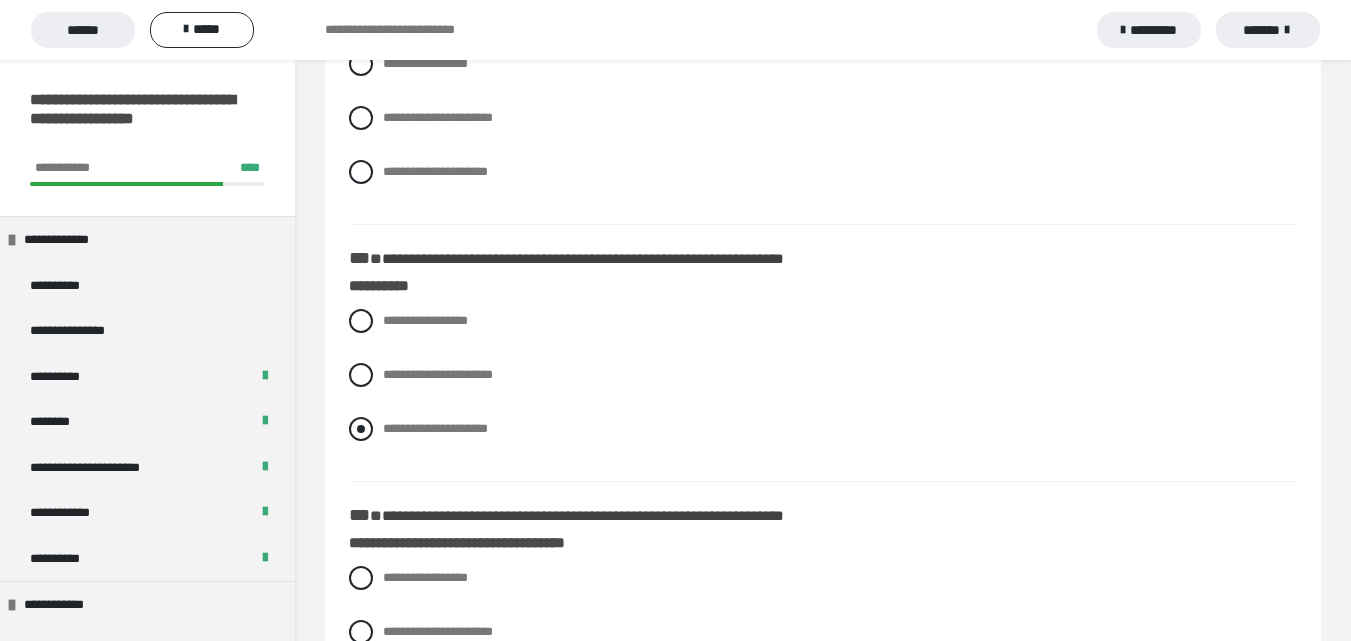 click on "**********" at bounding box center [435, 428] 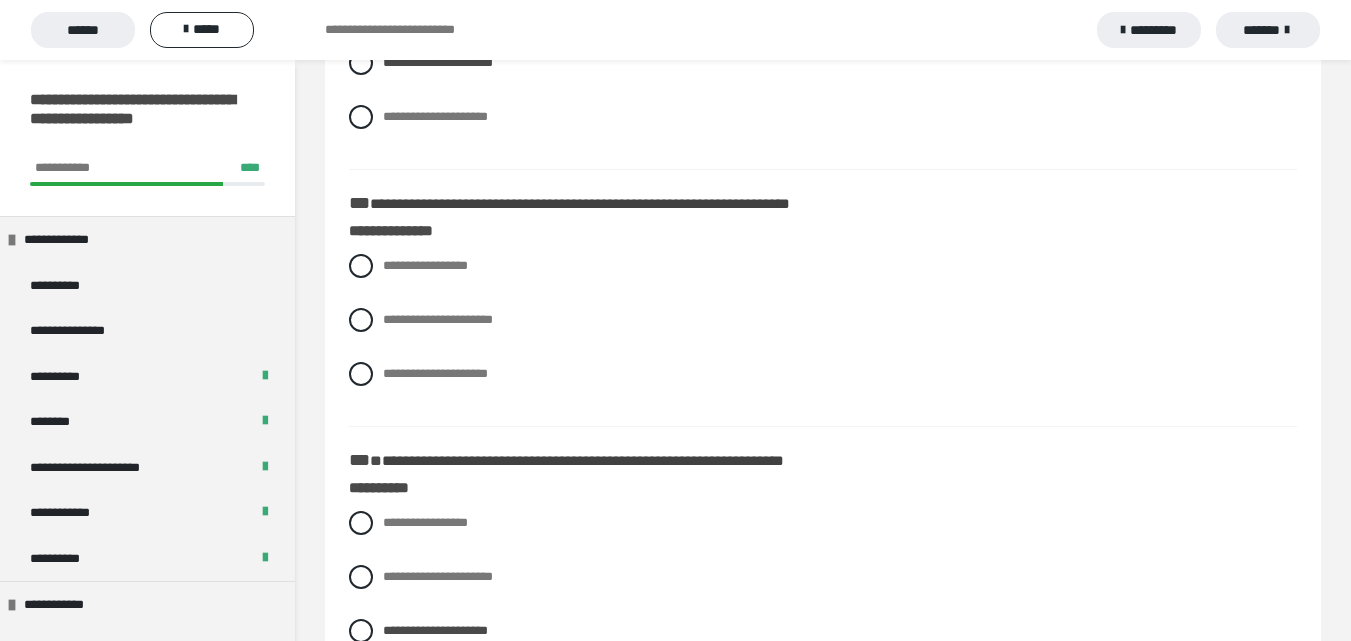 scroll, scrollTop: 622, scrollLeft: 0, axis: vertical 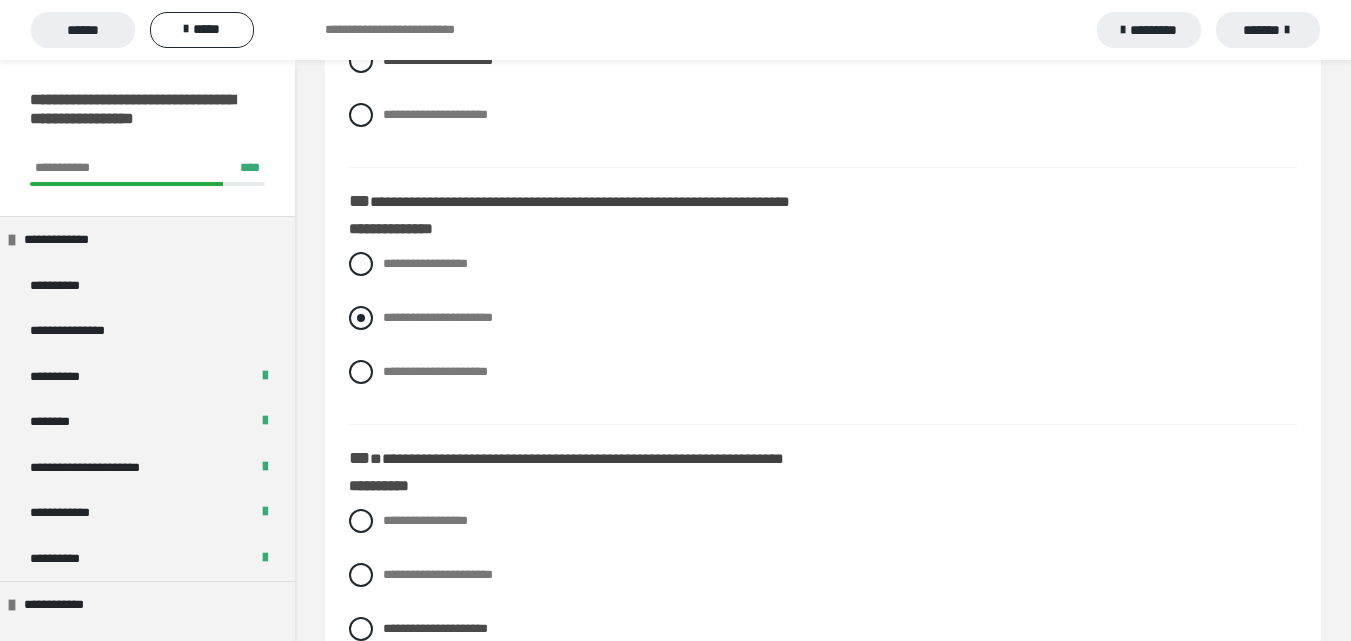 click on "**********" at bounding box center [438, 317] 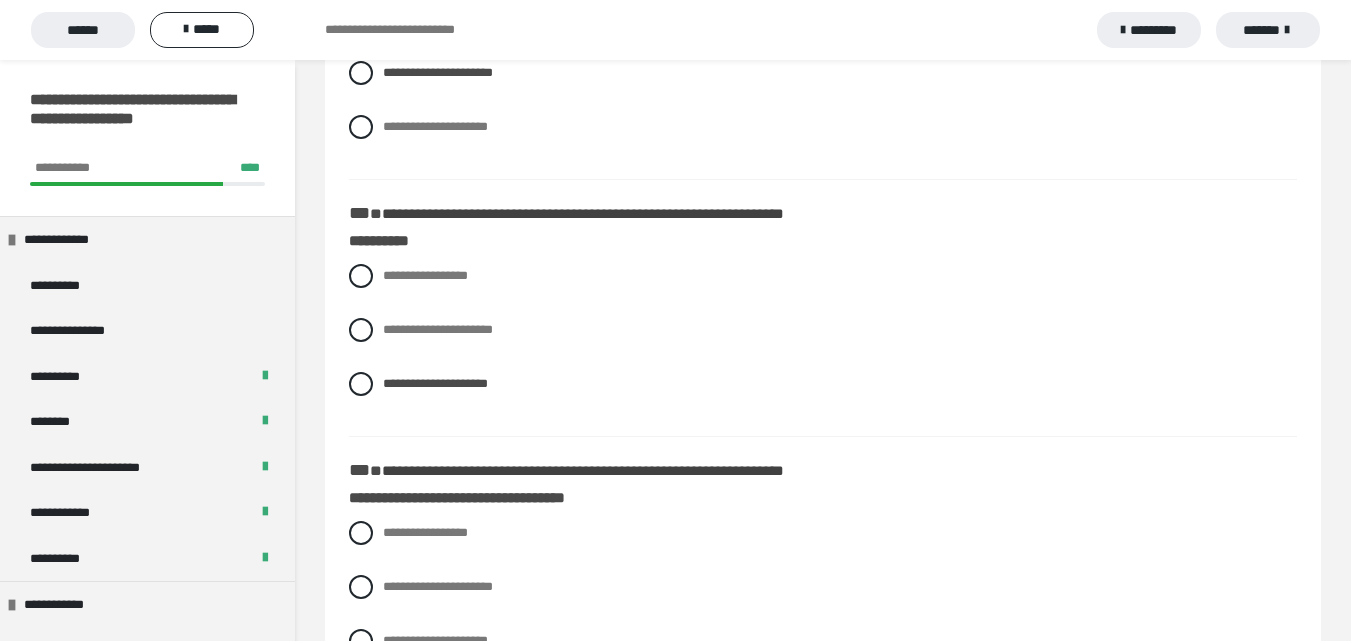 scroll, scrollTop: 1022, scrollLeft: 0, axis: vertical 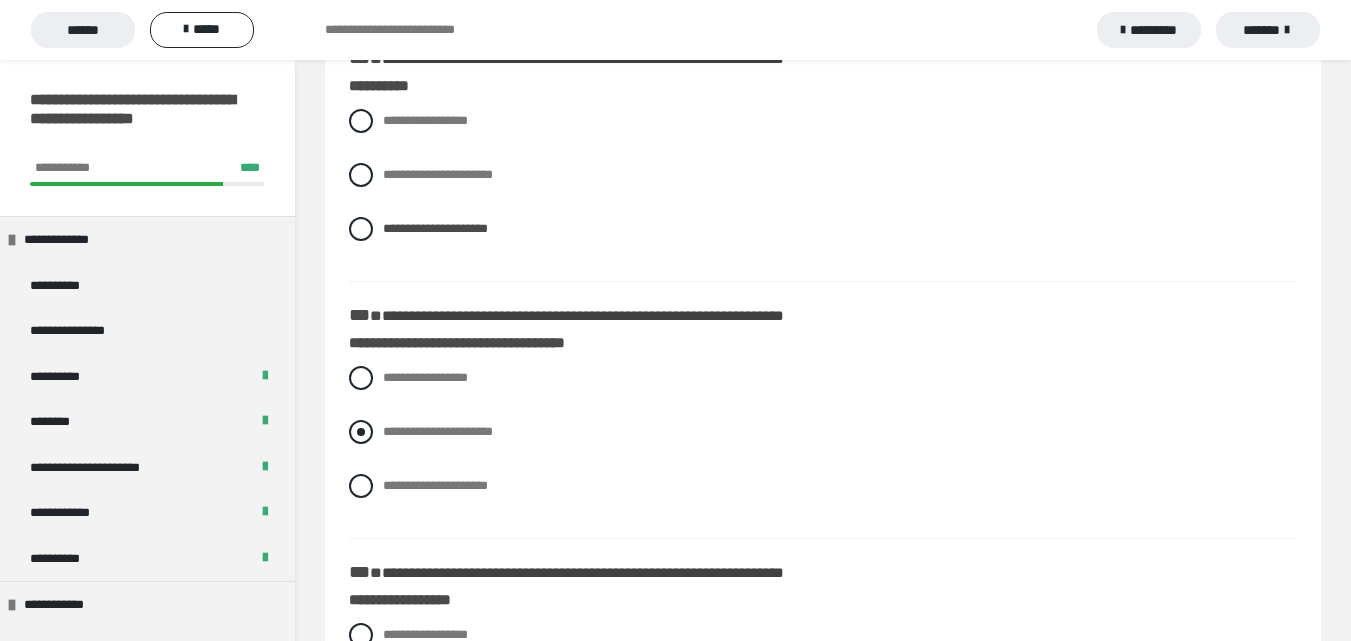 click on "**********" at bounding box center [438, 431] 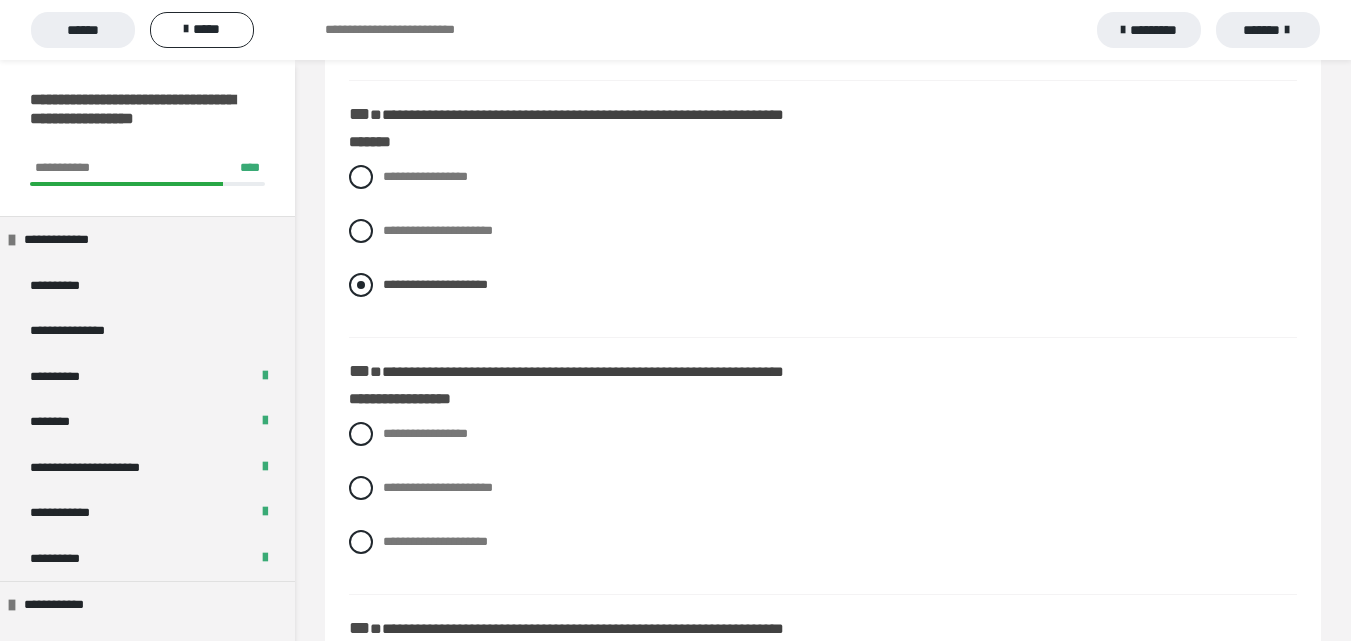 scroll, scrollTop: 1922, scrollLeft: 0, axis: vertical 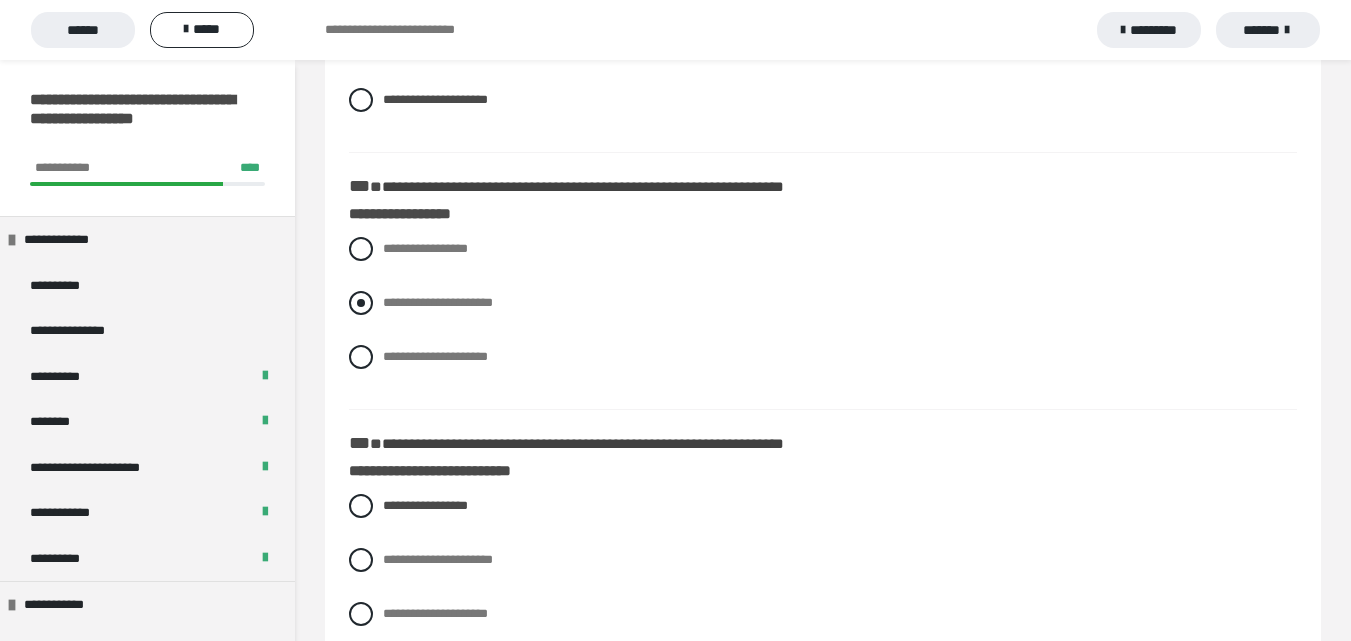click on "**********" at bounding box center [438, 302] 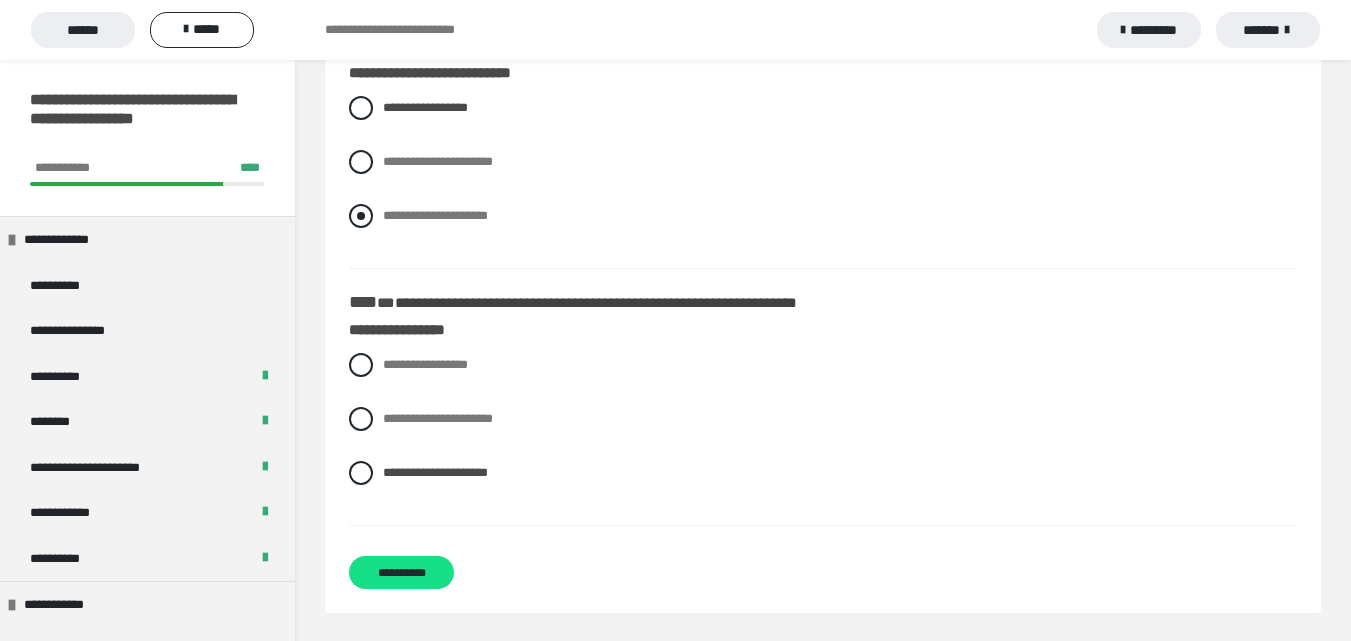 scroll, scrollTop: 2322, scrollLeft: 0, axis: vertical 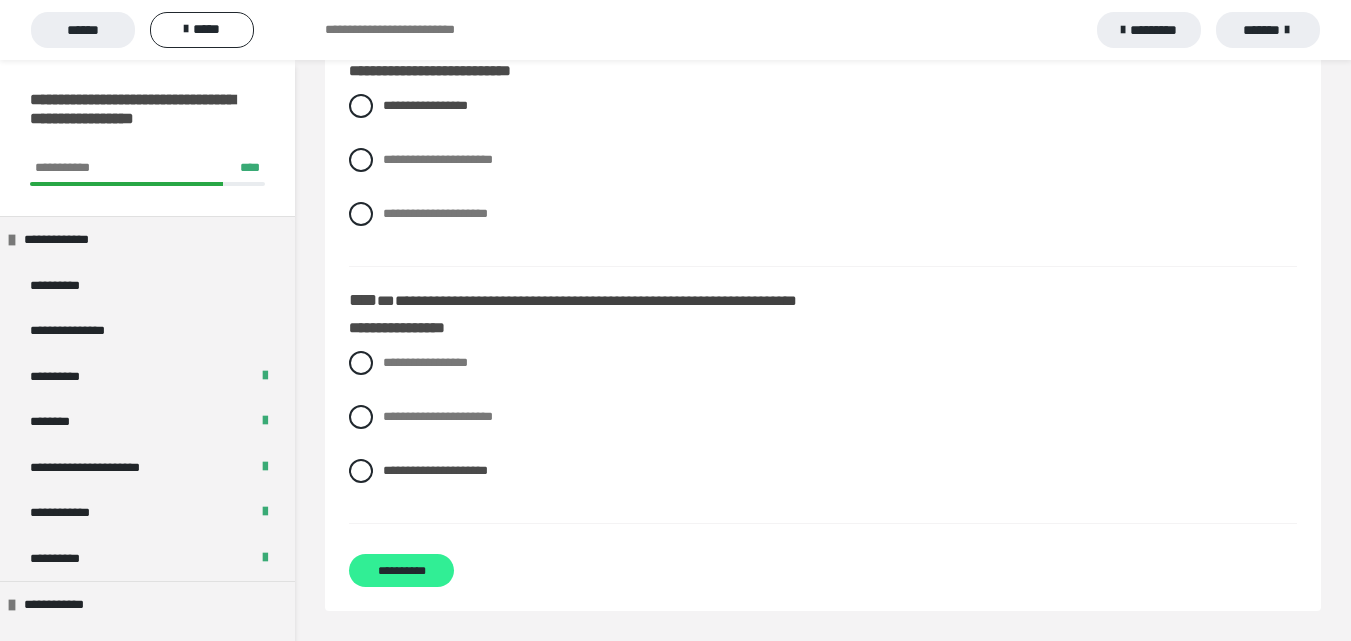 click on "**********" at bounding box center [401, 570] 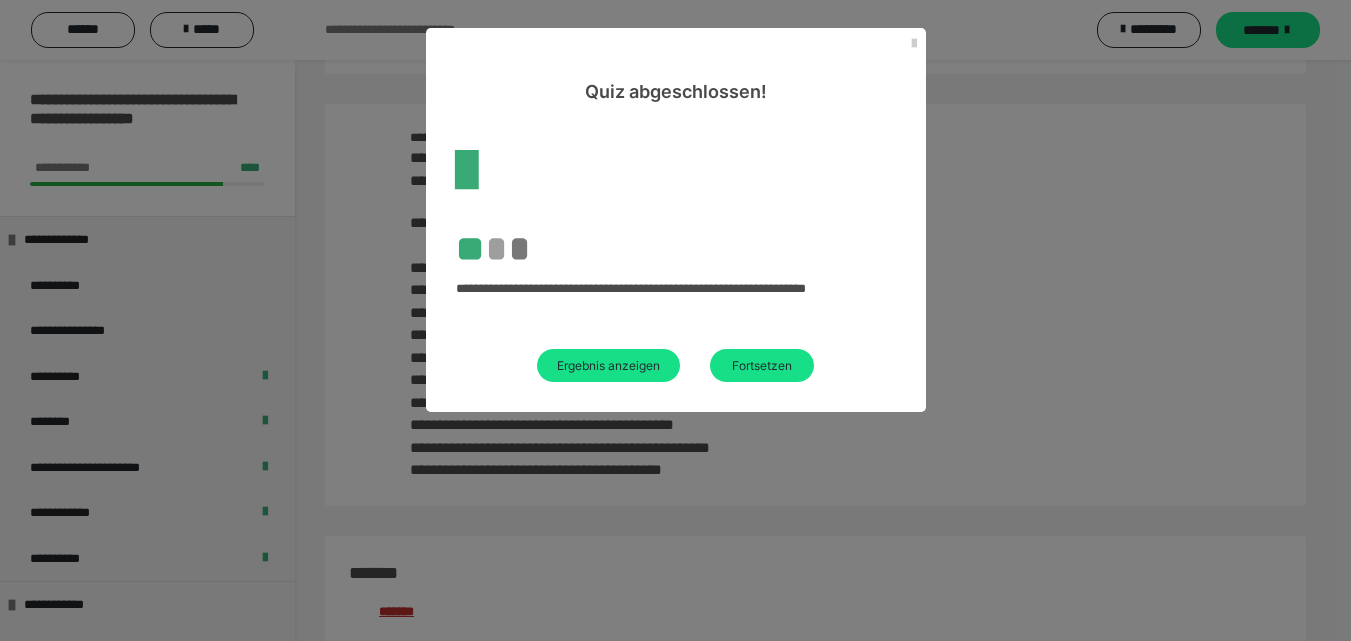 scroll, scrollTop: 2322, scrollLeft: 0, axis: vertical 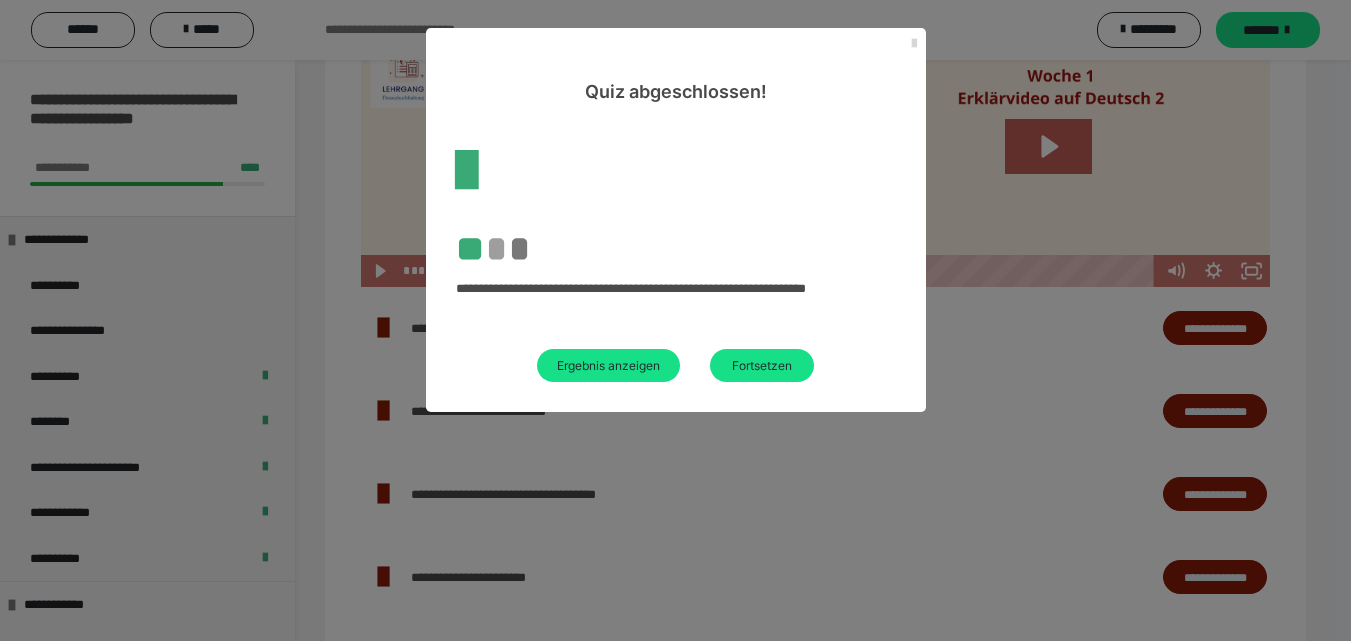 click at bounding box center [914, 44] 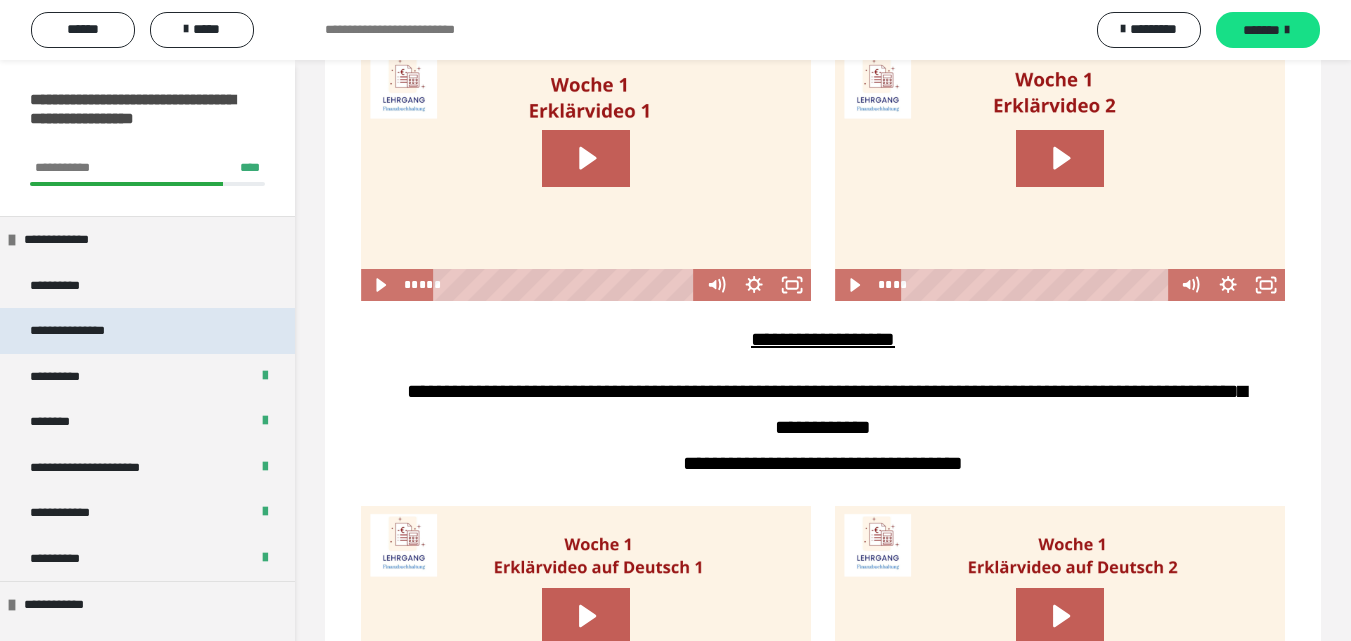 scroll, scrollTop: 1822, scrollLeft: 0, axis: vertical 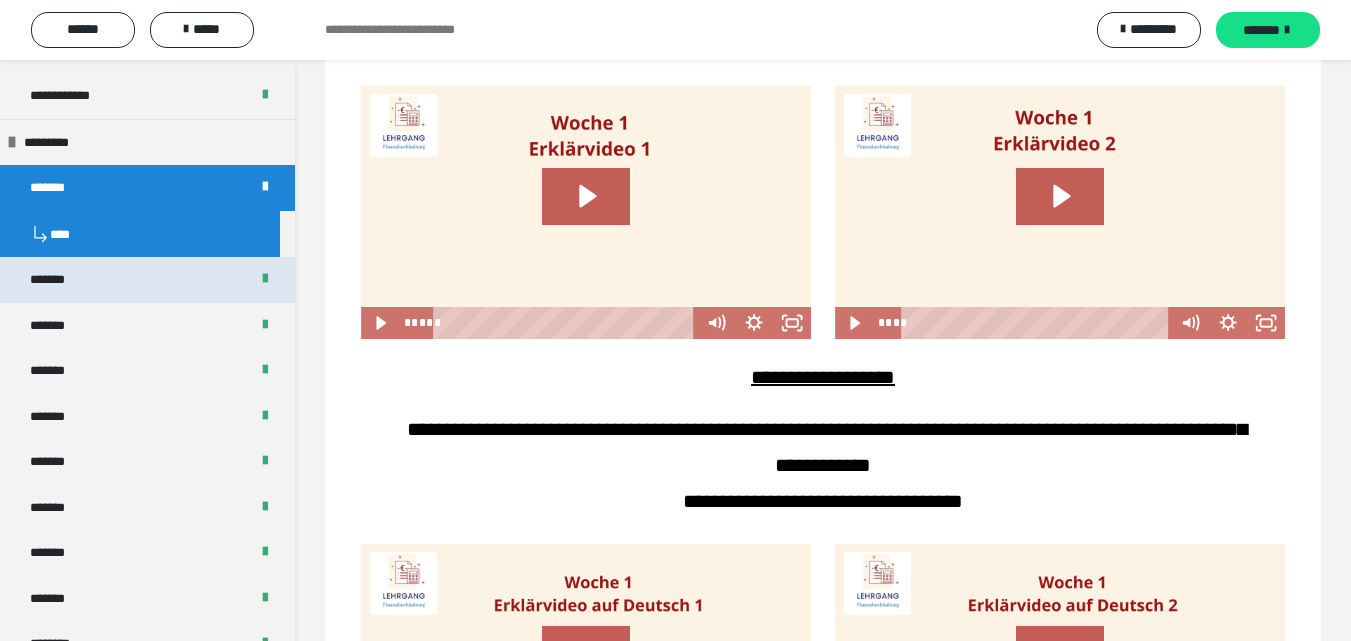 click on "*******" at bounding box center [147, 280] 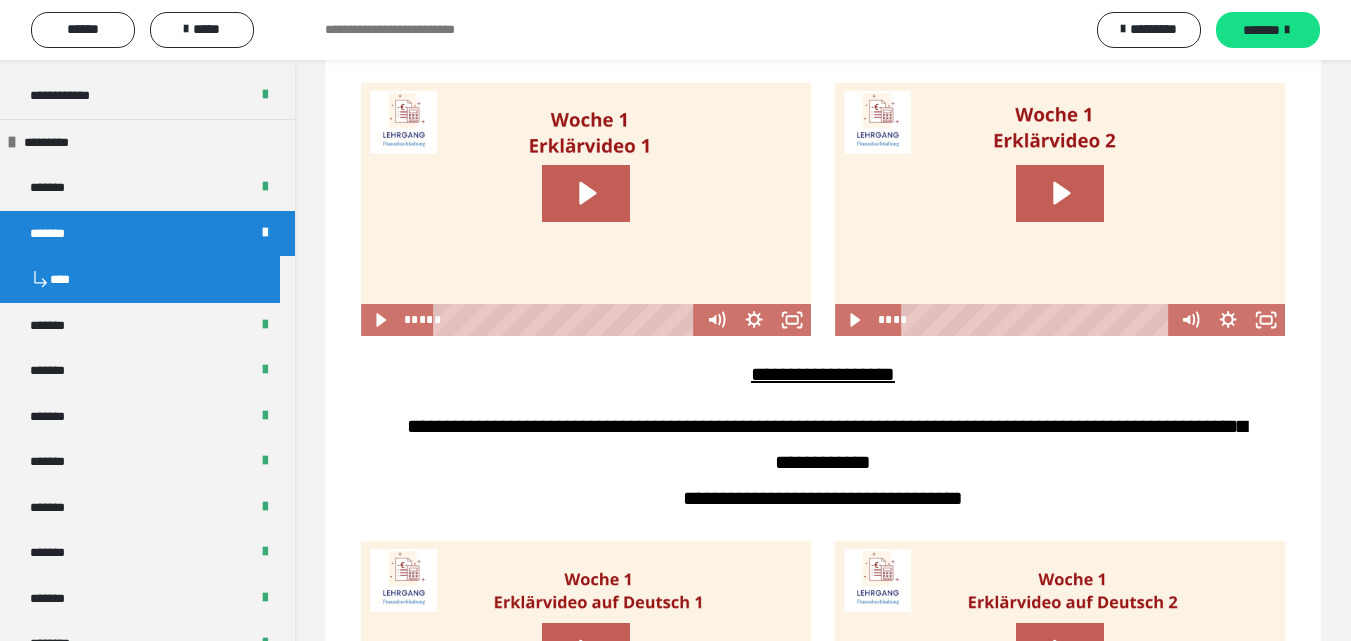 scroll, scrollTop: 1819, scrollLeft: 0, axis: vertical 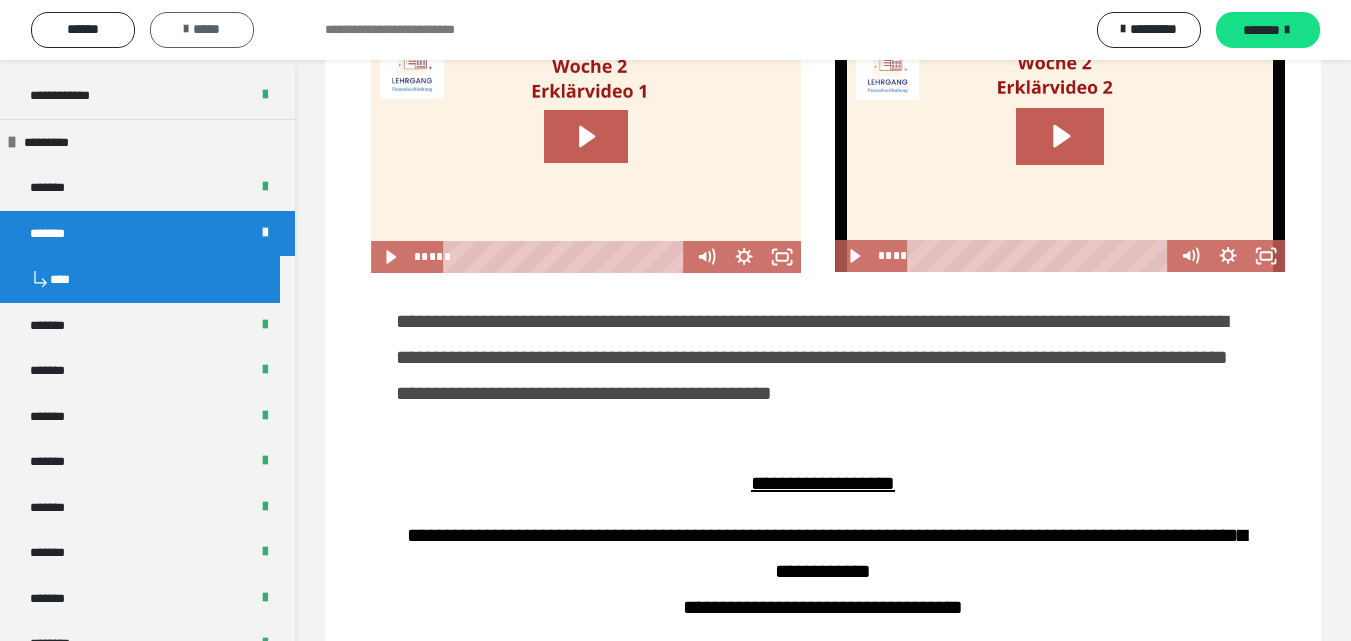 click on "*****" at bounding box center [202, 30] 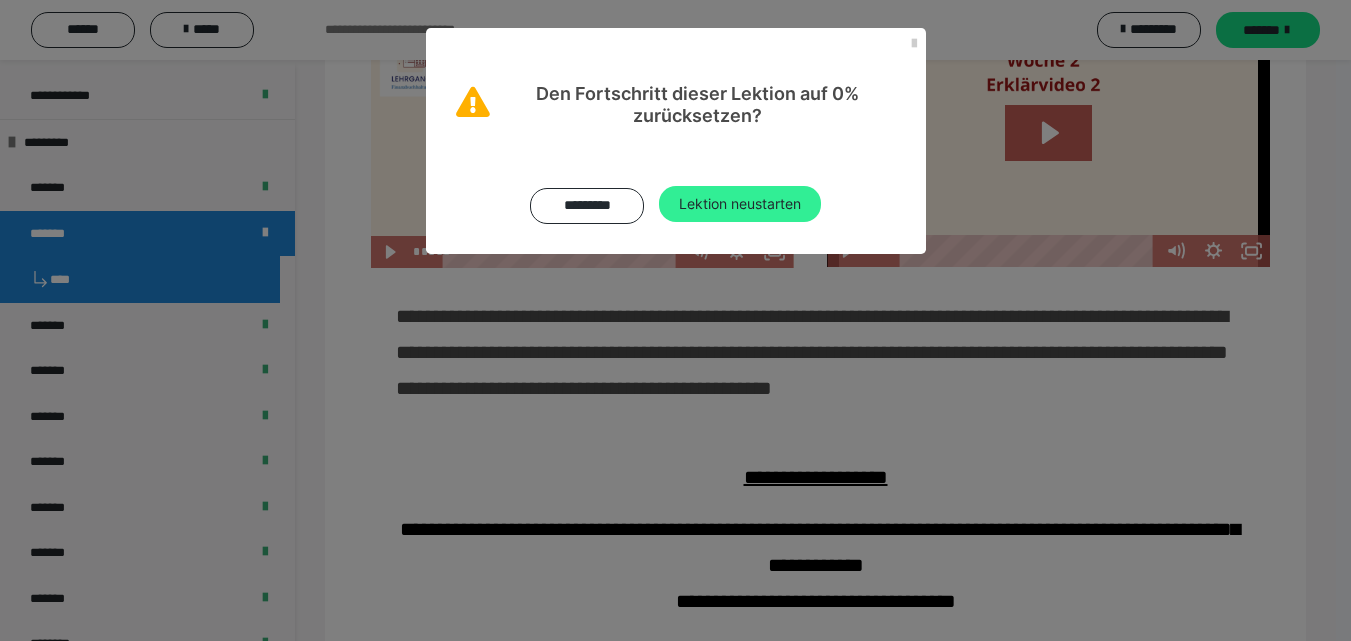 click on "Lektion neustarten" at bounding box center (740, 204) 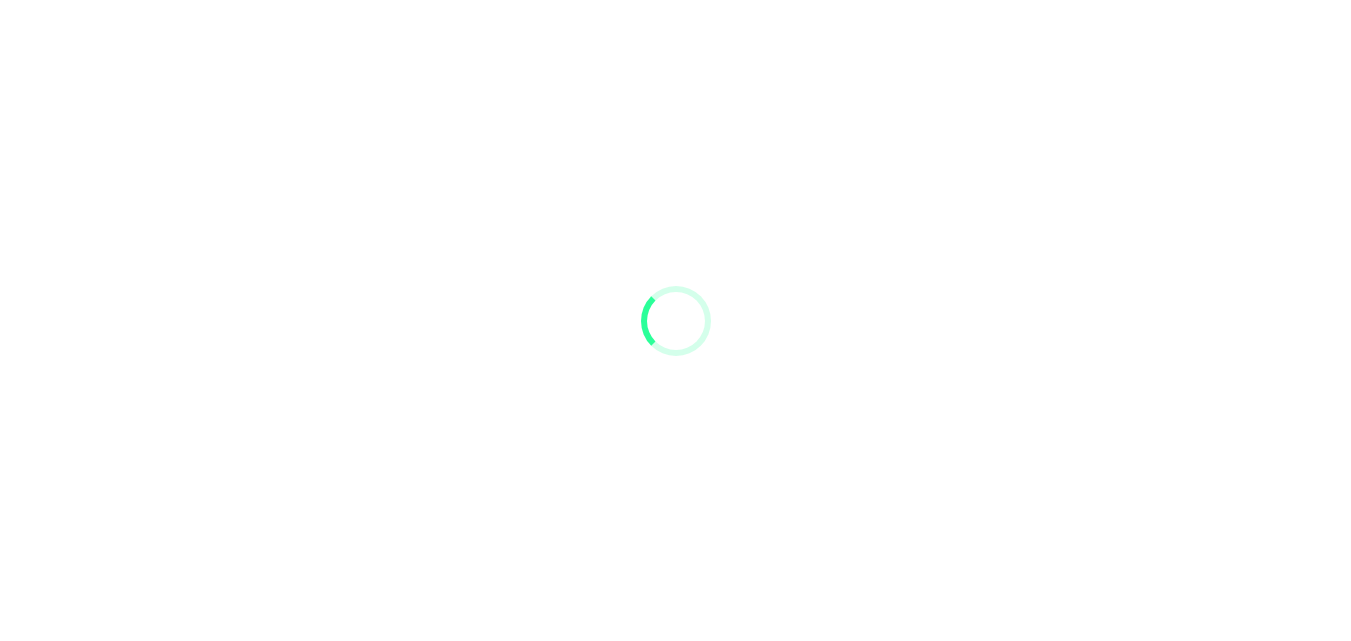 scroll, scrollTop: 0, scrollLeft: 0, axis: both 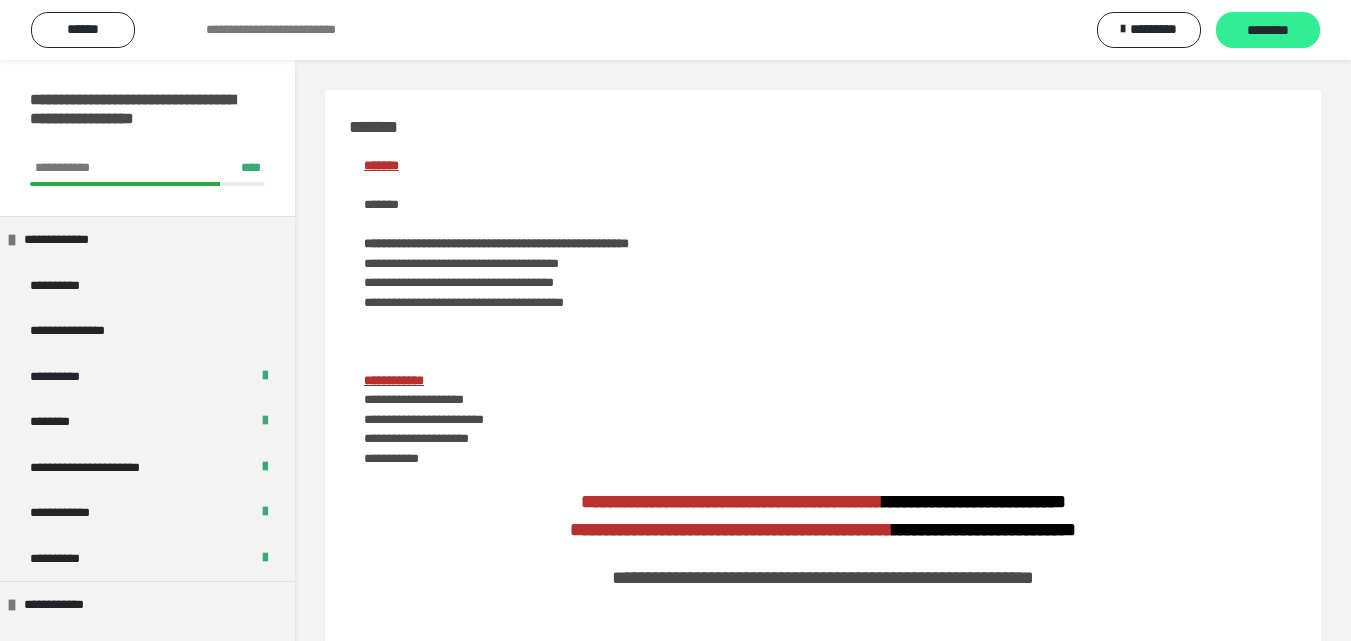 click on "********" at bounding box center [1268, 31] 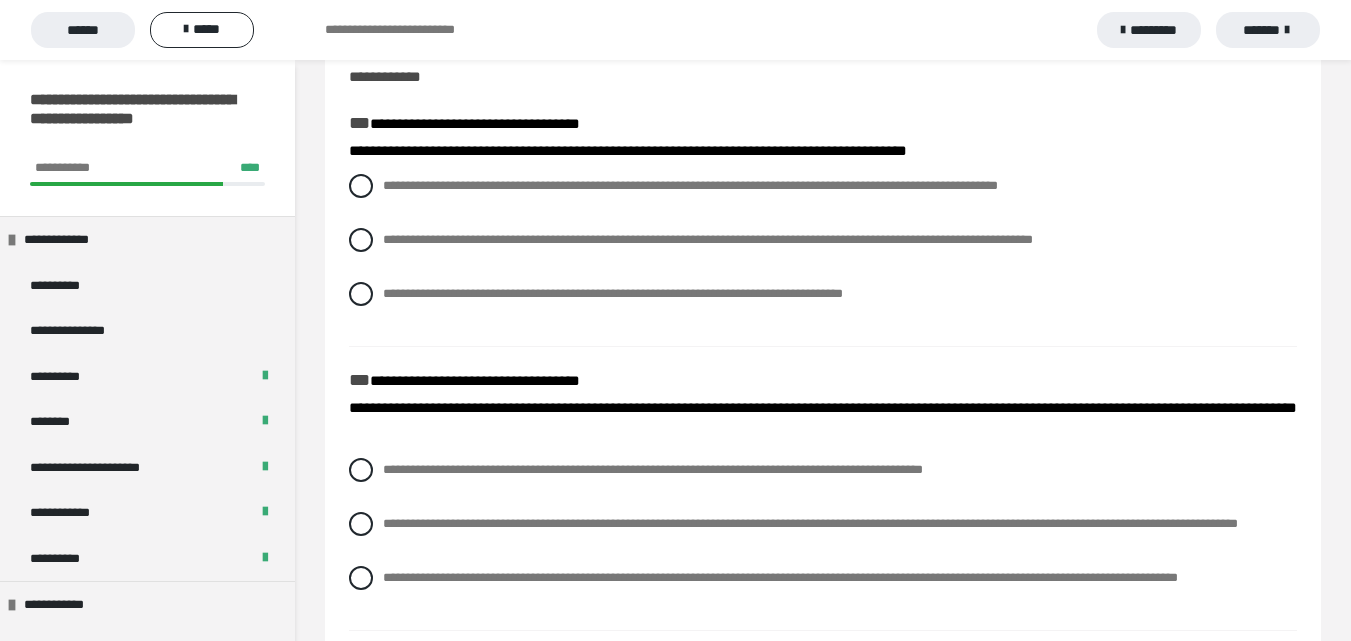 scroll, scrollTop: 0, scrollLeft: 0, axis: both 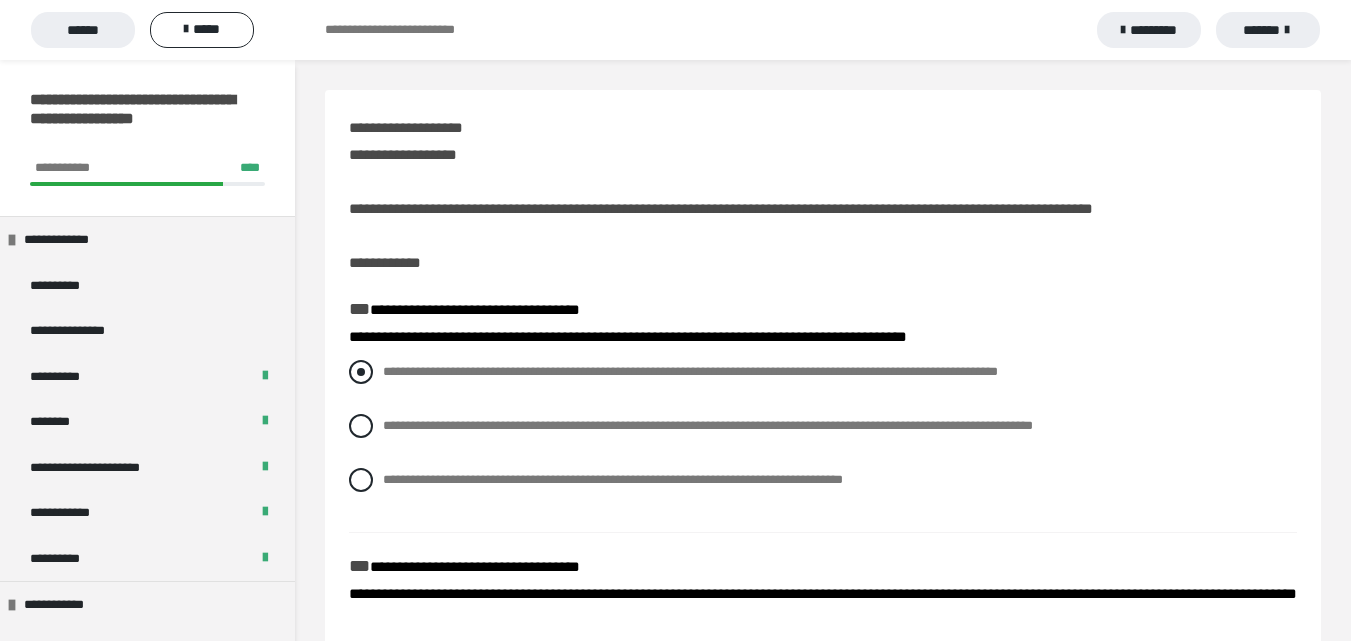 click on "**********" at bounding box center (690, 371) 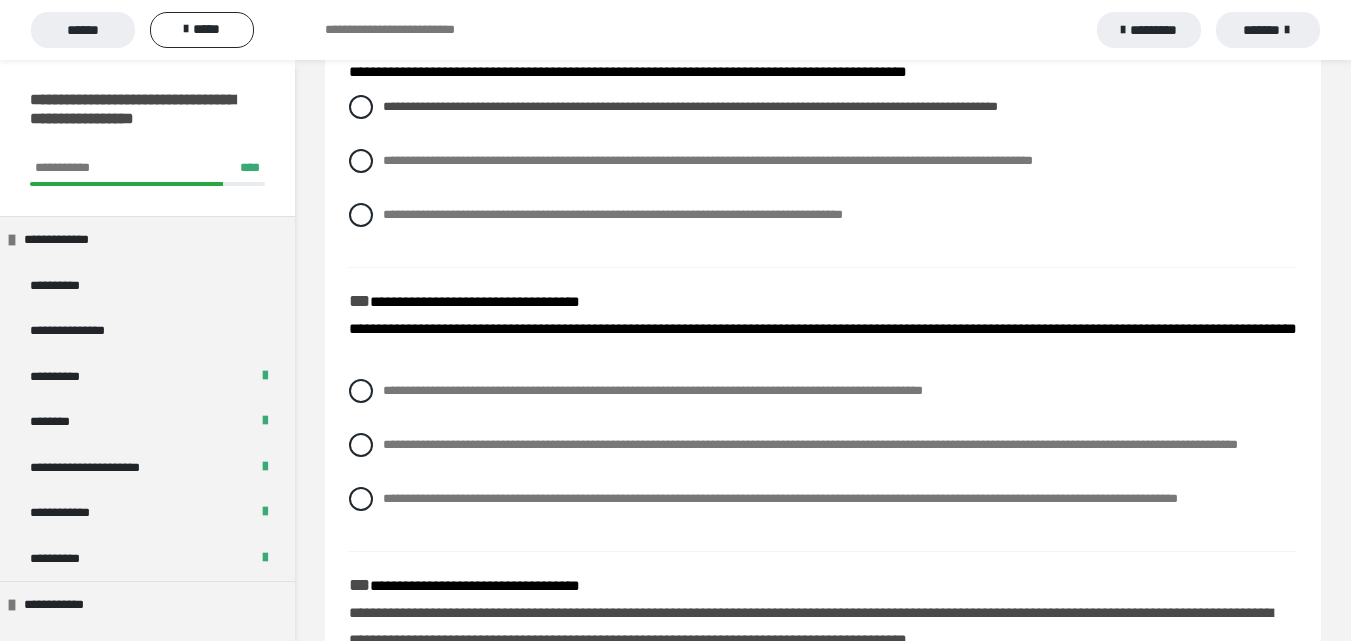 scroll, scrollTop: 300, scrollLeft: 0, axis: vertical 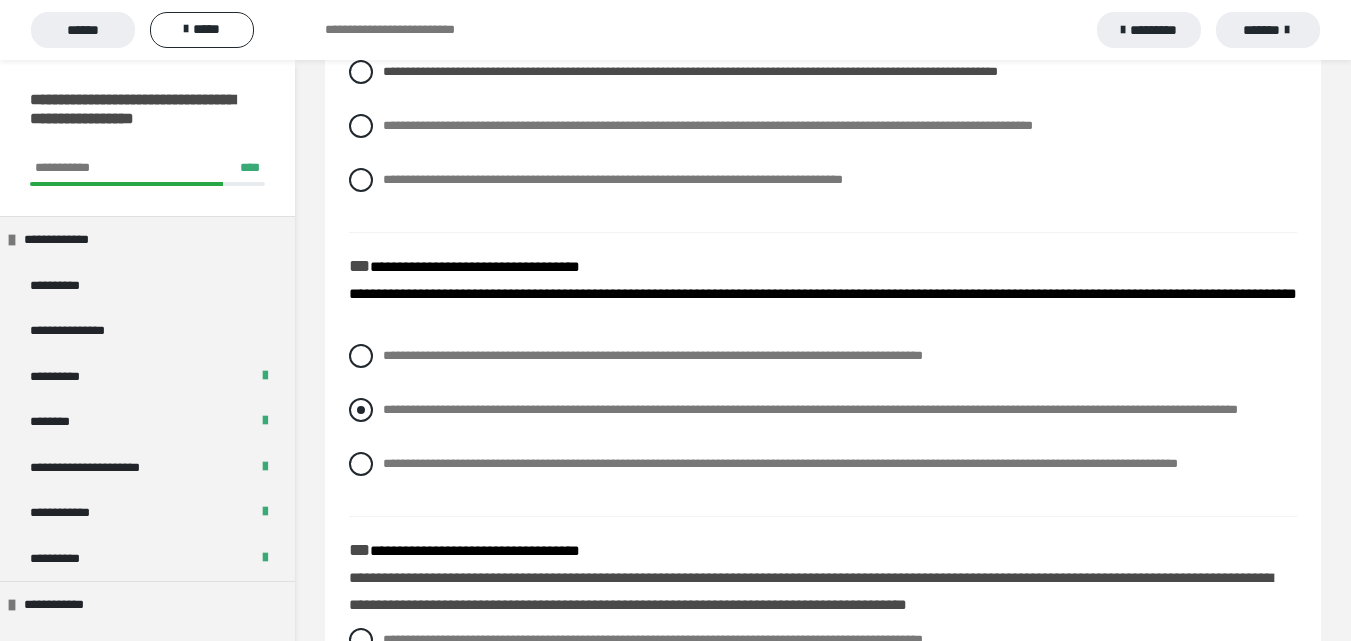 click at bounding box center [361, 410] 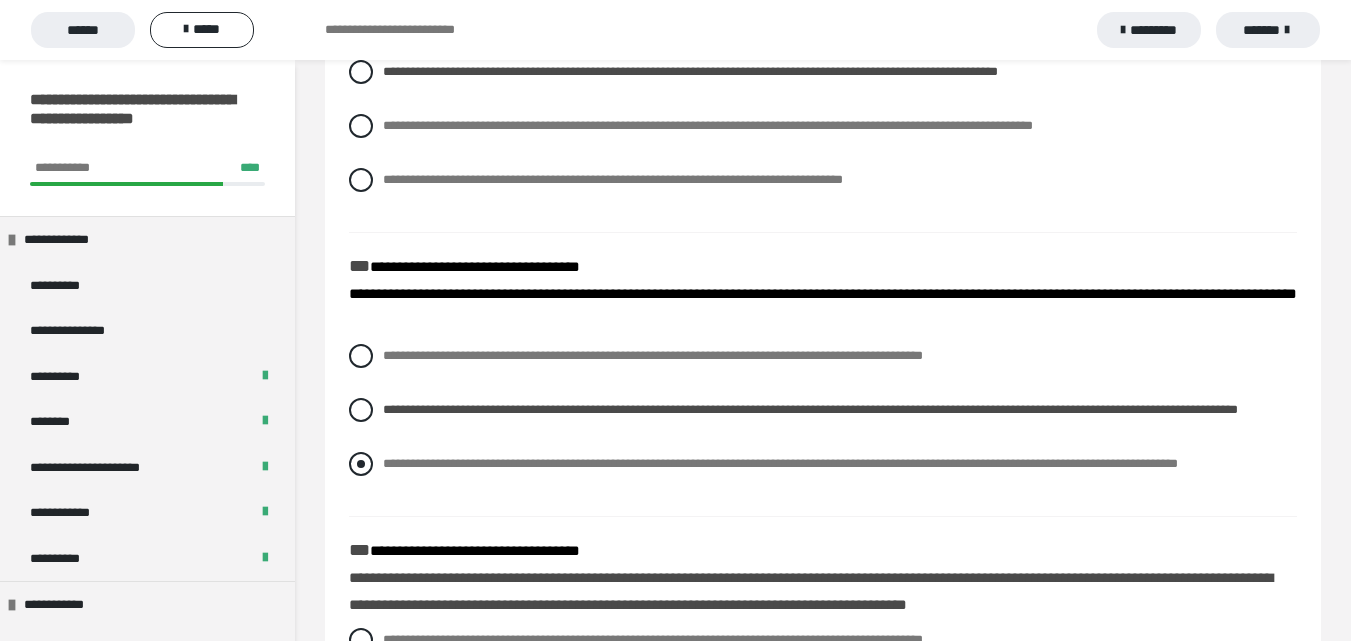 click at bounding box center (361, 464) 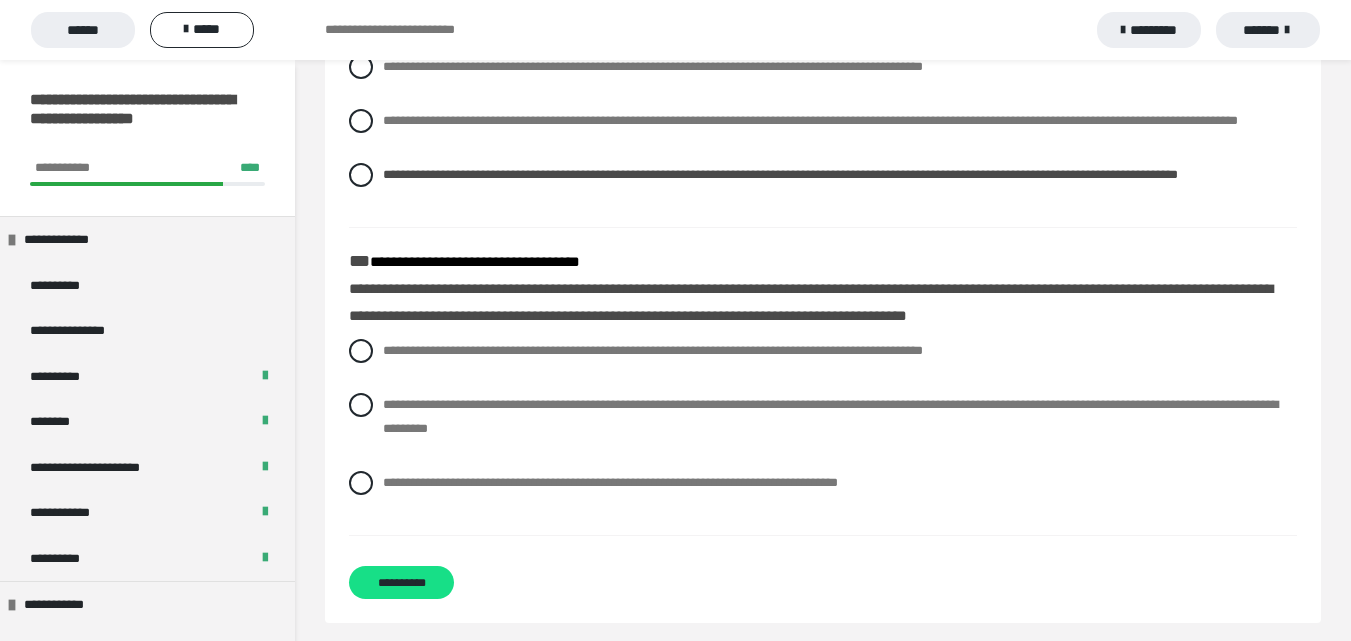 scroll, scrollTop: 600, scrollLeft: 0, axis: vertical 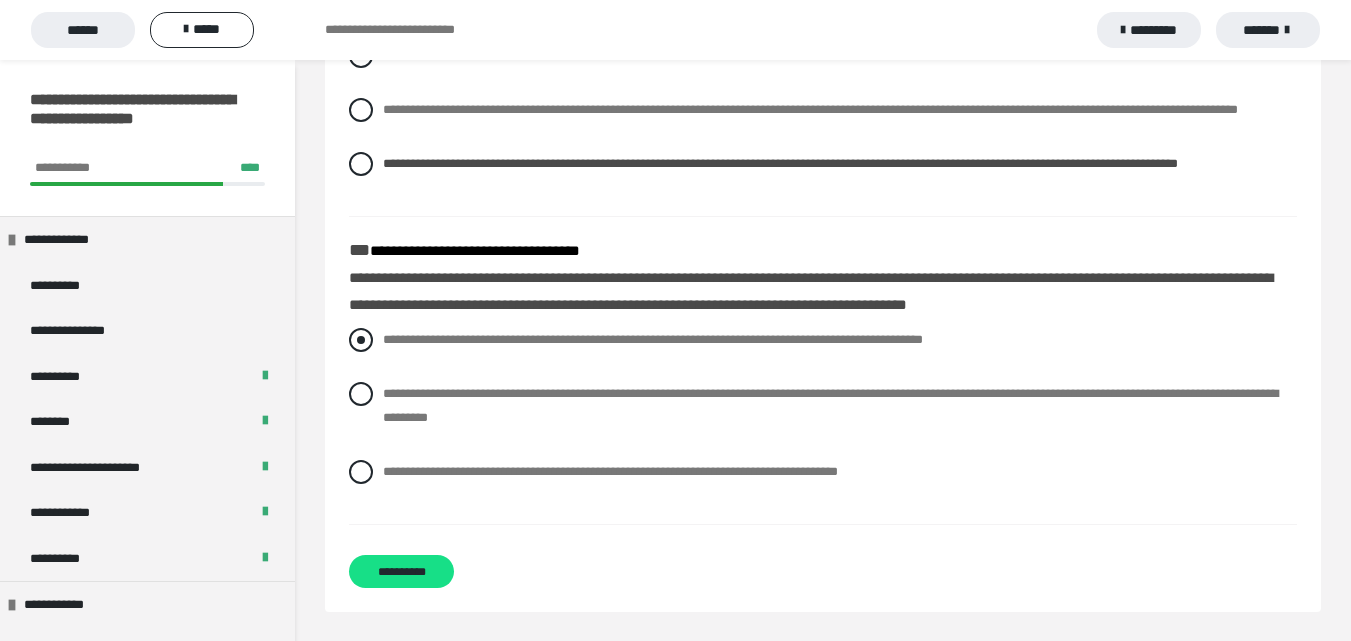 click on "**********" at bounding box center (653, 339) 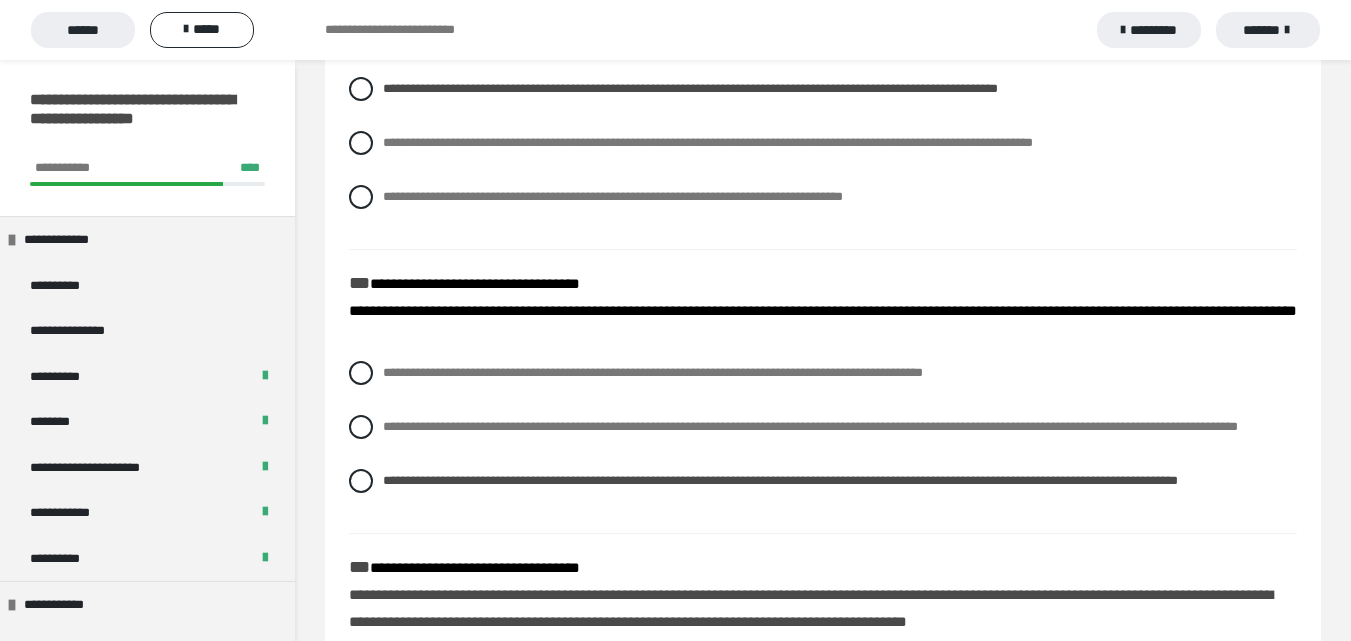 scroll, scrollTop: 200, scrollLeft: 0, axis: vertical 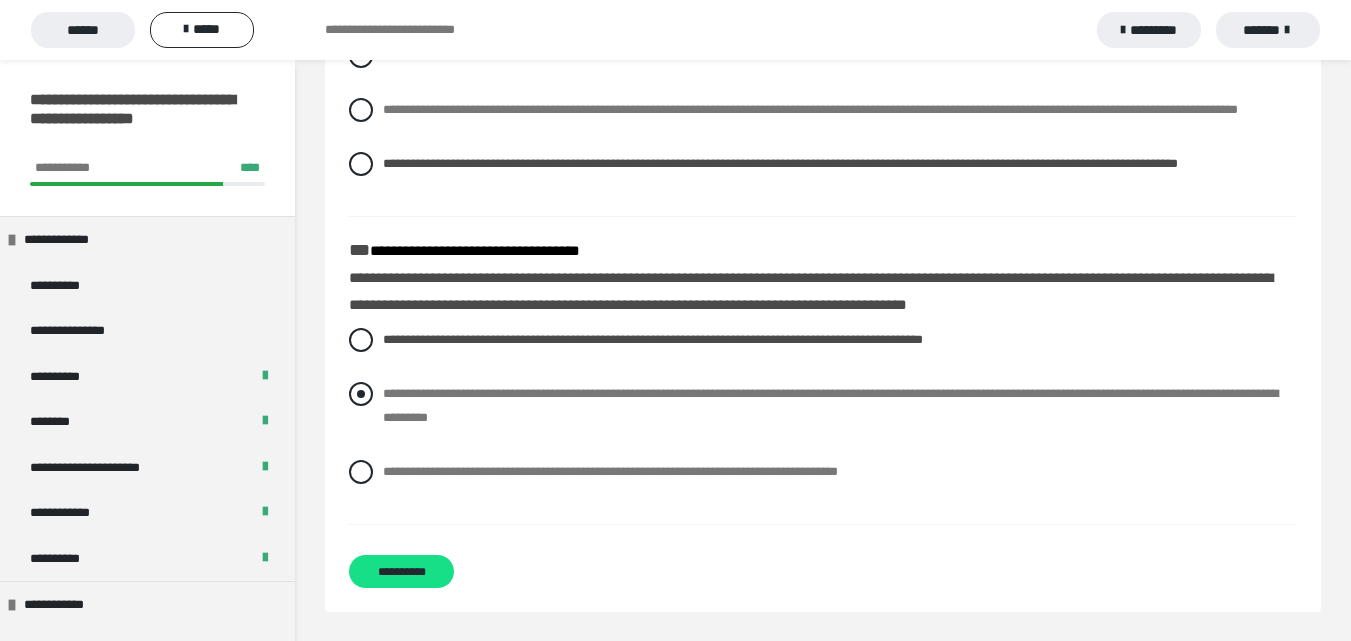 click at bounding box center (361, 394) 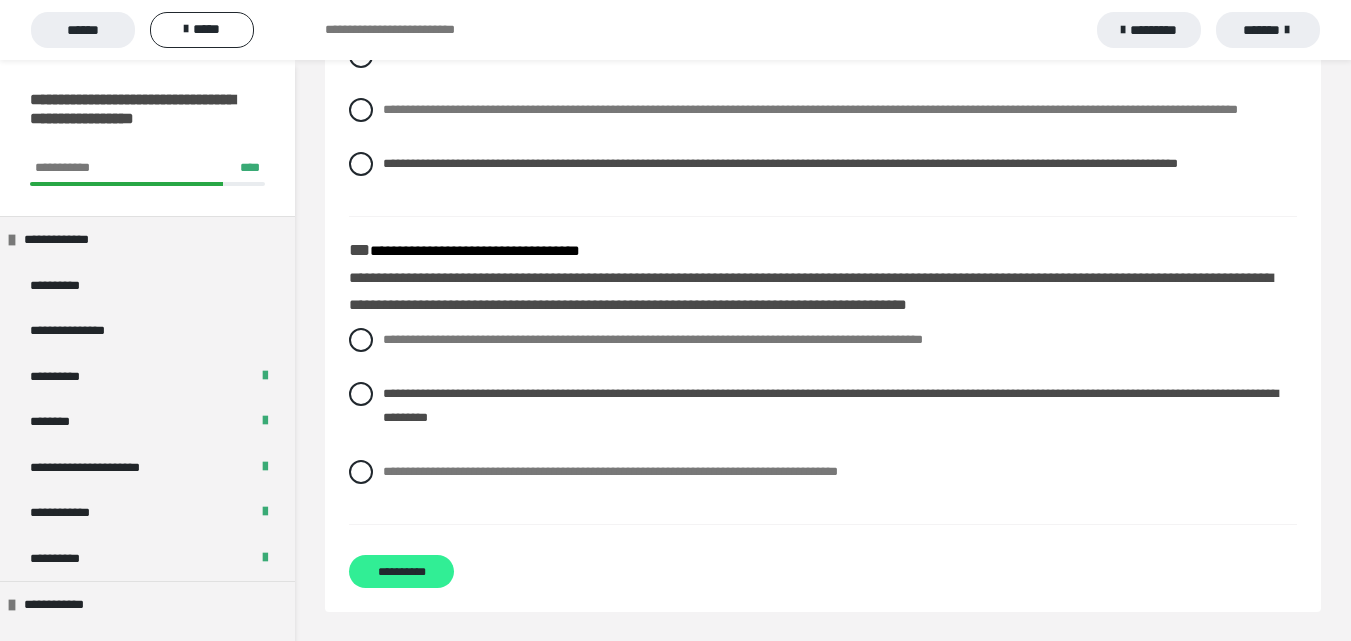click on "**********" at bounding box center (401, 571) 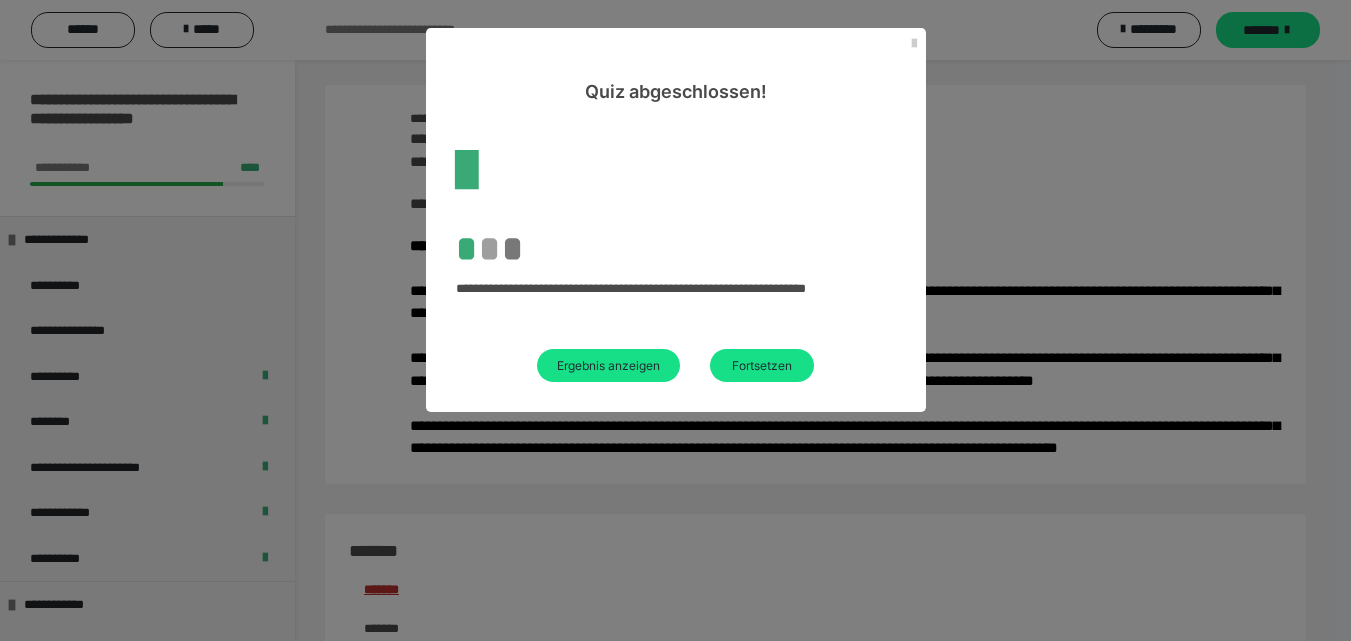 scroll, scrollTop: 600, scrollLeft: 0, axis: vertical 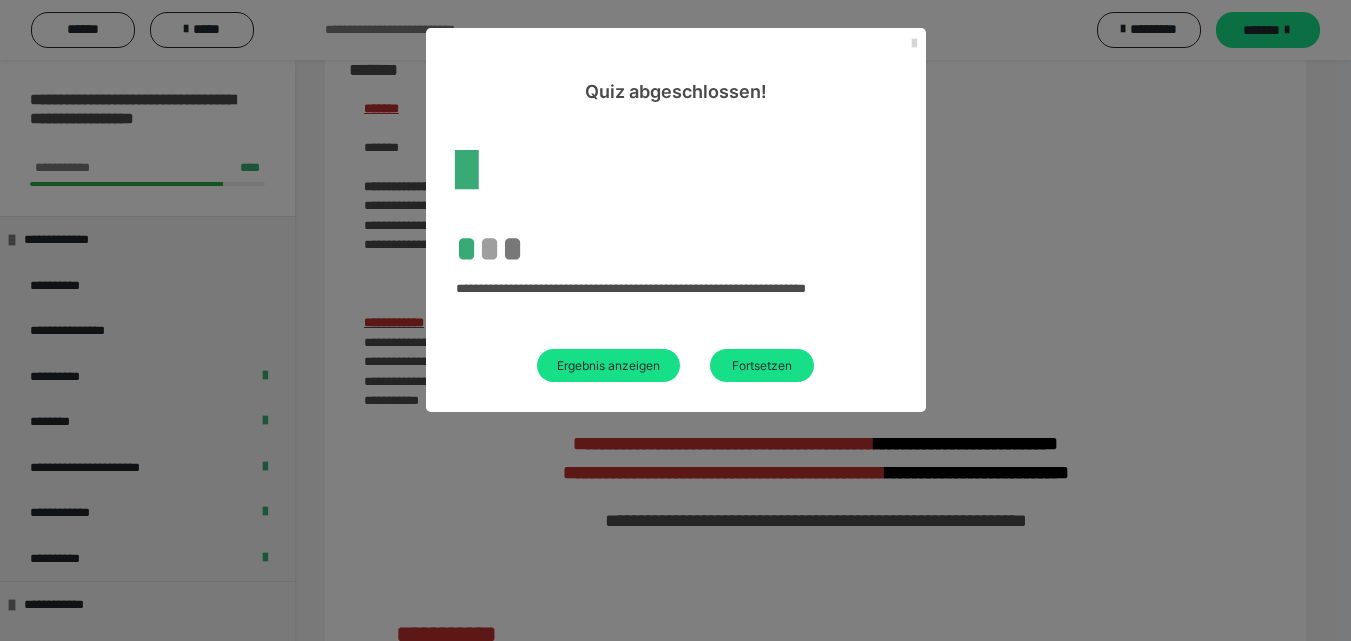 click at bounding box center (914, 44) 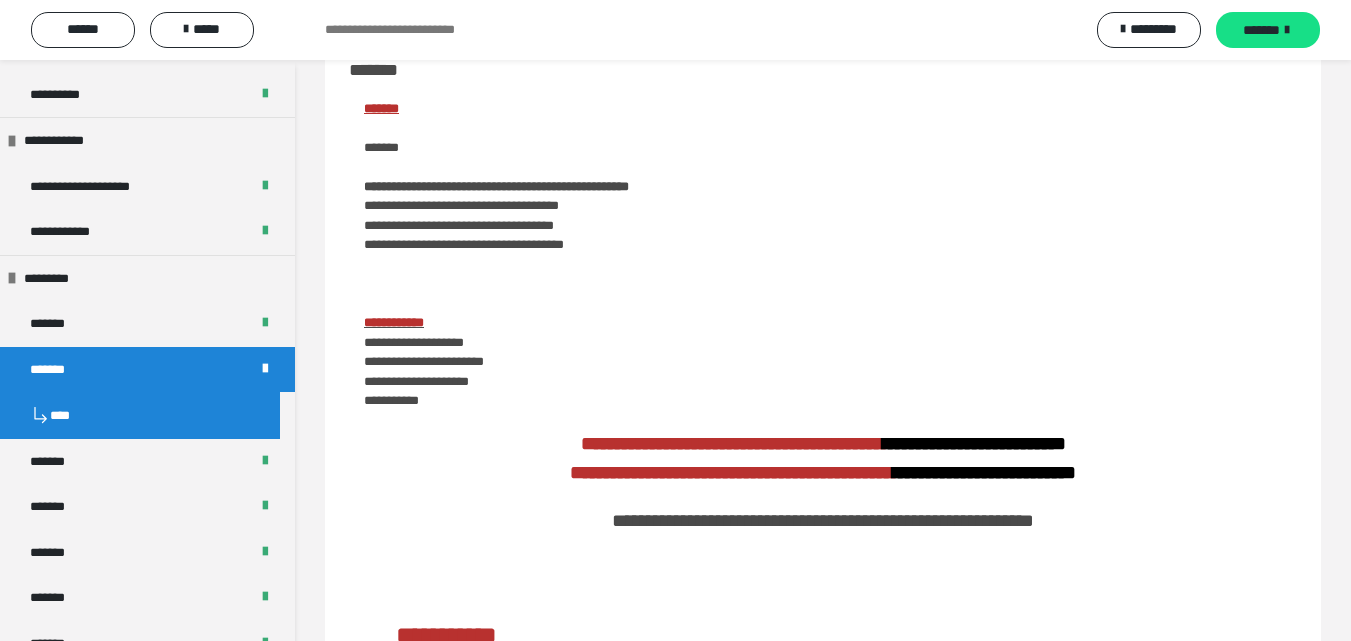 scroll, scrollTop: 500, scrollLeft: 0, axis: vertical 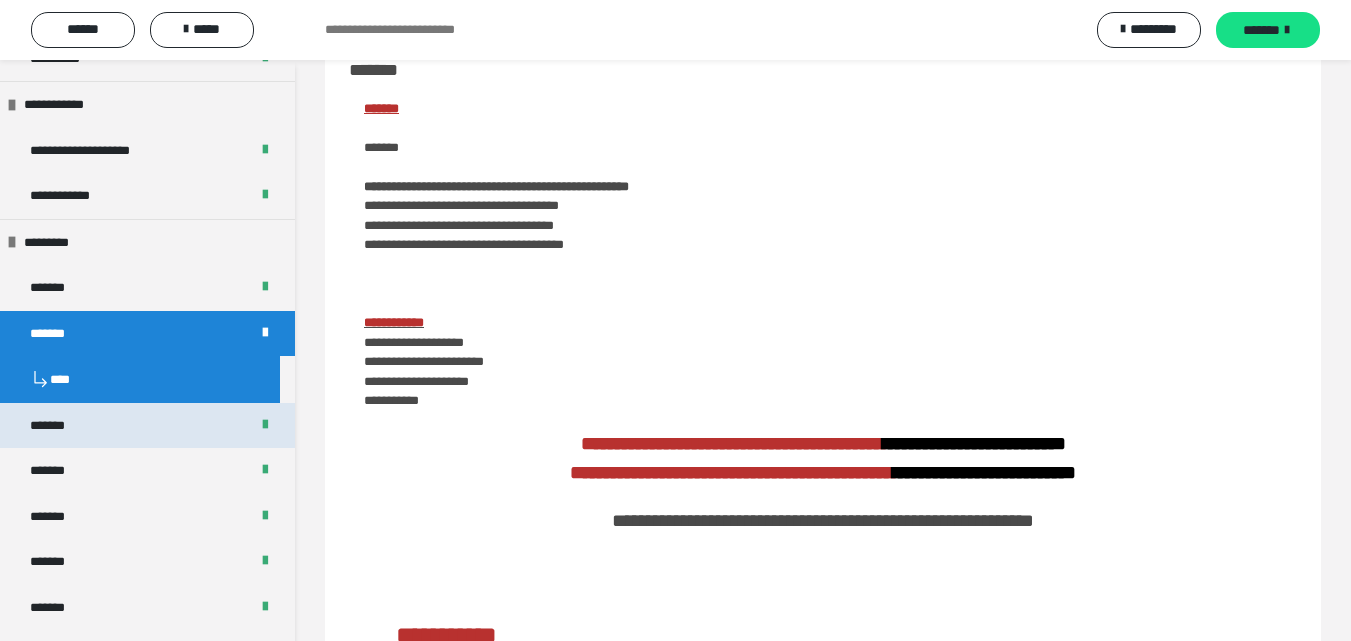 click on "*******" at bounding box center (147, 426) 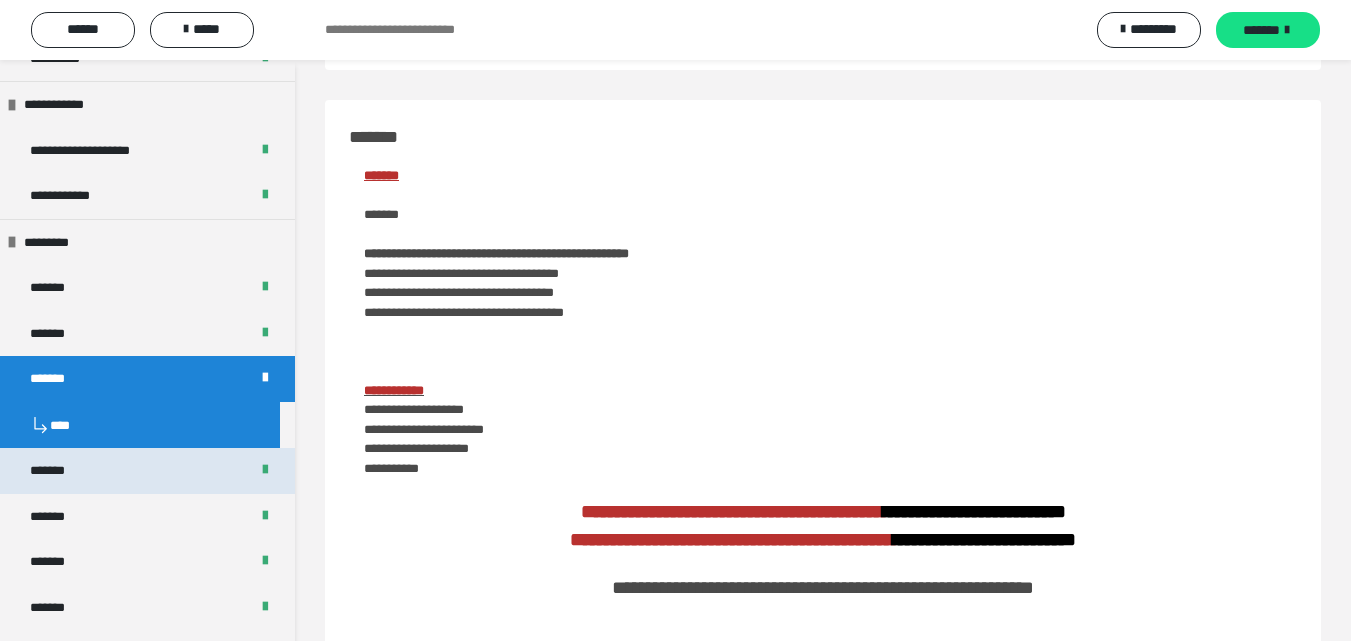 scroll, scrollTop: 667, scrollLeft: 0, axis: vertical 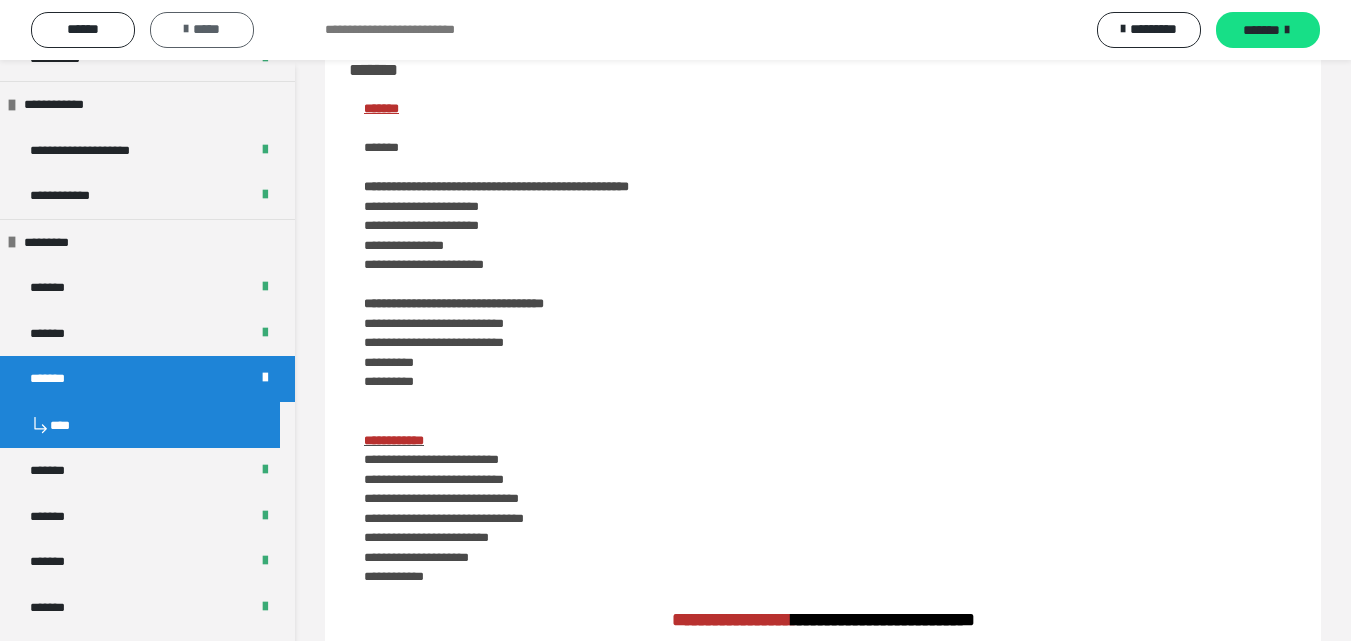 click on "*****" at bounding box center [202, 30] 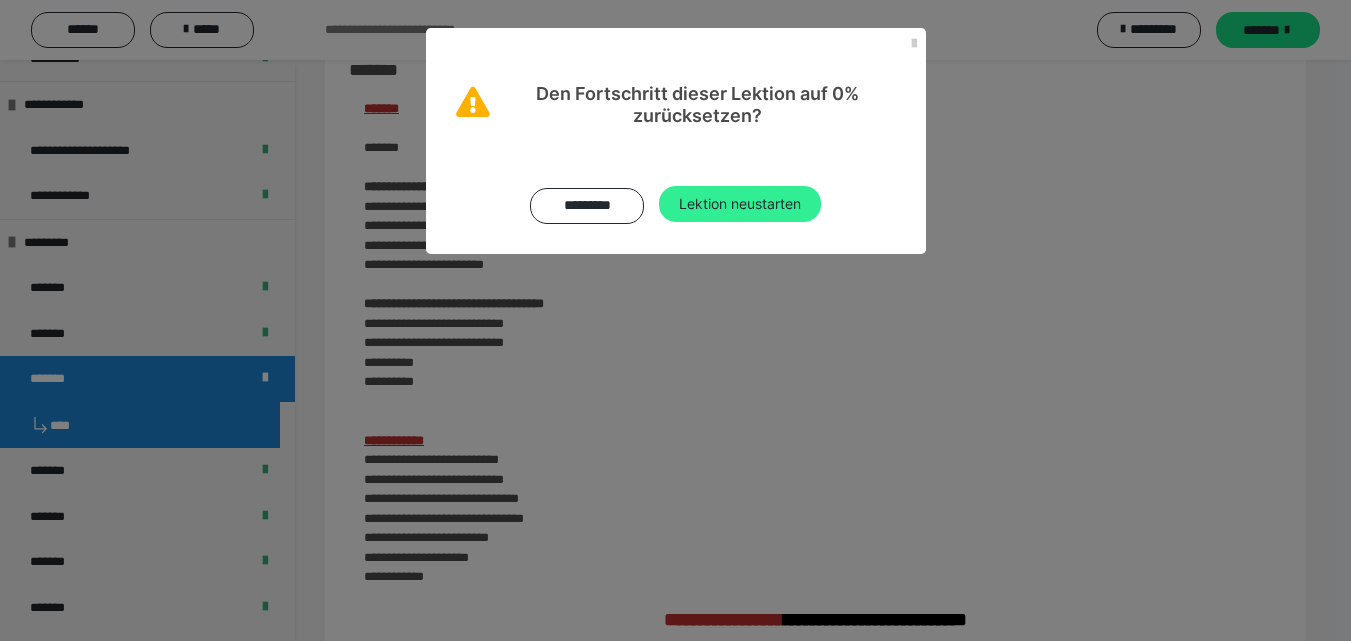 click on "Lektion neustarten" at bounding box center (740, 204) 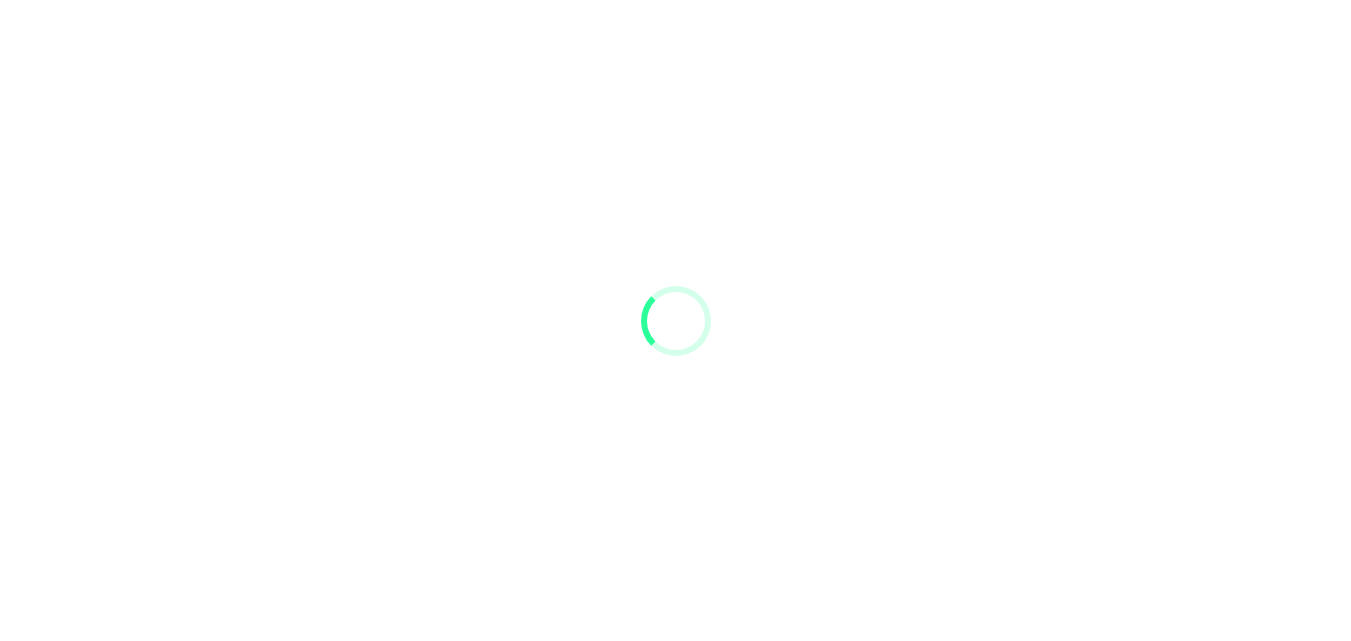 scroll, scrollTop: 0, scrollLeft: 0, axis: both 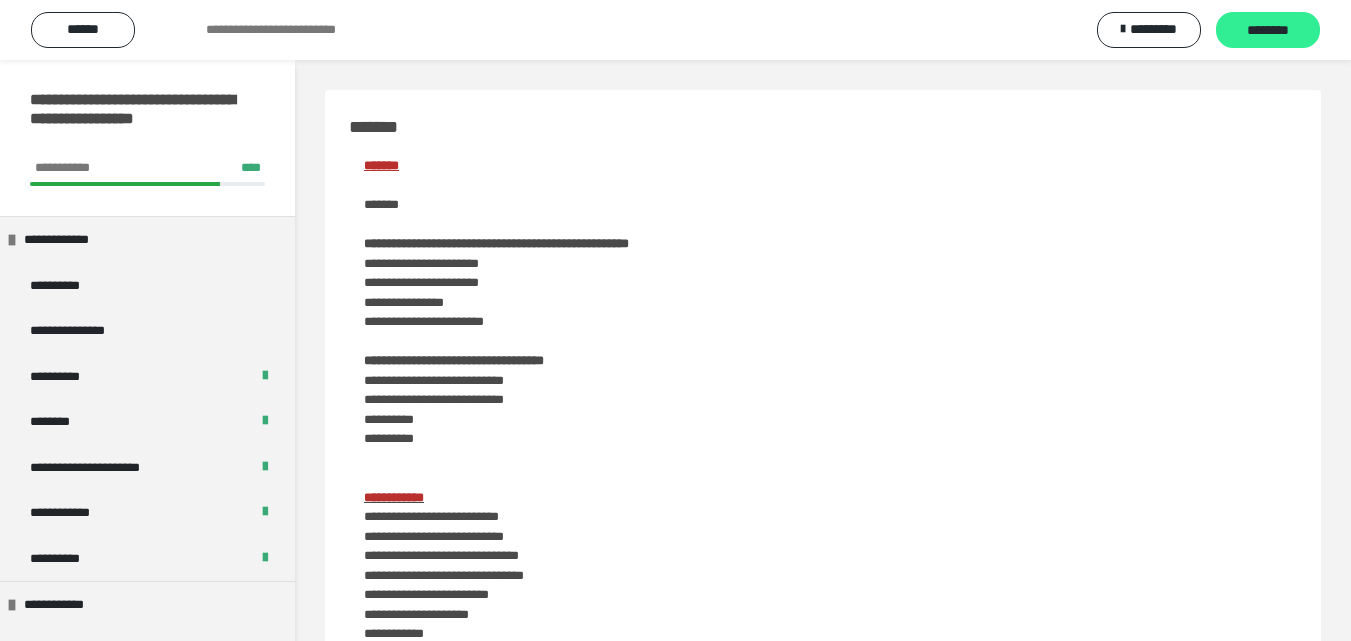 click on "********" at bounding box center [1268, 31] 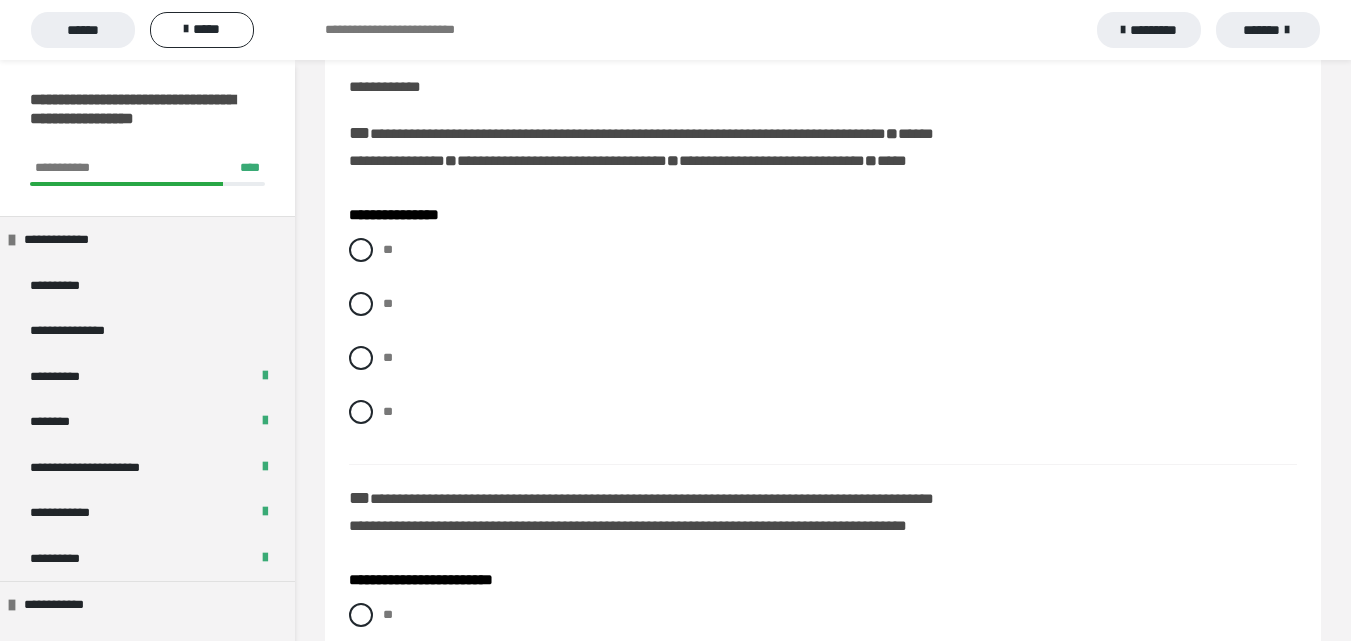 scroll, scrollTop: 132, scrollLeft: 0, axis: vertical 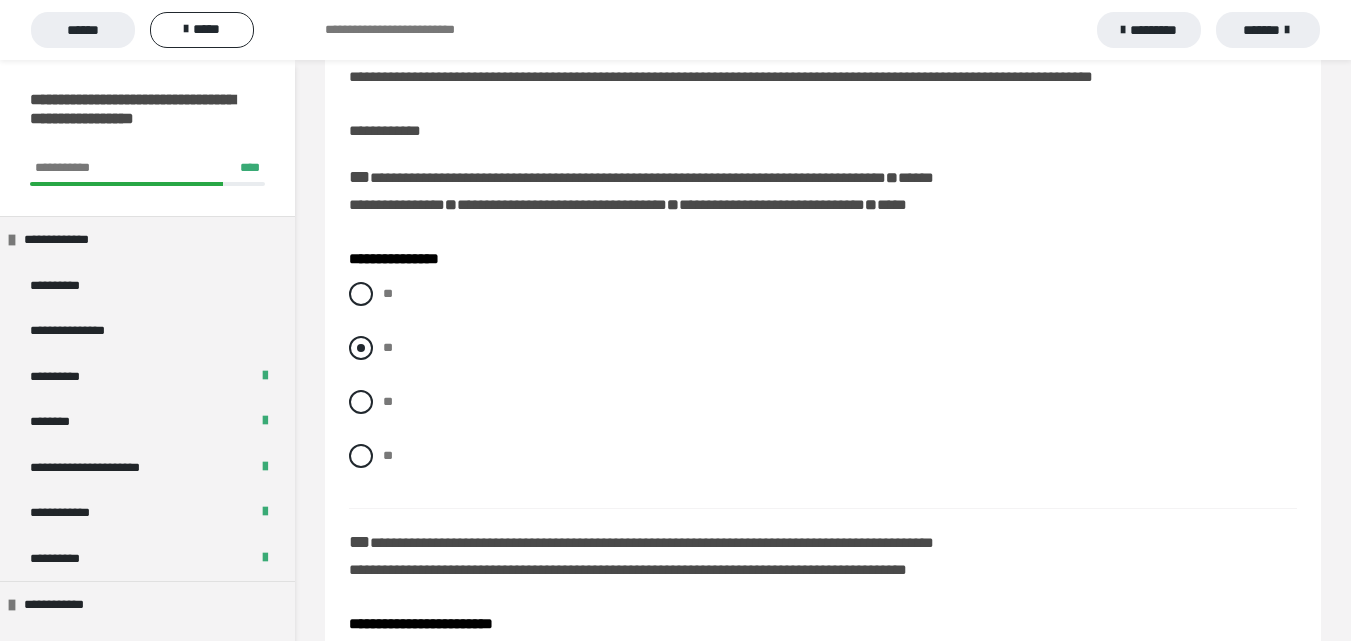 click on "**" at bounding box center [389, 342] 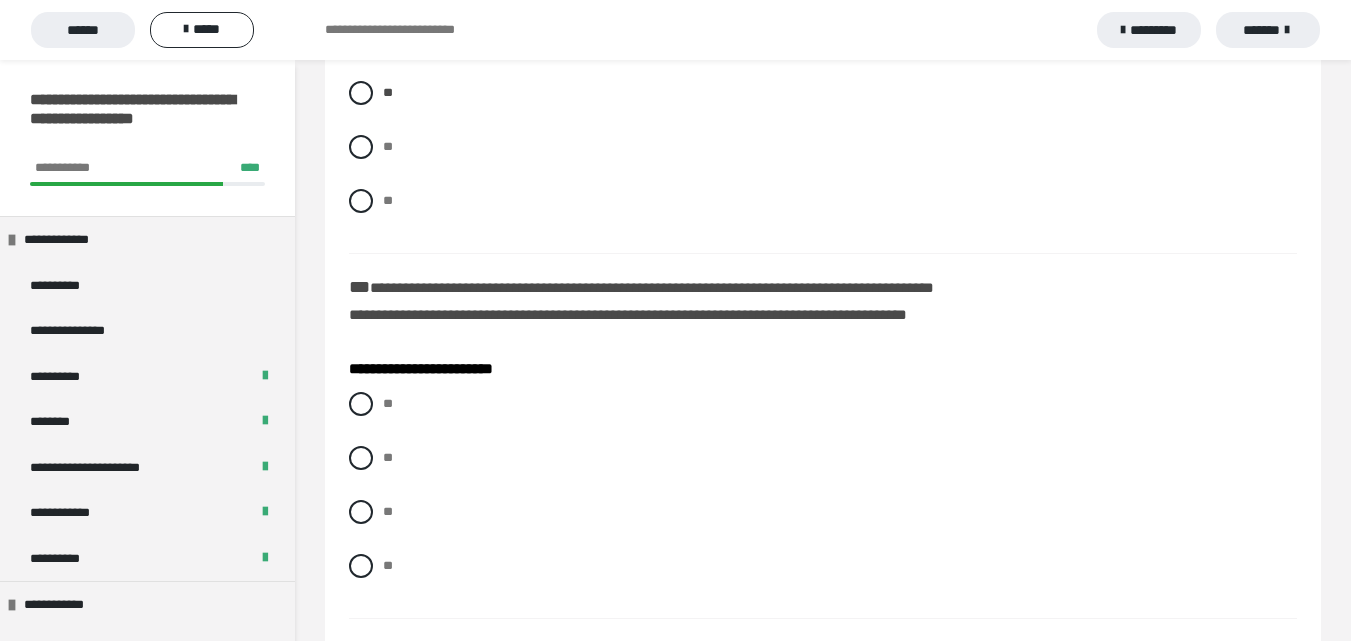 scroll, scrollTop: 432, scrollLeft: 0, axis: vertical 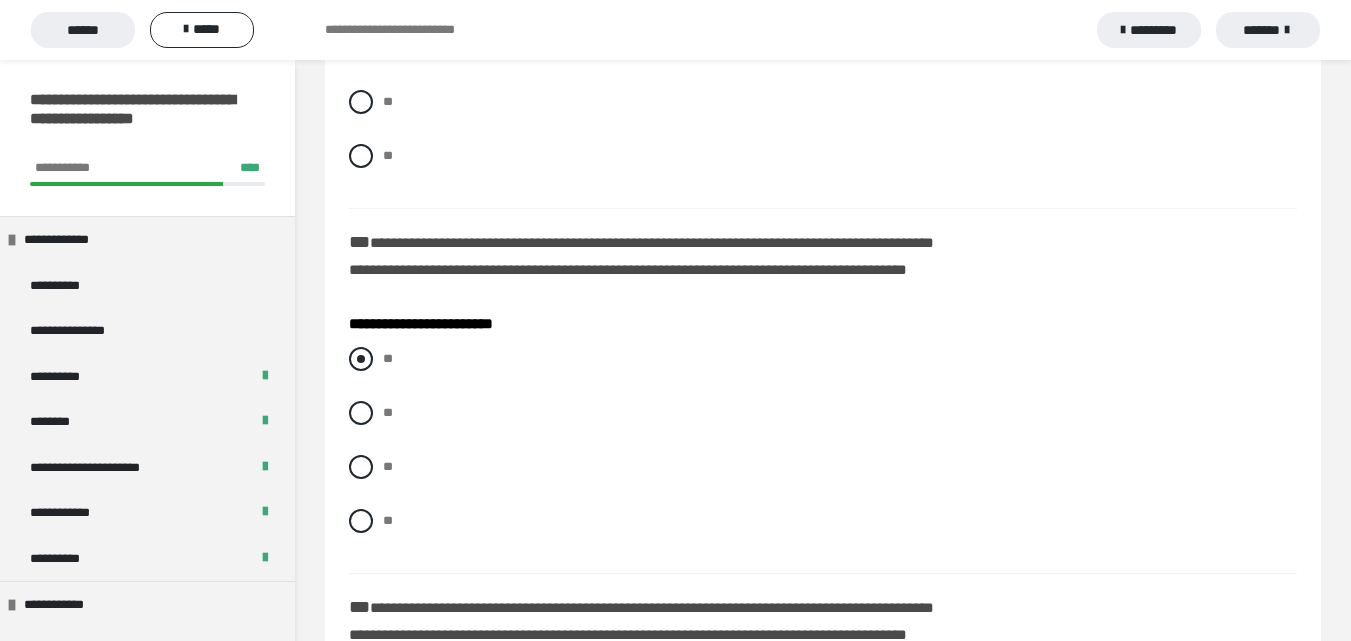 click at bounding box center [361, 359] 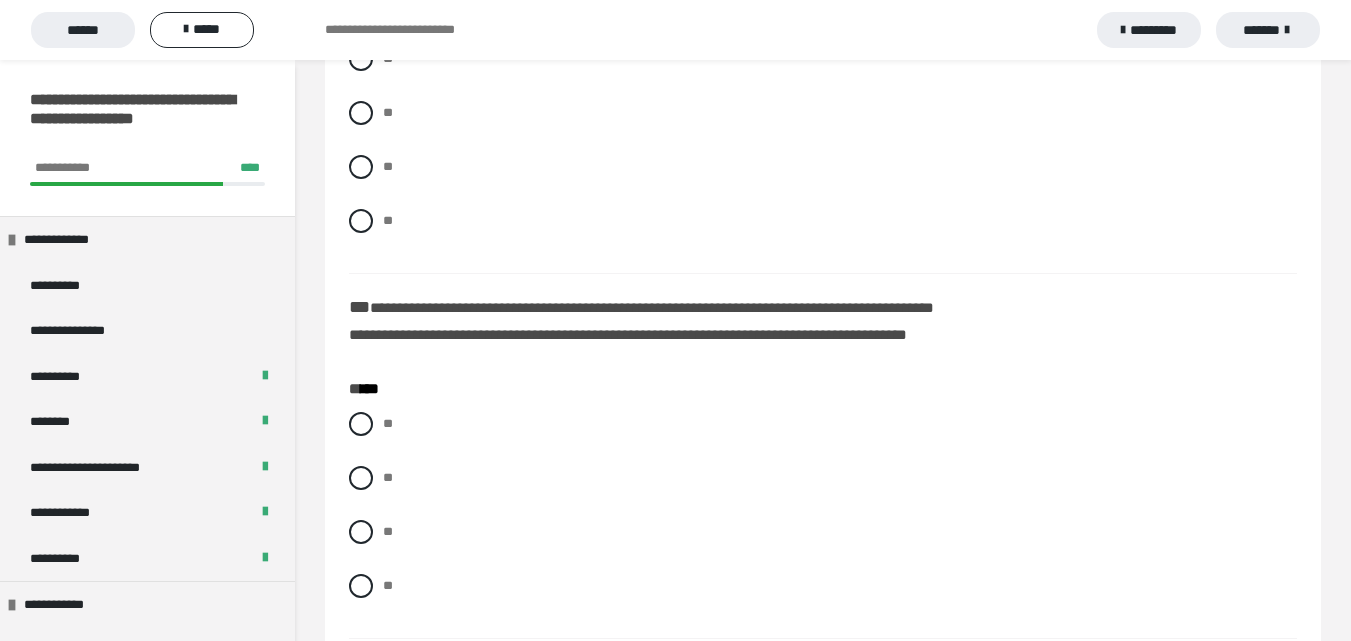 scroll, scrollTop: 1132, scrollLeft: 0, axis: vertical 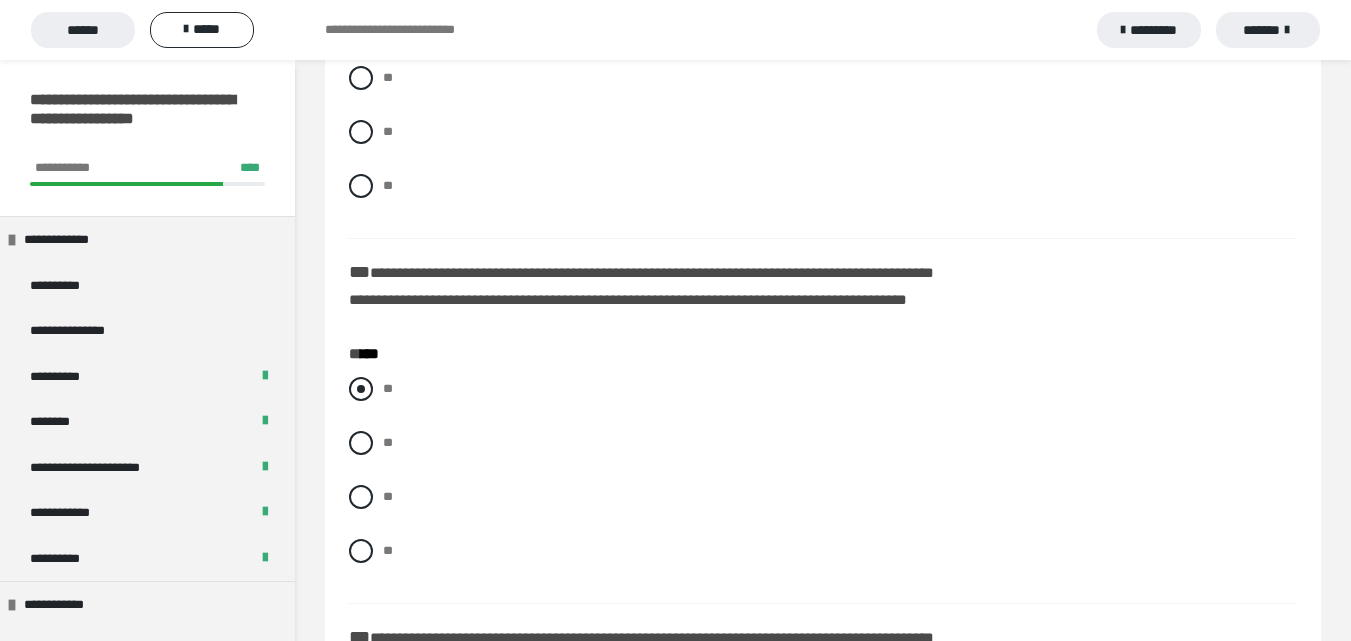 click at bounding box center (361, 389) 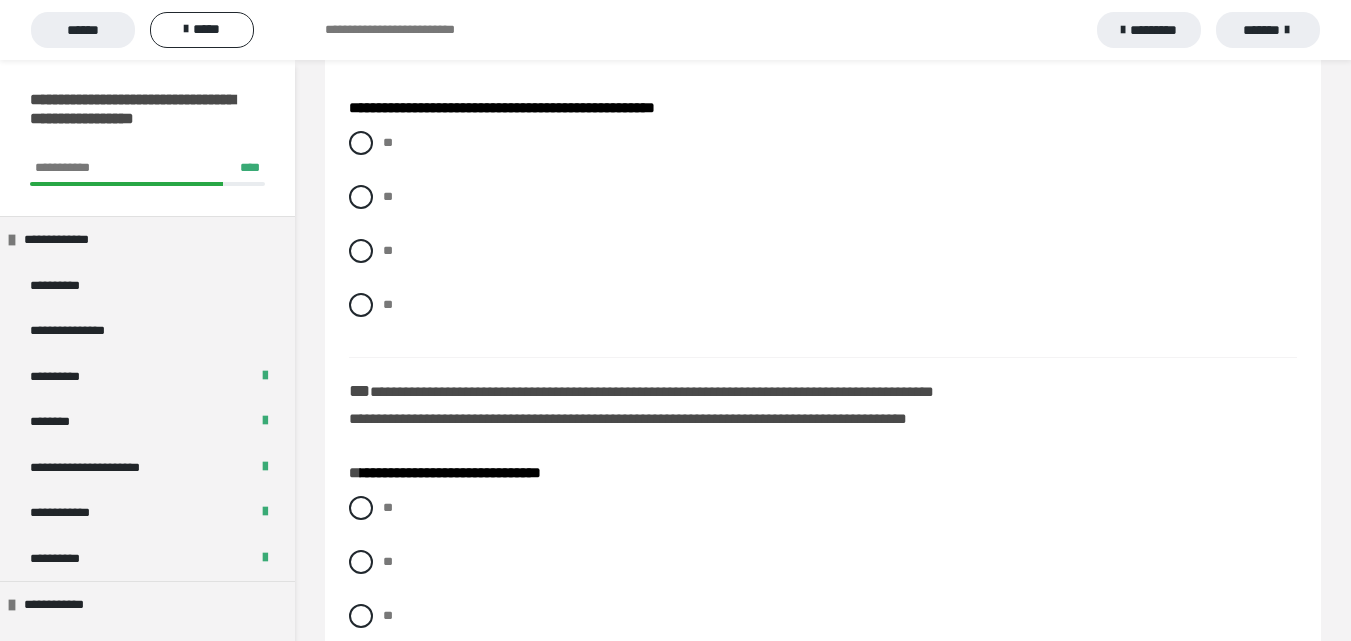 scroll, scrollTop: 1832, scrollLeft: 0, axis: vertical 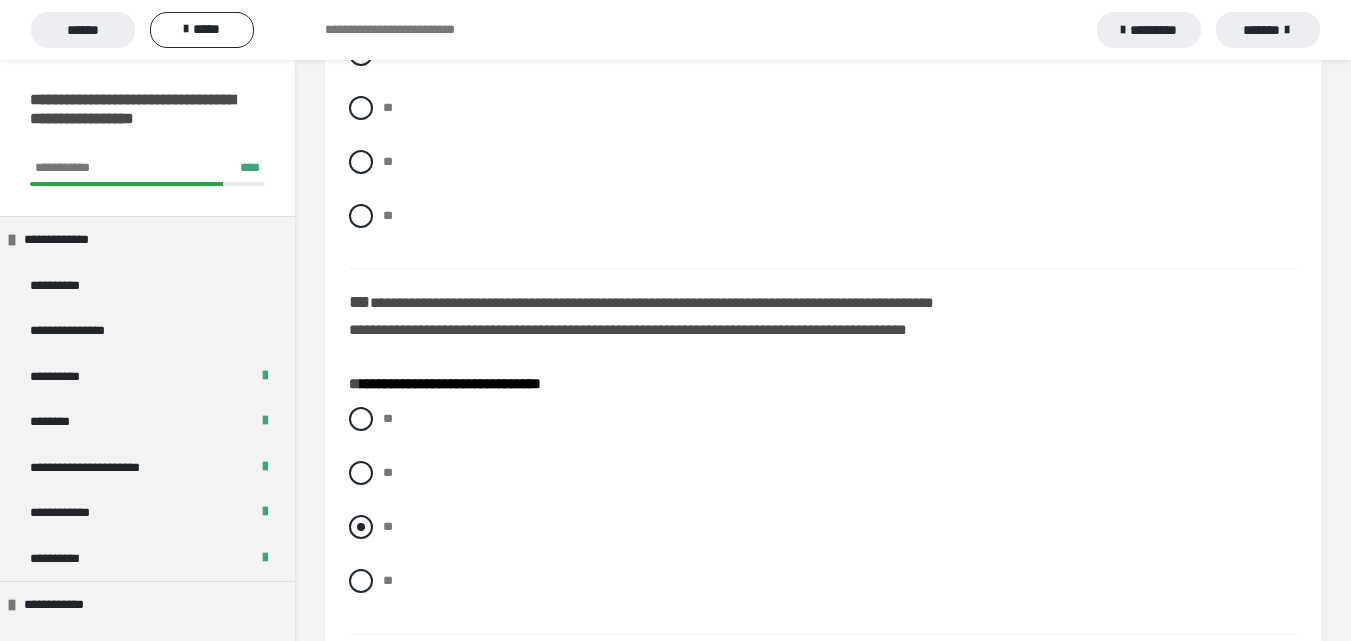 click on "**" at bounding box center [388, 526] 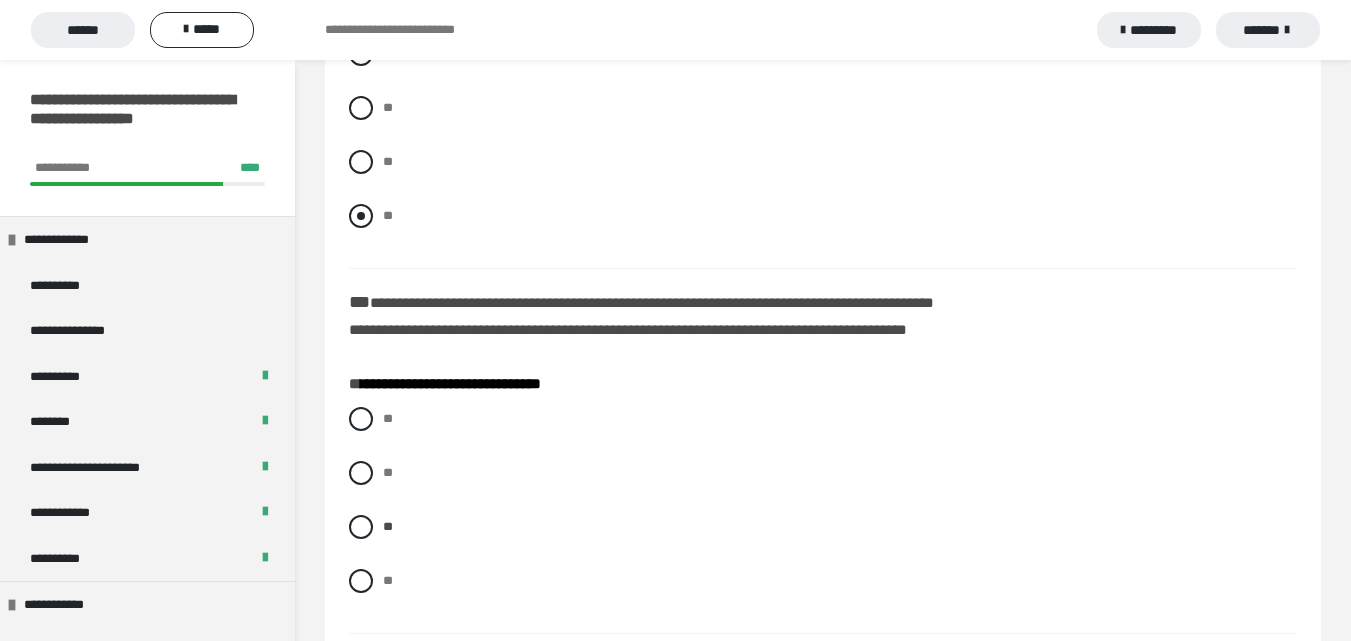 click on "**" at bounding box center [388, 215] 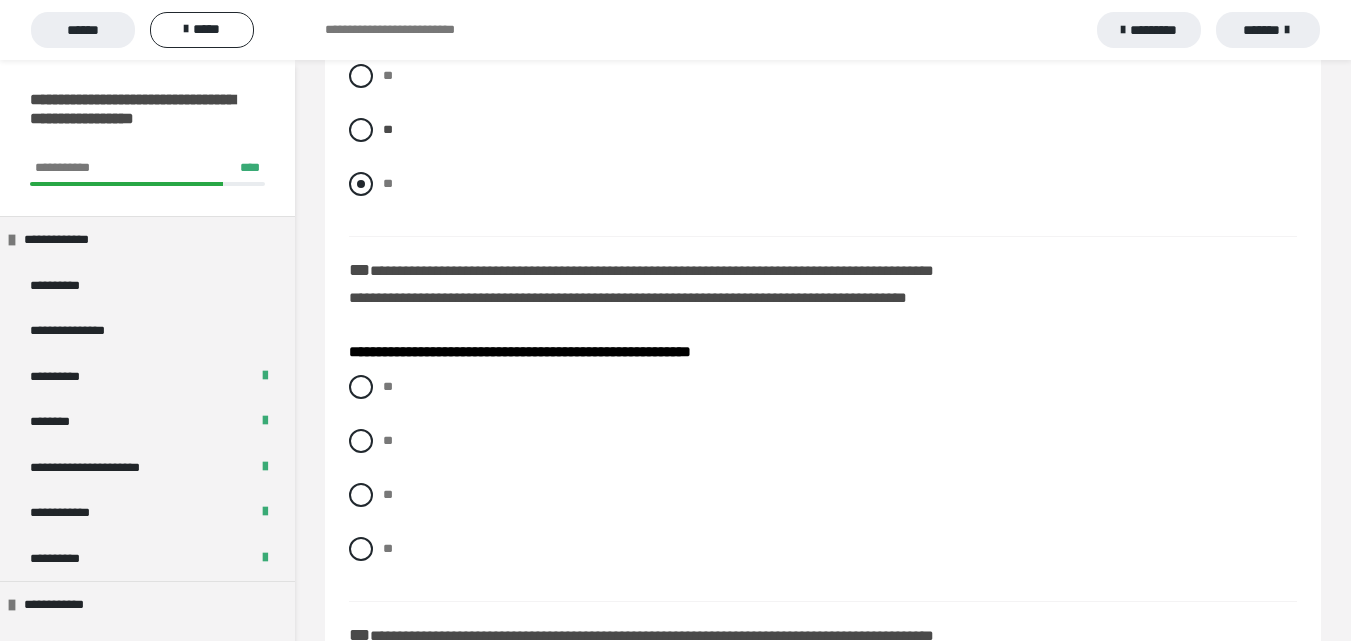 scroll, scrollTop: 2232, scrollLeft: 0, axis: vertical 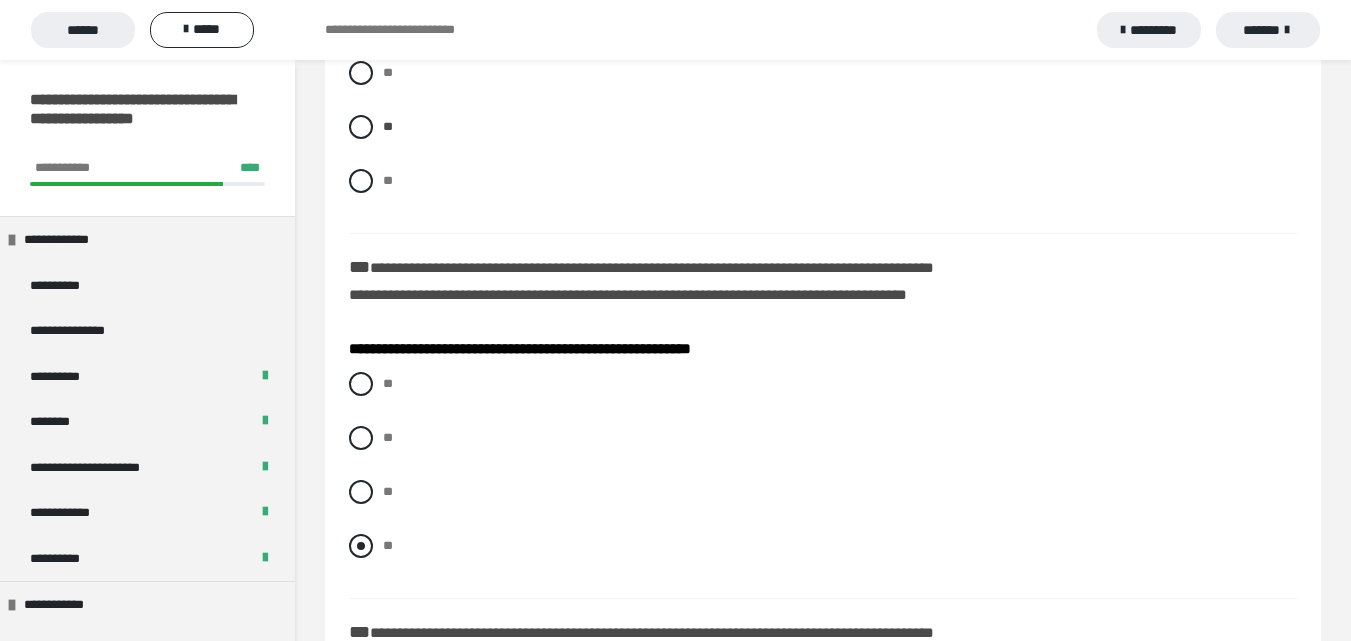 click on "**" at bounding box center [388, 545] 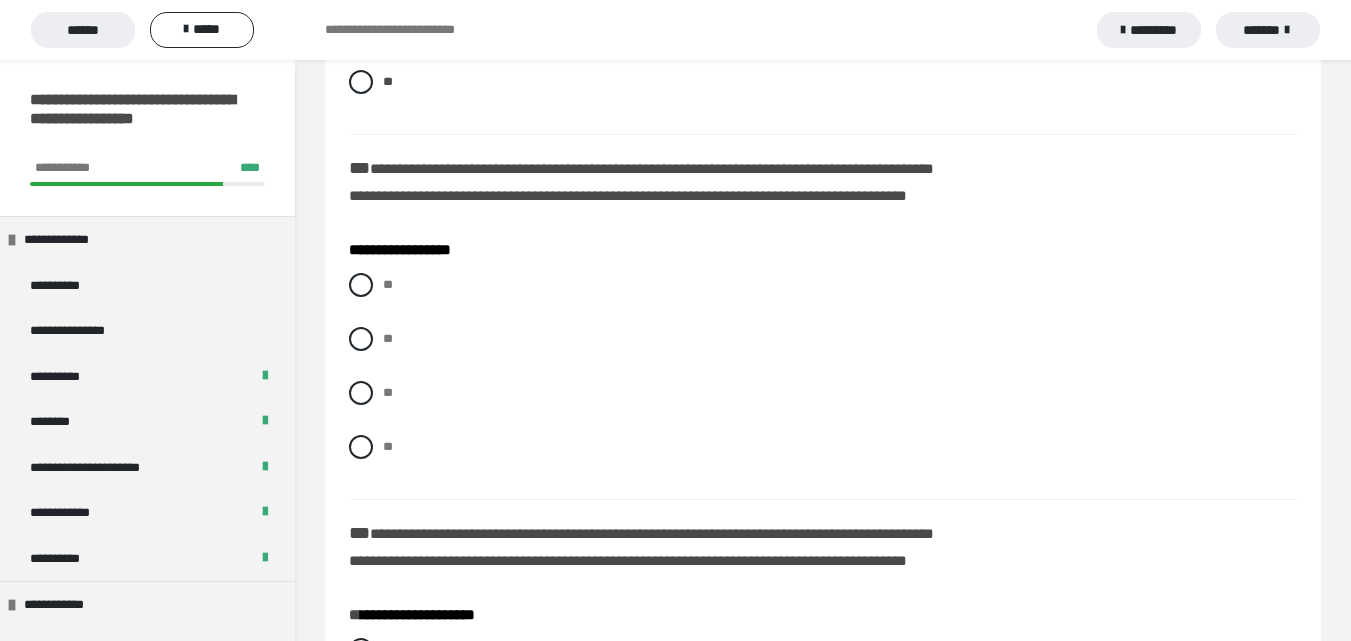 scroll, scrollTop: 2732, scrollLeft: 0, axis: vertical 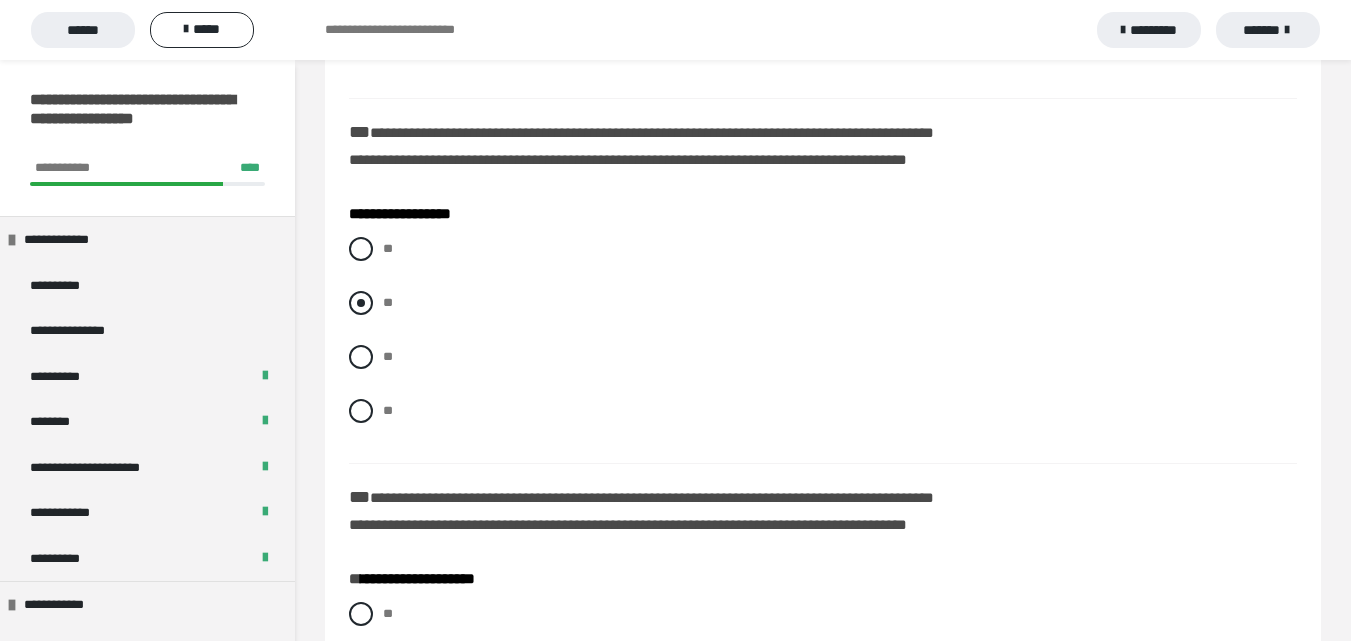 click on "**" at bounding box center [388, 302] 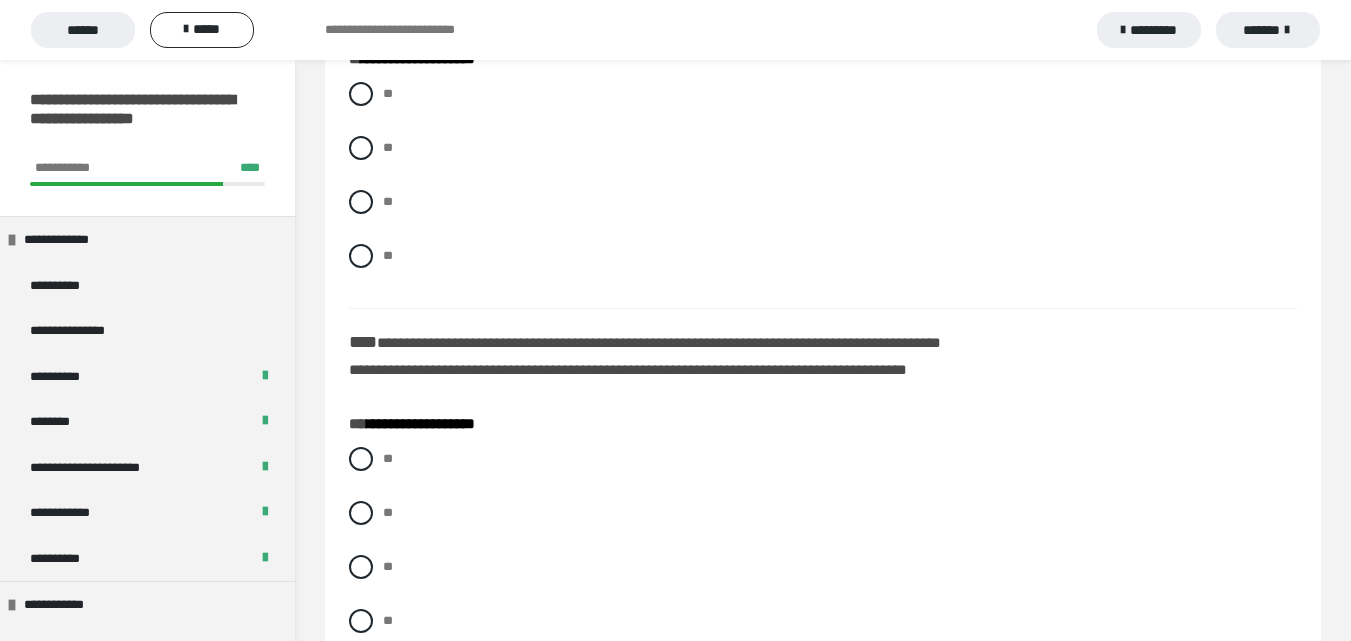 scroll, scrollTop: 3332, scrollLeft: 0, axis: vertical 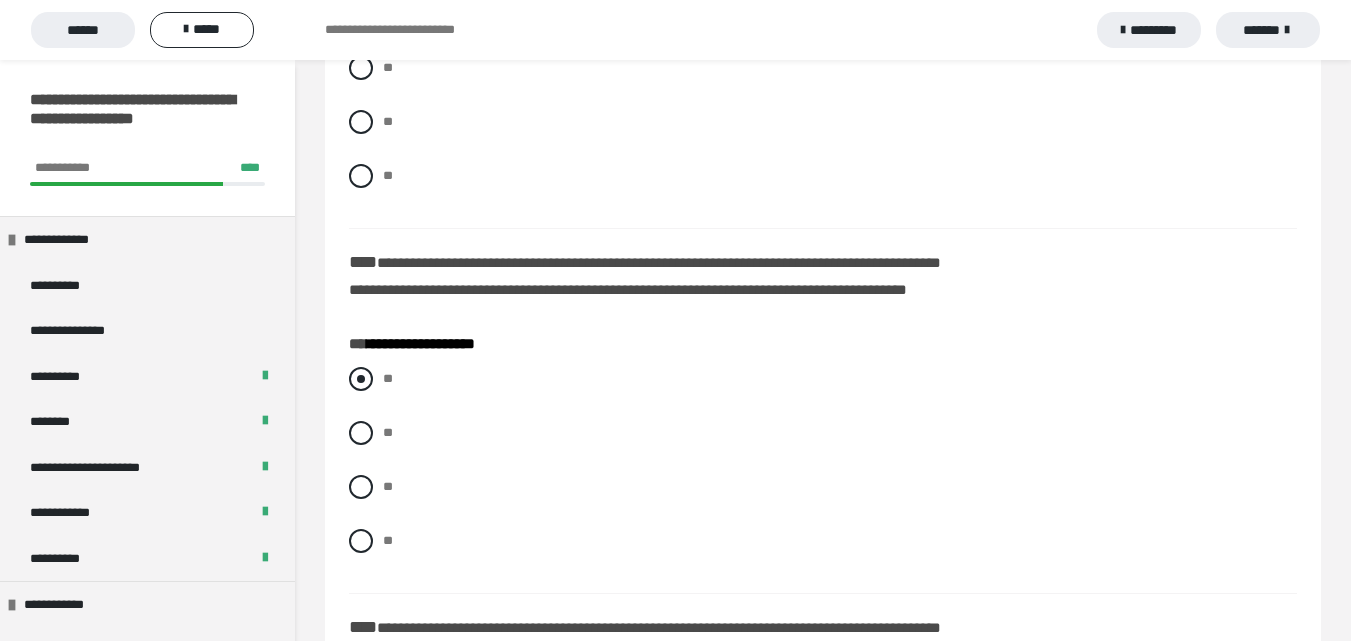 click on "**" at bounding box center [823, 379] 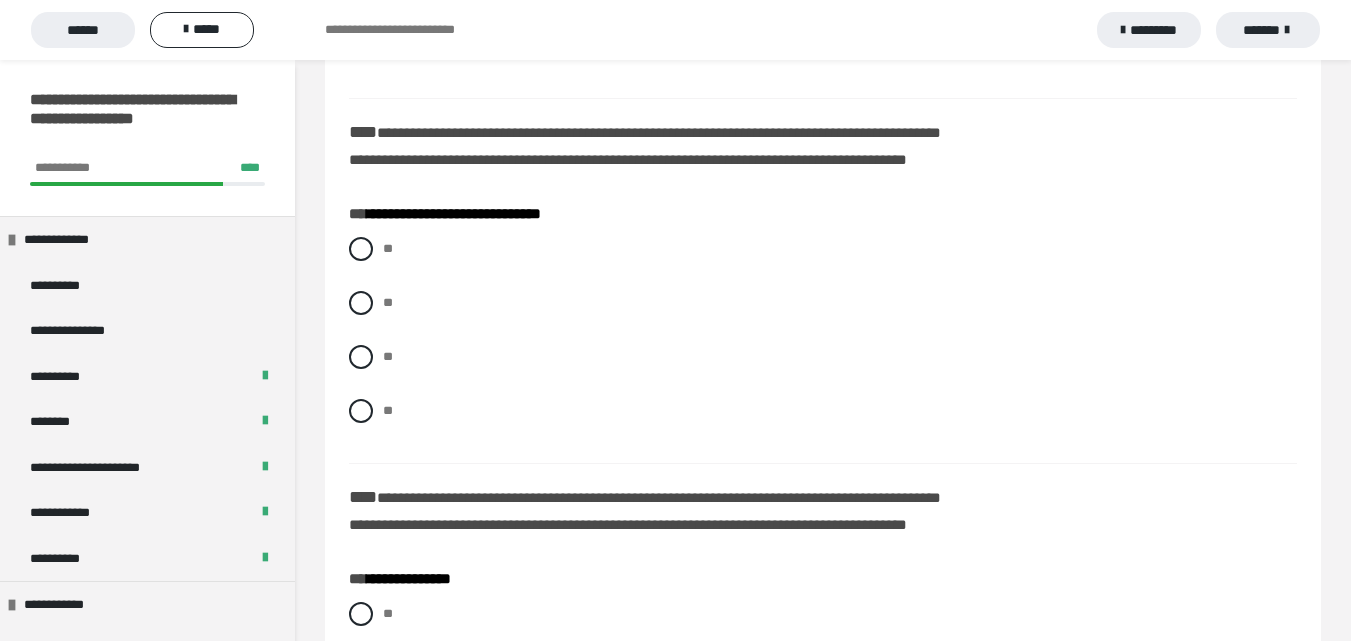 scroll, scrollTop: 3832, scrollLeft: 0, axis: vertical 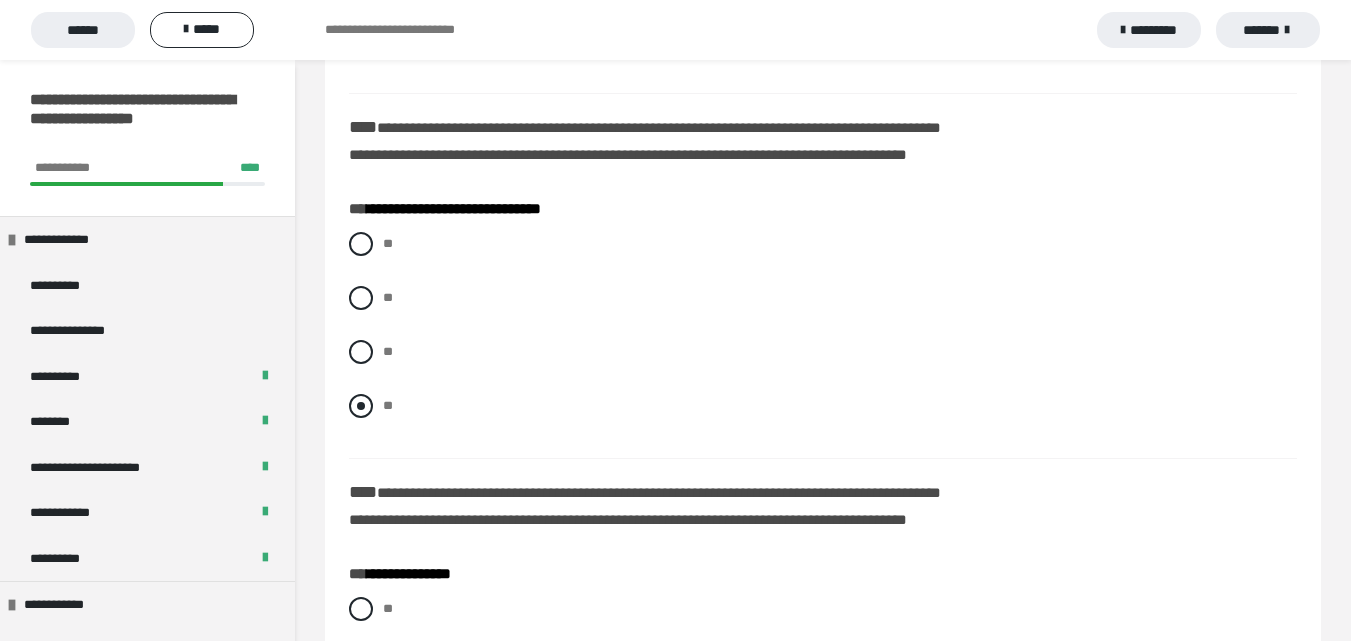 click on "**" at bounding box center [823, 406] 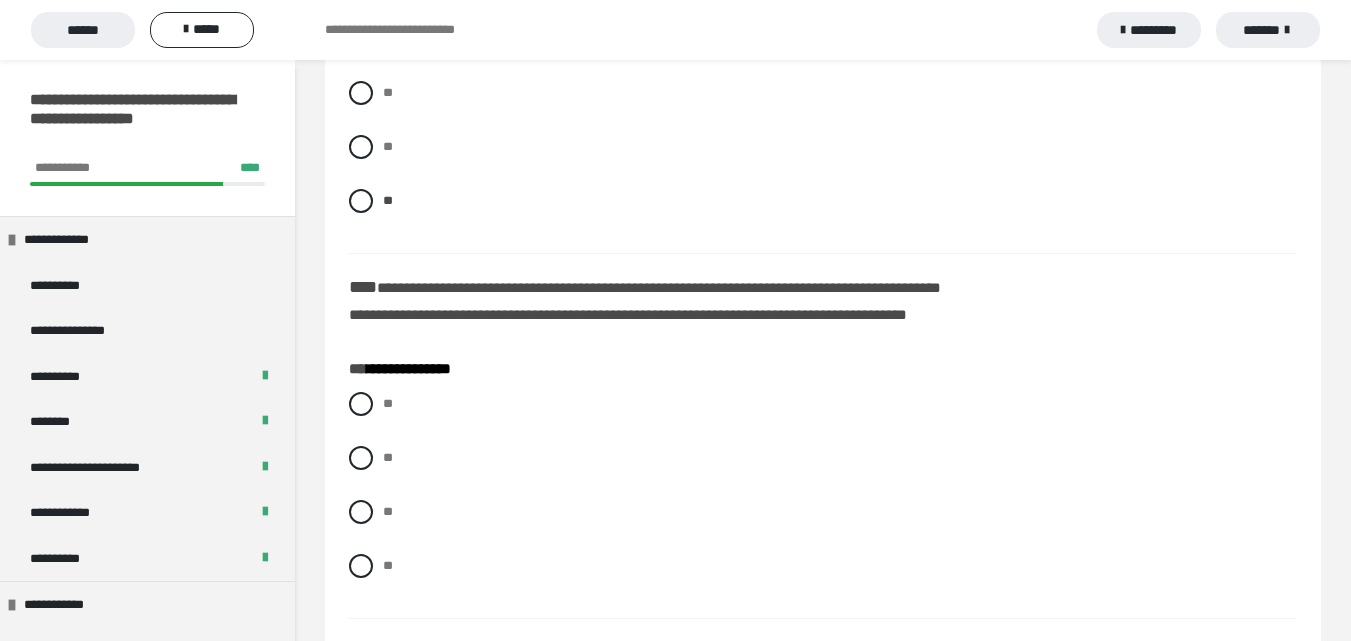 scroll, scrollTop: 4132, scrollLeft: 0, axis: vertical 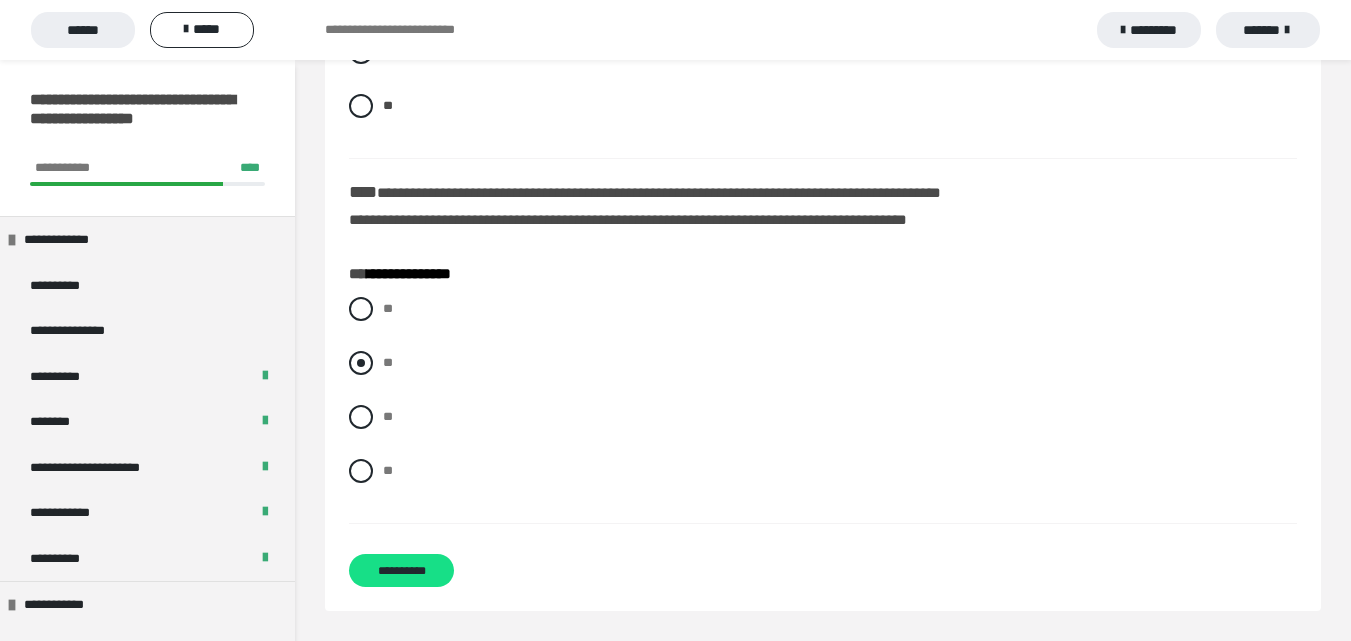 click on "**" at bounding box center (388, 362) 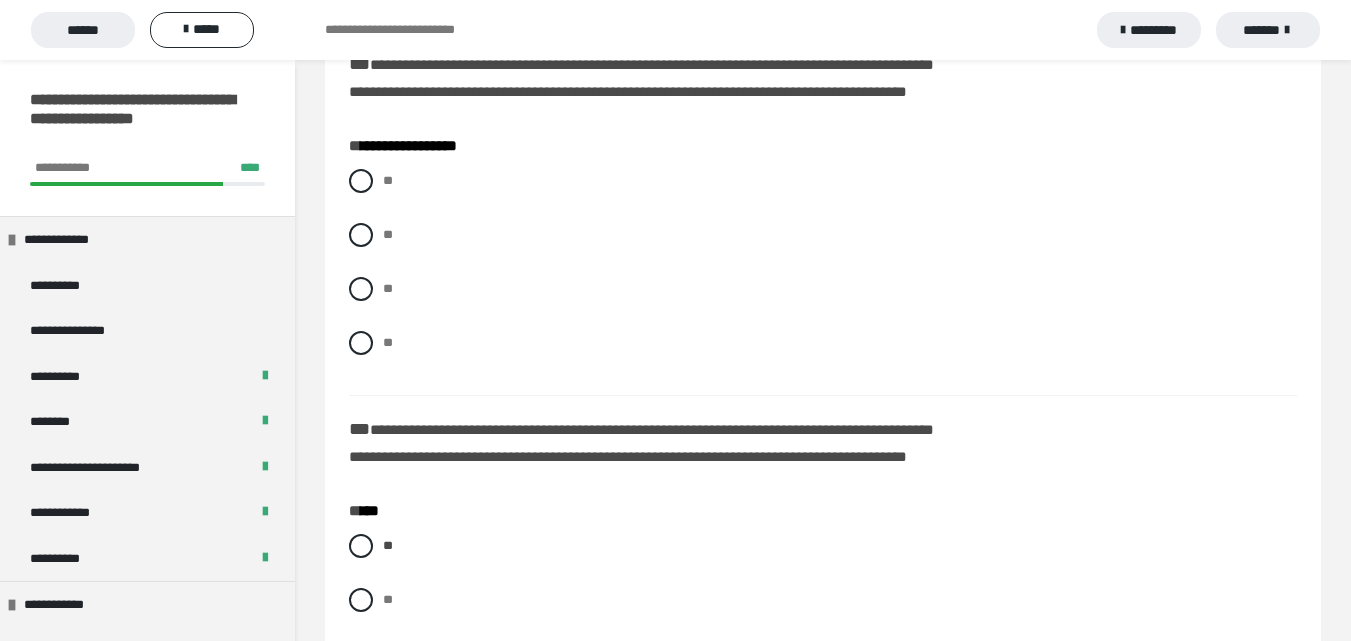 scroll, scrollTop: 1000, scrollLeft: 0, axis: vertical 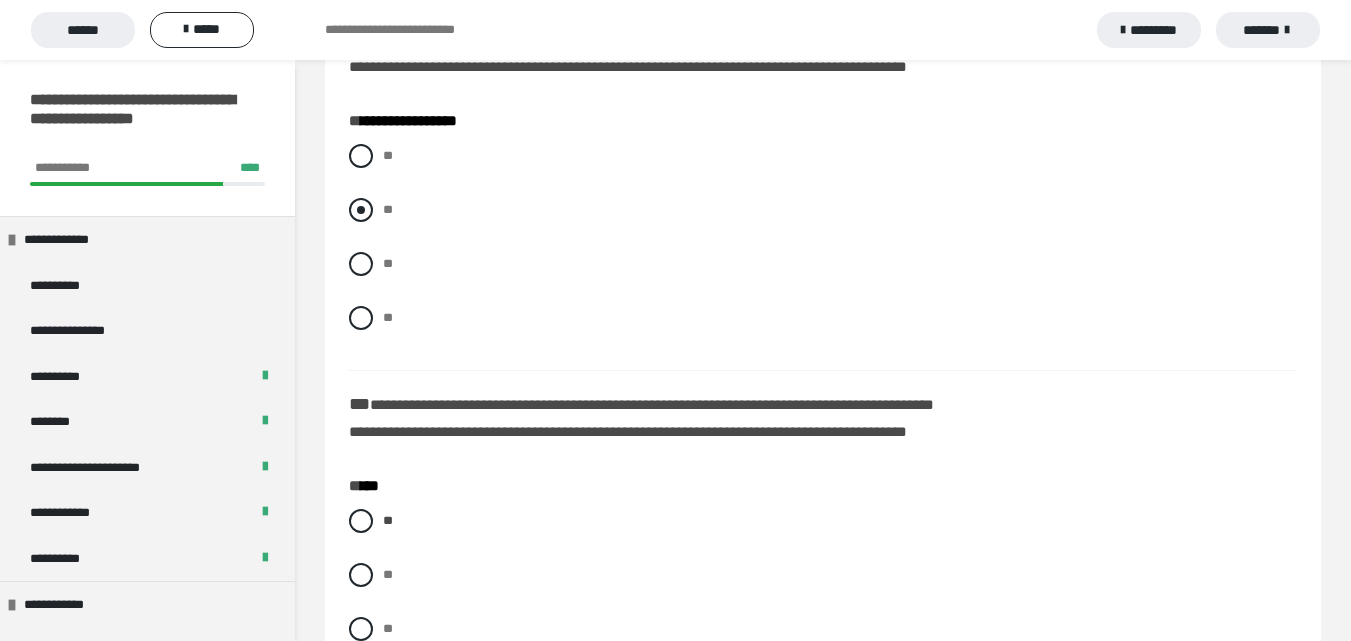 click on "**" at bounding box center (823, 210) 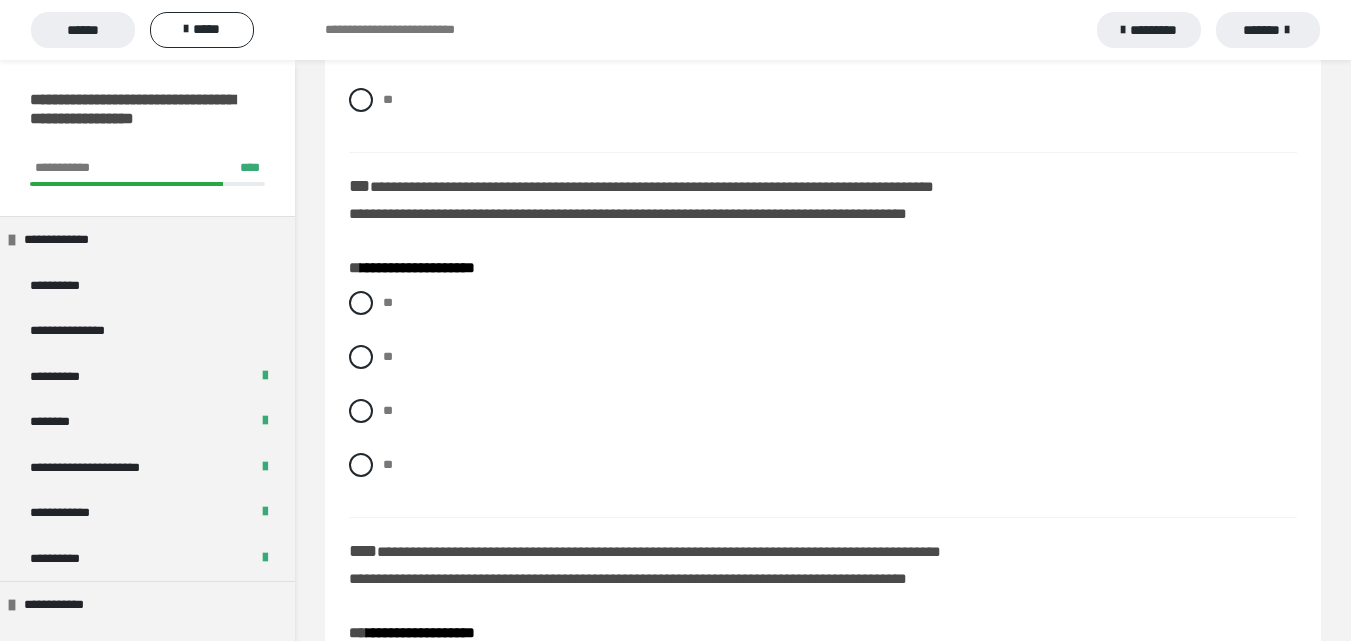 scroll, scrollTop: 3200, scrollLeft: 0, axis: vertical 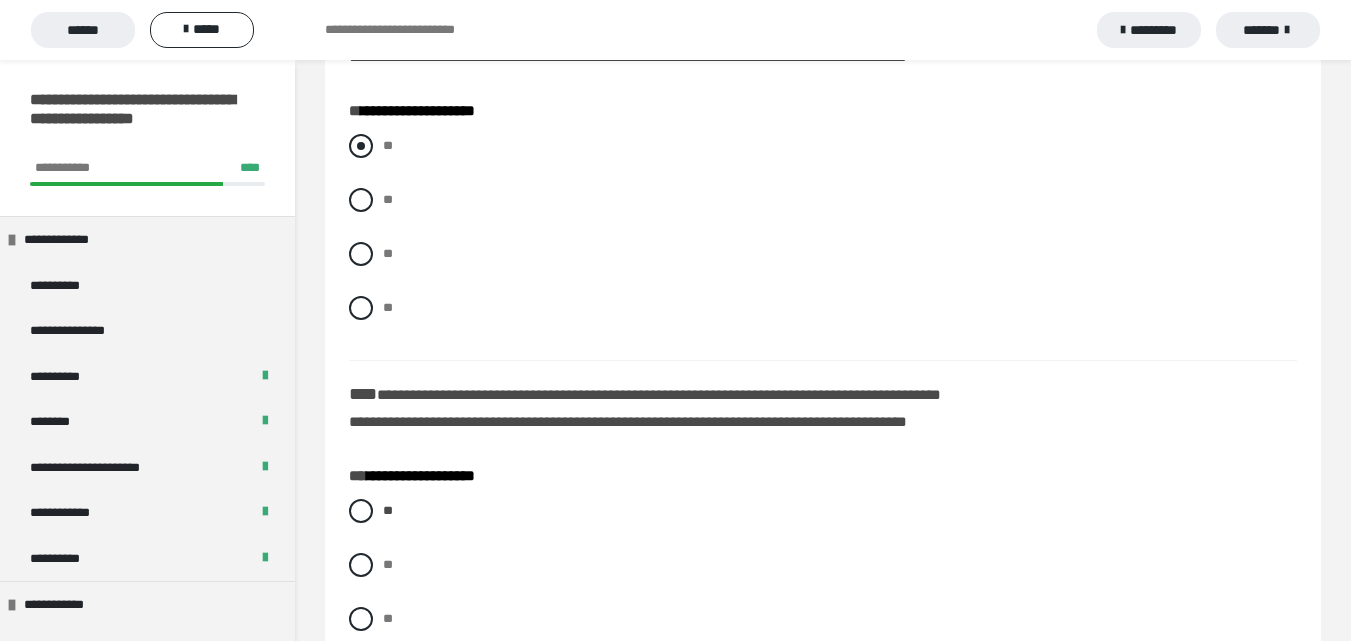 click on "**" at bounding box center (823, 146) 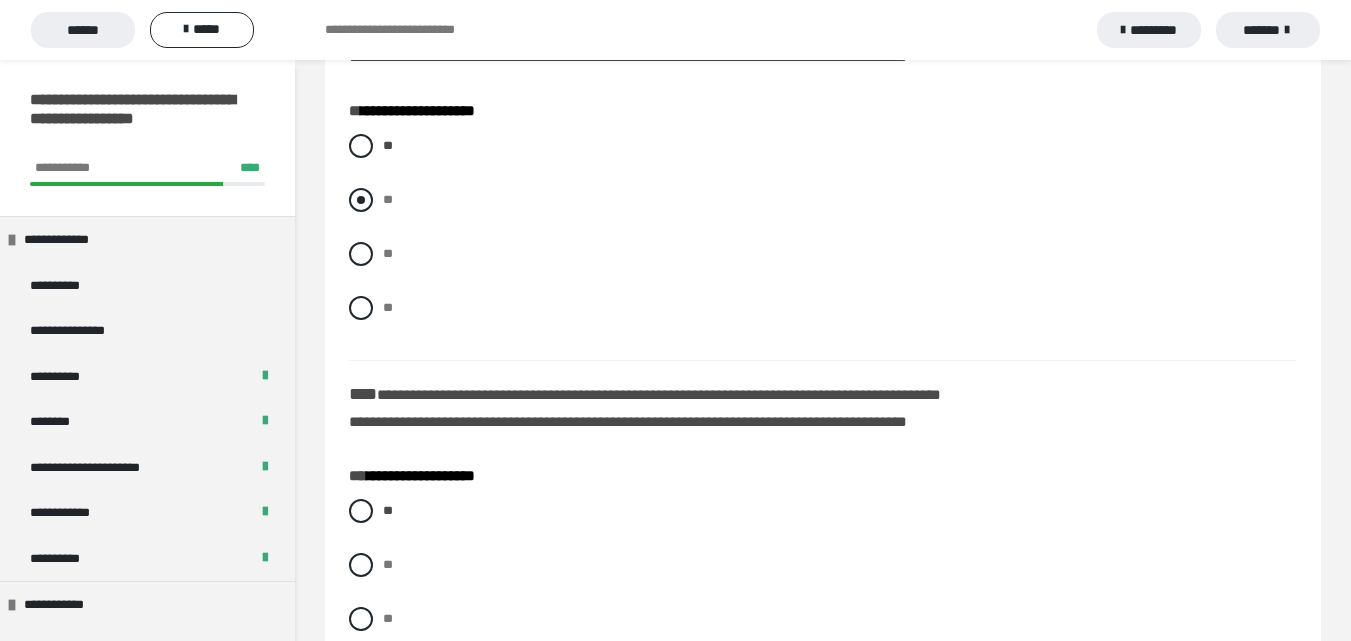 click on "**" at bounding box center [823, 200] 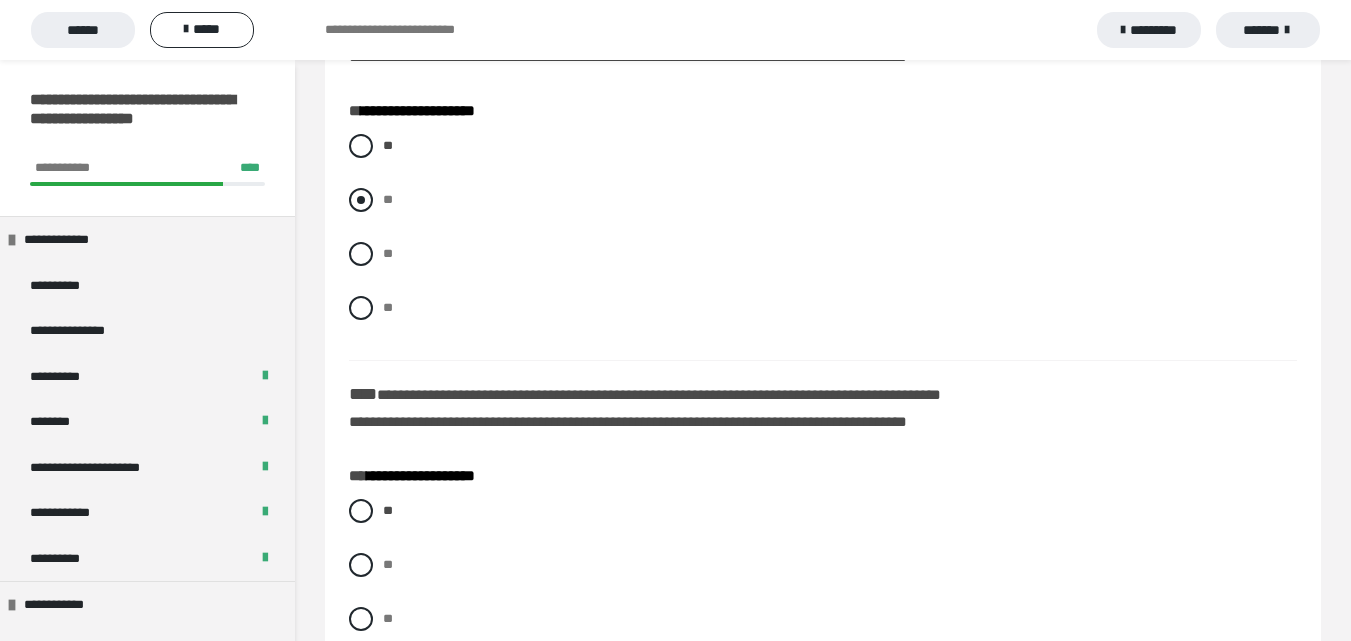 radio on "****" 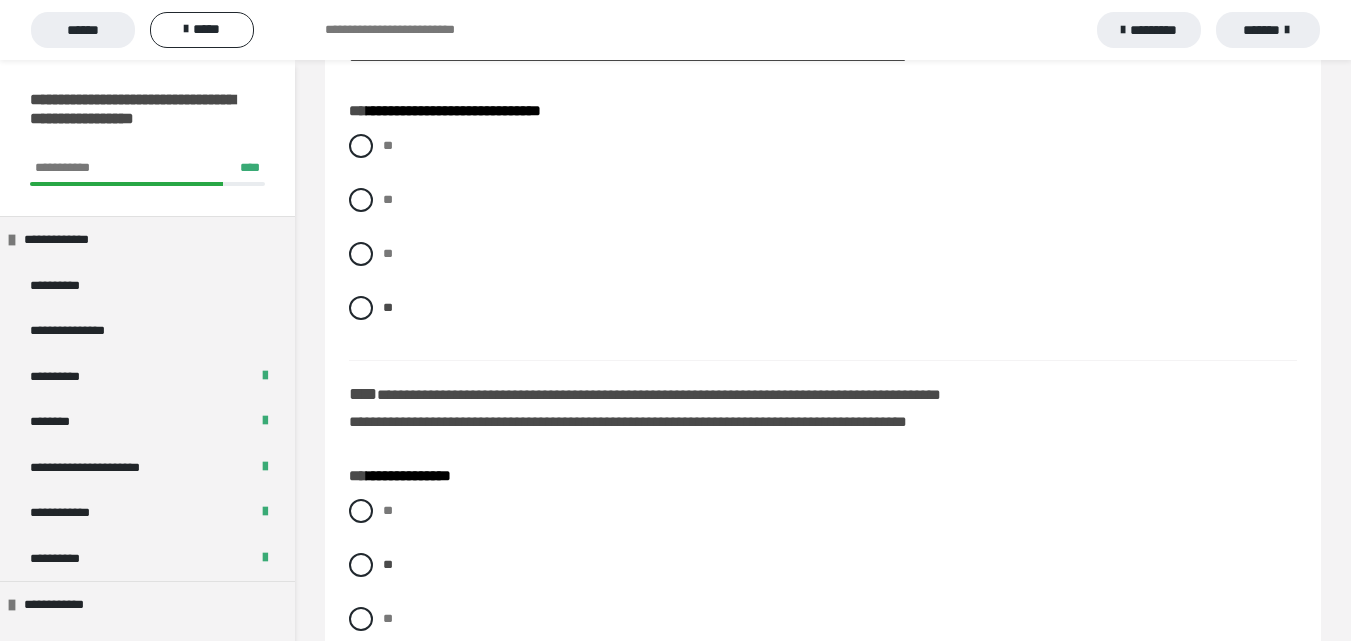 scroll, scrollTop: 4132, scrollLeft: 0, axis: vertical 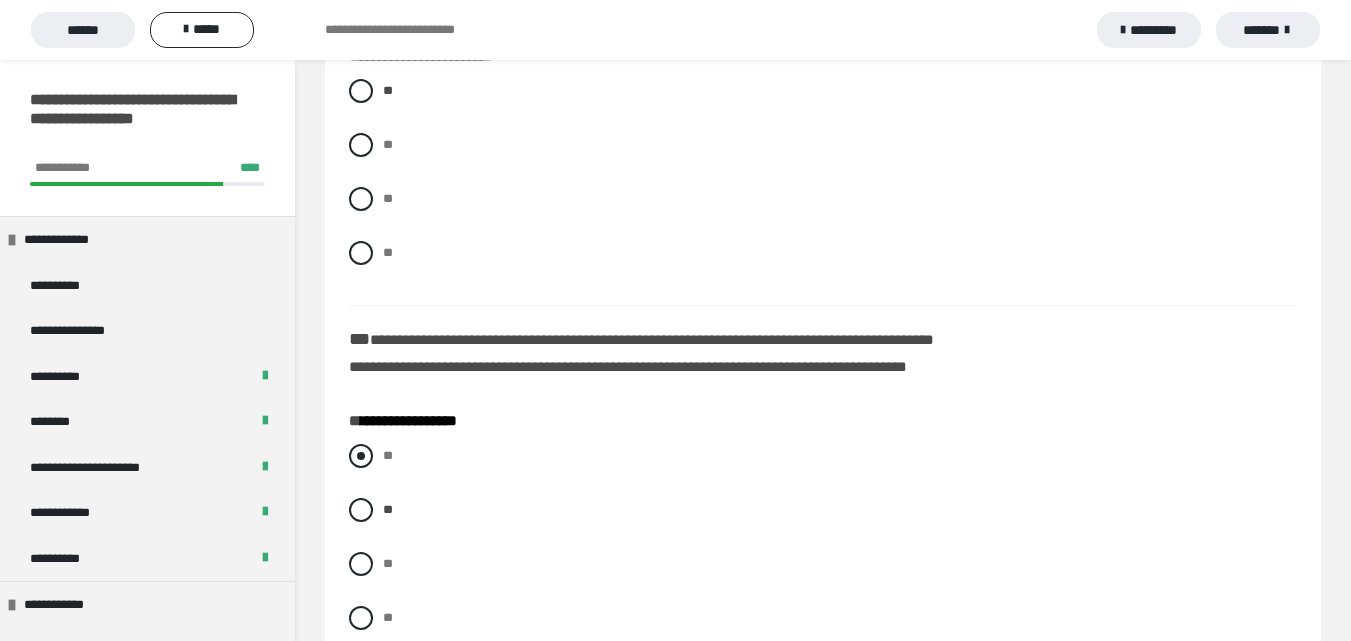 click at bounding box center [361, 456] 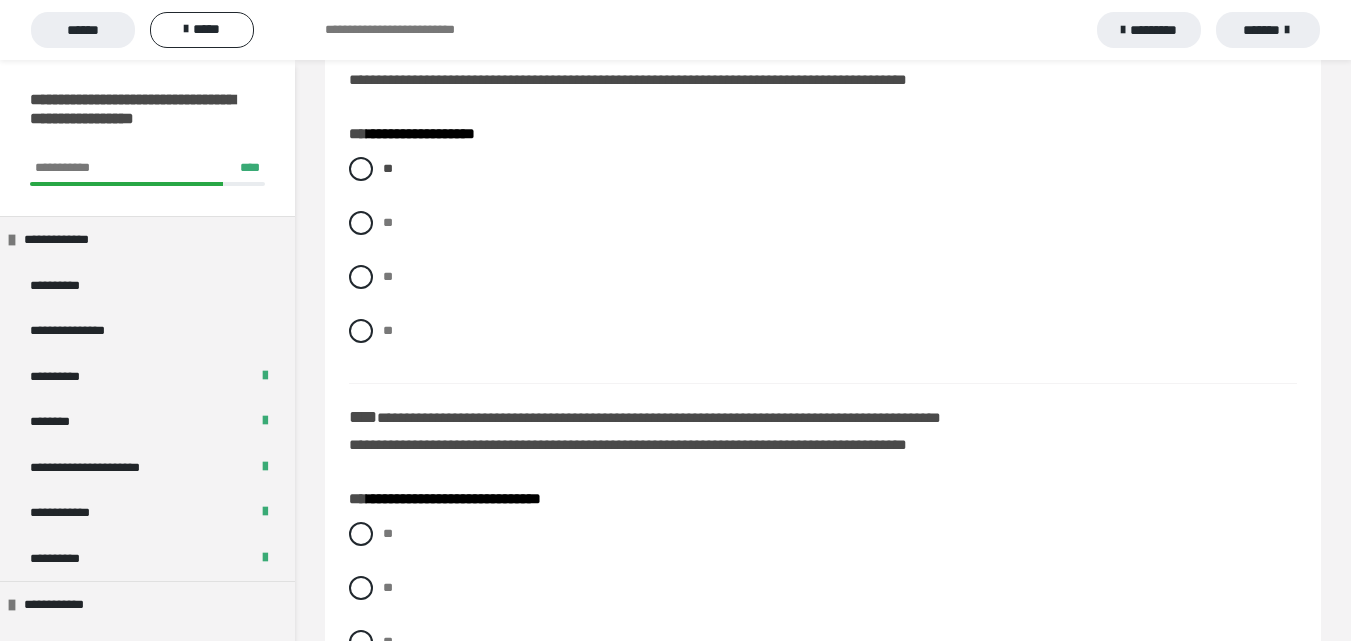 scroll, scrollTop: 3600, scrollLeft: 0, axis: vertical 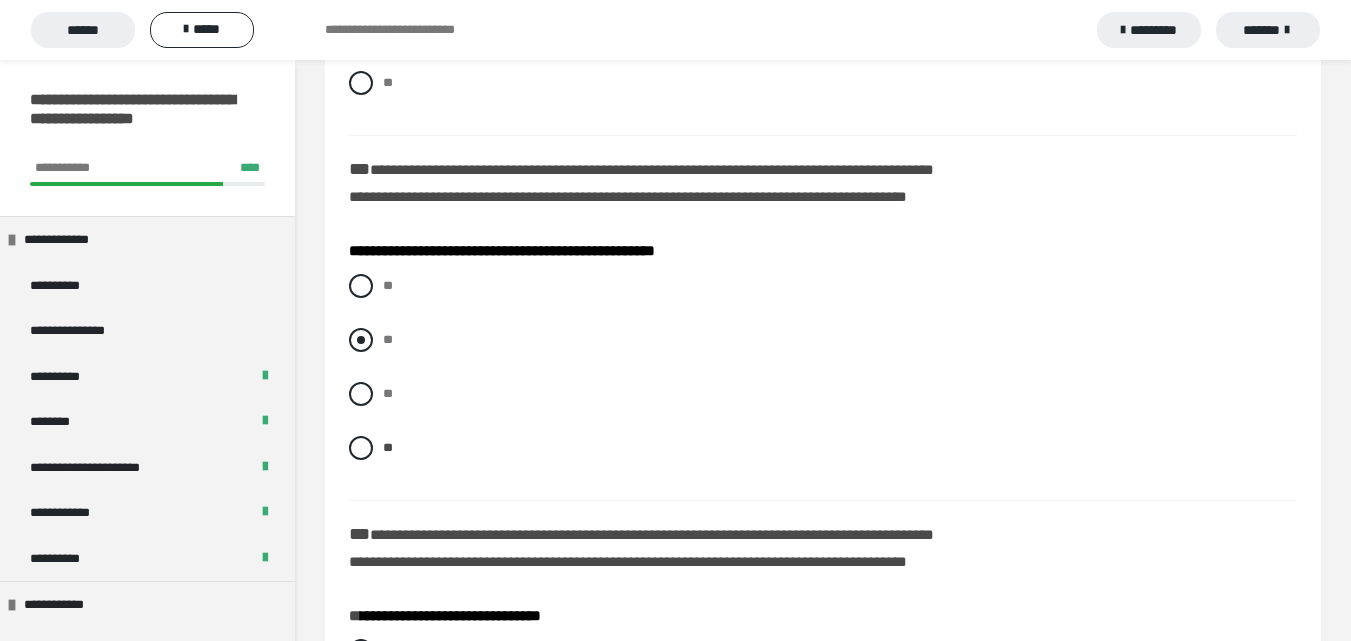 click on "**" at bounding box center [388, 339] 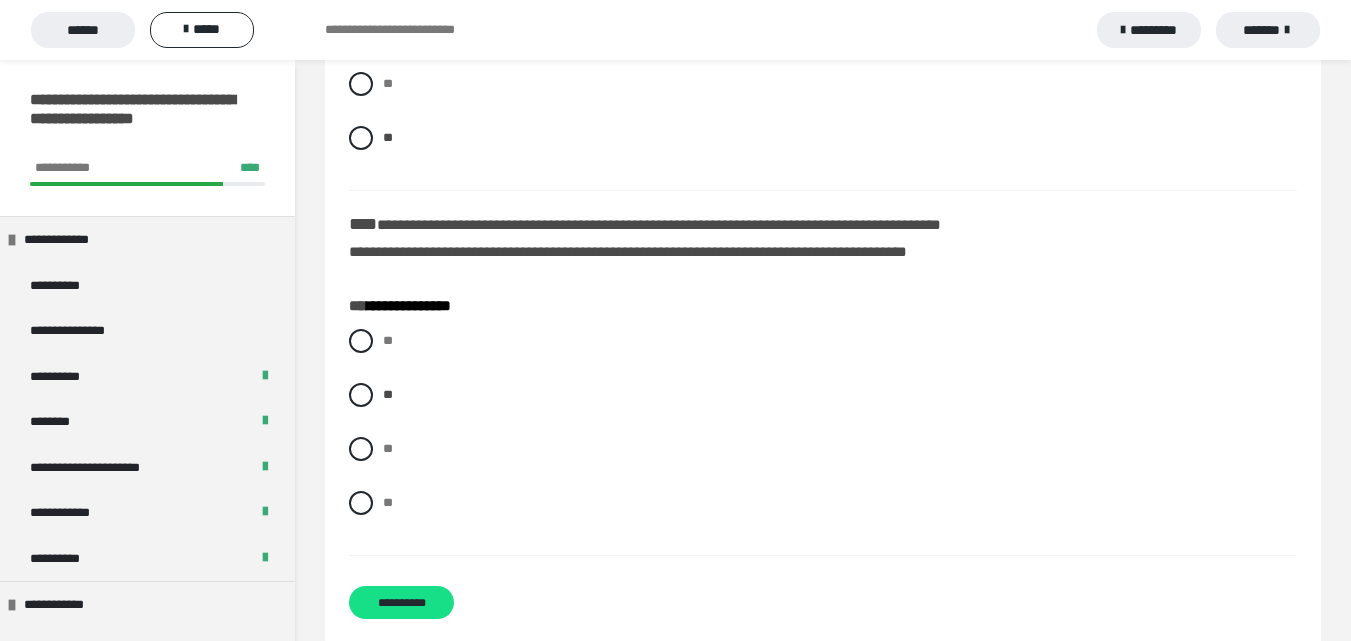 scroll, scrollTop: 4132, scrollLeft: 0, axis: vertical 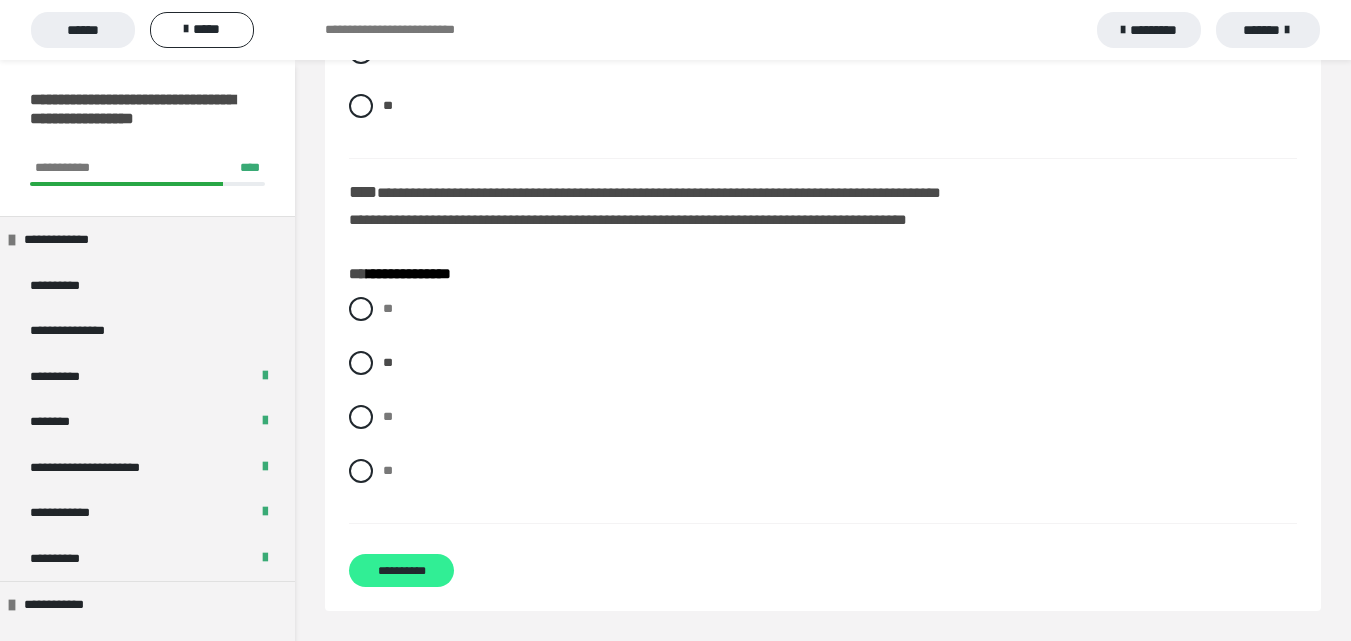 click on "**********" at bounding box center (401, 570) 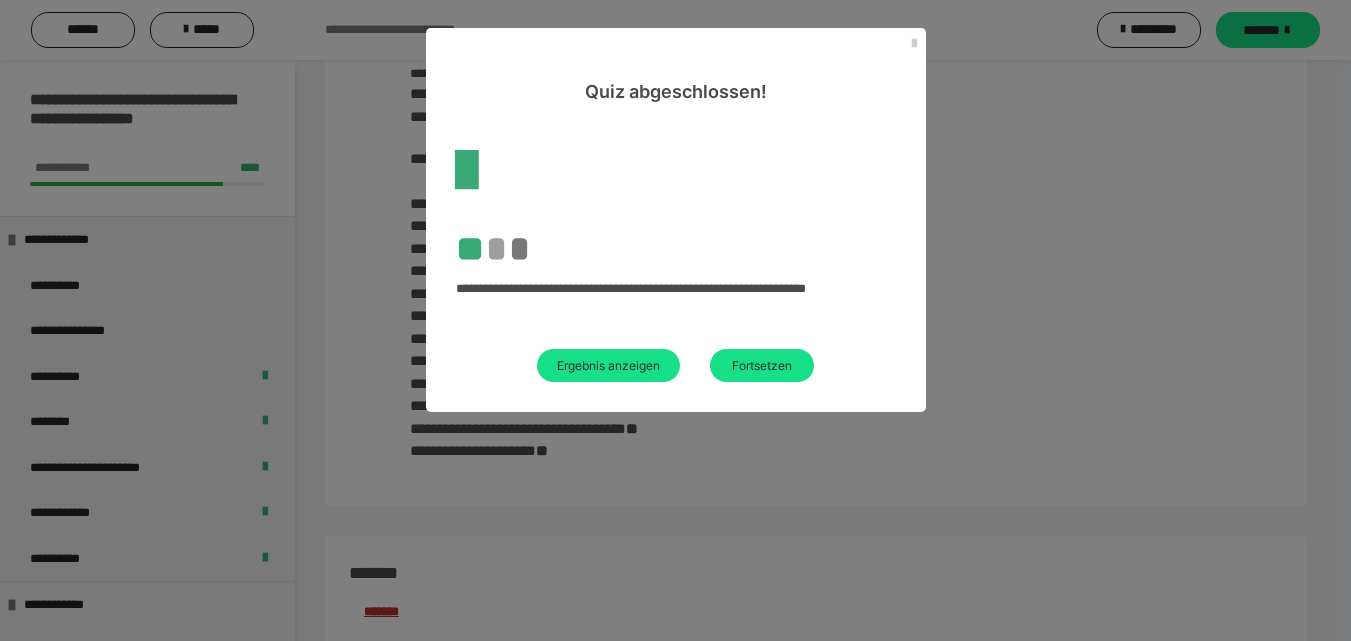 scroll, scrollTop: 3633, scrollLeft: 0, axis: vertical 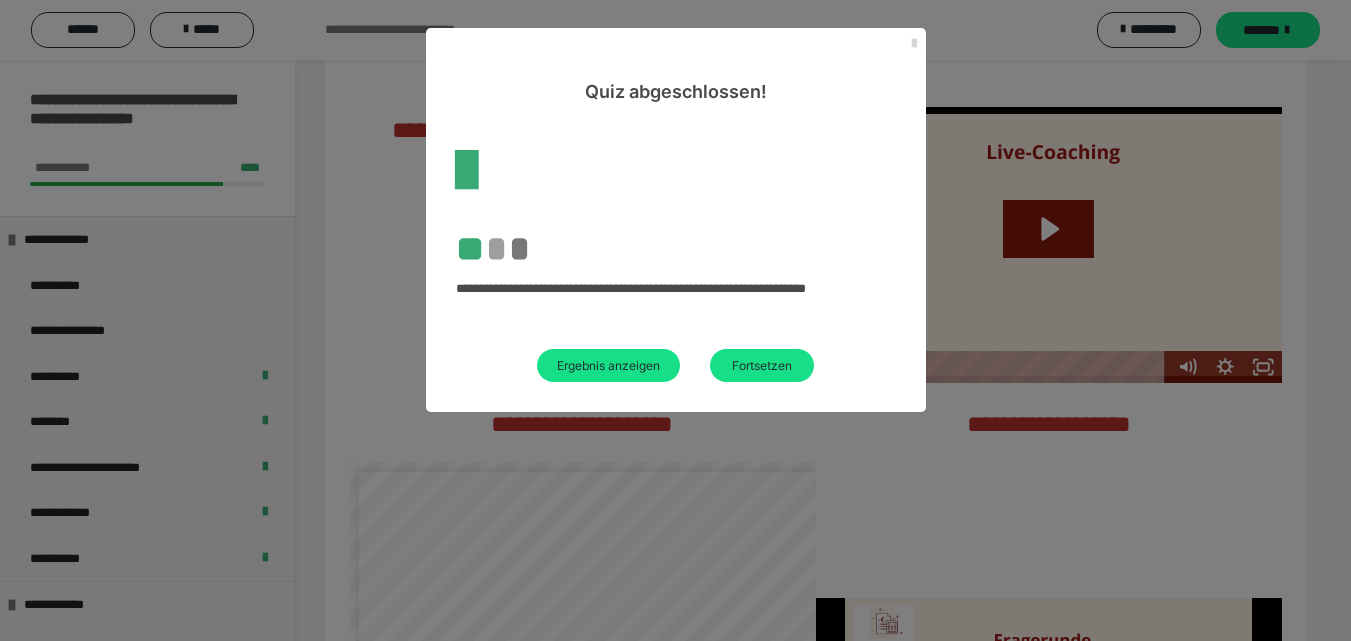 click at bounding box center (914, 44) 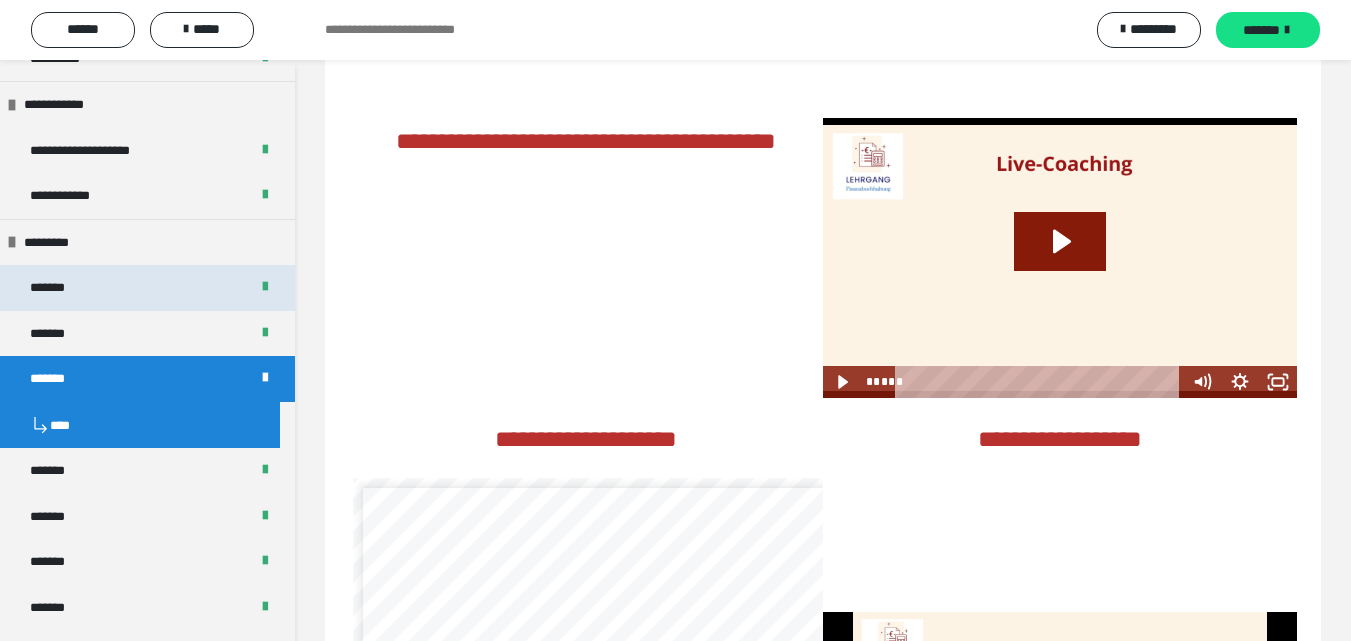 scroll, scrollTop: 600, scrollLeft: 0, axis: vertical 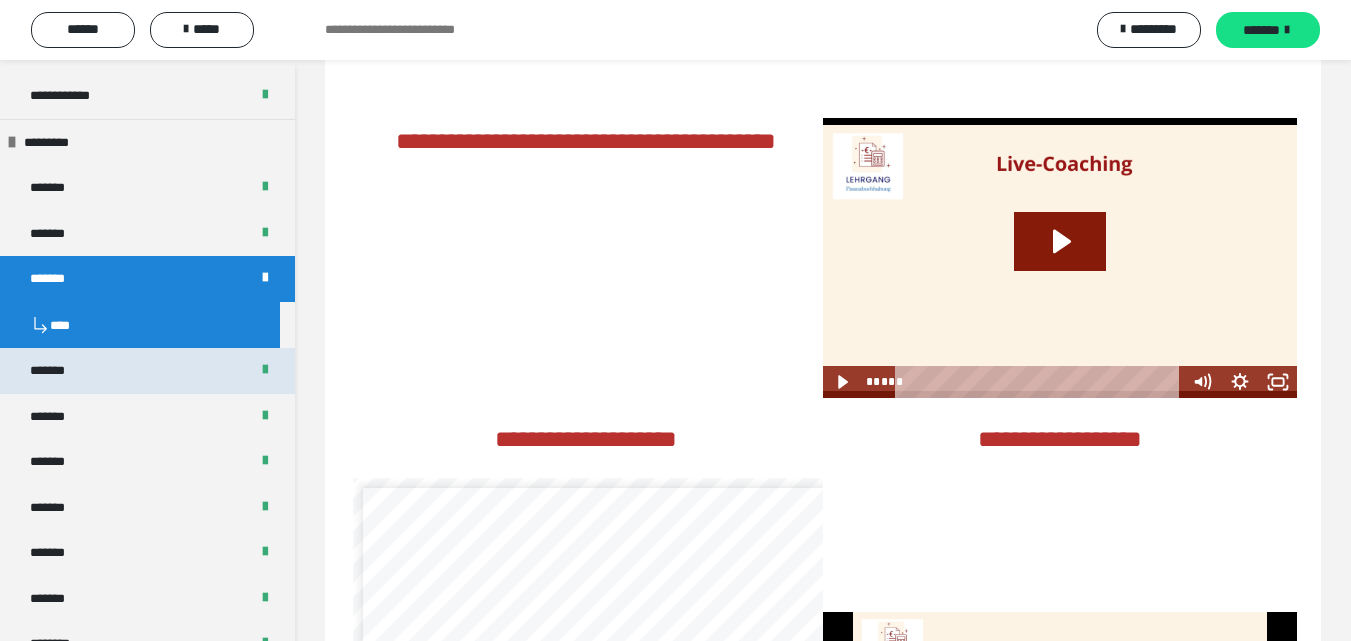 click on "*******" at bounding box center [59, 371] 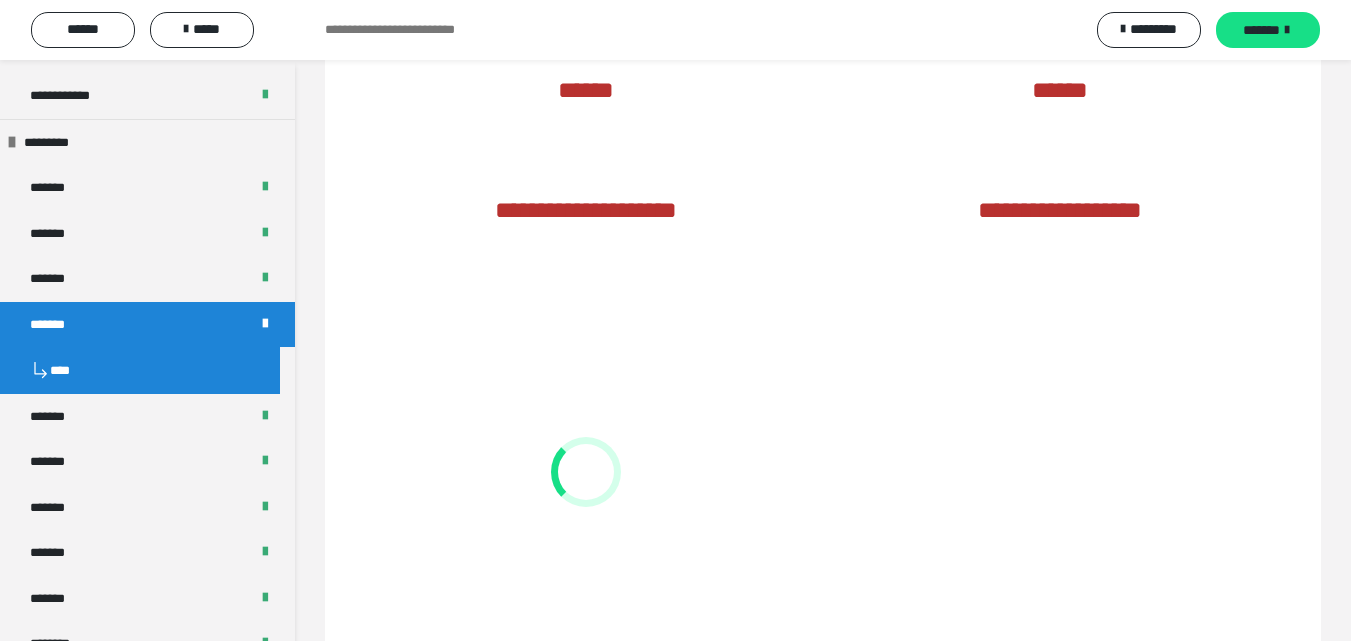 scroll, scrollTop: 3420, scrollLeft: 0, axis: vertical 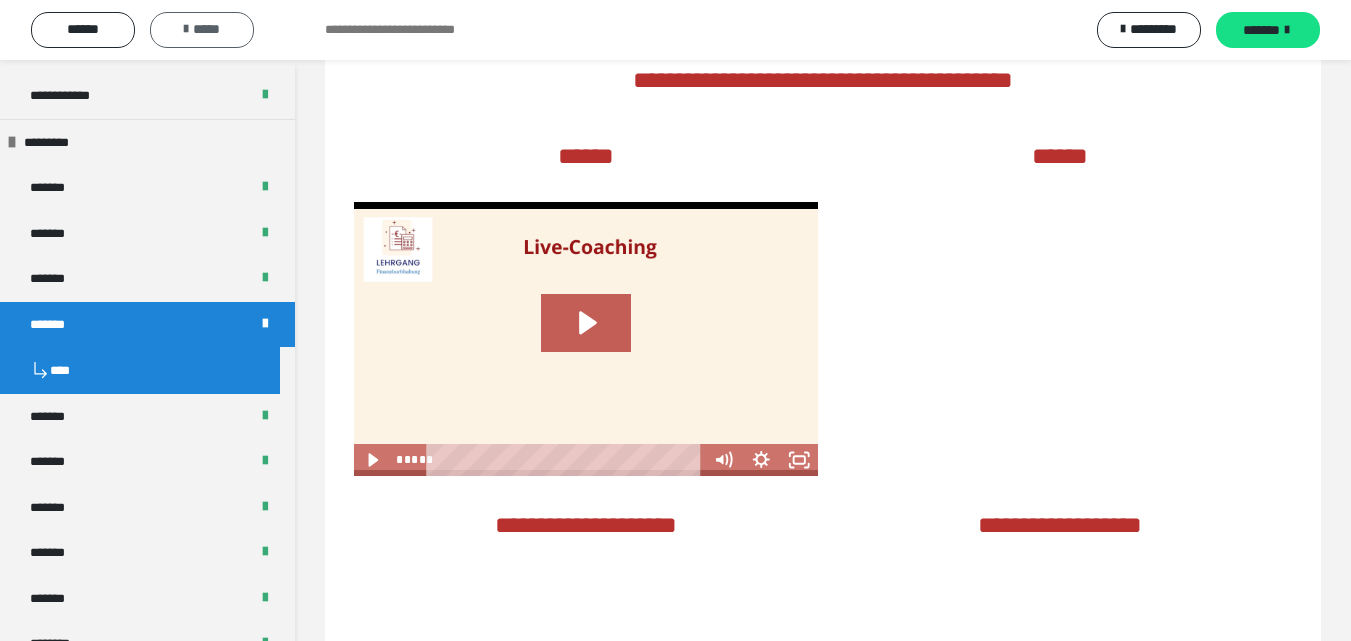 click on "*****" at bounding box center (202, 30) 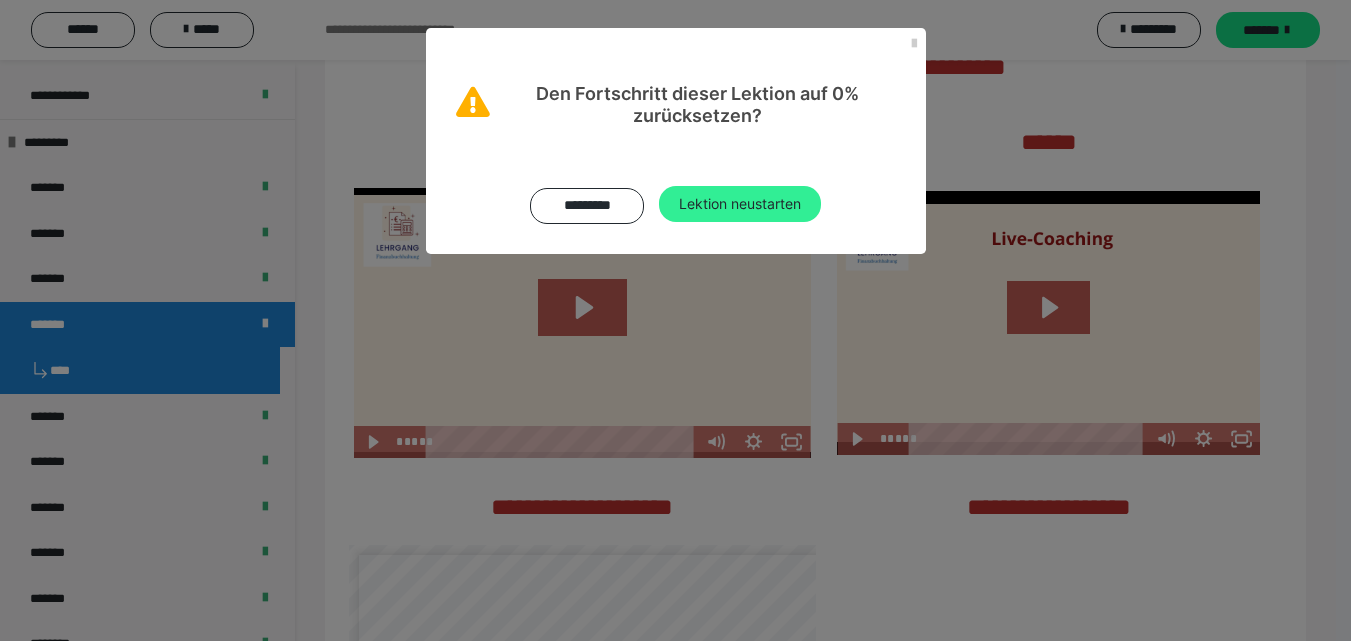 click on "Lektion neustarten" at bounding box center [740, 204] 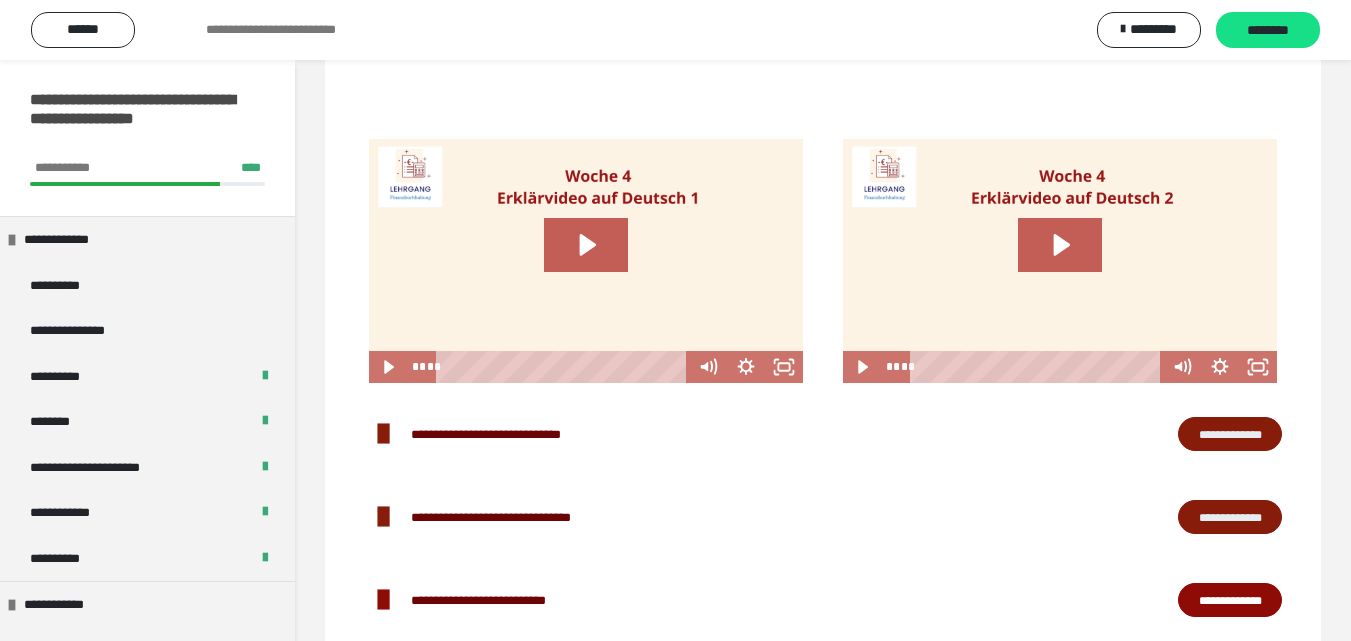 scroll, scrollTop: 1200, scrollLeft: 0, axis: vertical 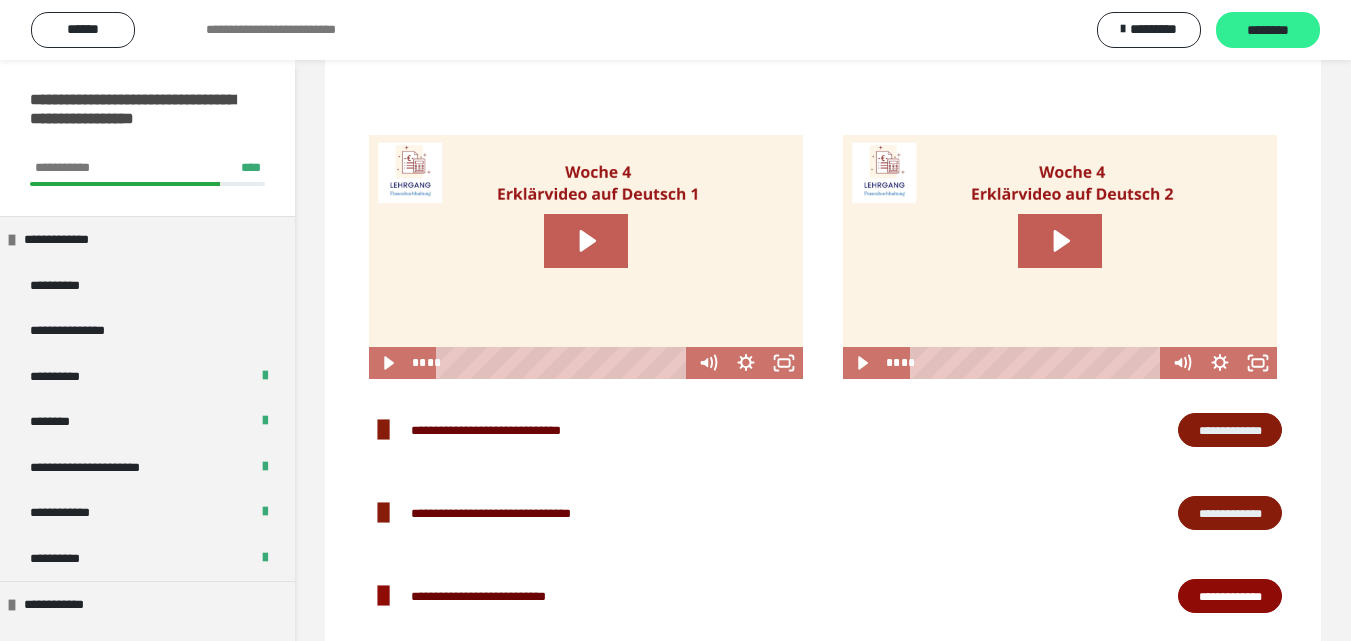 click on "********" at bounding box center [1268, 31] 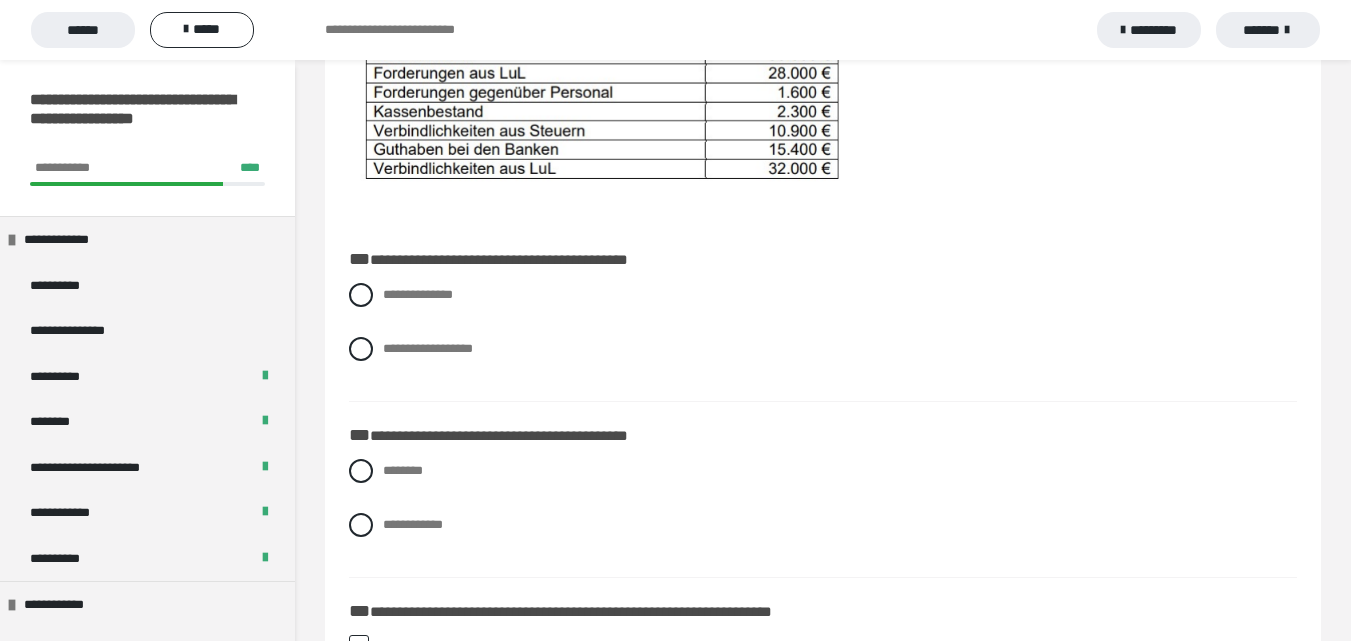 scroll, scrollTop: 500, scrollLeft: 0, axis: vertical 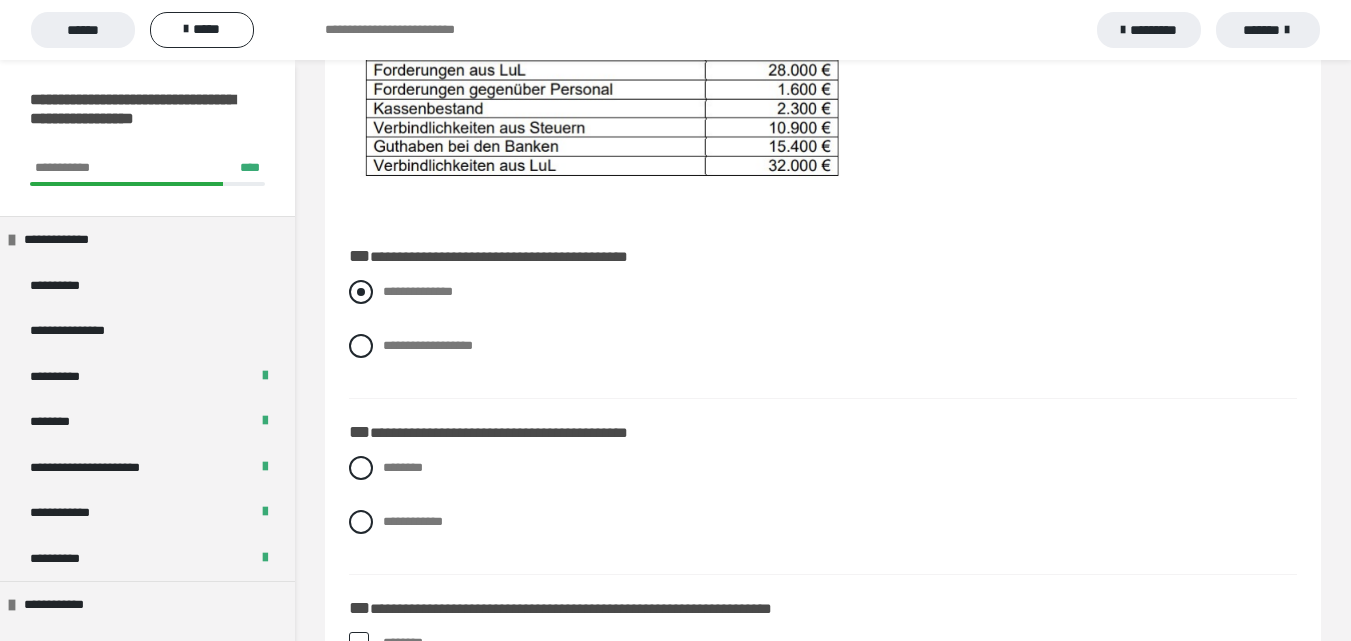click on "**********" at bounding box center (418, 291) 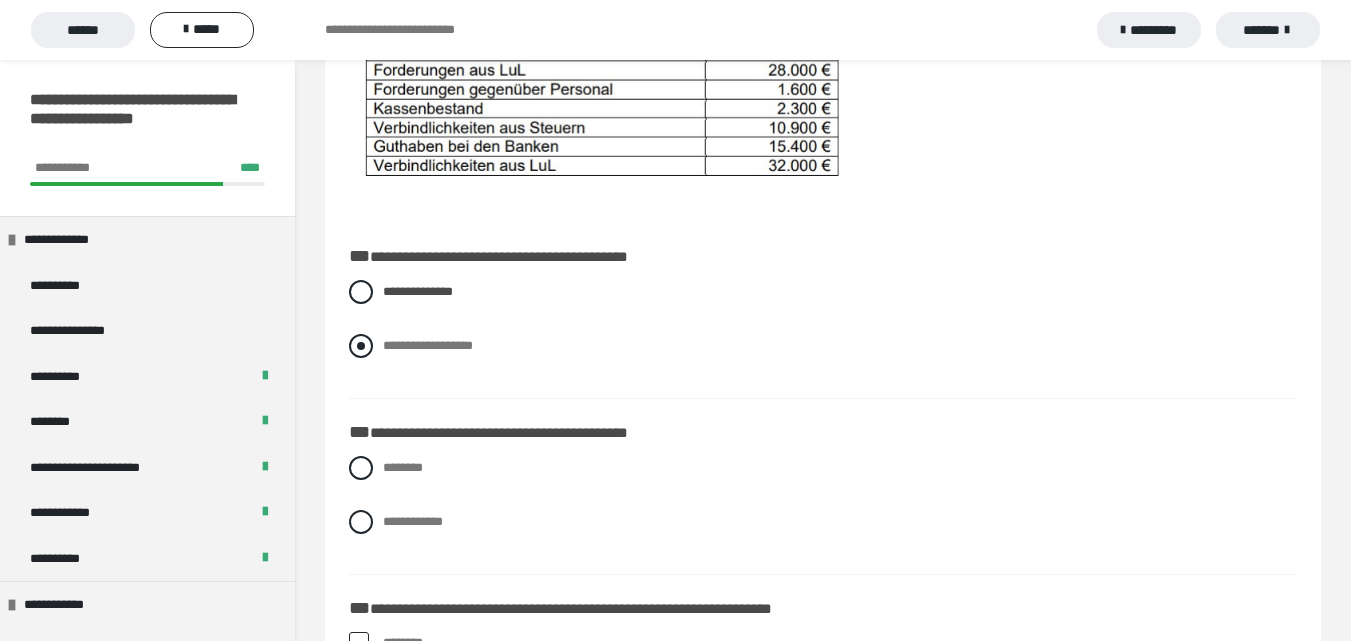 click on "**********" at bounding box center [428, 345] 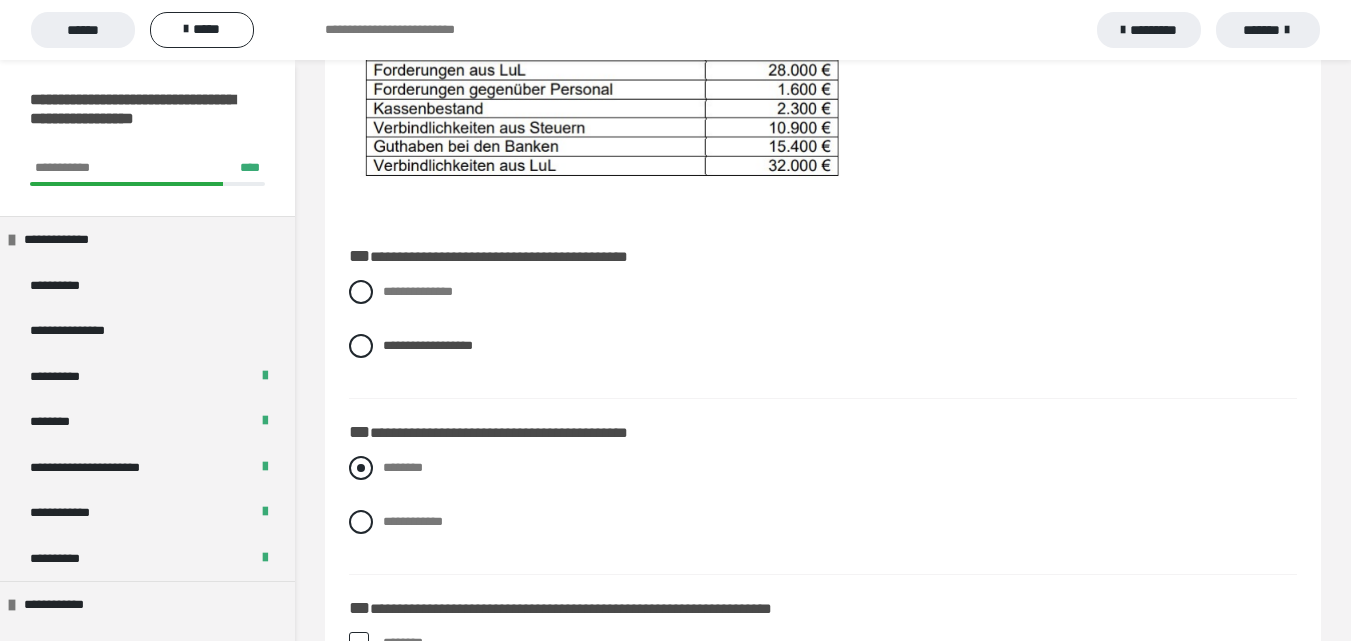 click on "********" at bounding box center (403, 467) 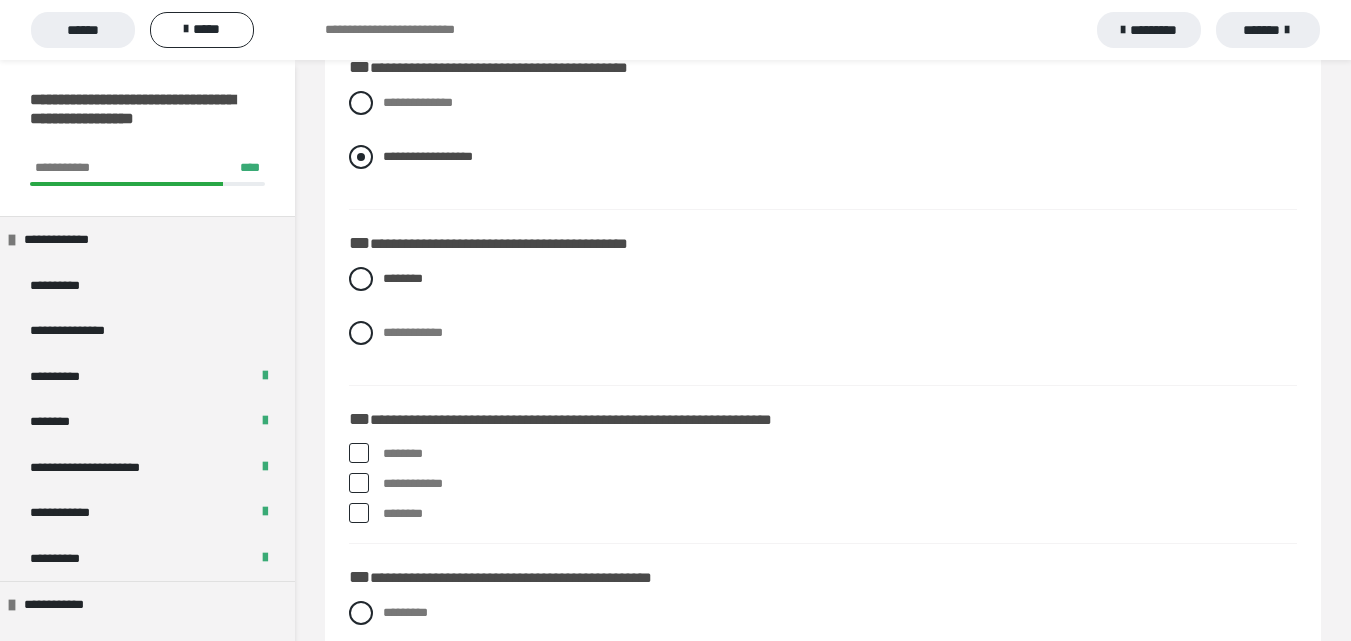 scroll, scrollTop: 700, scrollLeft: 0, axis: vertical 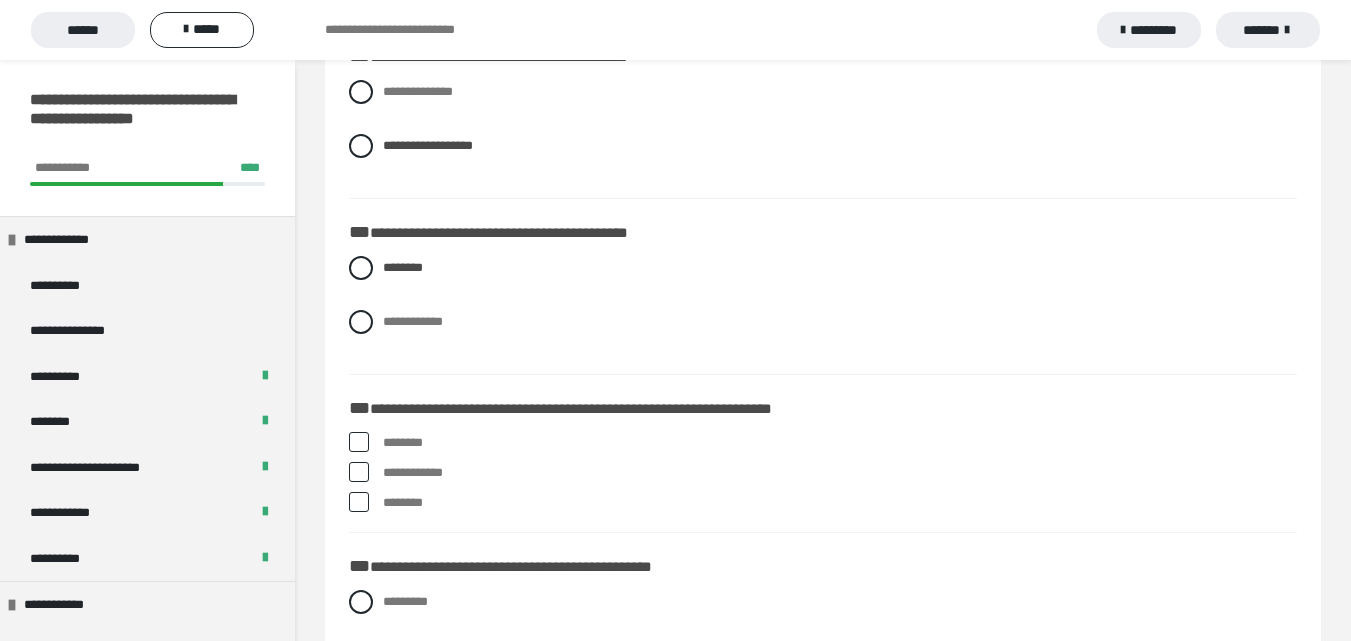 click on "**********" at bounding box center [389, 468] 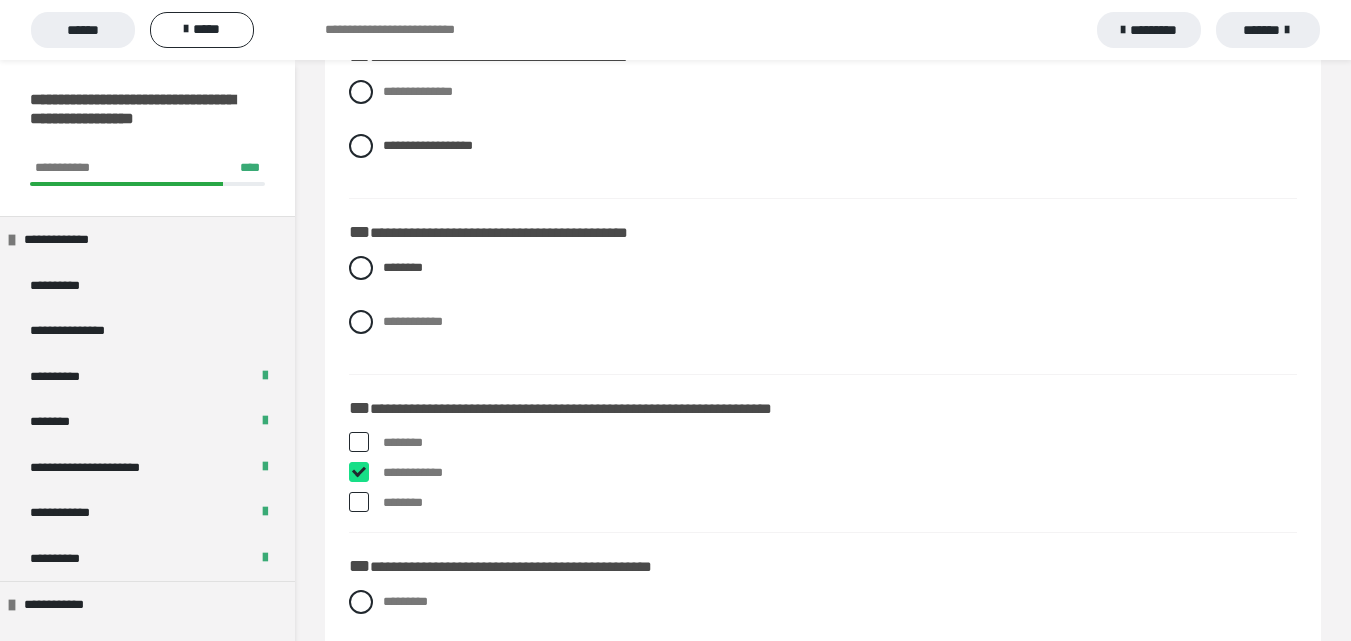 checkbox on "****" 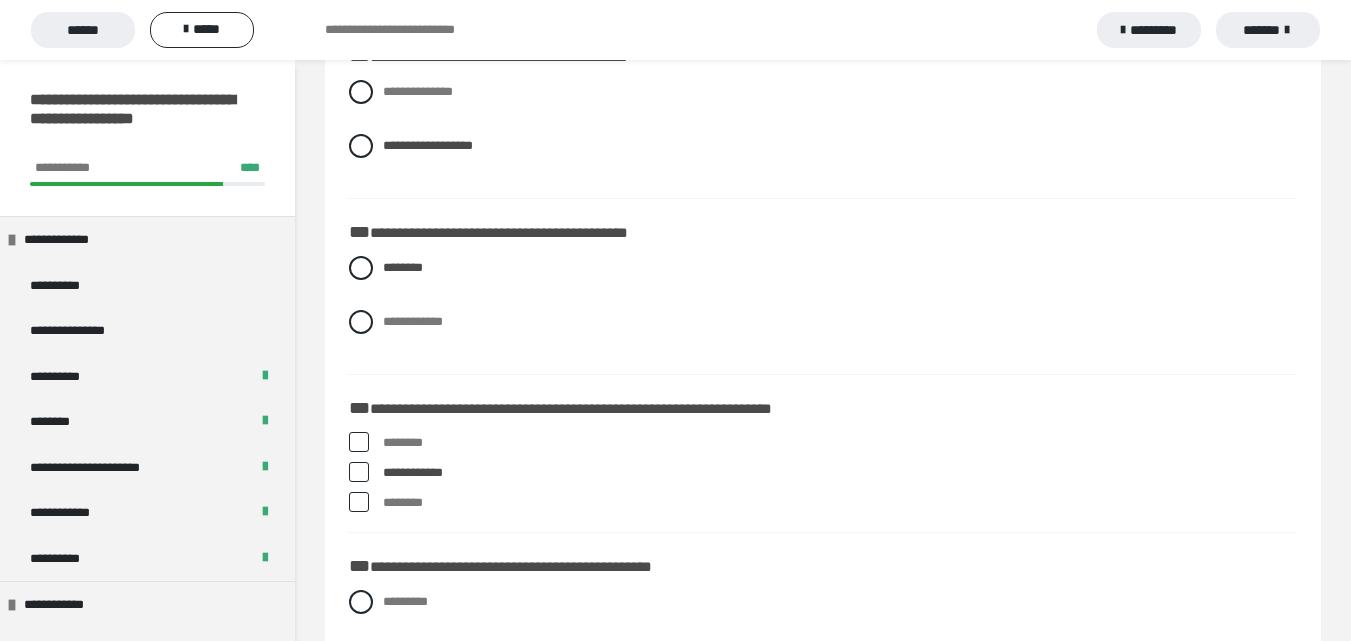 click on "********" at bounding box center [840, 503] 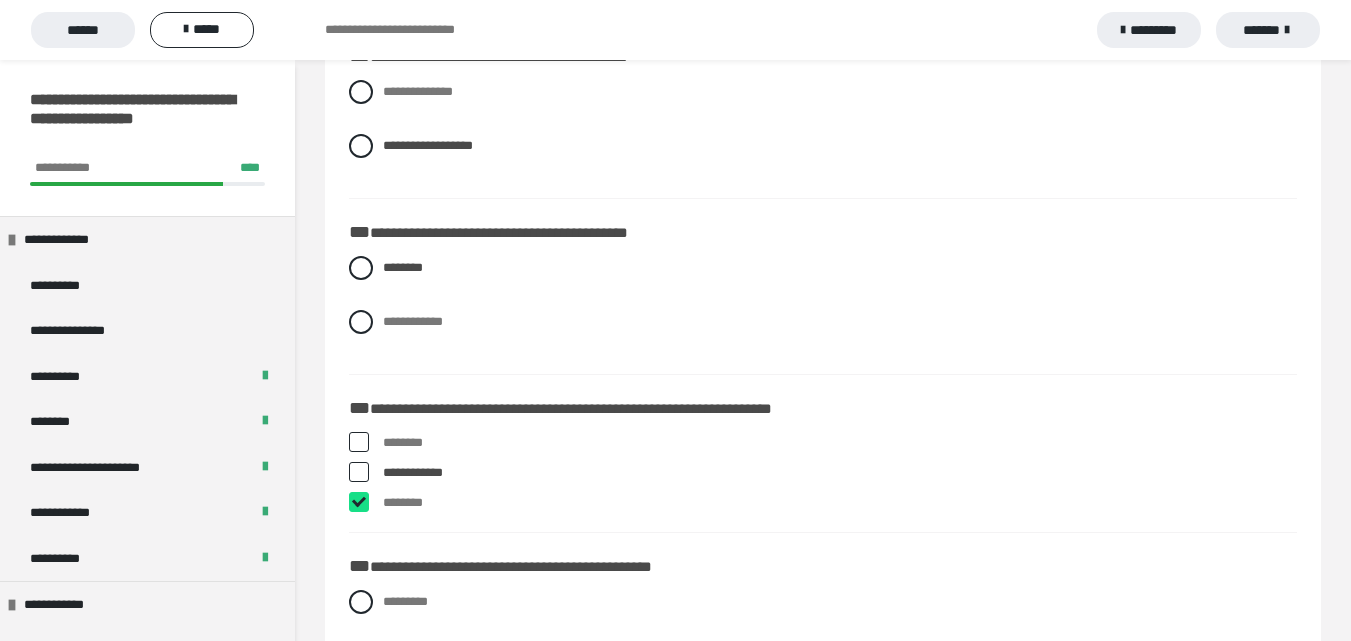 checkbox on "****" 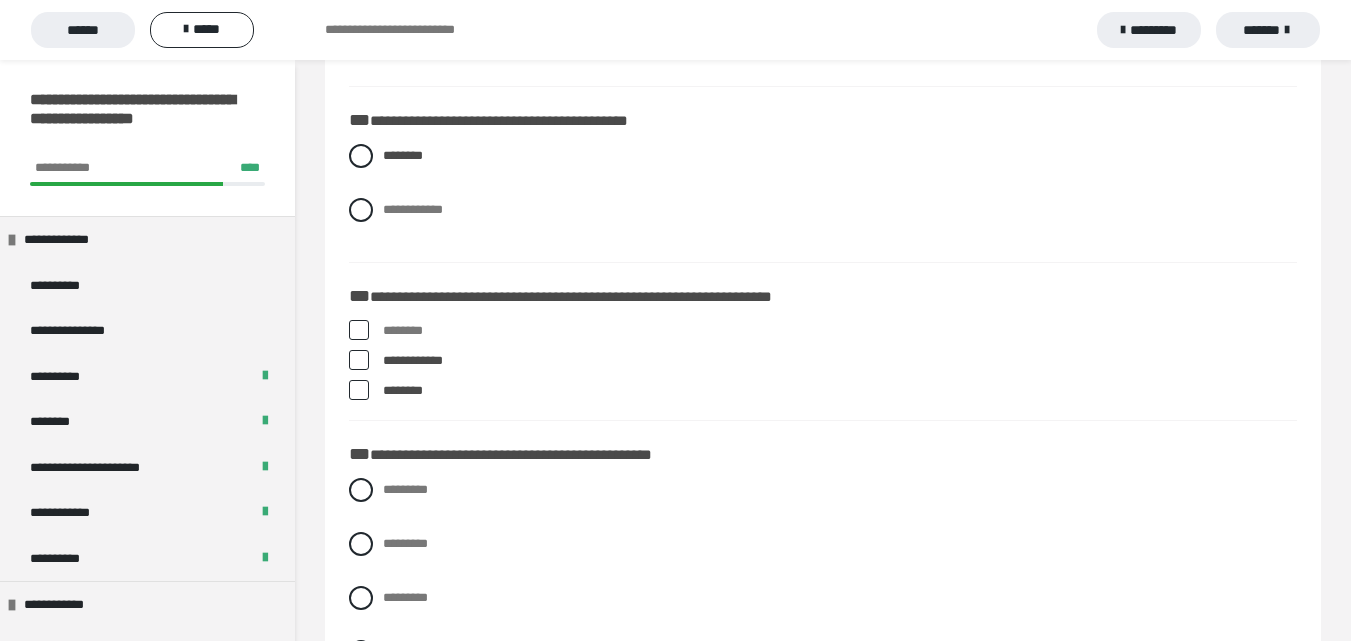 scroll, scrollTop: 1000, scrollLeft: 0, axis: vertical 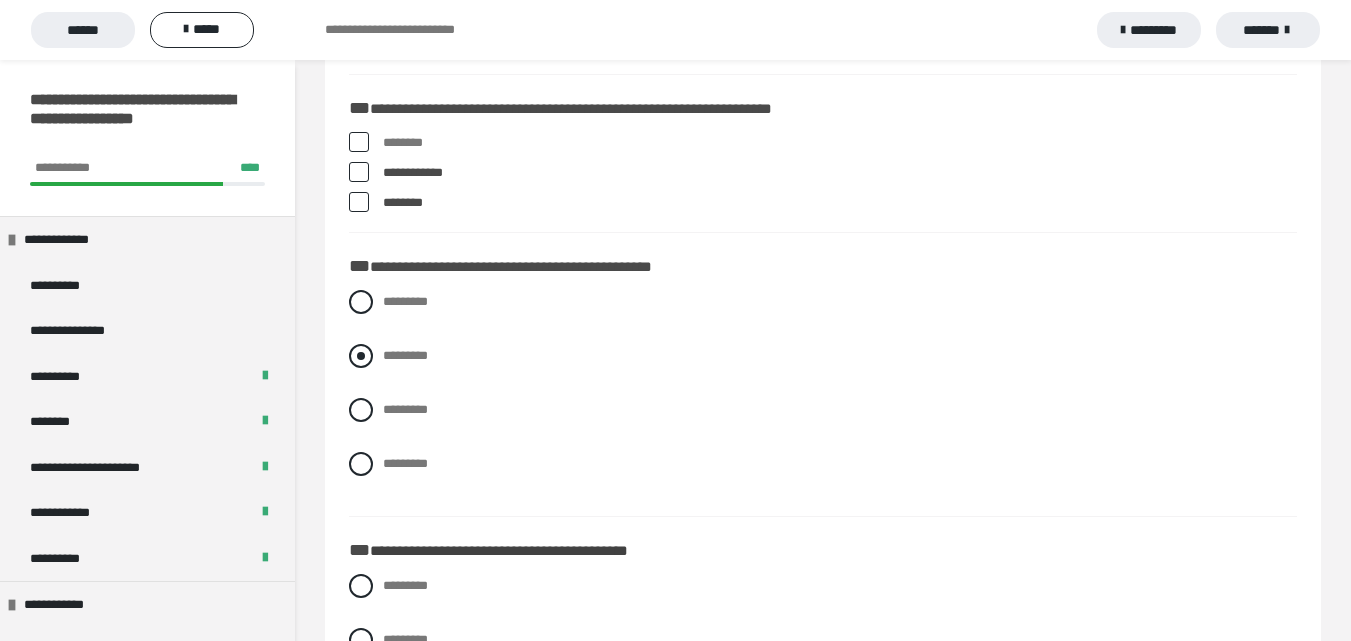 click on "*********" at bounding box center (389, 350) 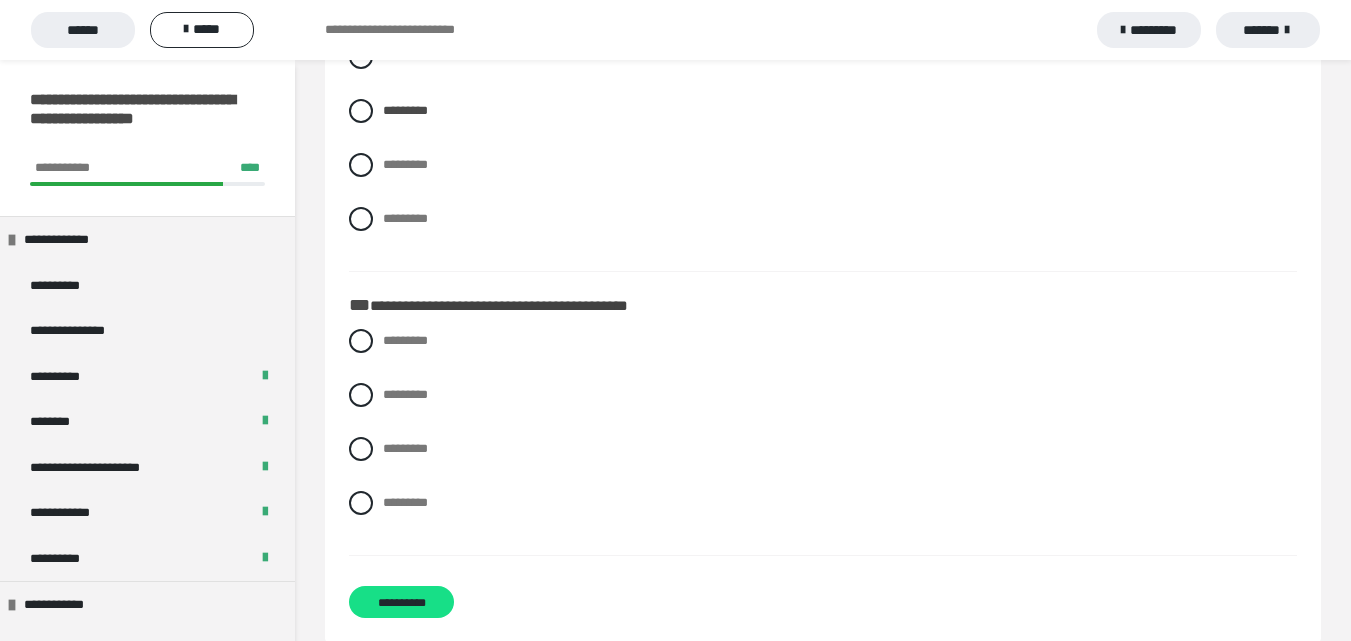 scroll, scrollTop: 1276, scrollLeft: 0, axis: vertical 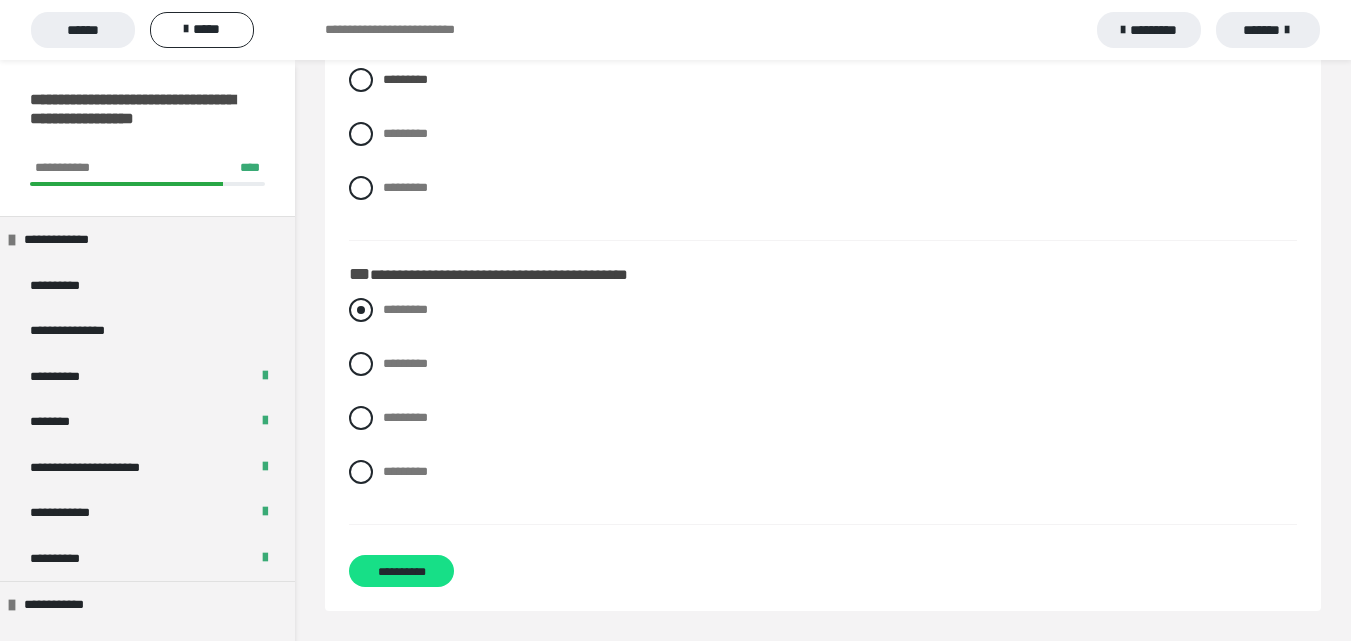 click on "*********" at bounding box center (405, 309) 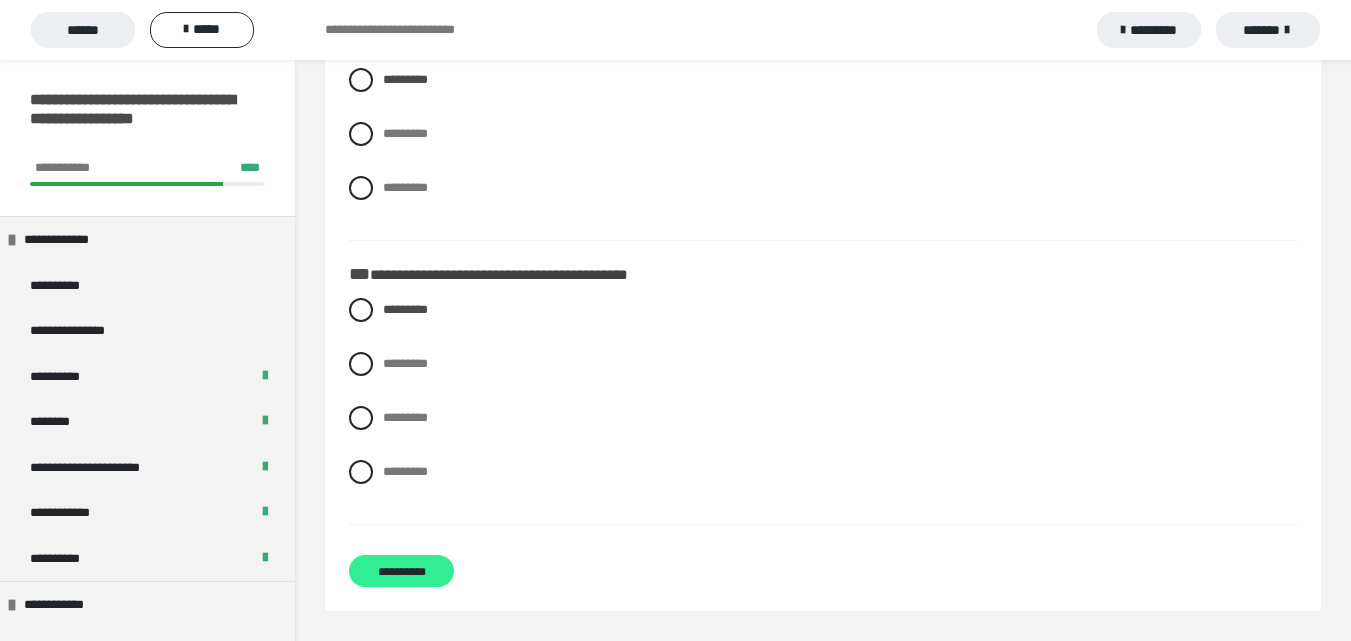 click on "**********" at bounding box center (401, 571) 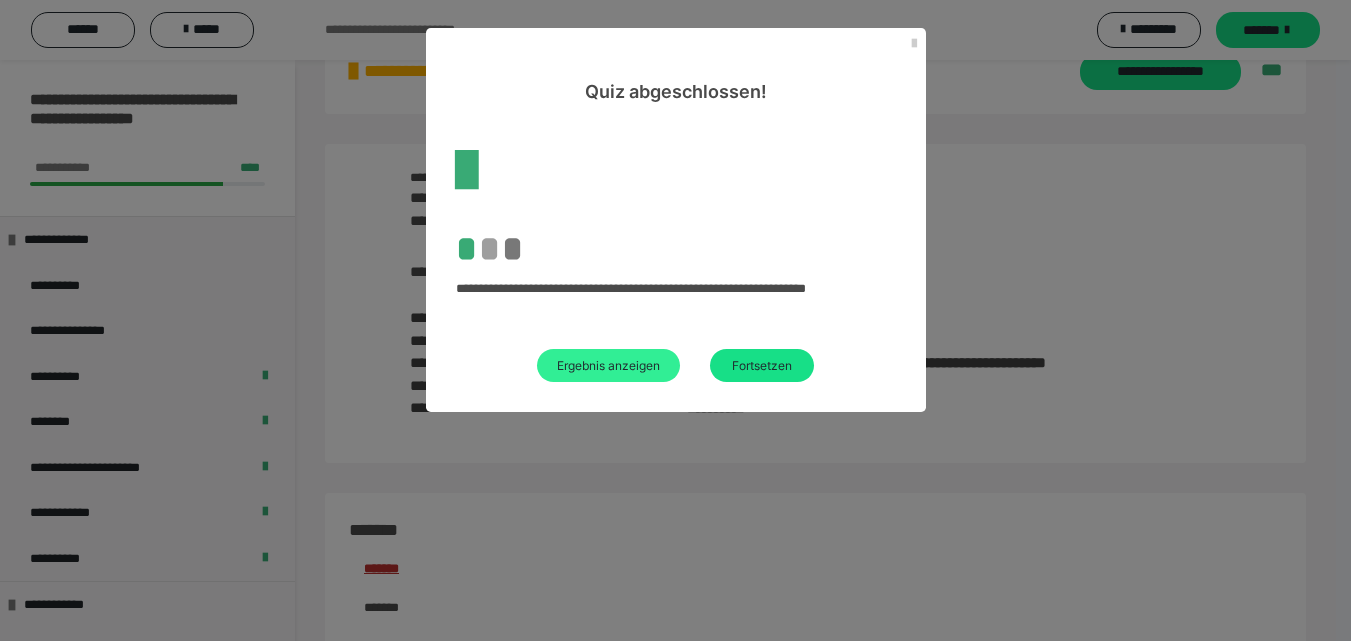 scroll, scrollTop: 1276, scrollLeft: 0, axis: vertical 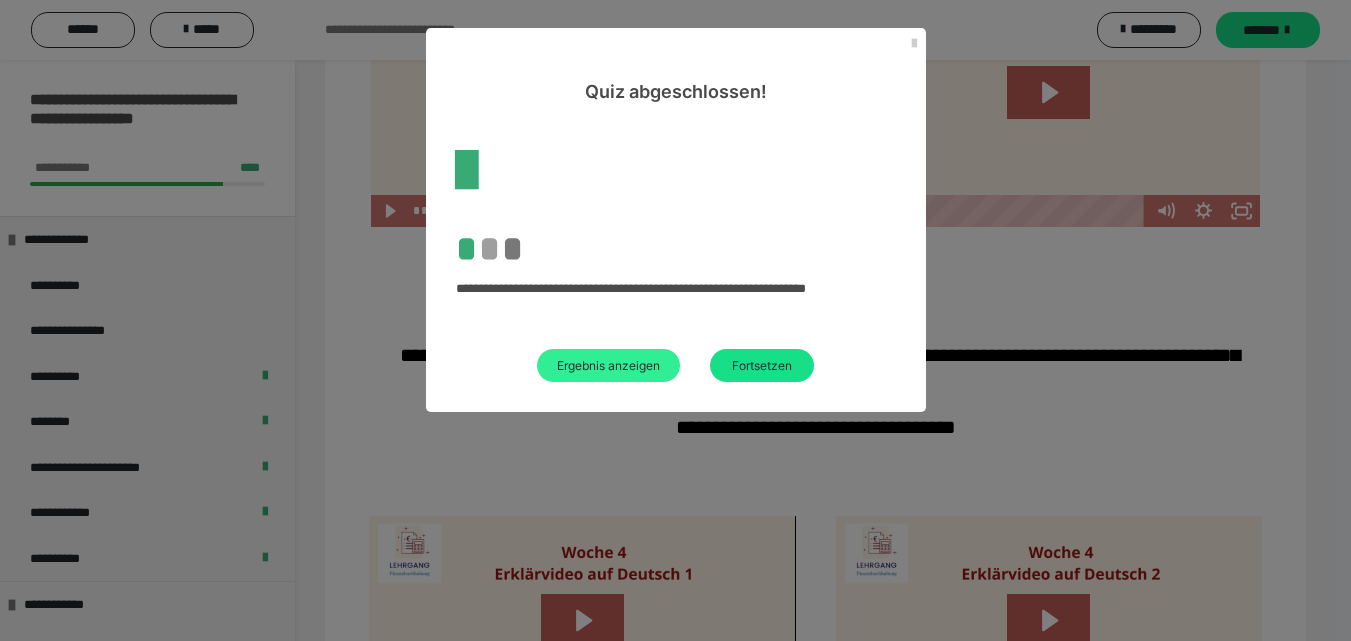 click on "Ergebnis anzeigen" at bounding box center (608, 365) 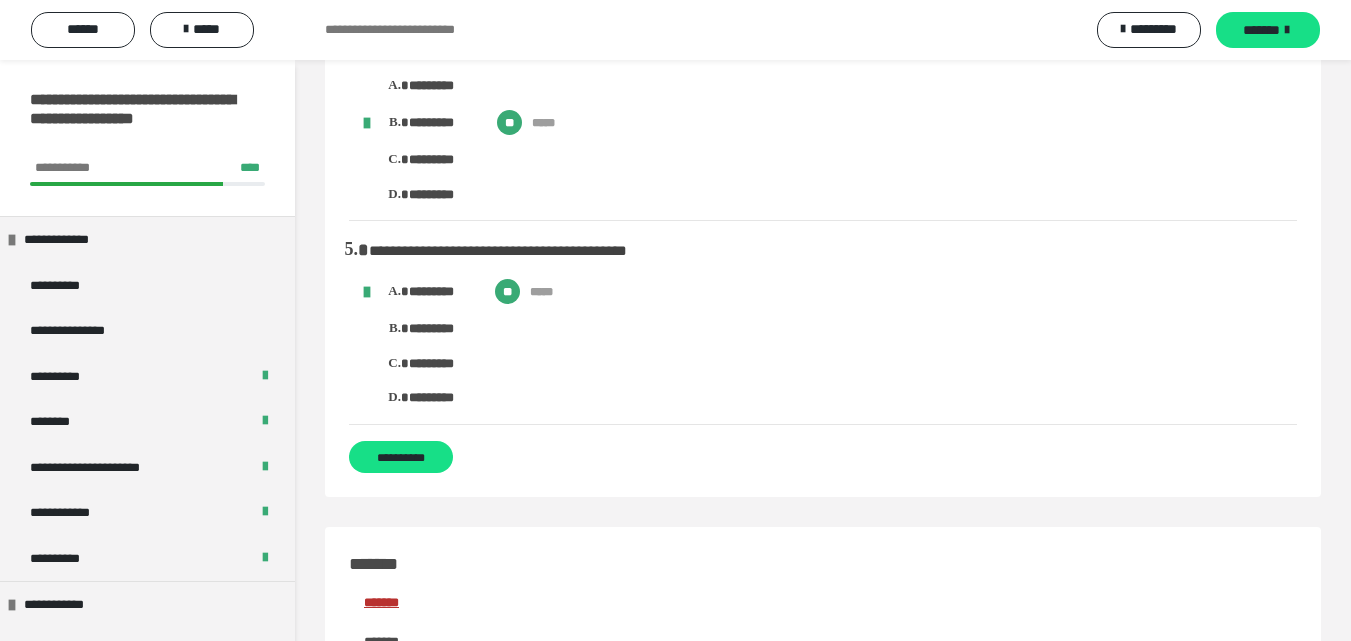 scroll, scrollTop: 400, scrollLeft: 0, axis: vertical 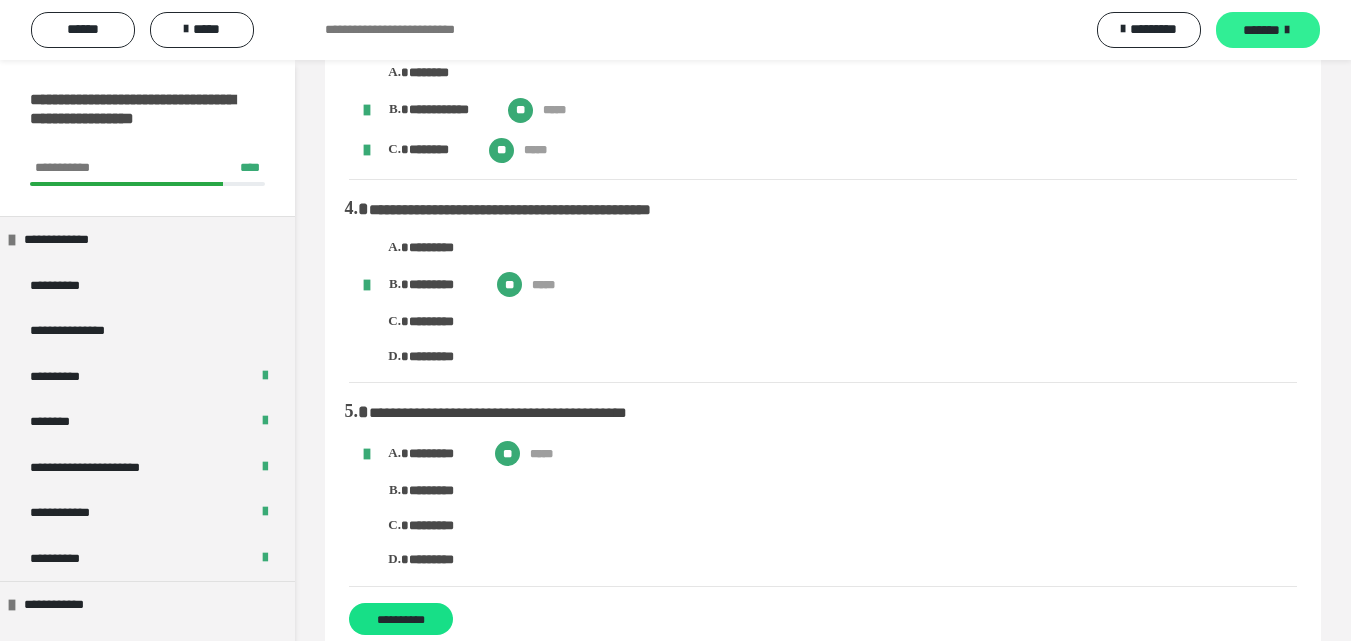 click at bounding box center (1287, 30) 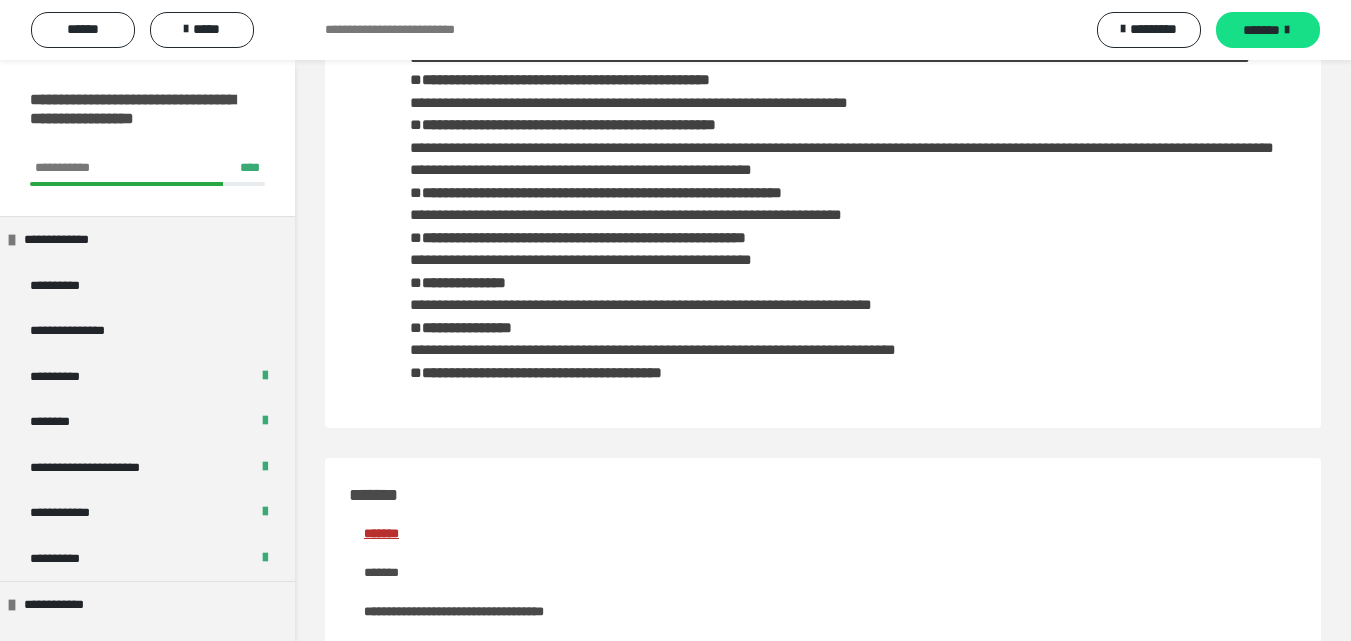 scroll, scrollTop: 0, scrollLeft: 0, axis: both 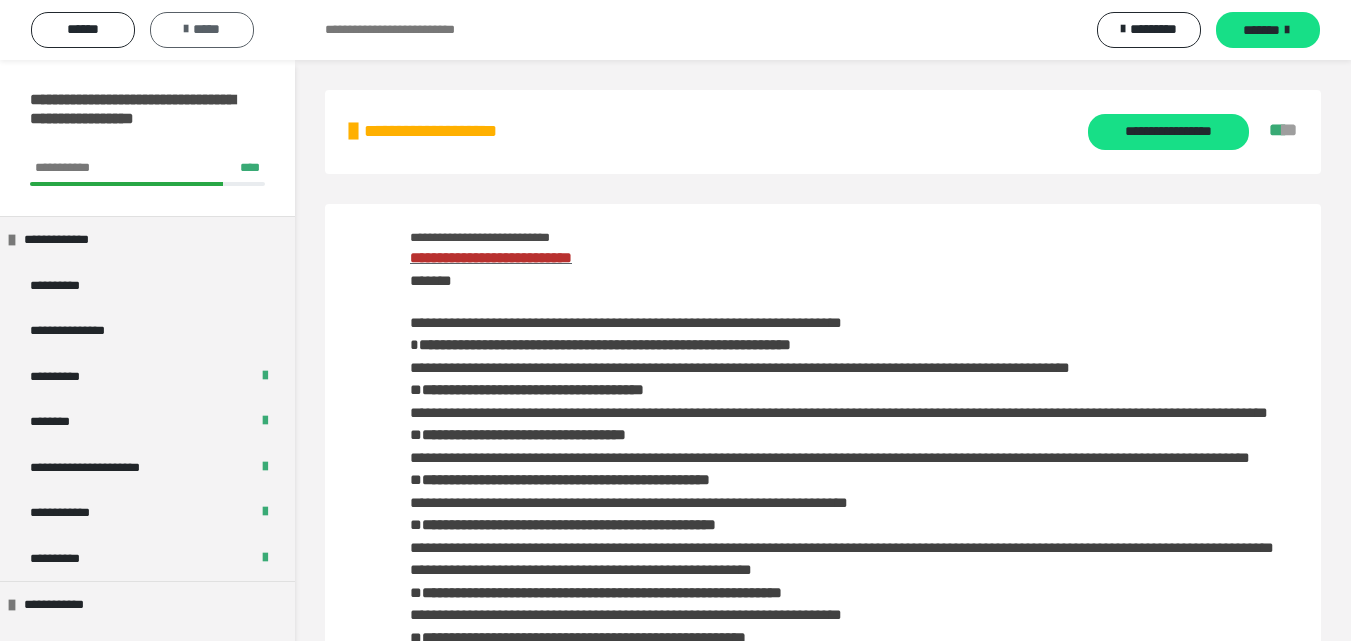 click on "*****" at bounding box center [202, 30] 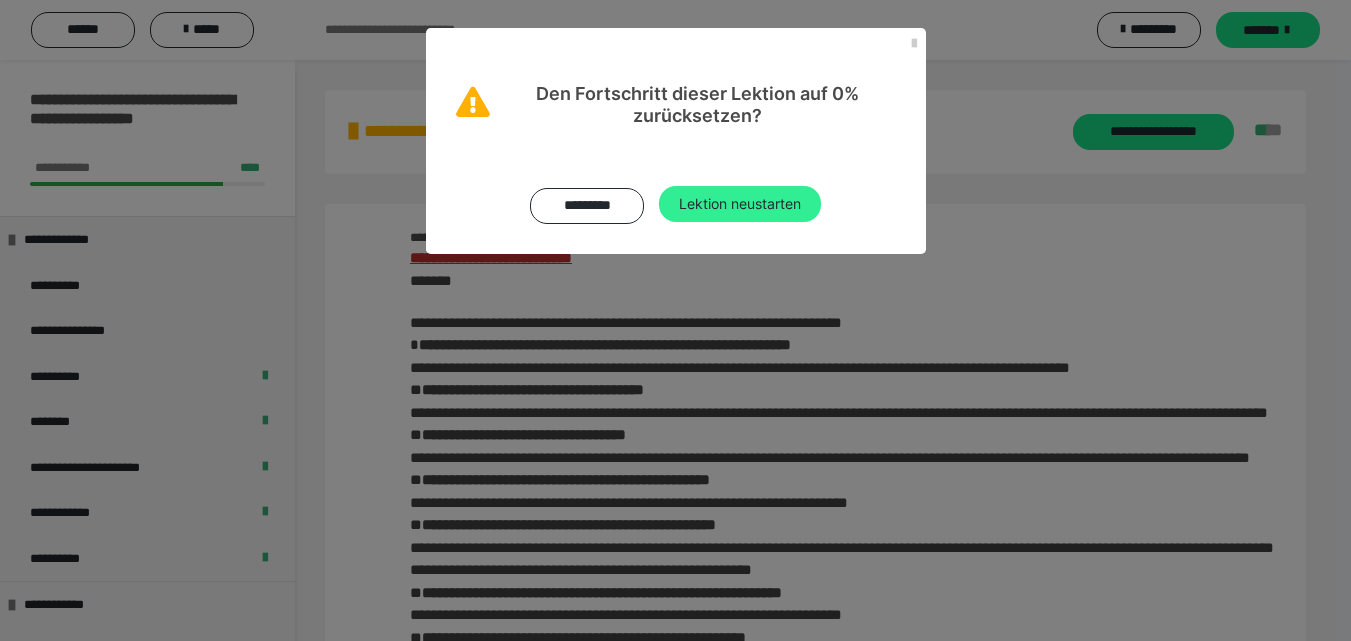 click on "Lektion neustarten" at bounding box center (740, 204) 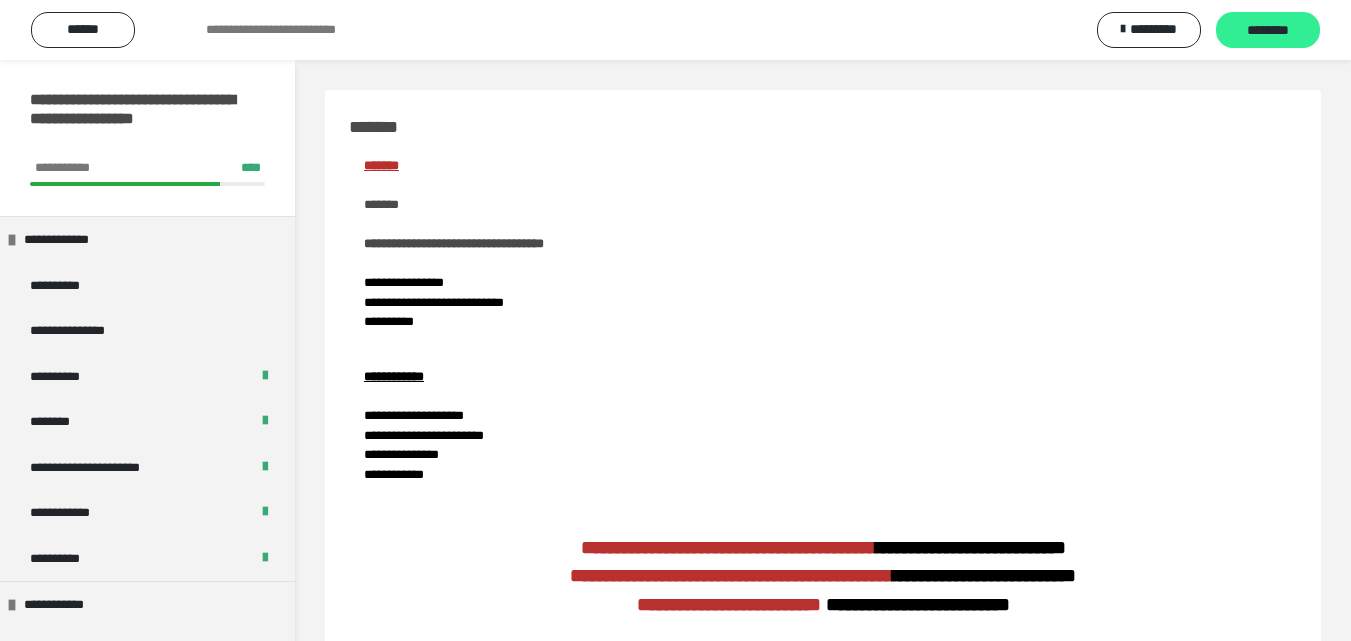 click on "********" at bounding box center (1268, 31) 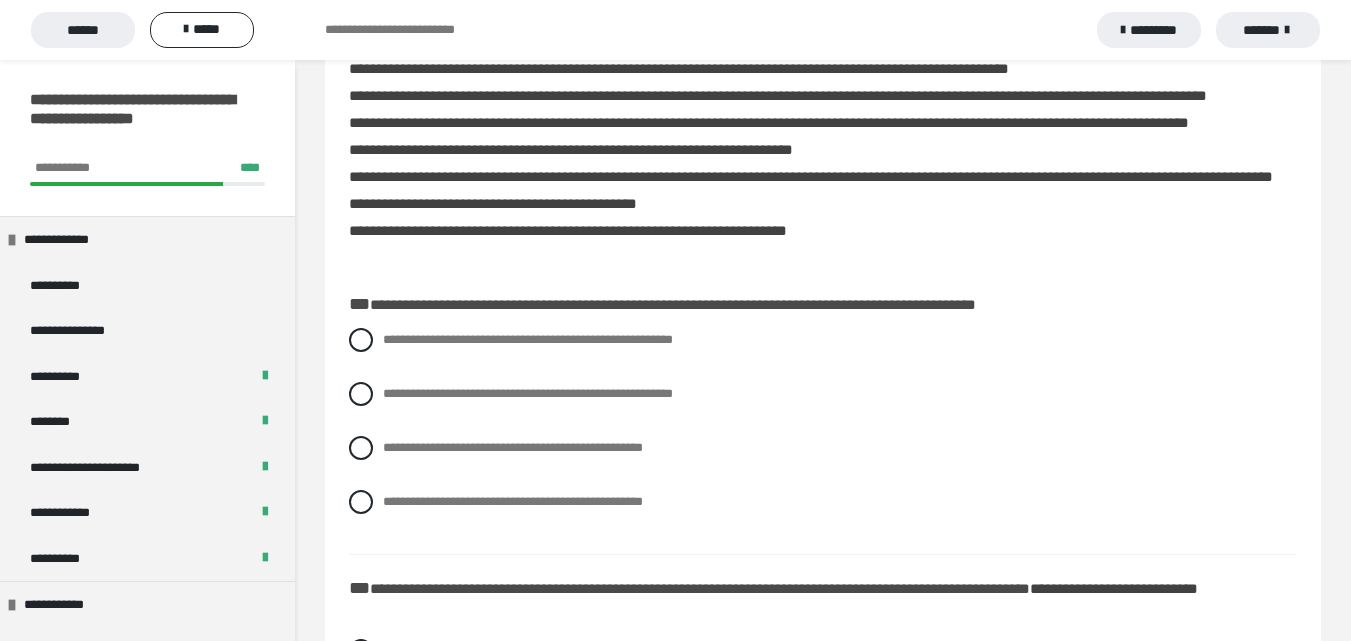 scroll, scrollTop: 800, scrollLeft: 0, axis: vertical 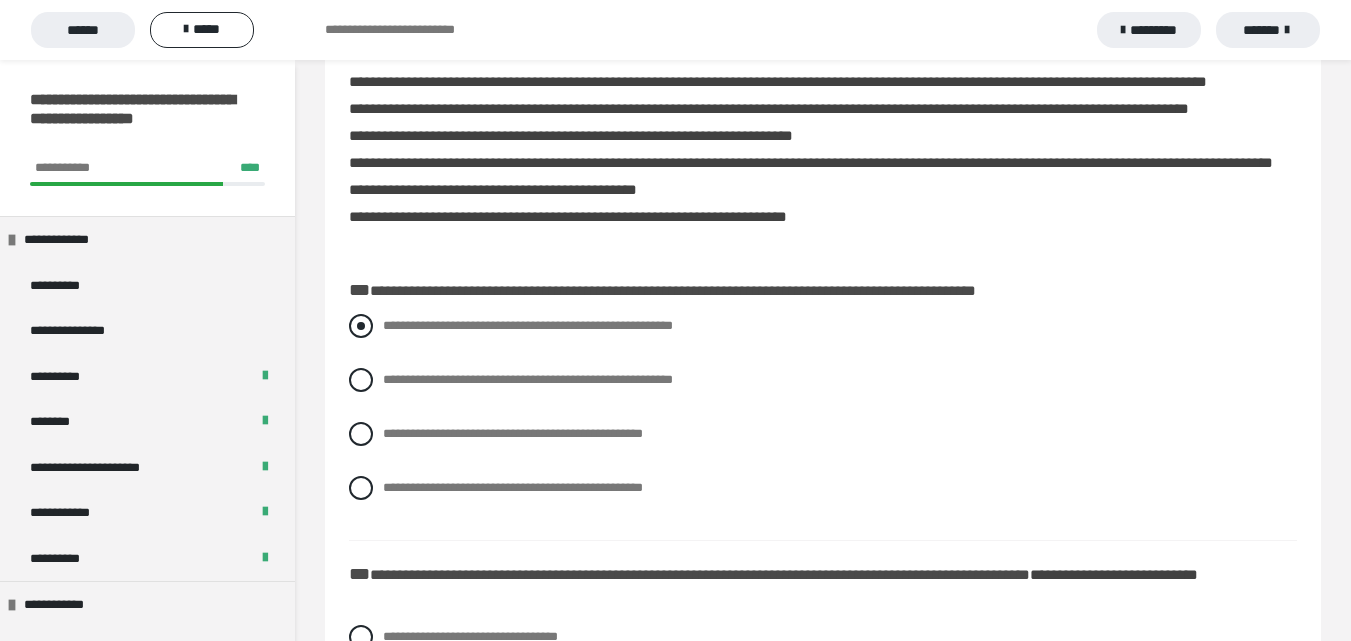click on "**********" at bounding box center [528, 325] 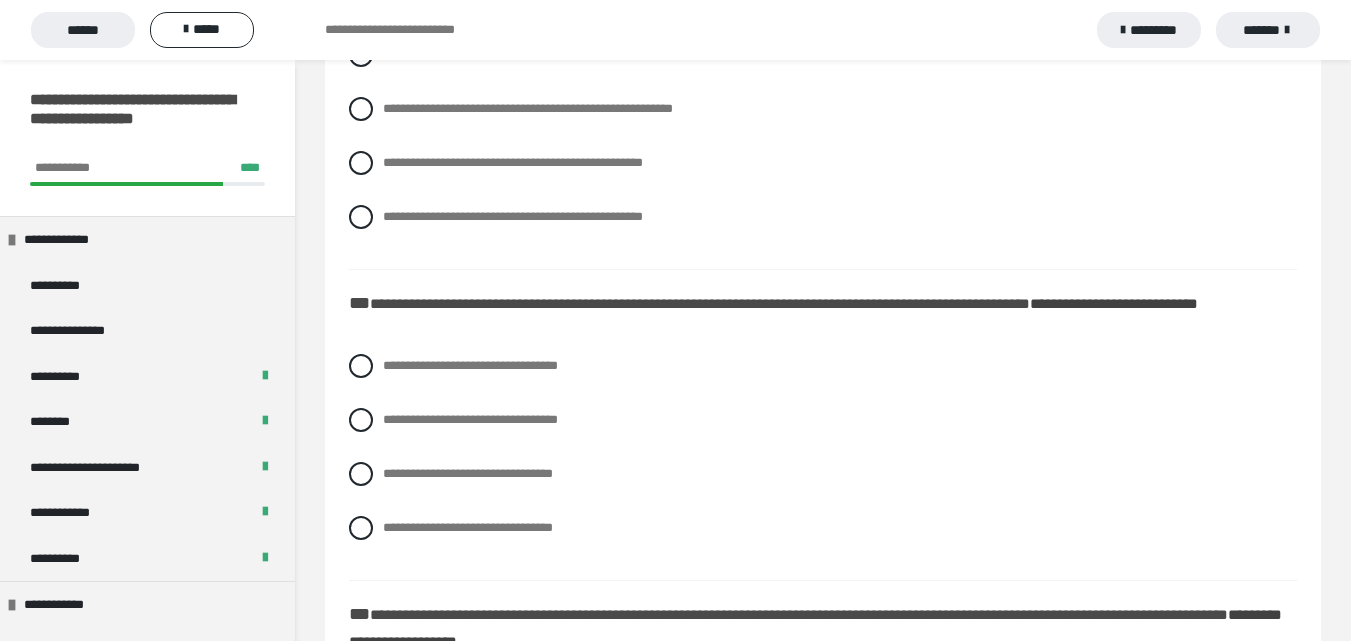 scroll, scrollTop: 1100, scrollLeft: 0, axis: vertical 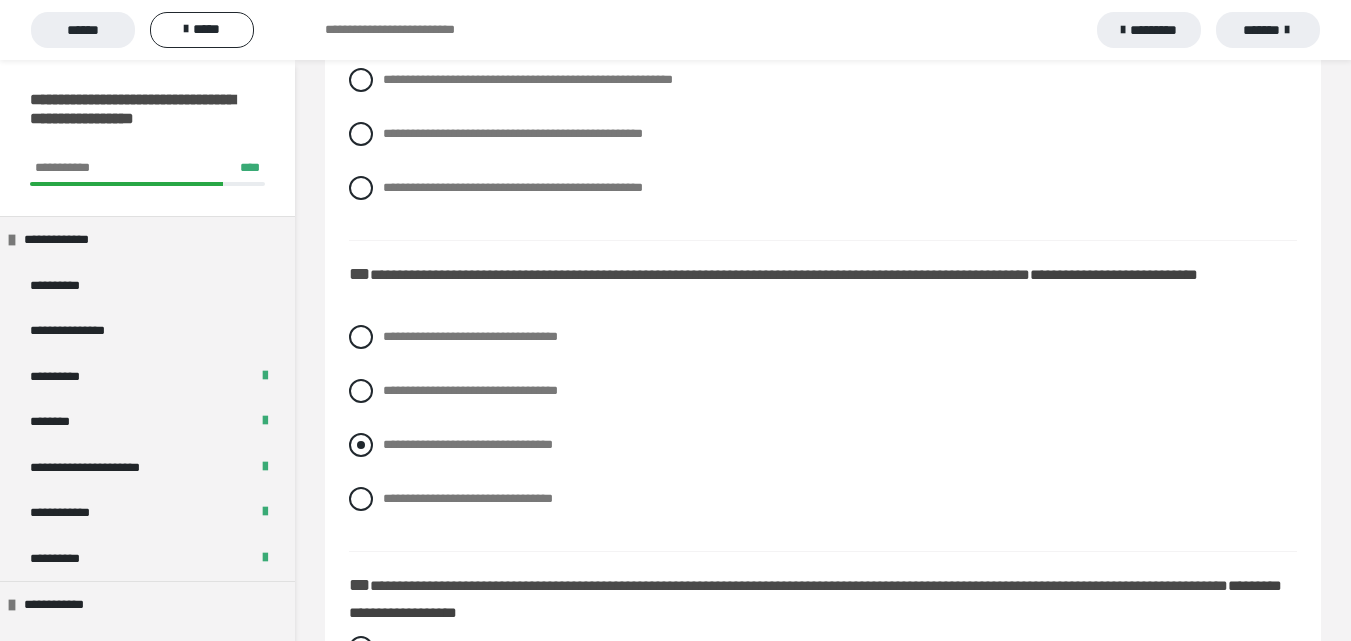 click on "**********" at bounding box center (468, 444) 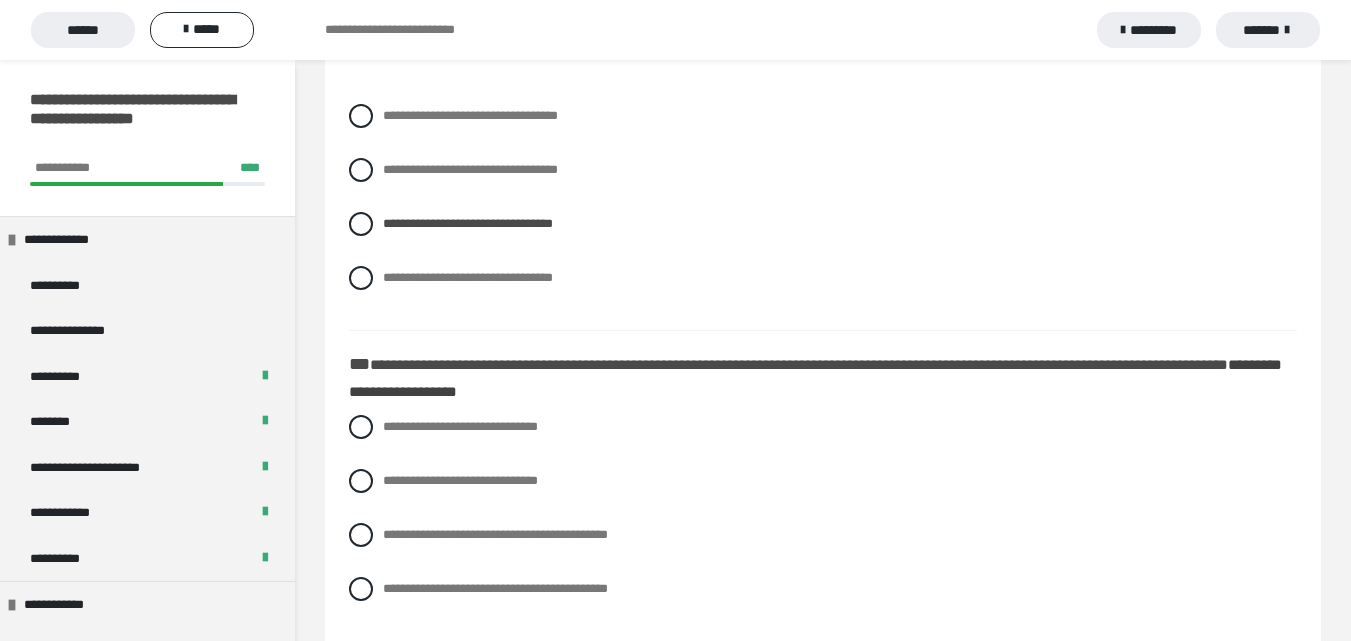 scroll, scrollTop: 1400, scrollLeft: 0, axis: vertical 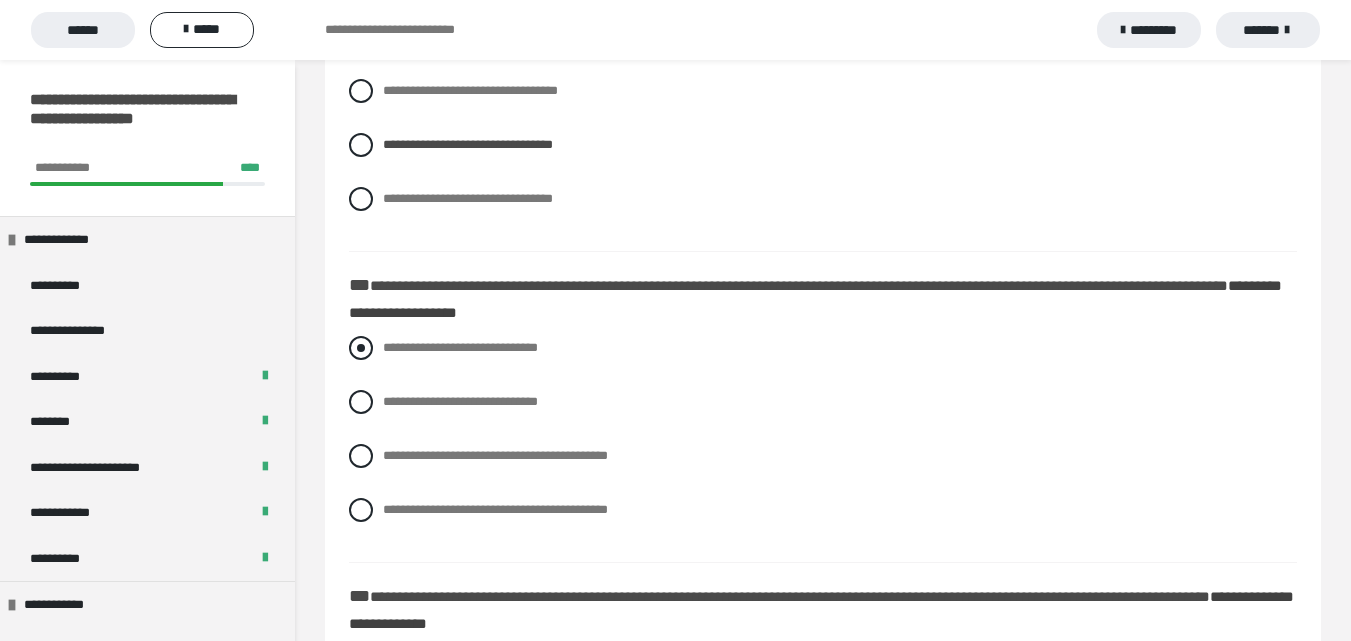 click on "**********" at bounding box center [460, 347] 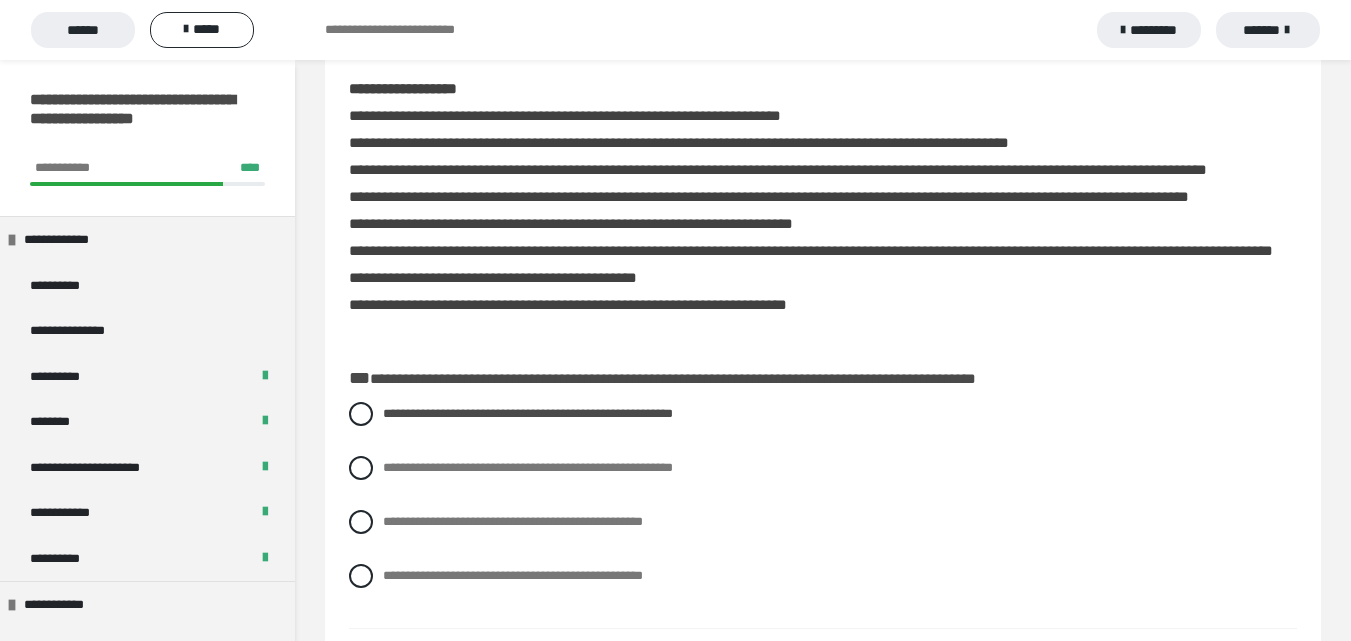 scroll, scrollTop: 700, scrollLeft: 0, axis: vertical 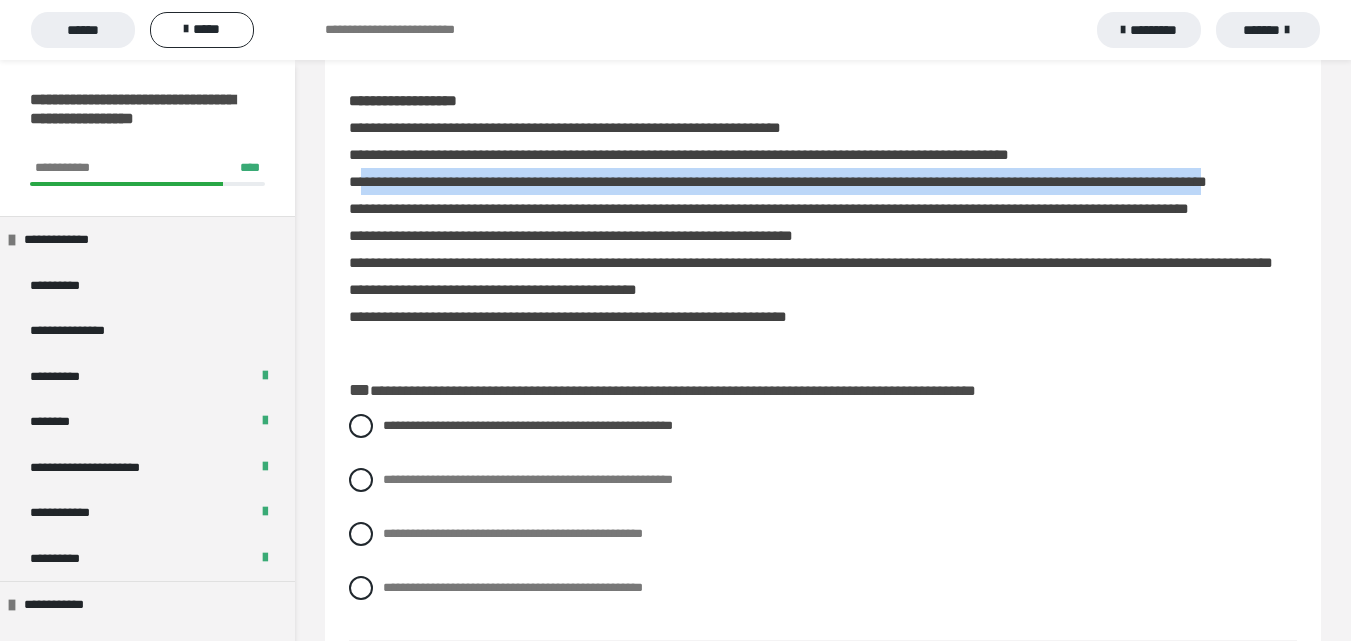 drag, startPoint x: 361, startPoint y: 176, endPoint x: 397, endPoint y: 213, distance: 51.62364 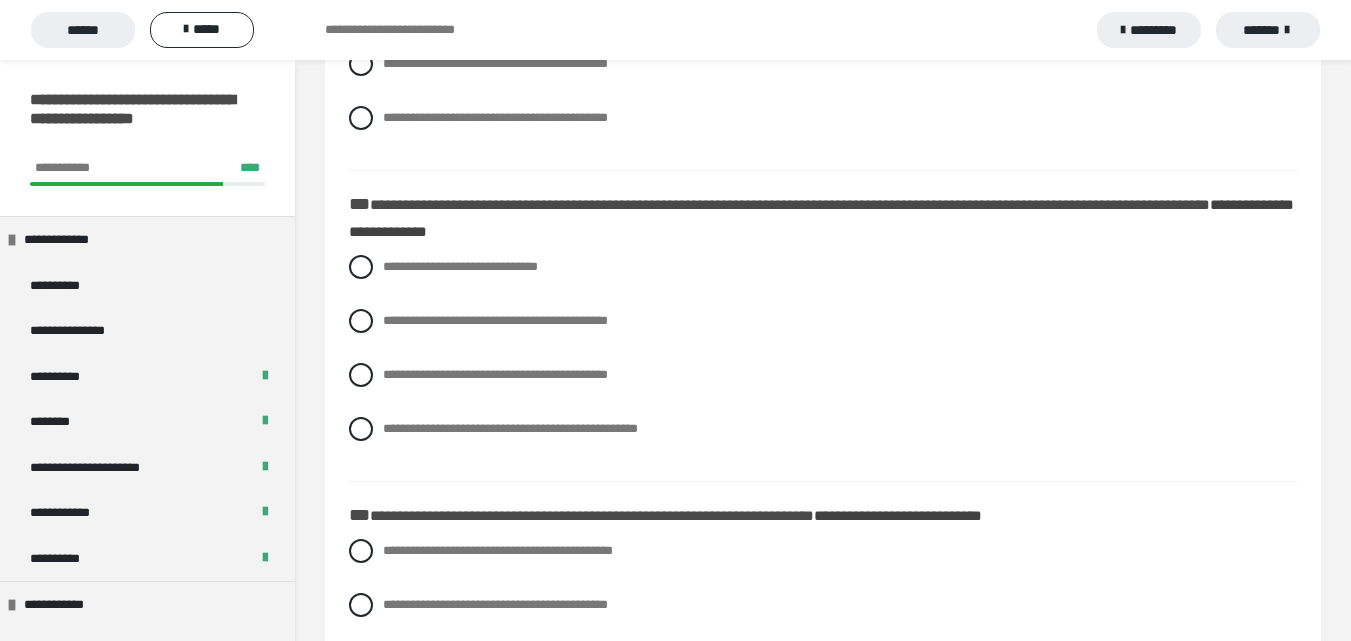 scroll, scrollTop: 1800, scrollLeft: 0, axis: vertical 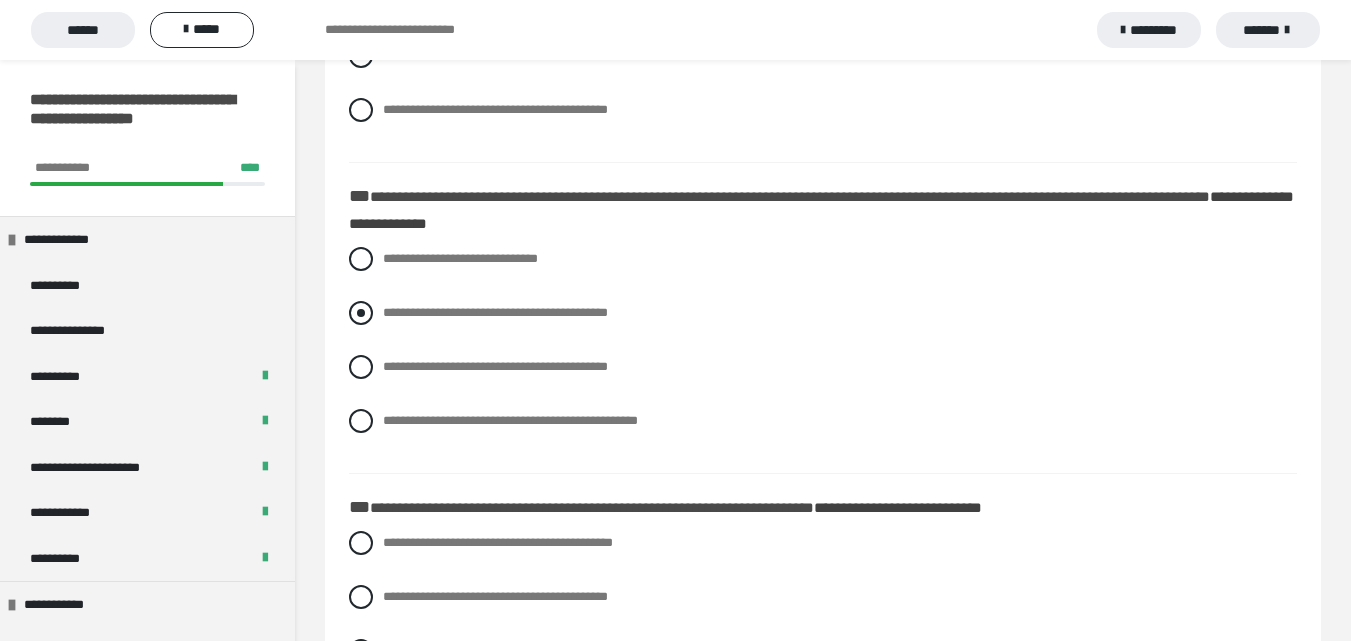 click on "**********" at bounding box center [495, 312] 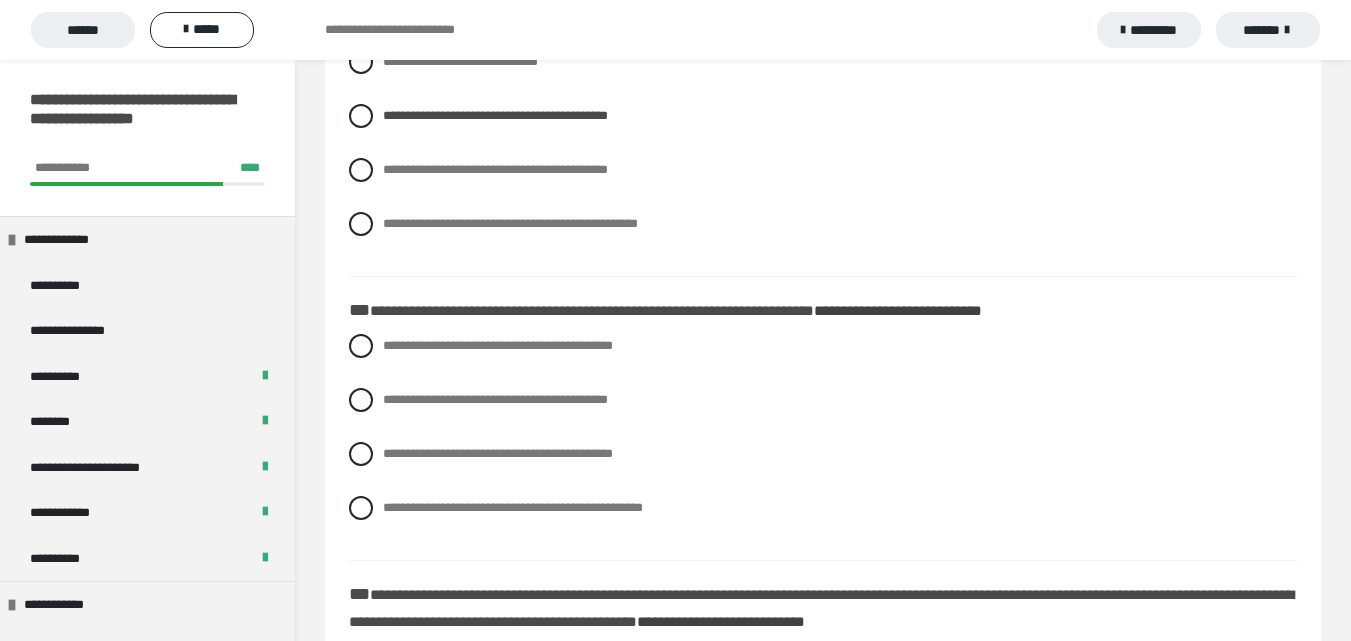 scroll, scrollTop: 2000, scrollLeft: 0, axis: vertical 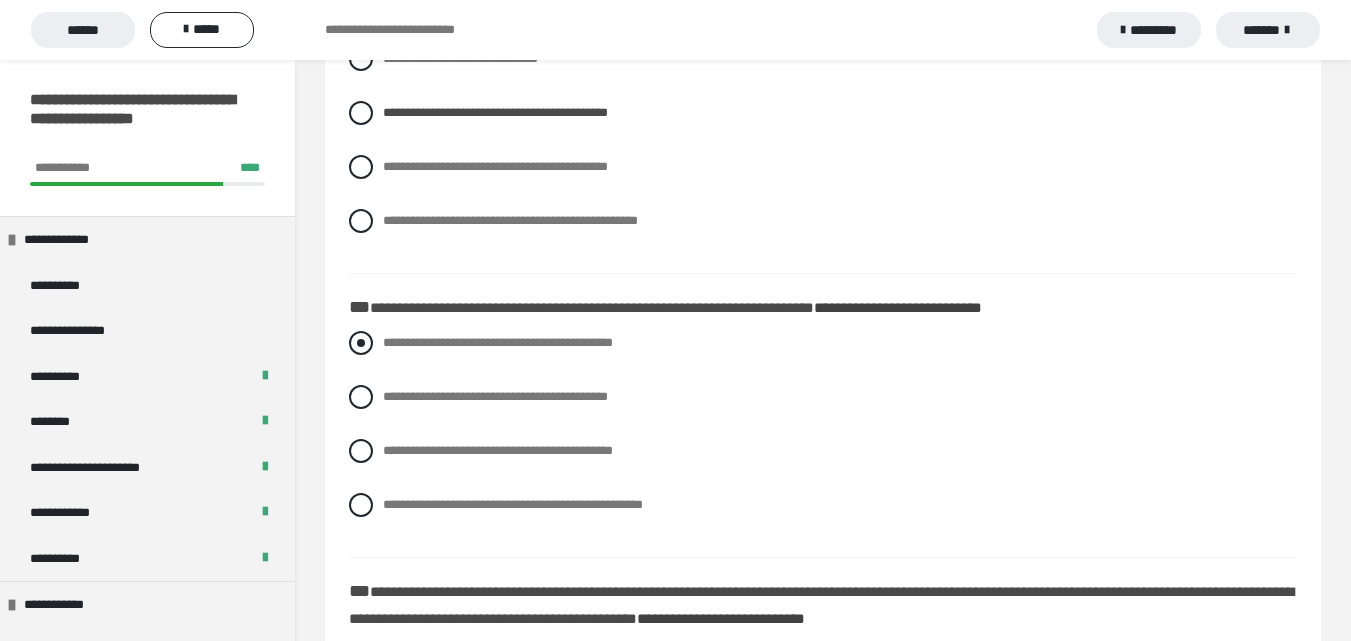 click on "**********" at bounding box center (498, 342) 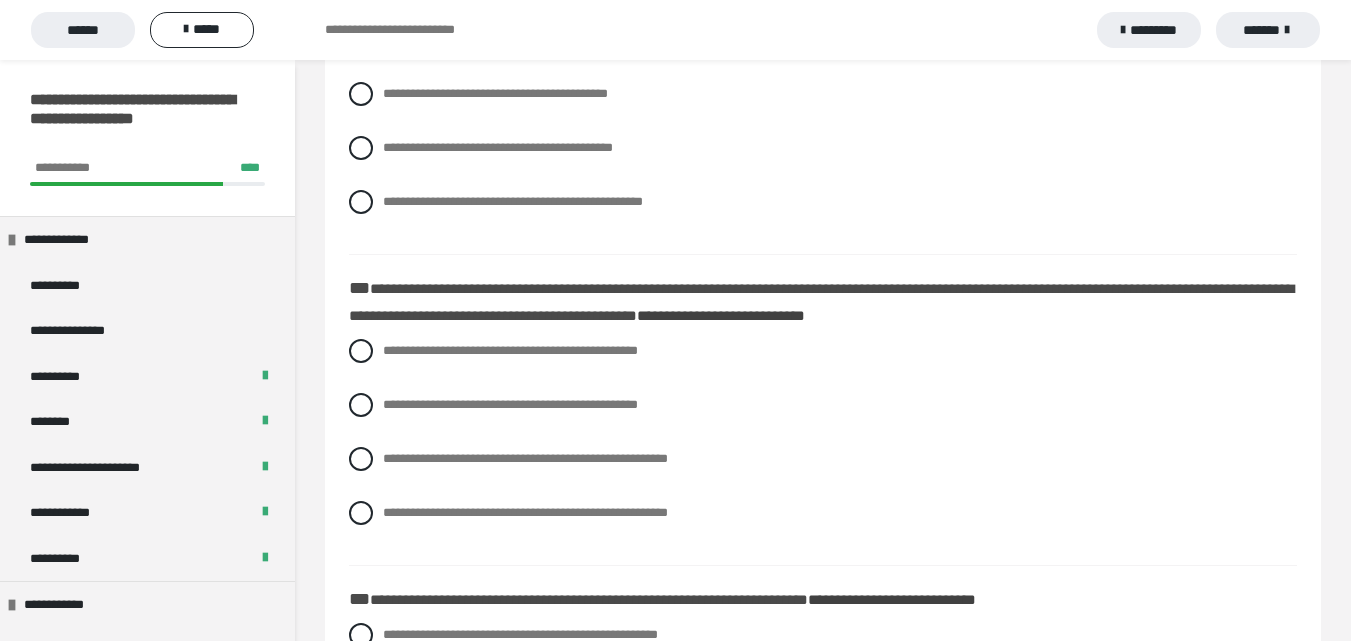 scroll, scrollTop: 2400, scrollLeft: 0, axis: vertical 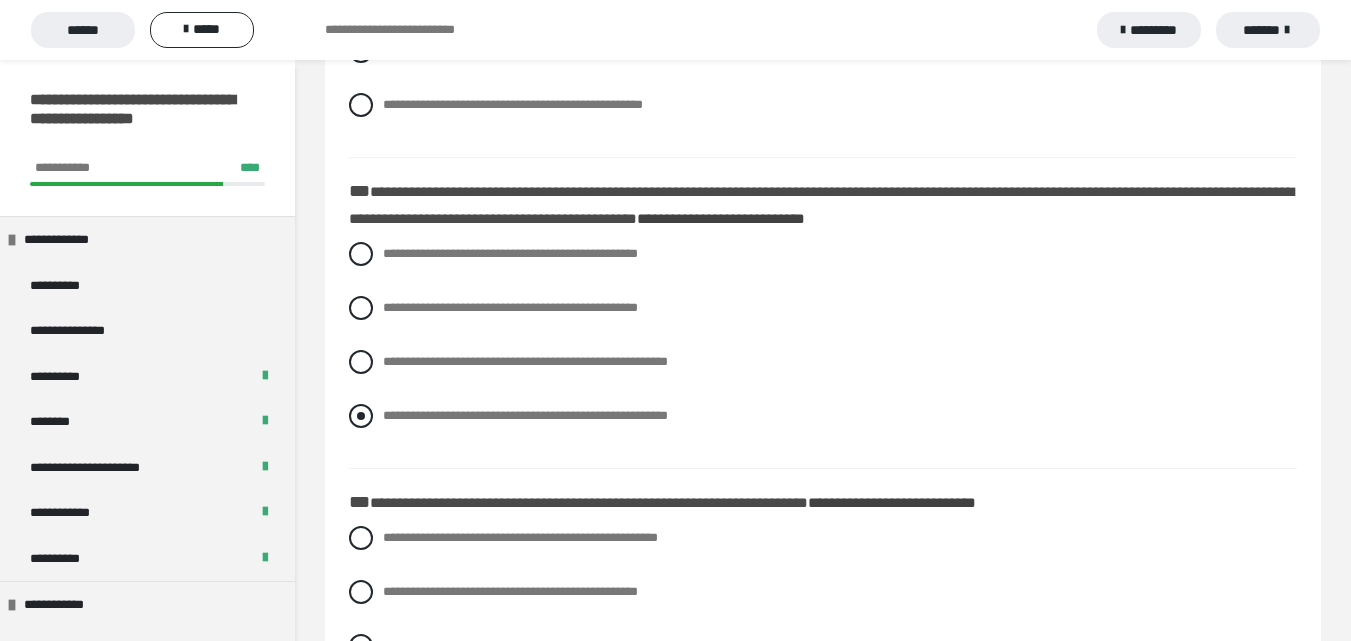 click on "**********" at bounding box center (525, 415) 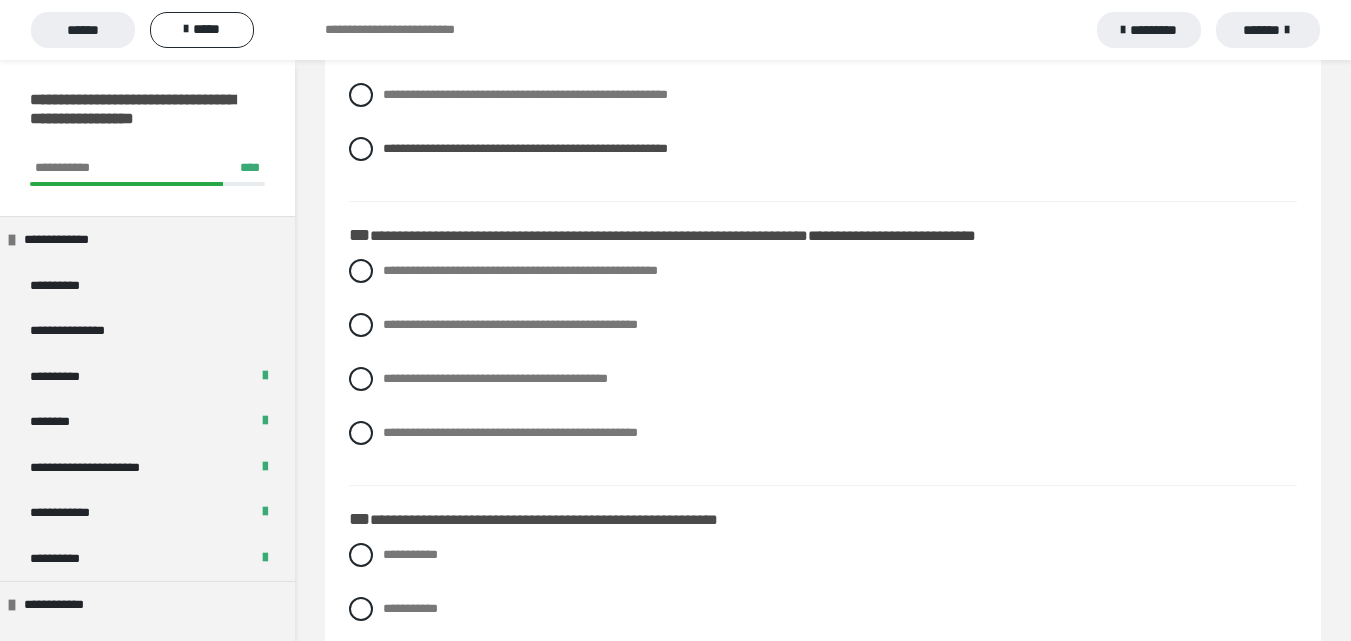 scroll, scrollTop: 2700, scrollLeft: 0, axis: vertical 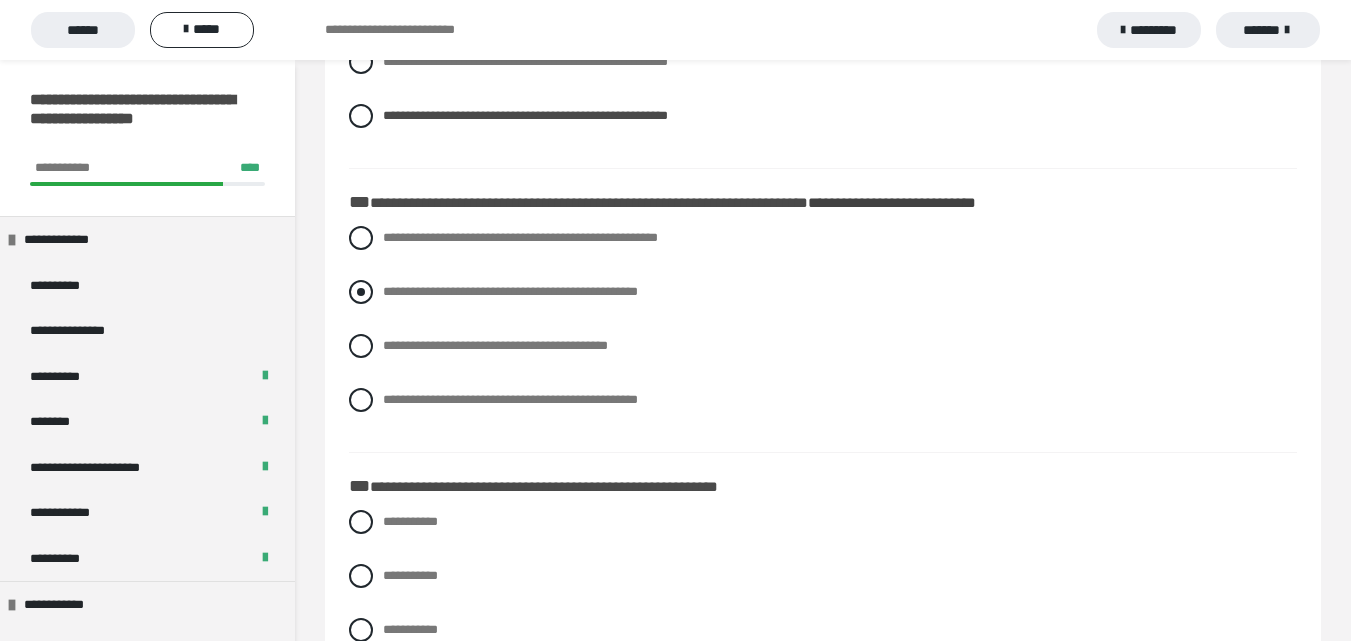 click on "**********" at bounding box center [510, 291] 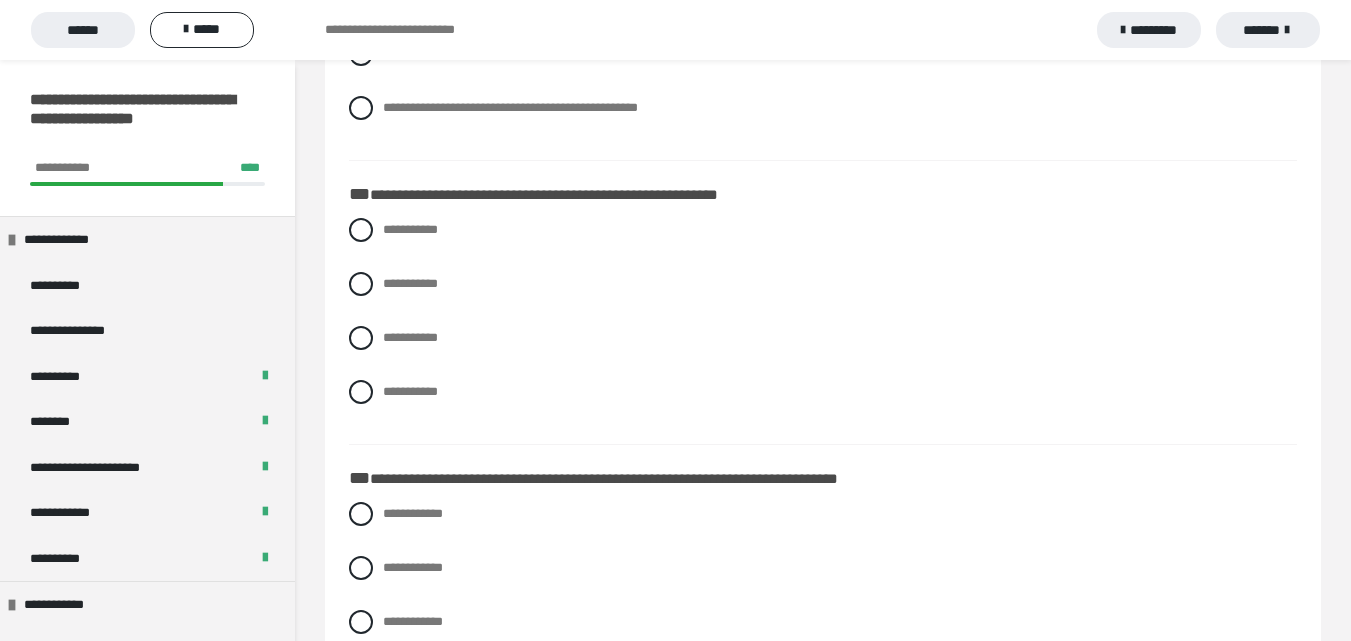 scroll, scrollTop: 3000, scrollLeft: 0, axis: vertical 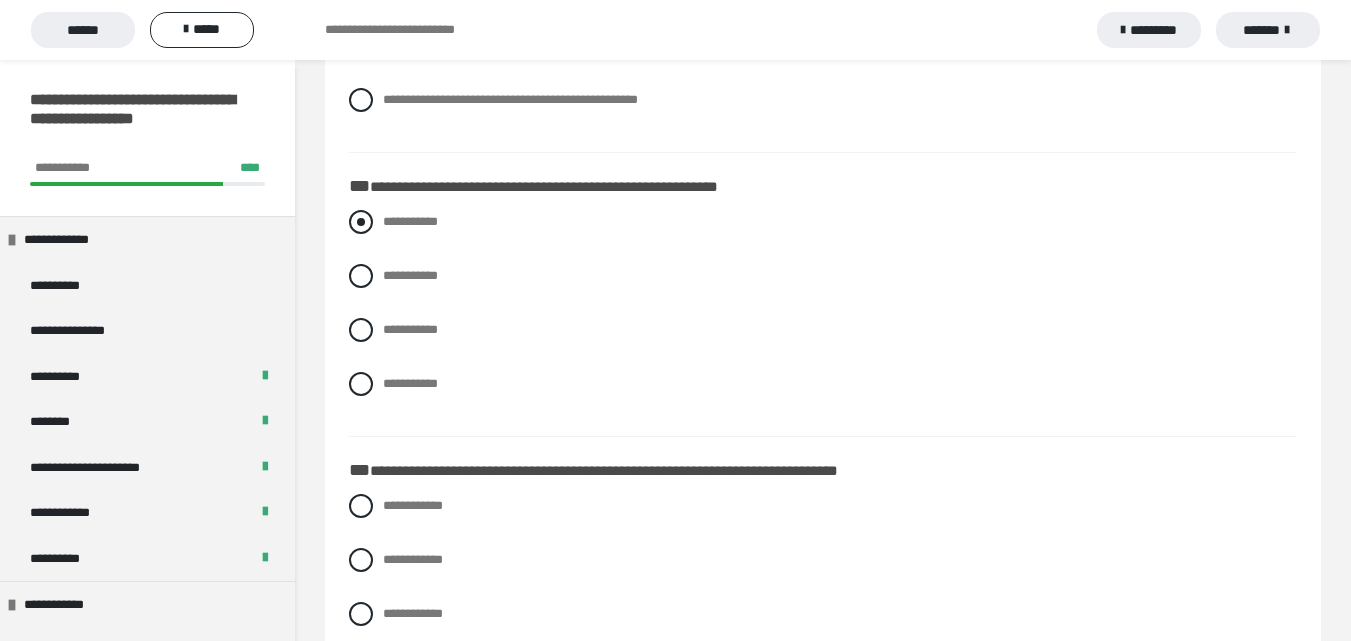 click on "**********" at bounding box center [410, 221] 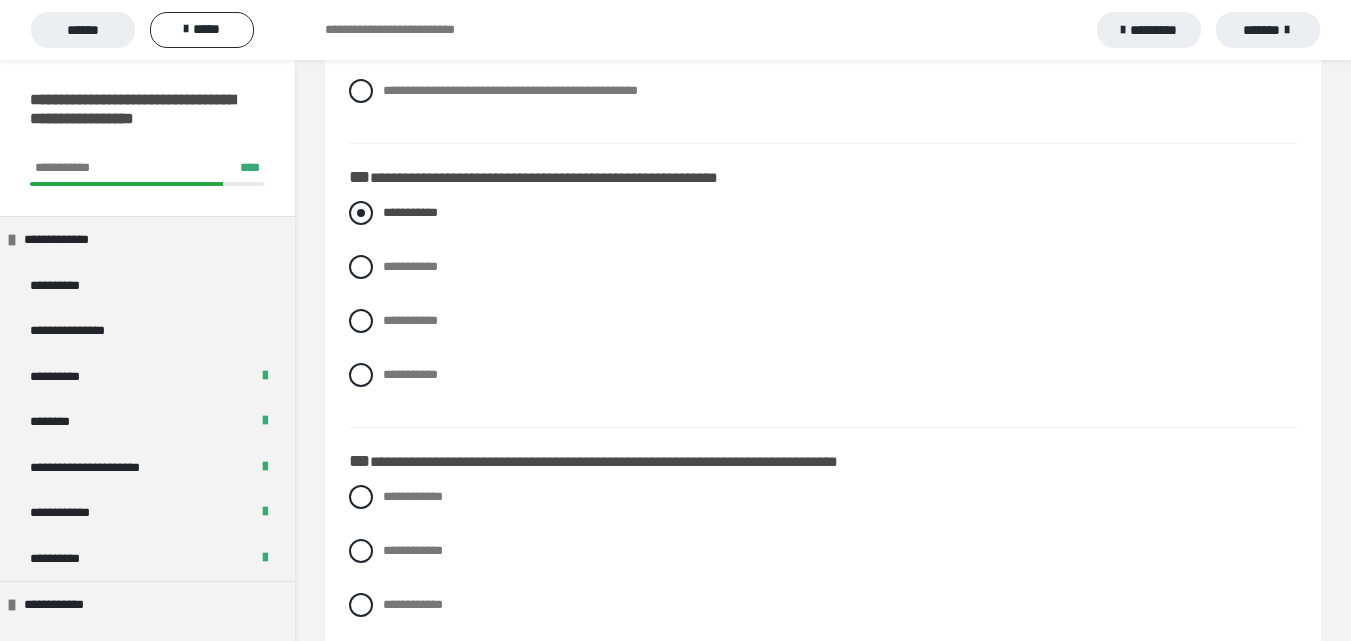 scroll, scrollTop: 3300, scrollLeft: 0, axis: vertical 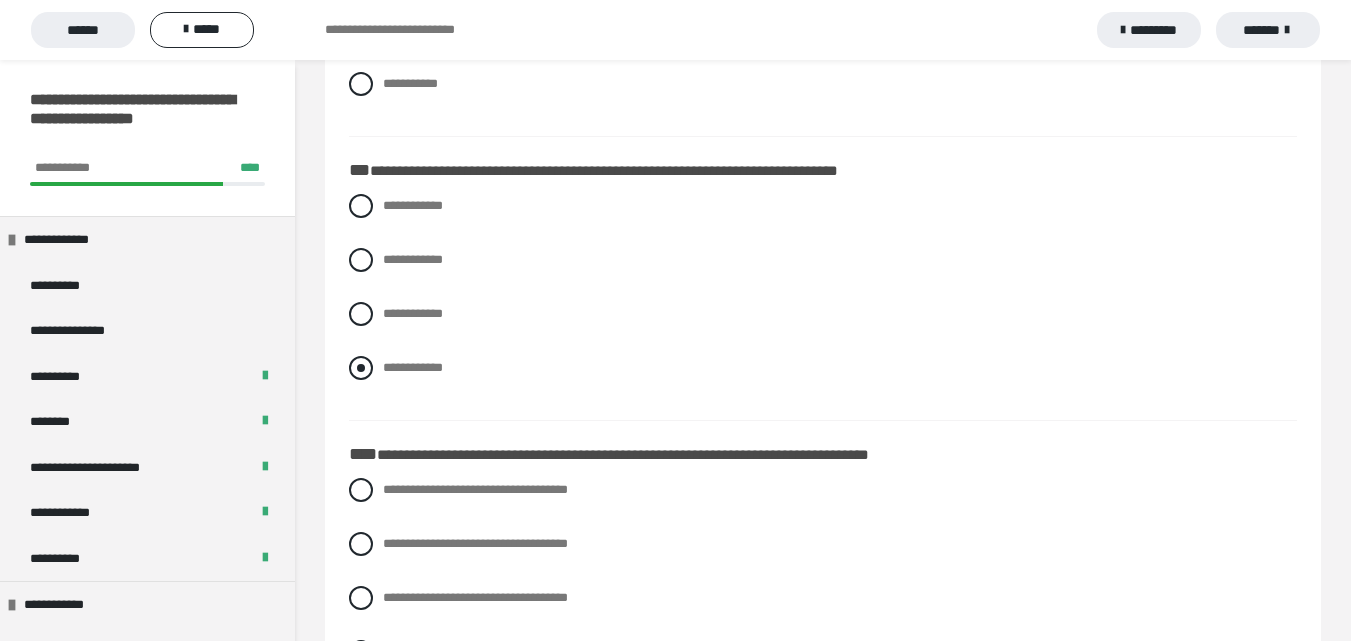 click on "**********" at bounding box center [823, 368] 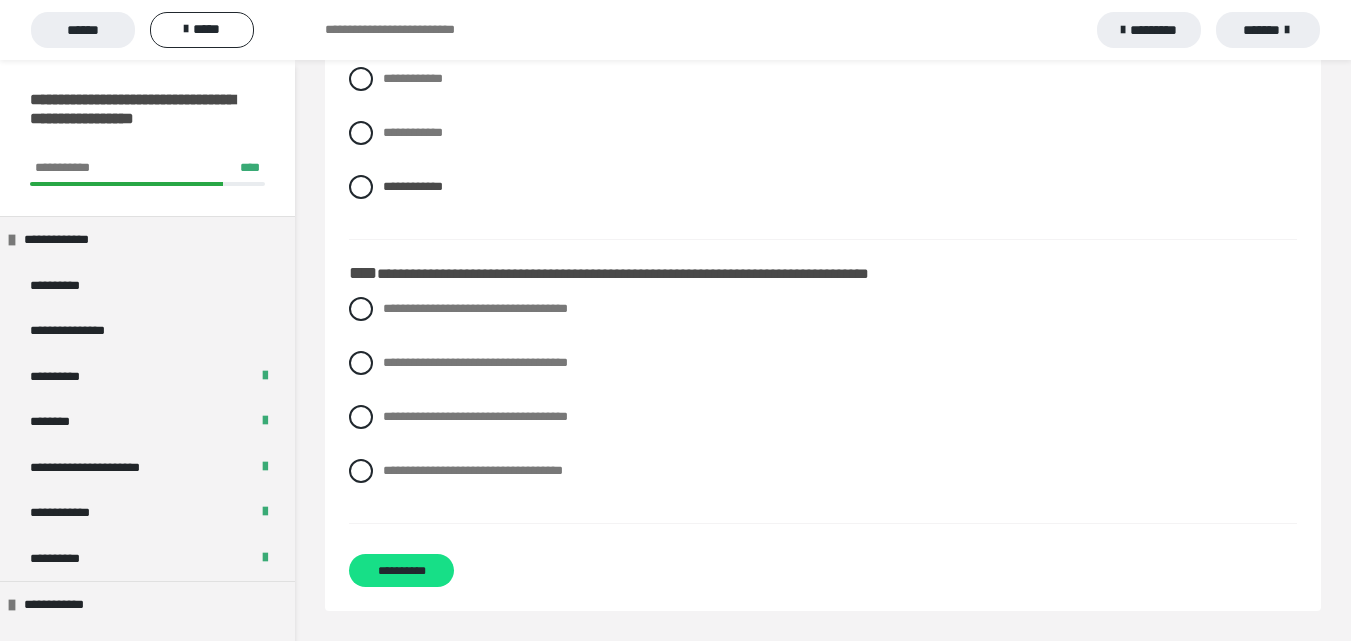 scroll, scrollTop: 3535, scrollLeft: 0, axis: vertical 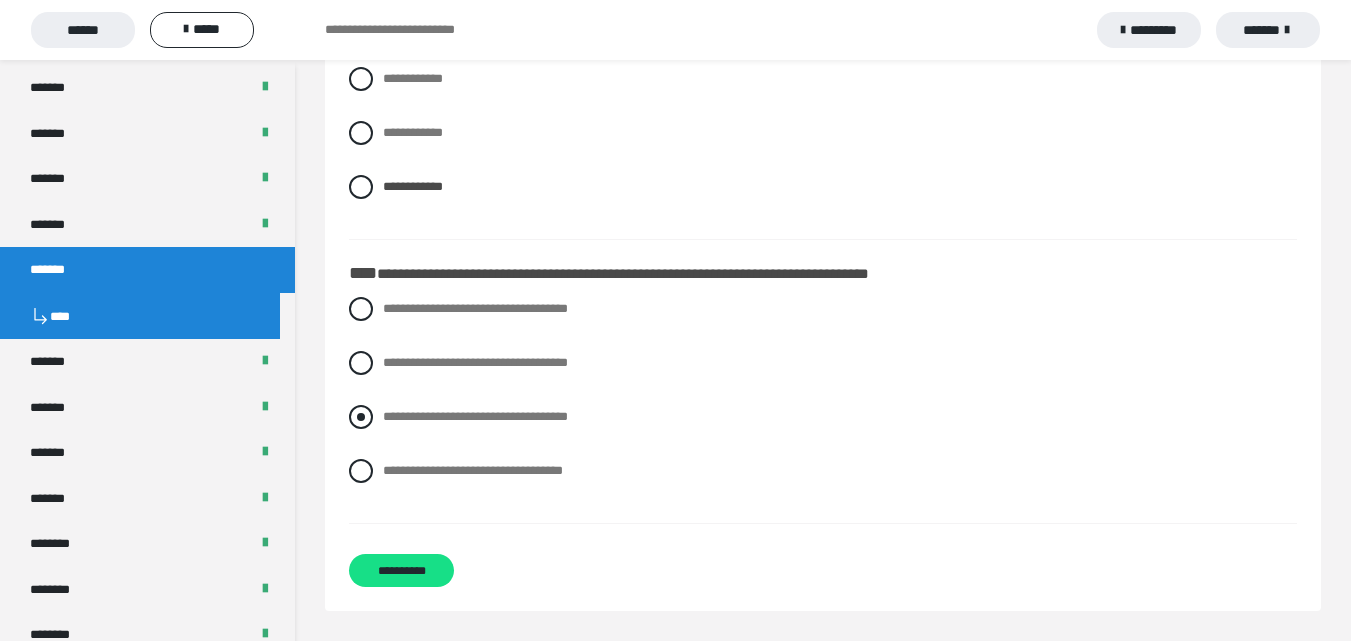 click on "**********" at bounding box center [475, 416] 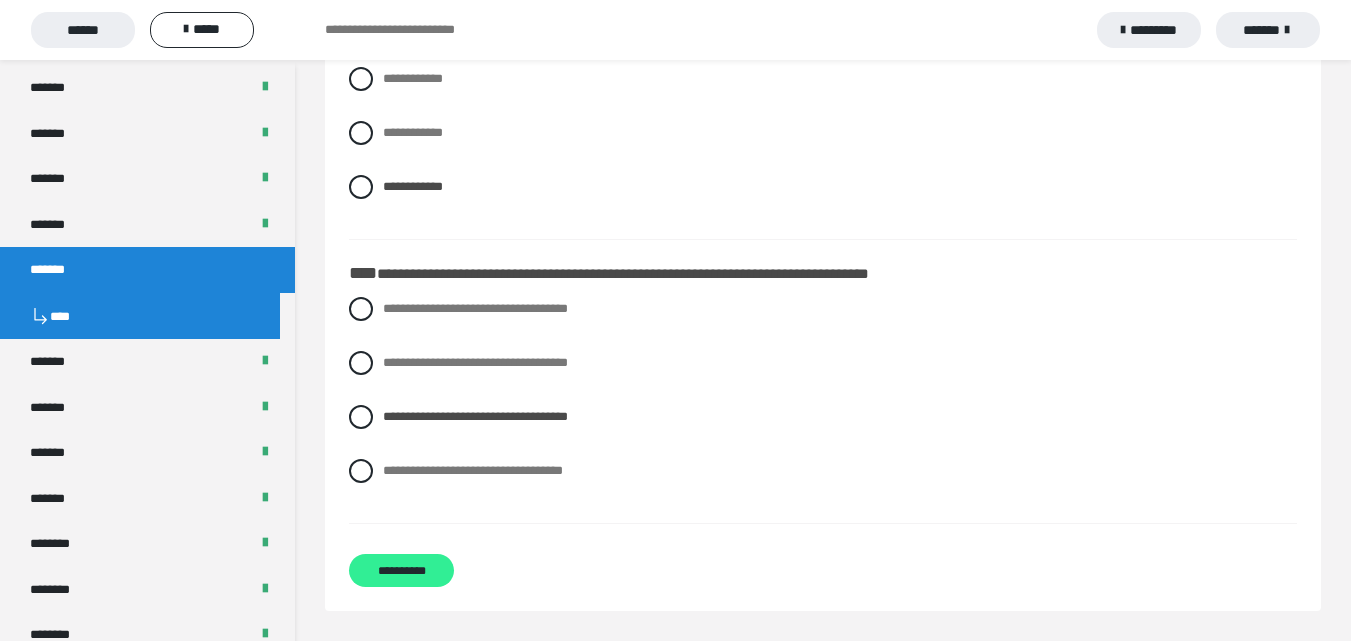 click on "**********" at bounding box center (401, 570) 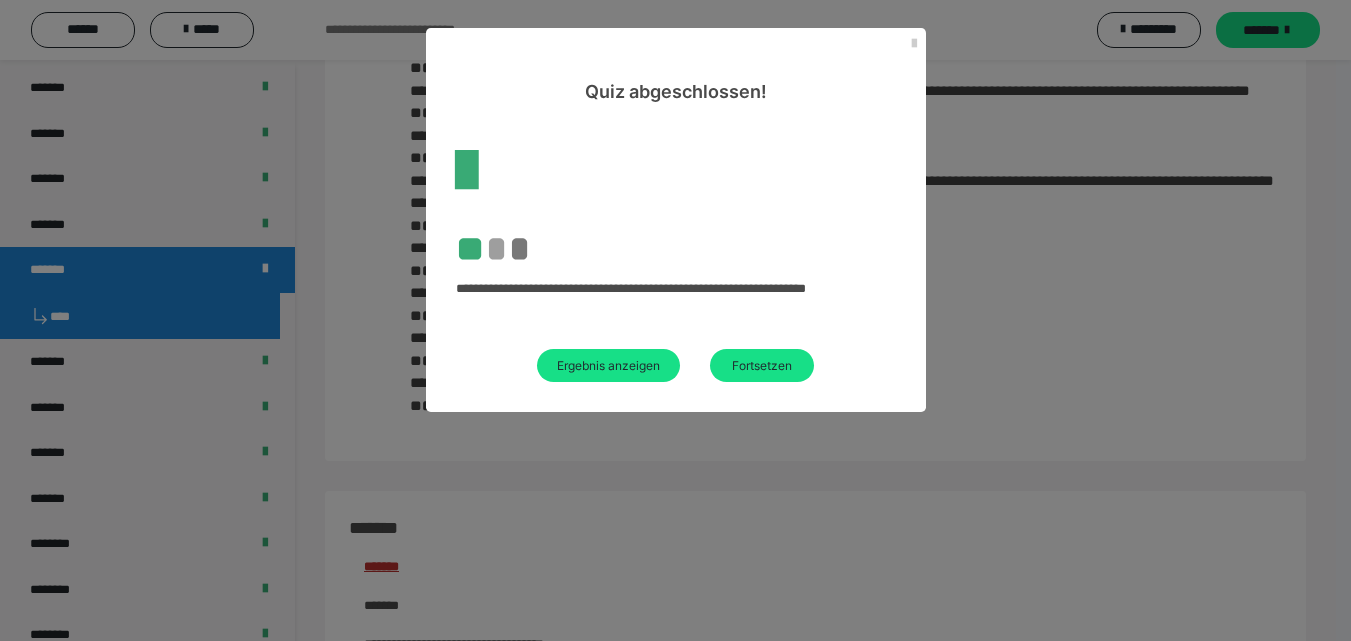 scroll, scrollTop: 2578, scrollLeft: 0, axis: vertical 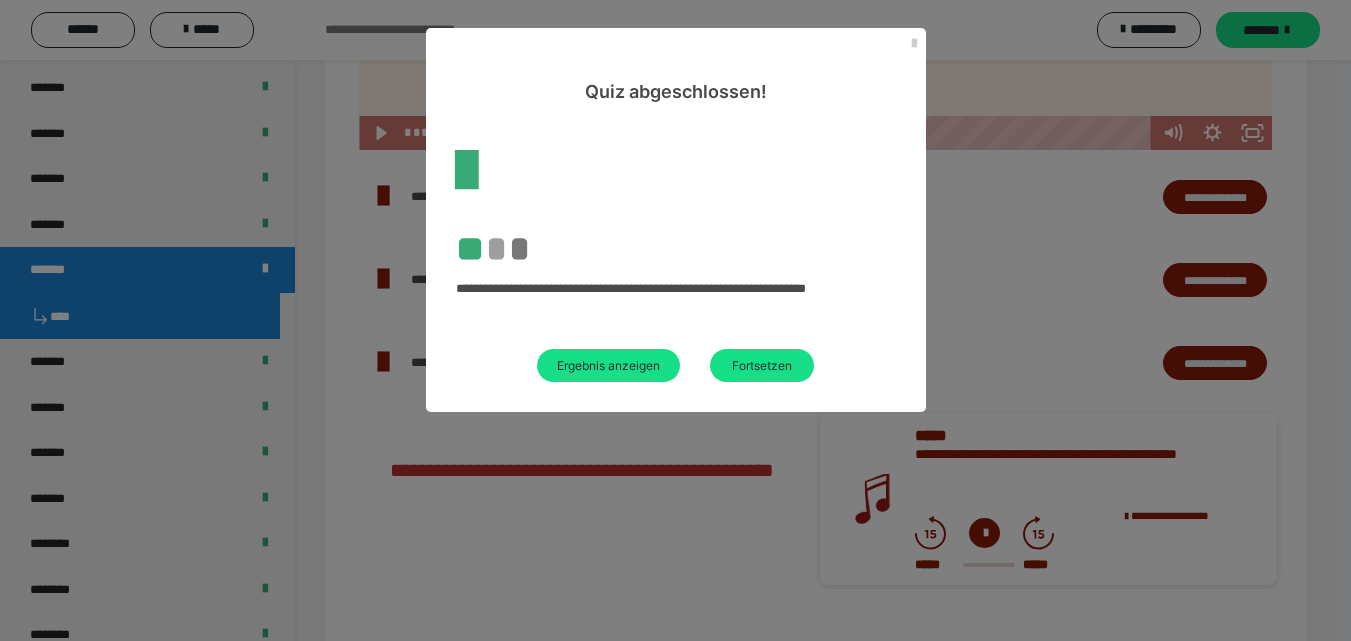 click on "Ergebnis anzeigen" at bounding box center [608, 365] 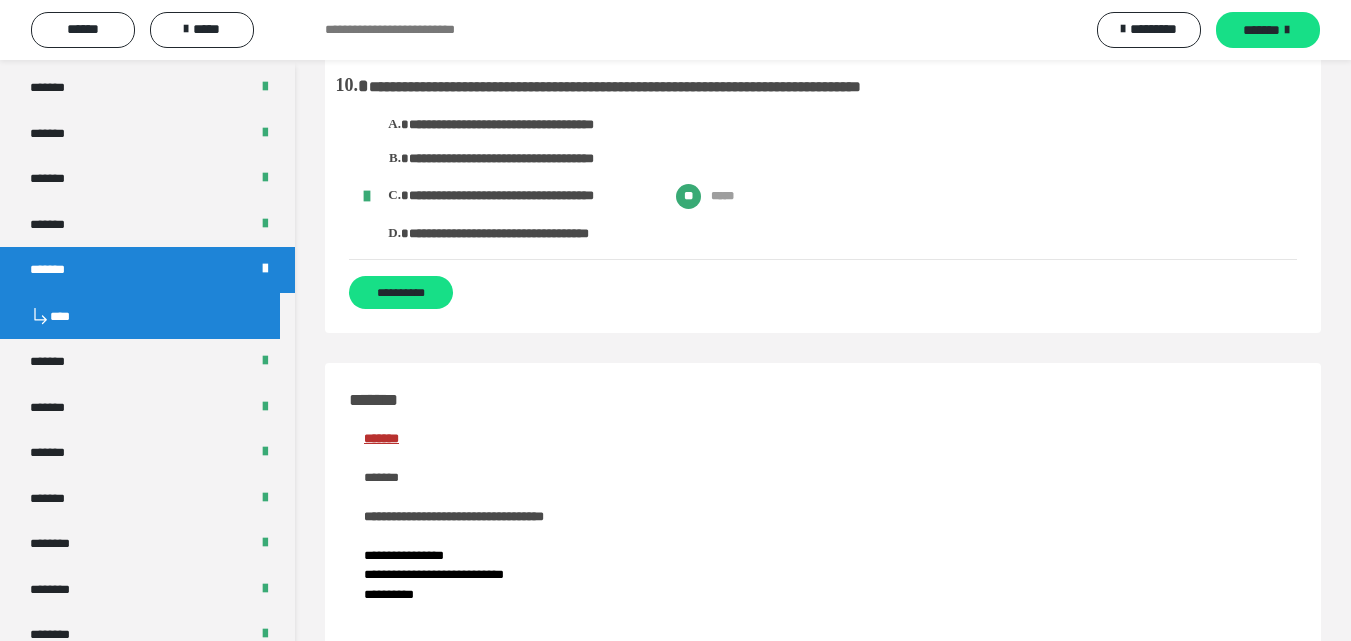 scroll, scrollTop: 2000, scrollLeft: 0, axis: vertical 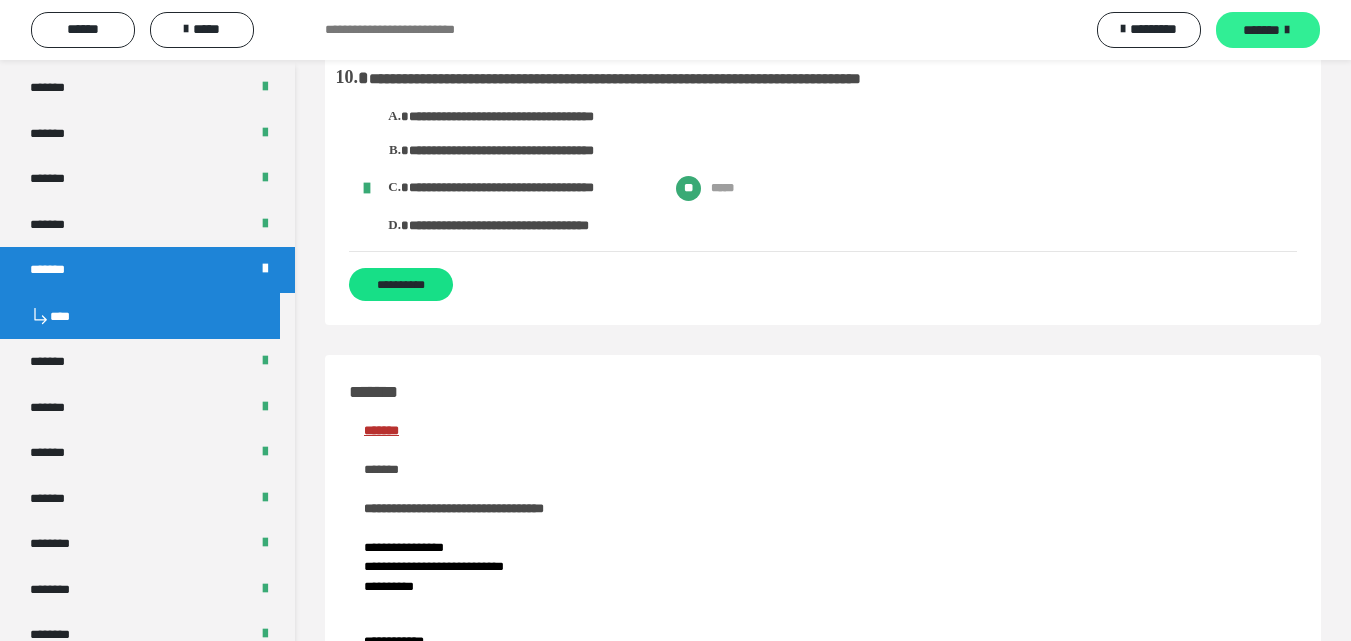 click on "*******" at bounding box center (1261, 30) 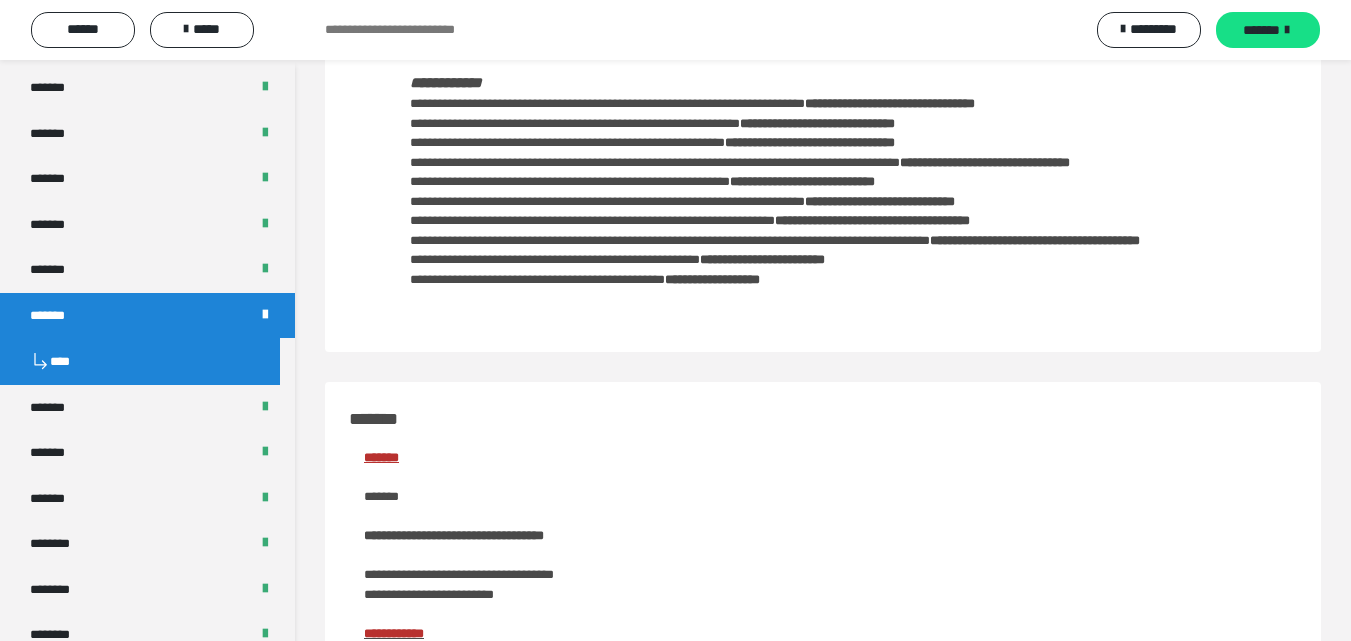 scroll, scrollTop: 0, scrollLeft: 0, axis: both 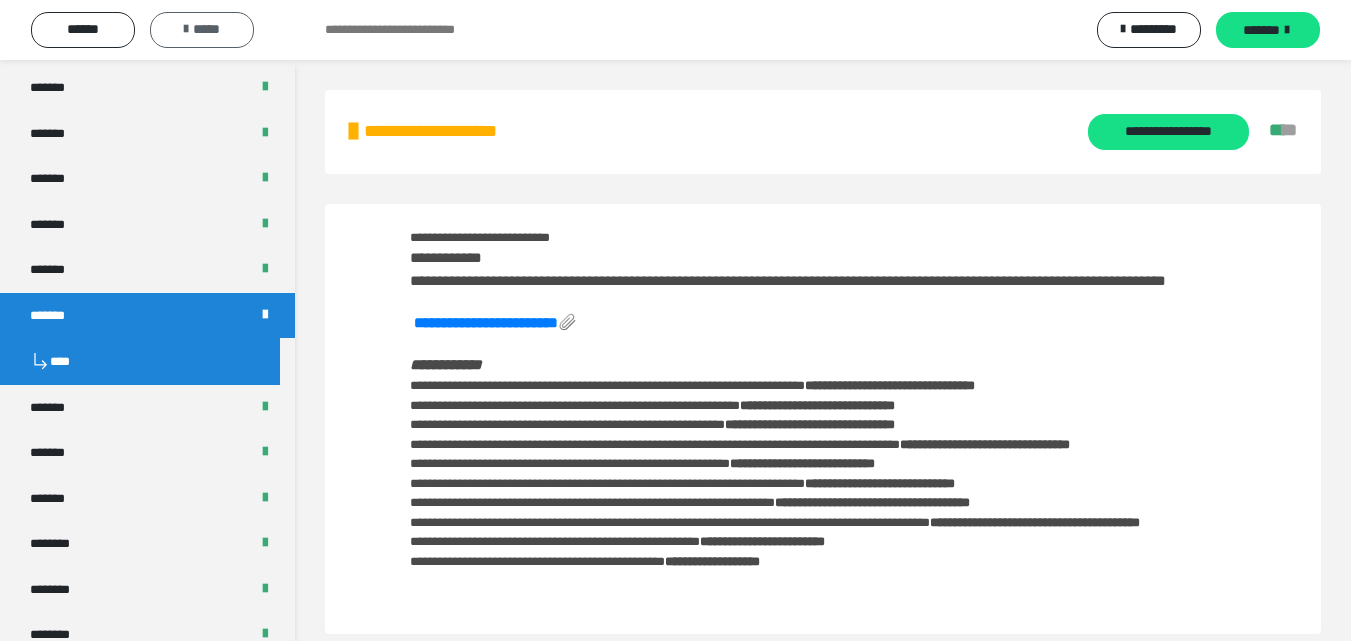 click on "*****" at bounding box center (202, 30) 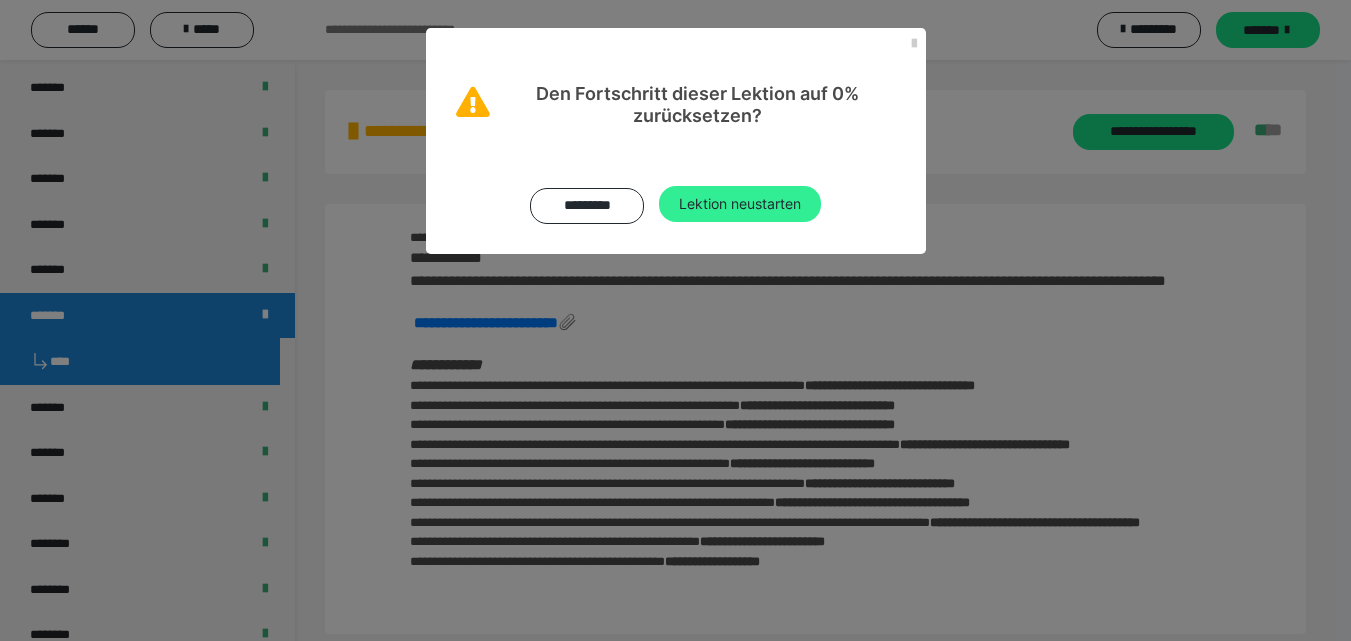 click on "Lektion neustarten" at bounding box center (740, 204) 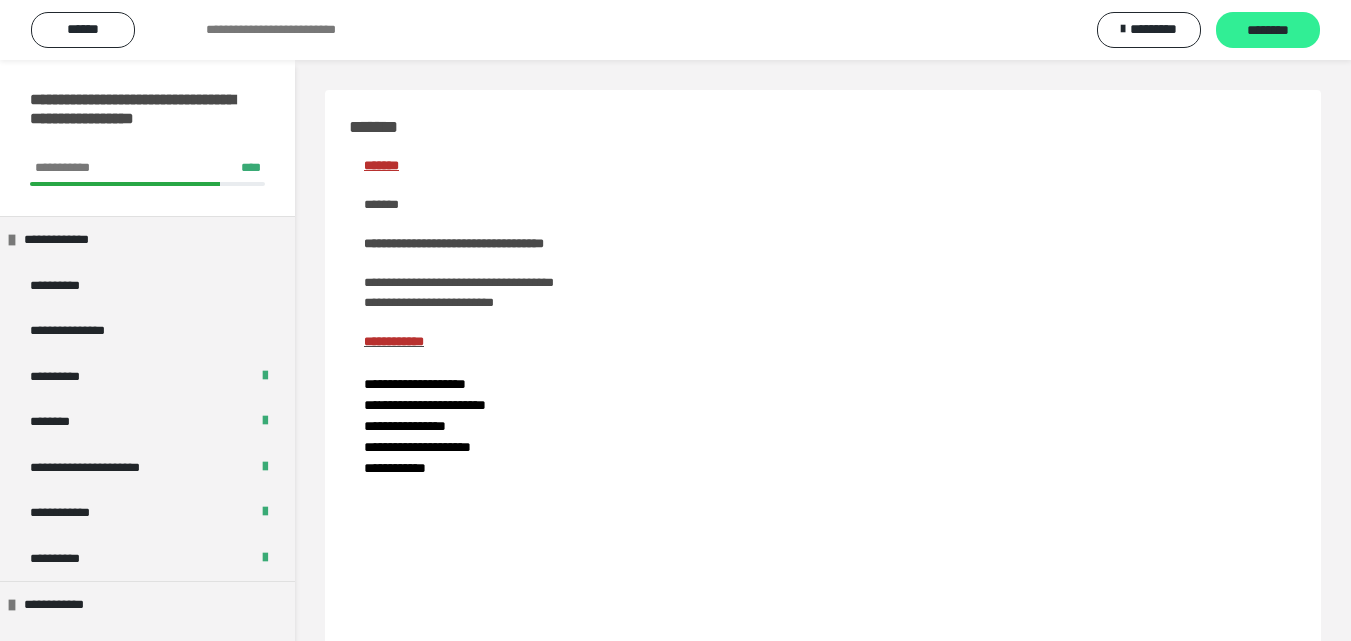 click on "********" at bounding box center (1268, 31) 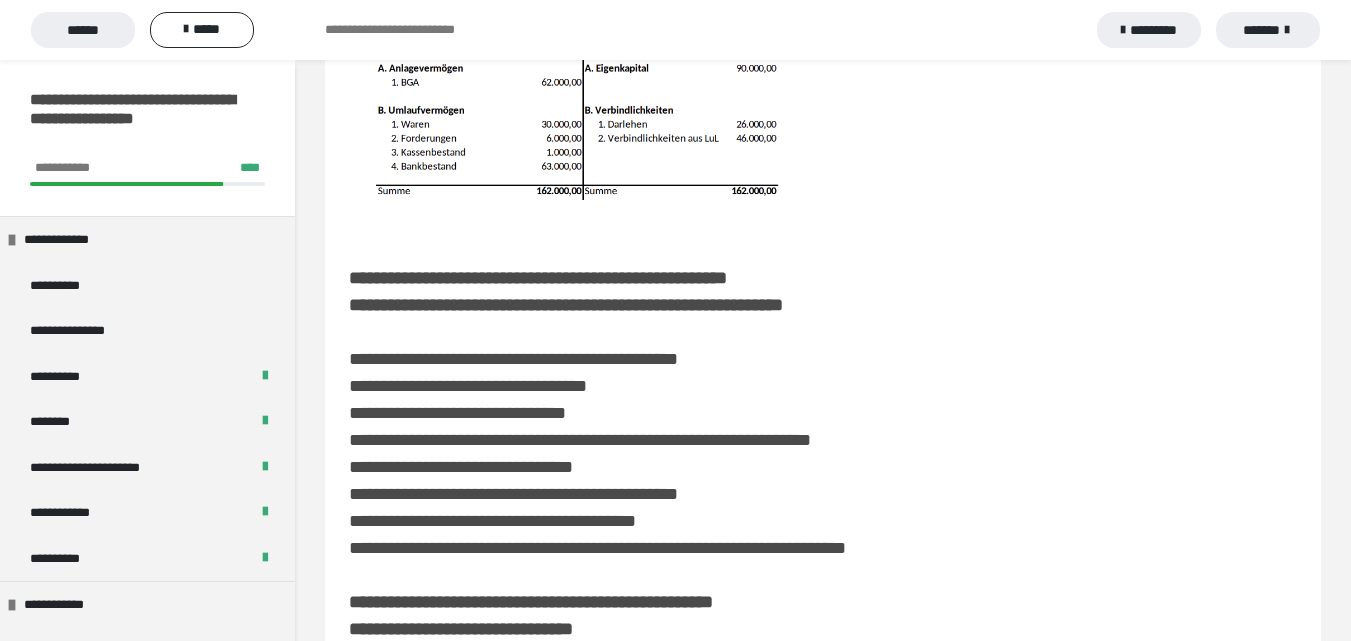 scroll, scrollTop: 400, scrollLeft: 0, axis: vertical 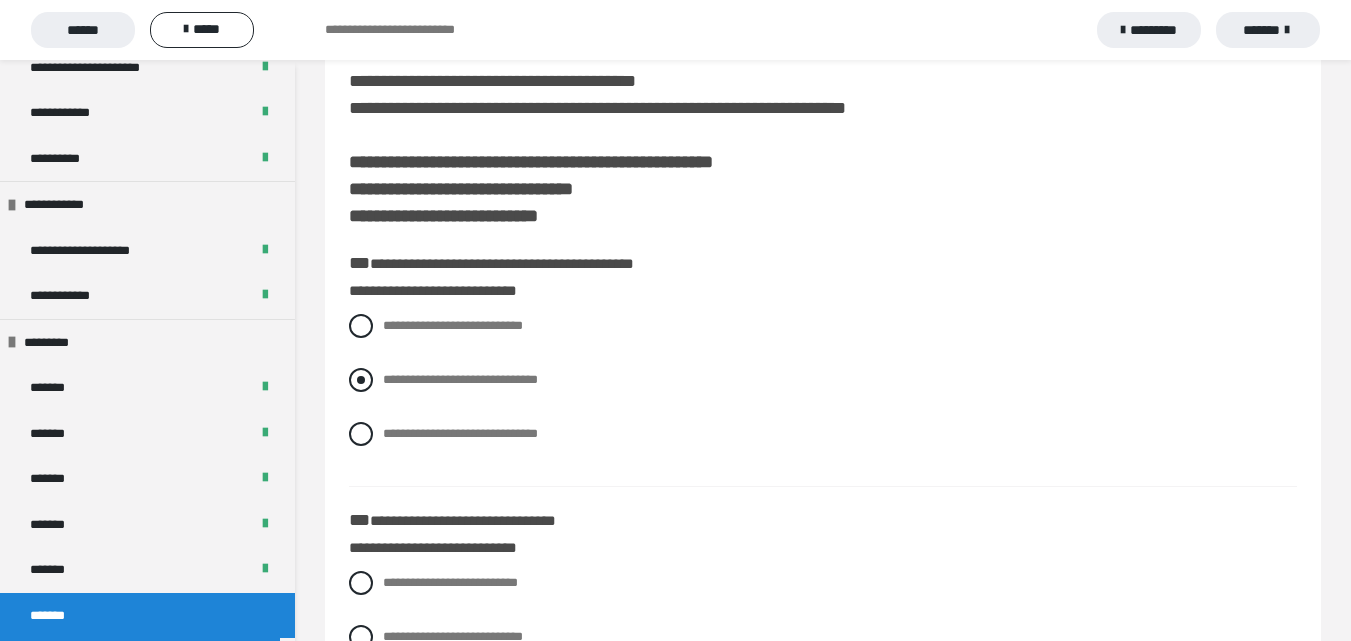 click on "**********" at bounding box center (460, 379) 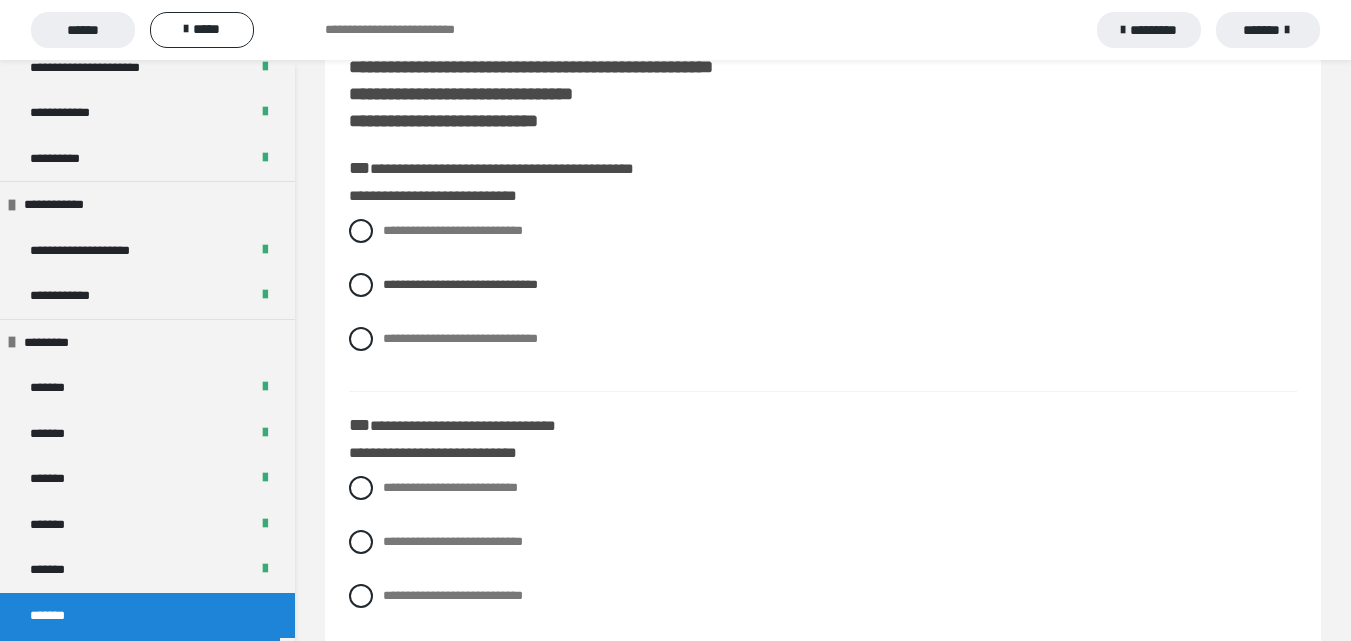 scroll, scrollTop: 900, scrollLeft: 0, axis: vertical 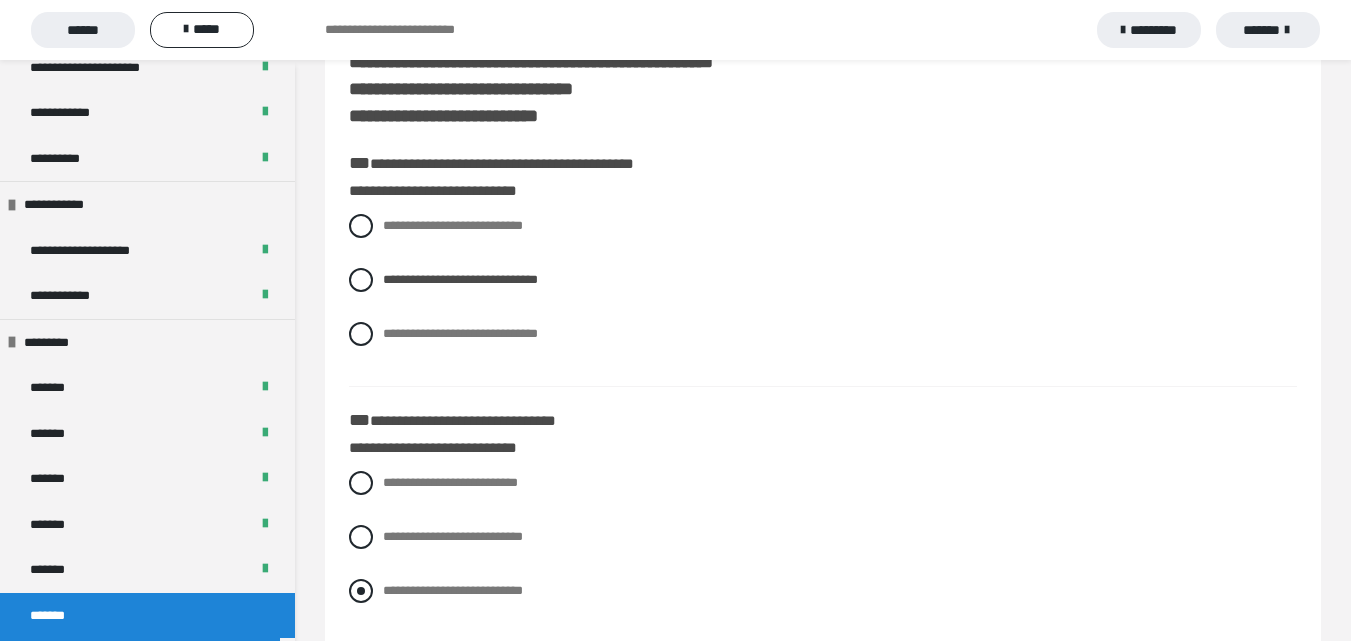 click on "**********" at bounding box center (453, 590) 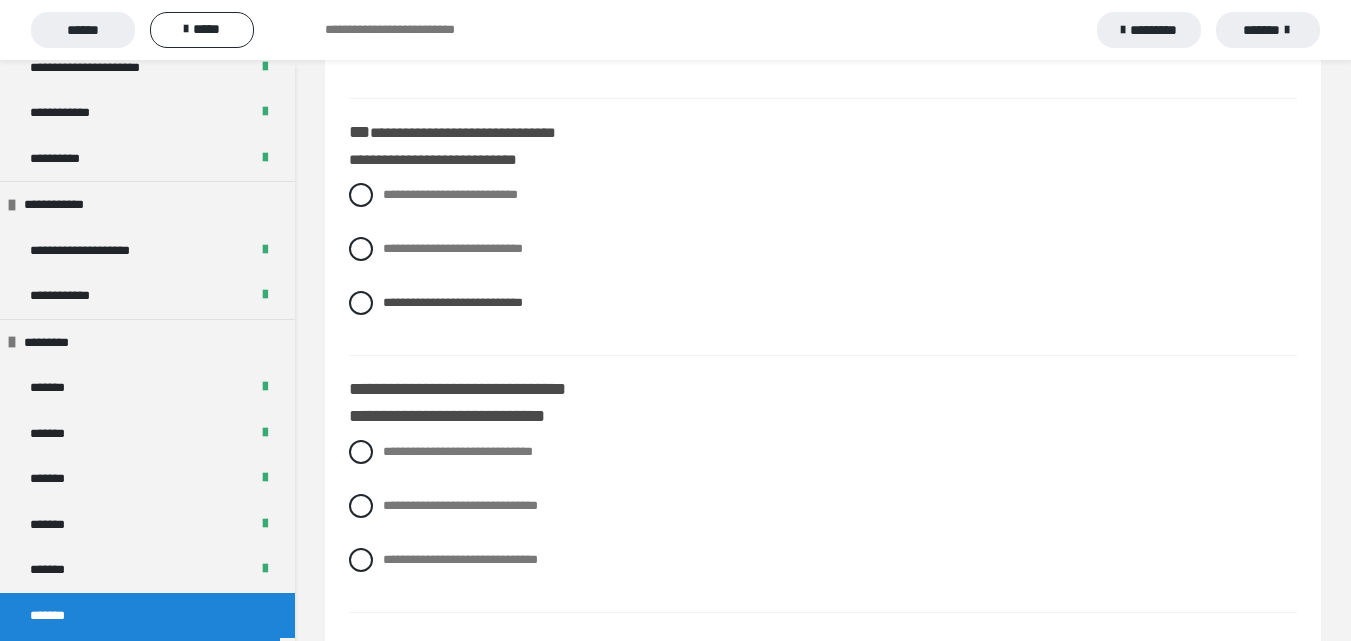 scroll, scrollTop: 1200, scrollLeft: 0, axis: vertical 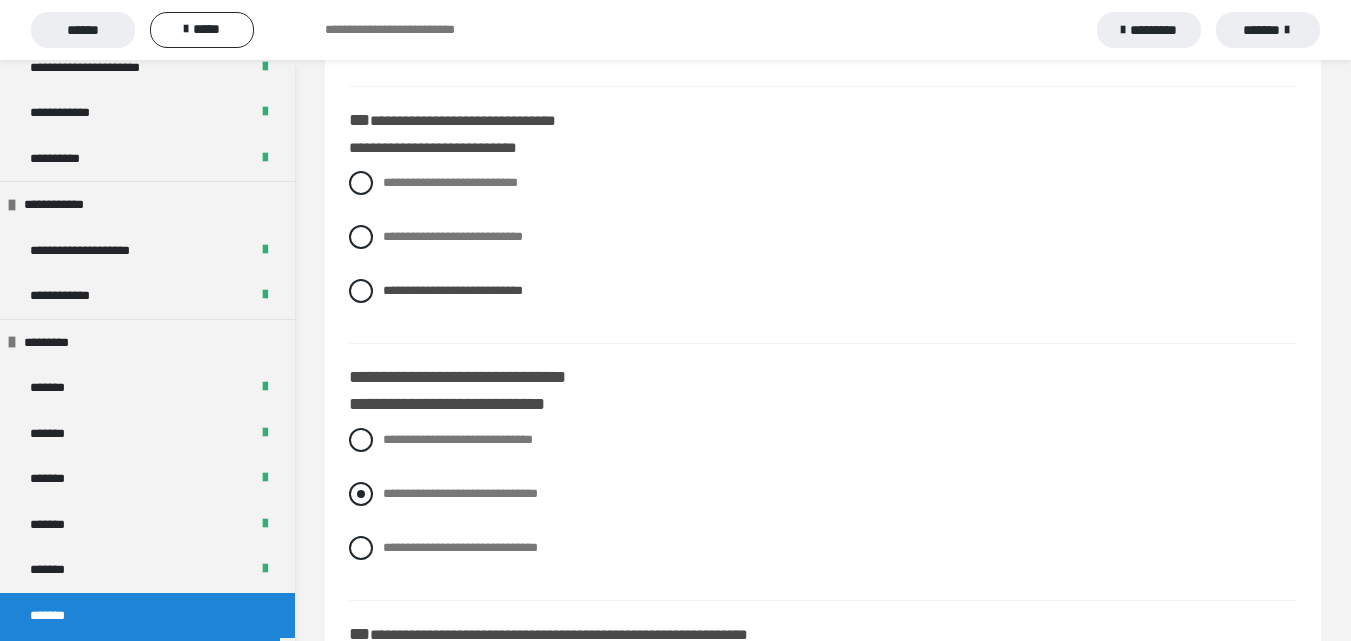 click on "**********" at bounding box center (460, 493) 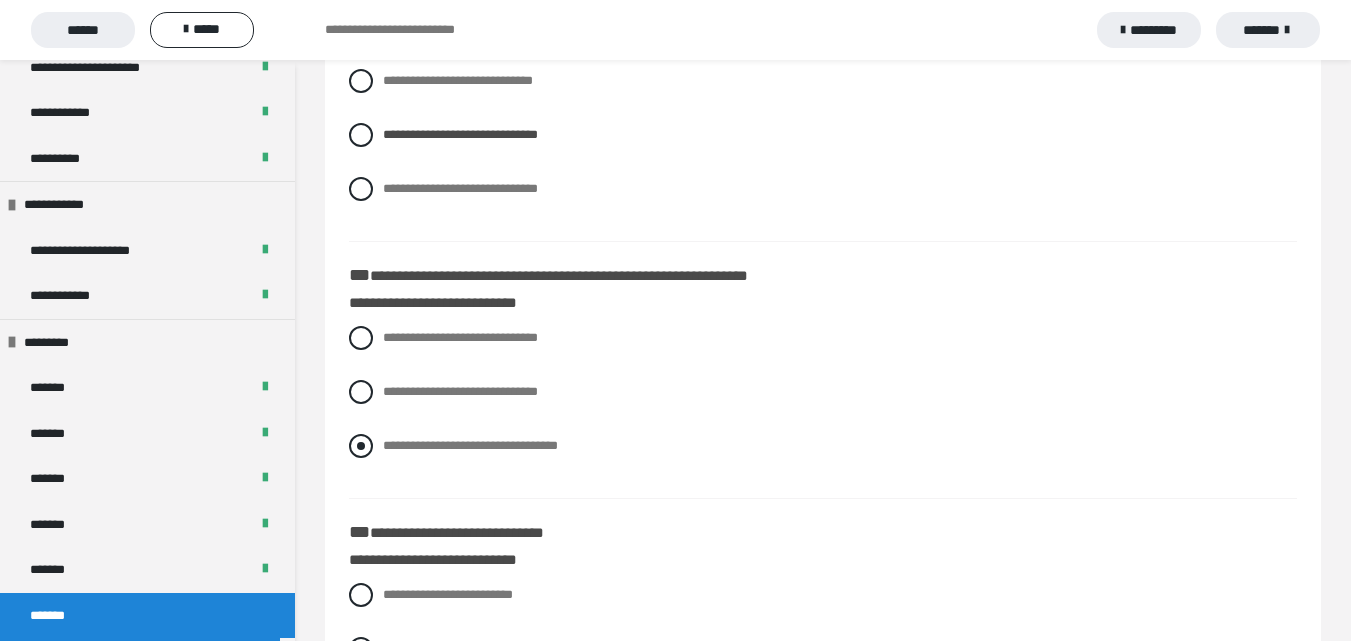 scroll, scrollTop: 1600, scrollLeft: 0, axis: vertical 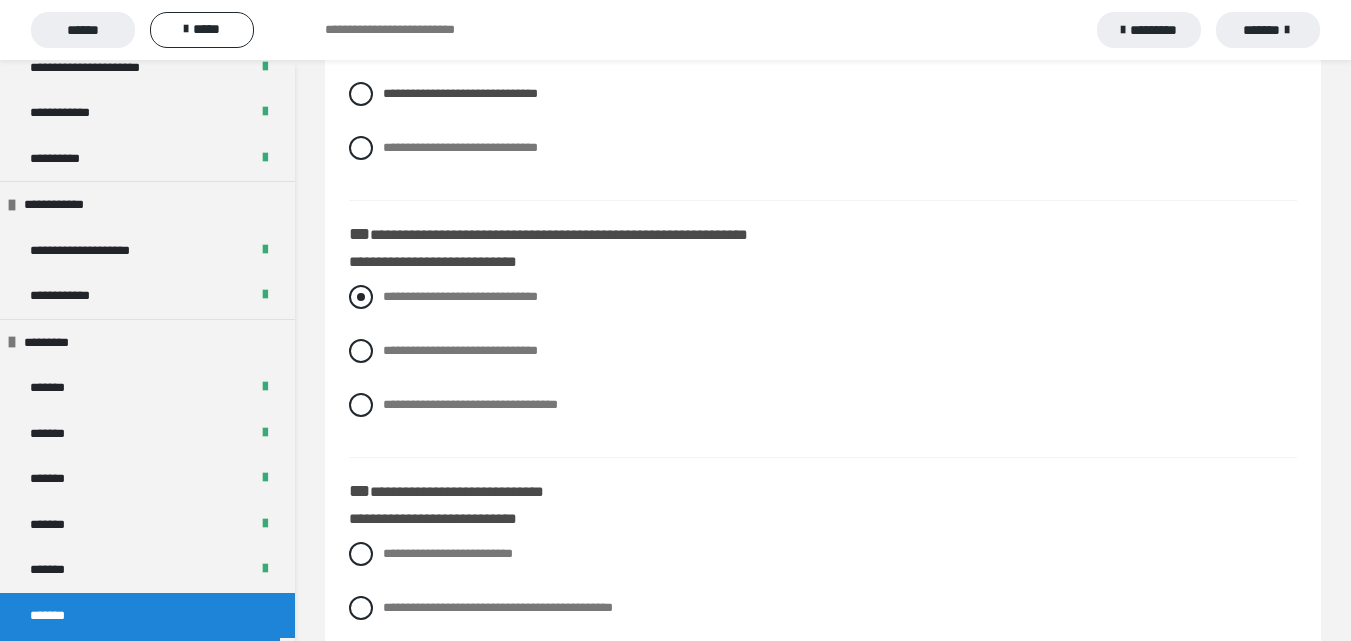 click on "**********" at bounding box center (460, 296) 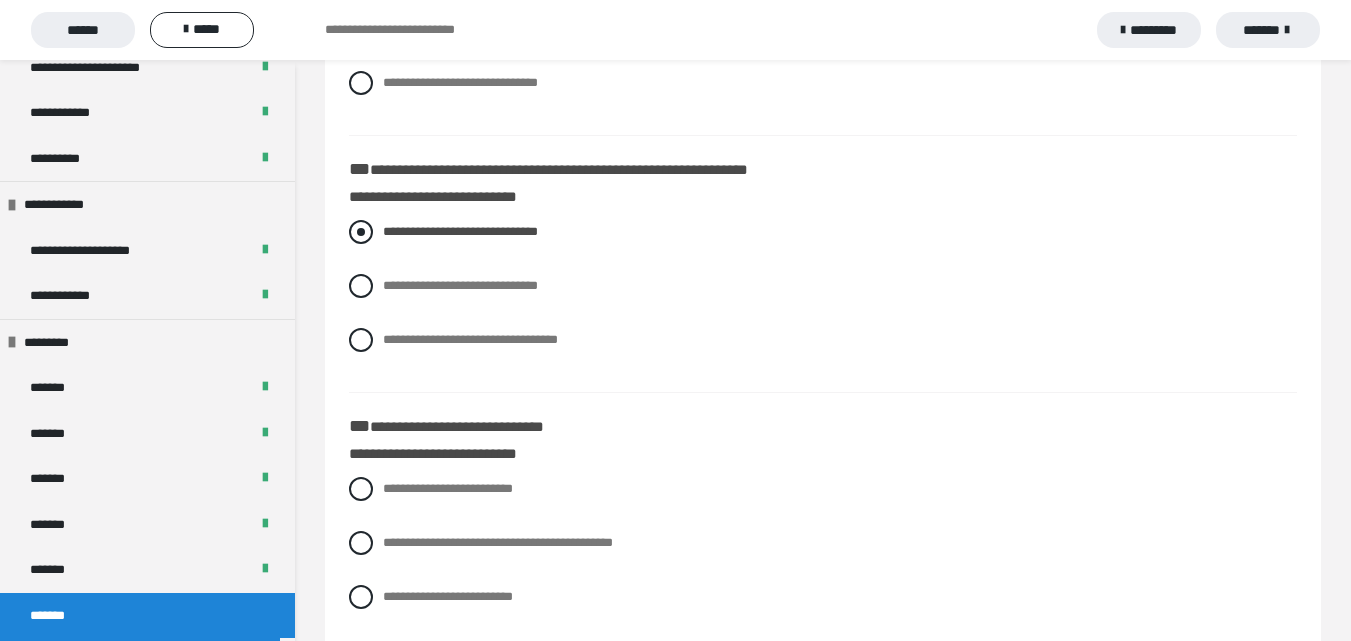 scroll, scrollTop: 1700, scrollLeft: 0, axis: vertical 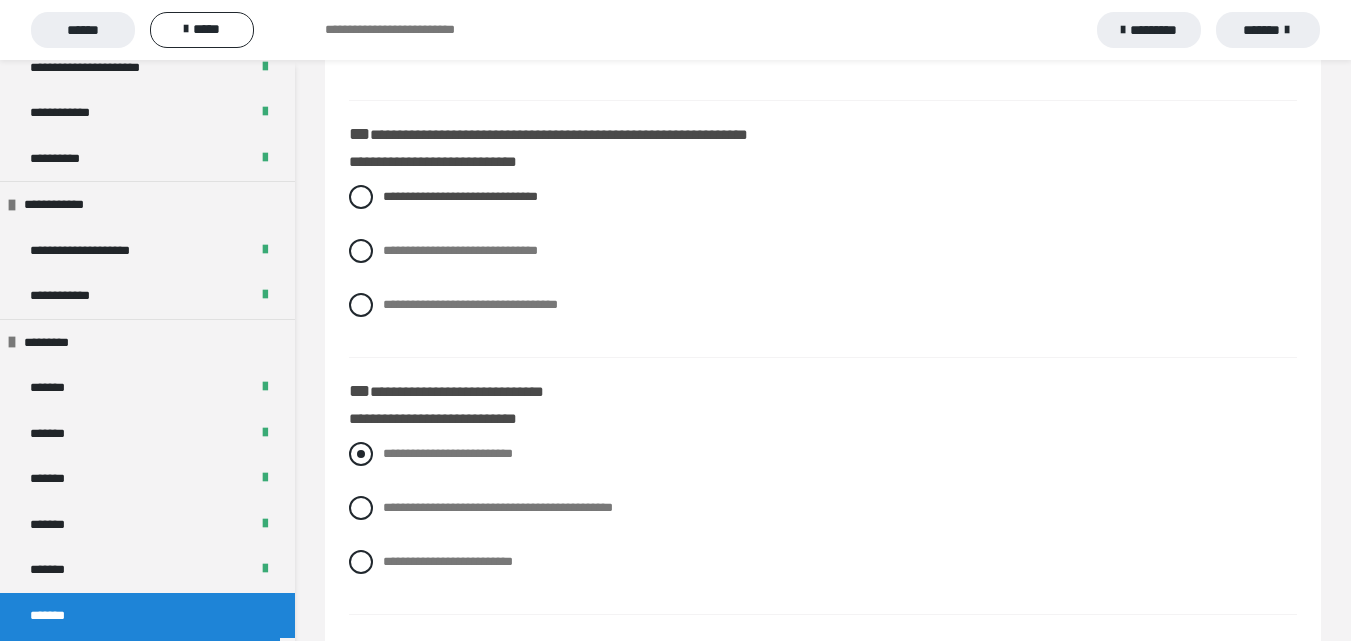 click on "**********" at bounding box center (448, 453) 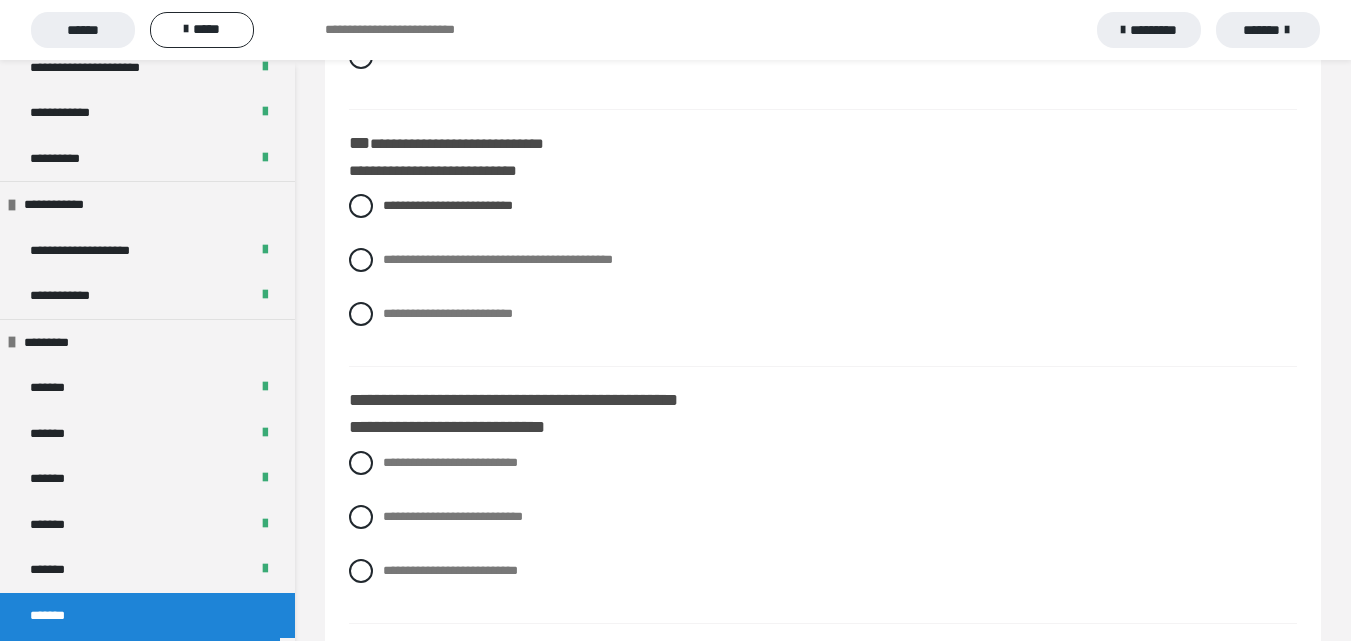 scroll, scrollTop: 2000, scrollLeft: 0, axis: vertical 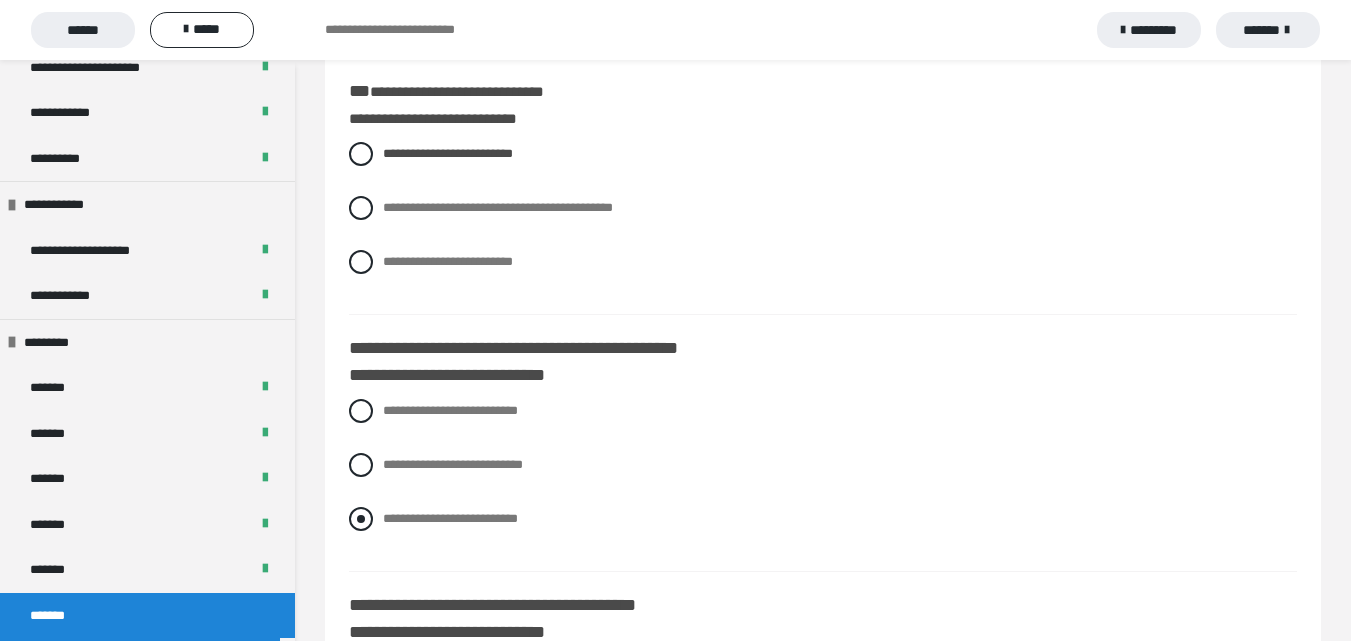 click on "**********" at bounding box center (450, 518) 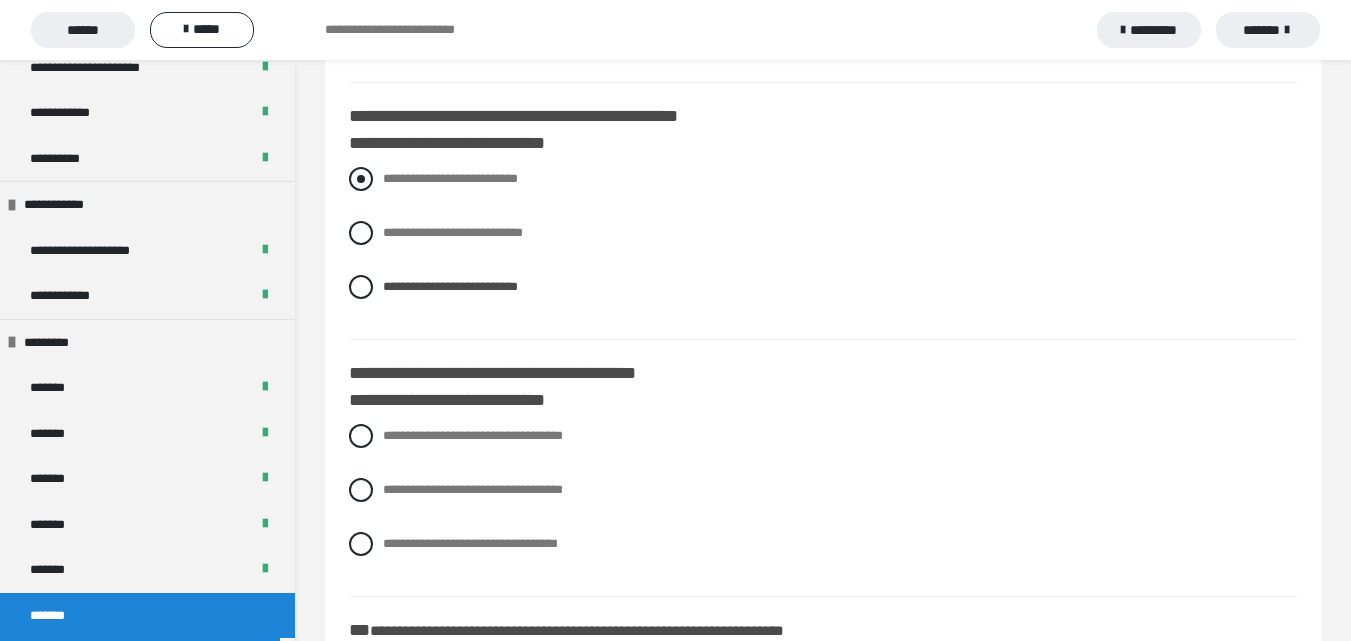scroll, scrollTop: 2300, scrollLeft: 0, axis: vertical 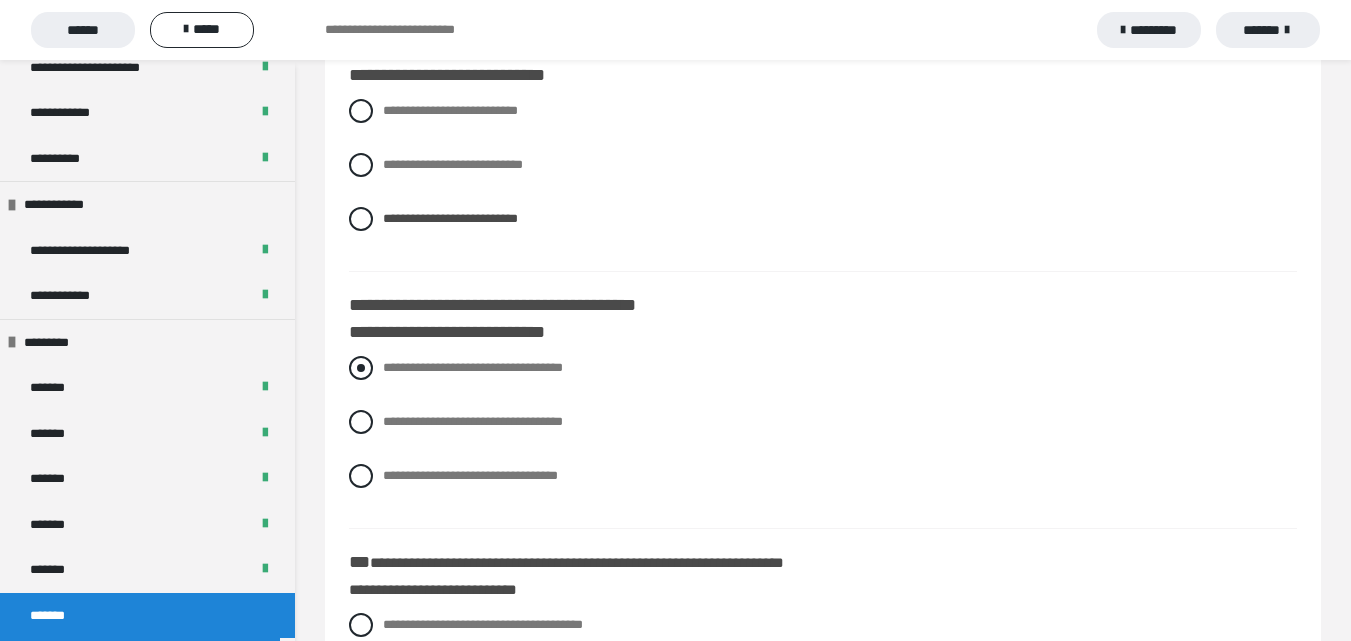 click on "**********" at bounding box center (473, 367) 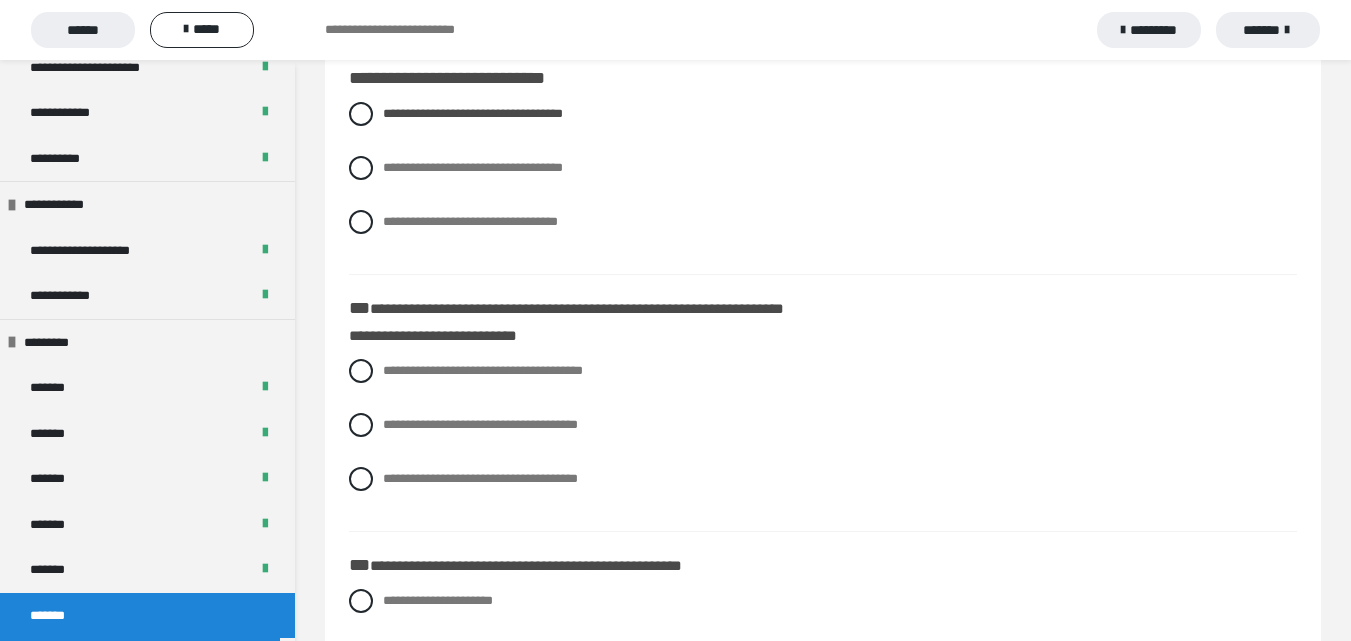scroll, scrollTop: 2600, scrollLeft: 0, axis: vertical 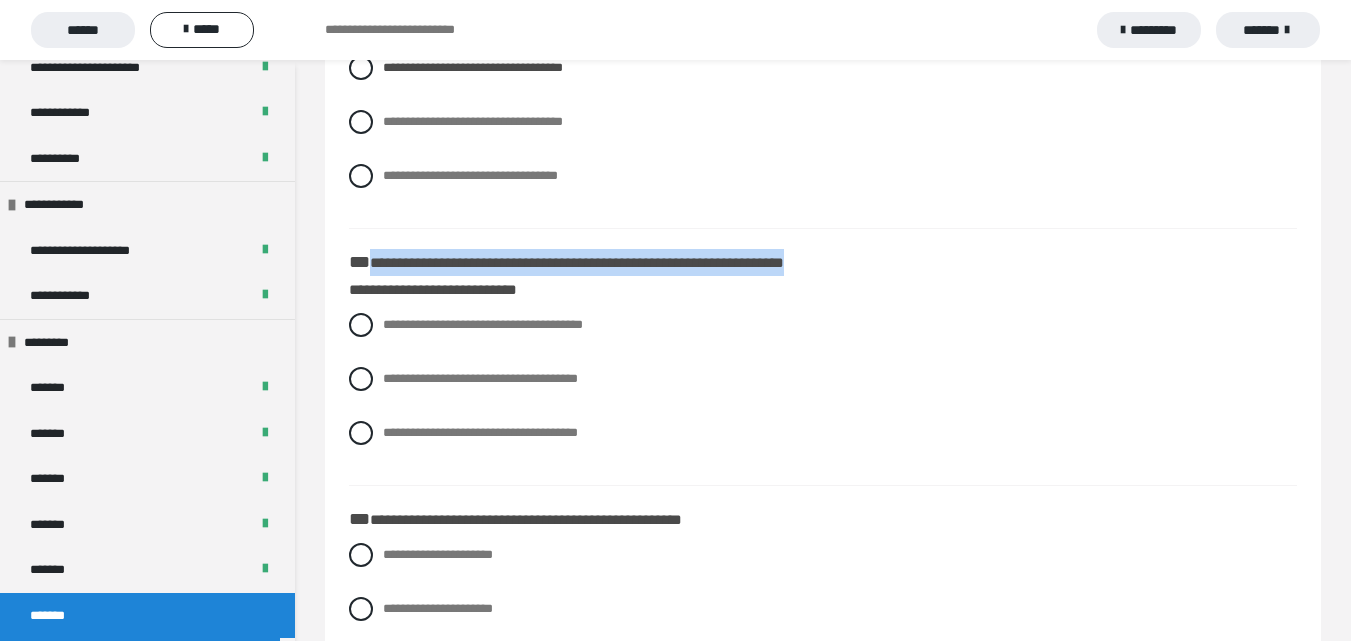drag, startPoint x: 369, startPoint y: 267, endPoint x: 907, endPoint y: 267, distance: 538 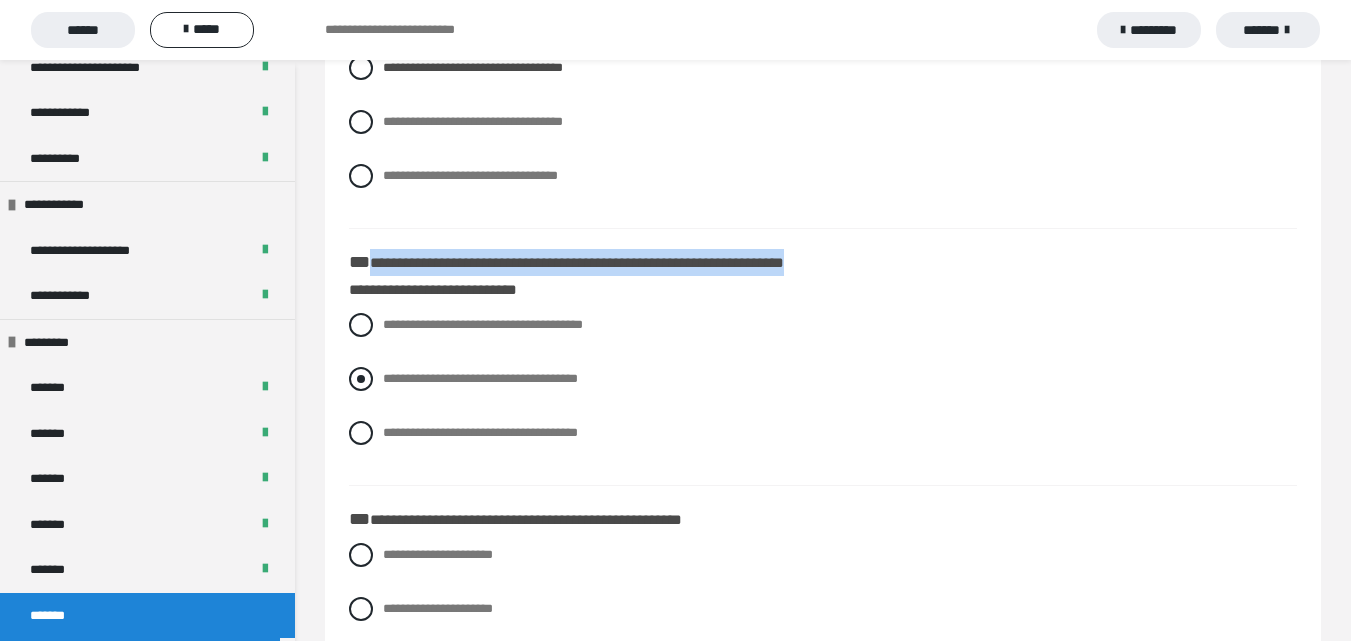 click on "**********" at bounding box center [480, 378] 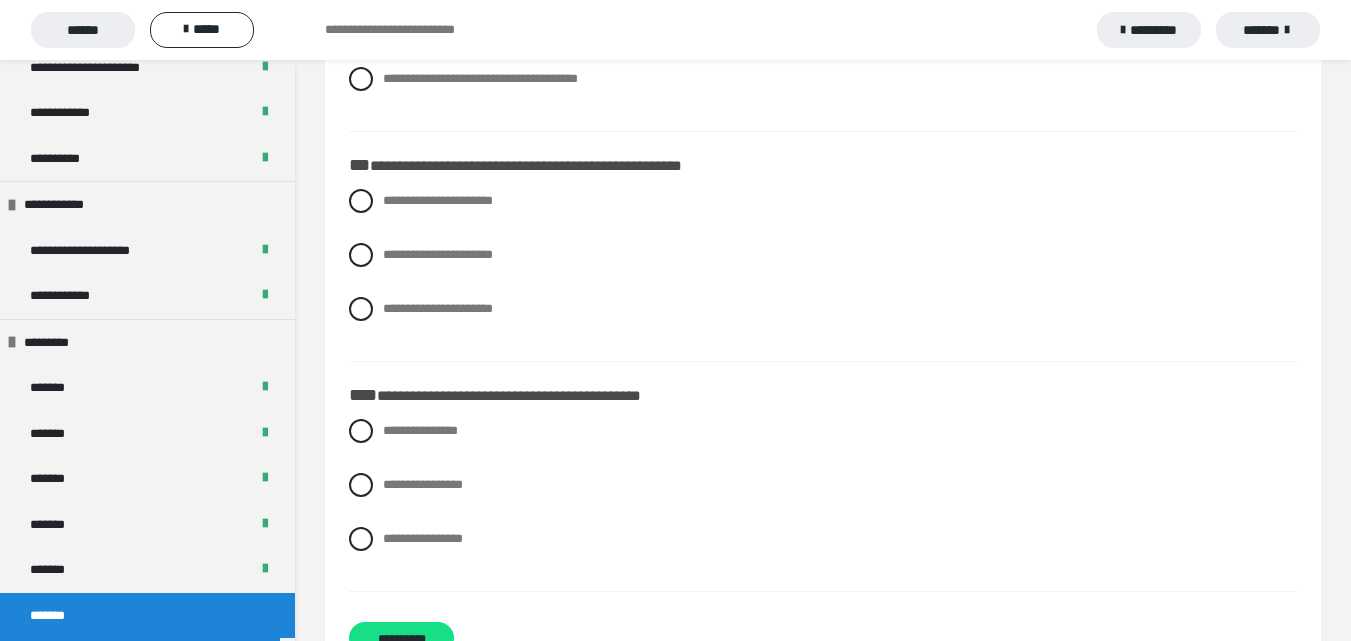 scroll, scrollTop: 2921, scrollLeft: 0, axis: vertical 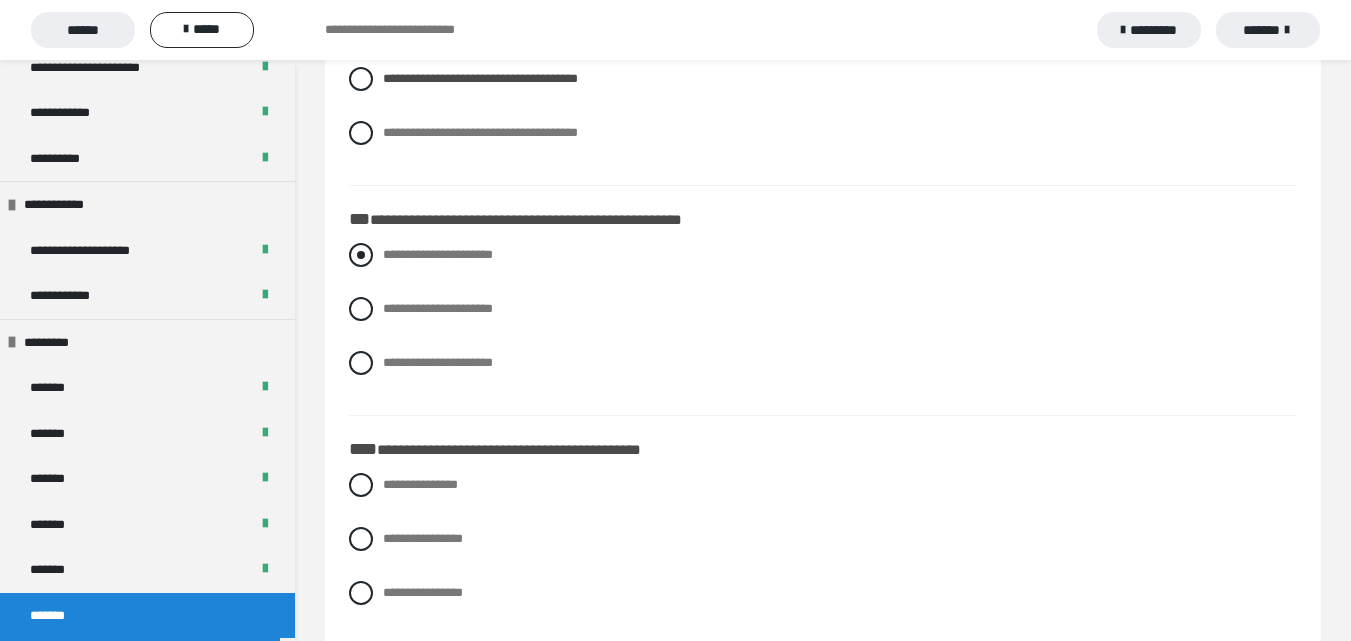 click on "**********" at bounding box center (438, 254) 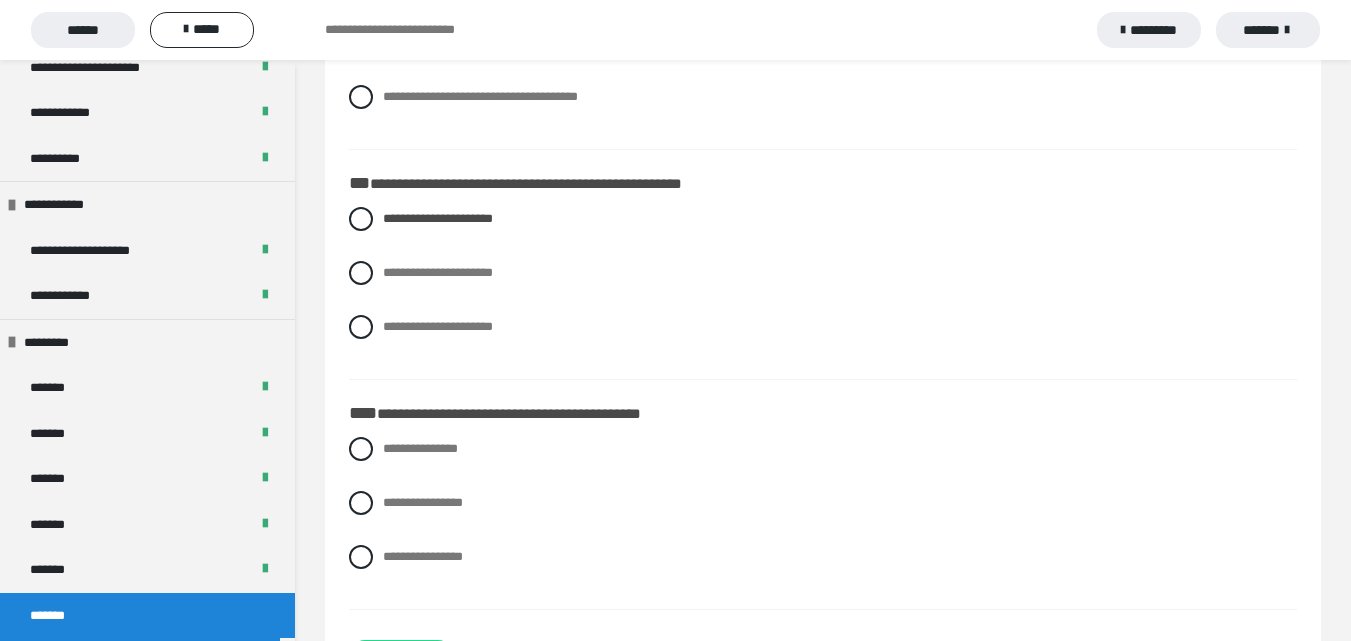 scroll, scrollTop: 3000, scrollLeft: 0, axis: vertical 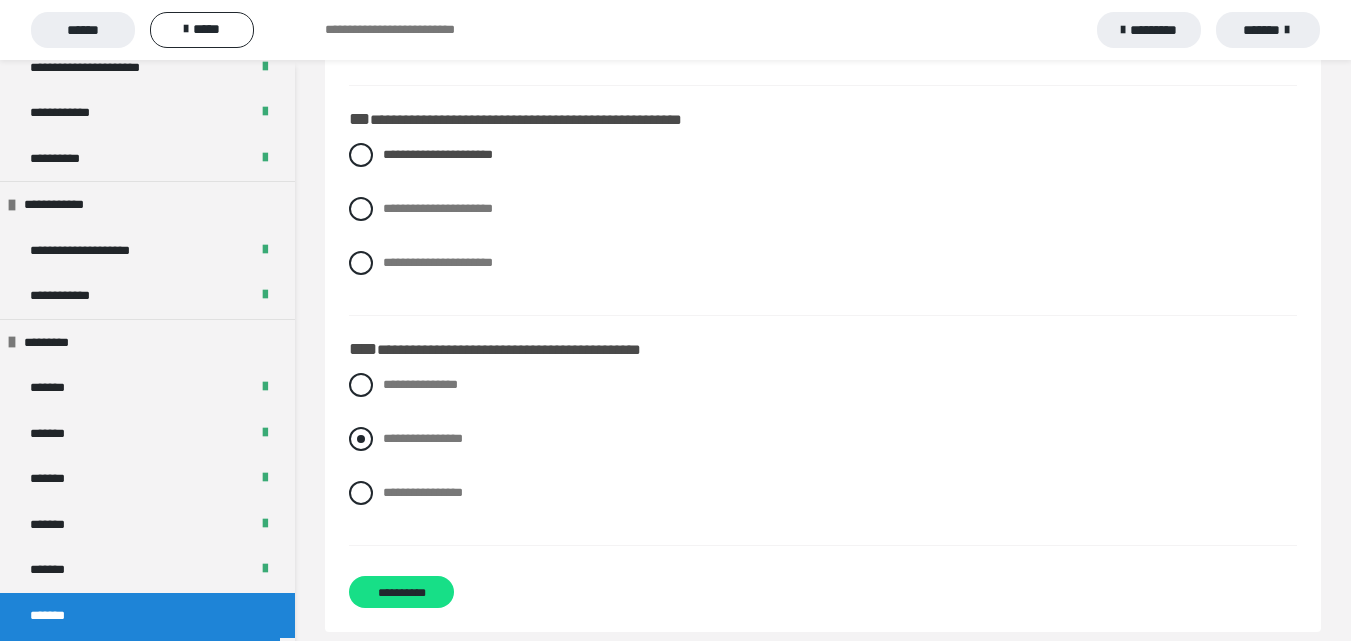 click on "**********" at bounding box center (423, 438) 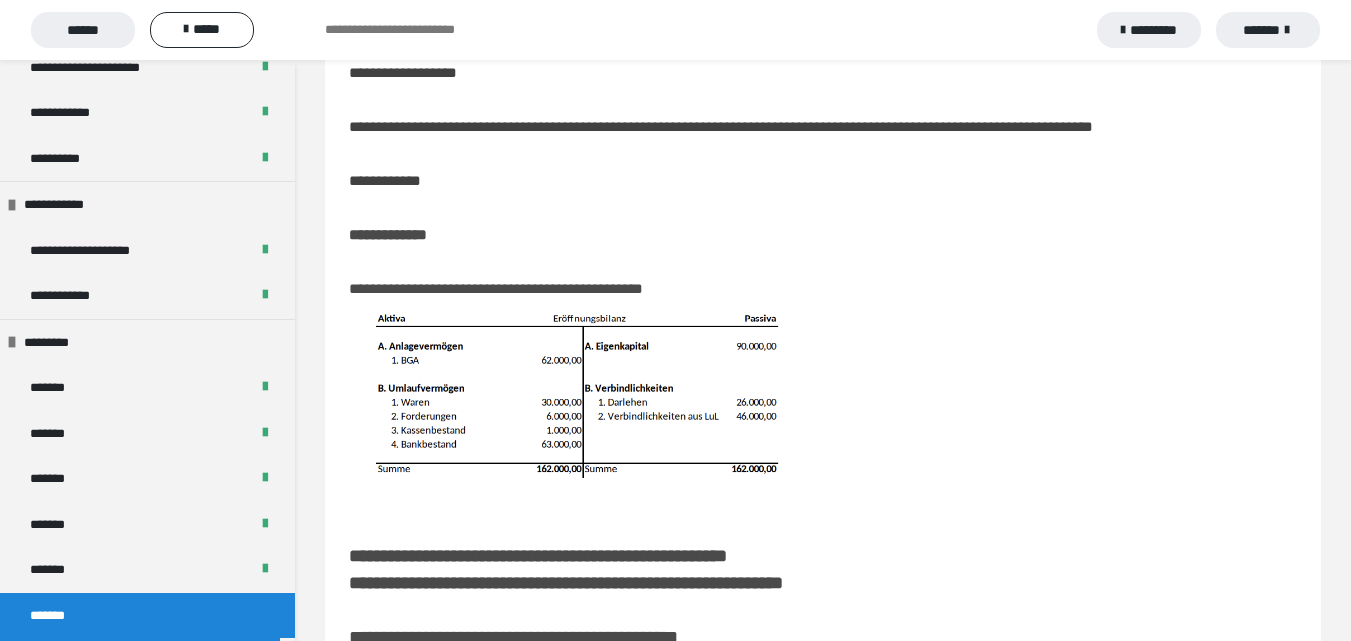 scroll, scrollTop: 0, scrollLeft: 0, axis: both 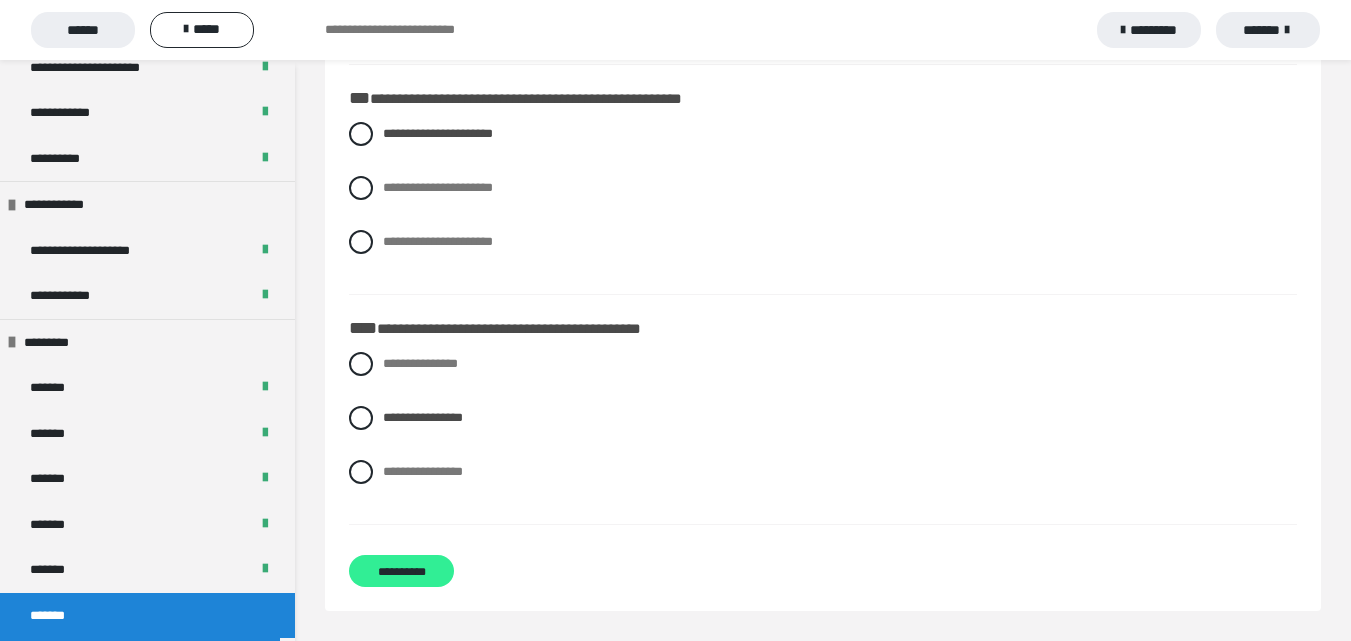 click on "**********" at bounding box center [401, 571] 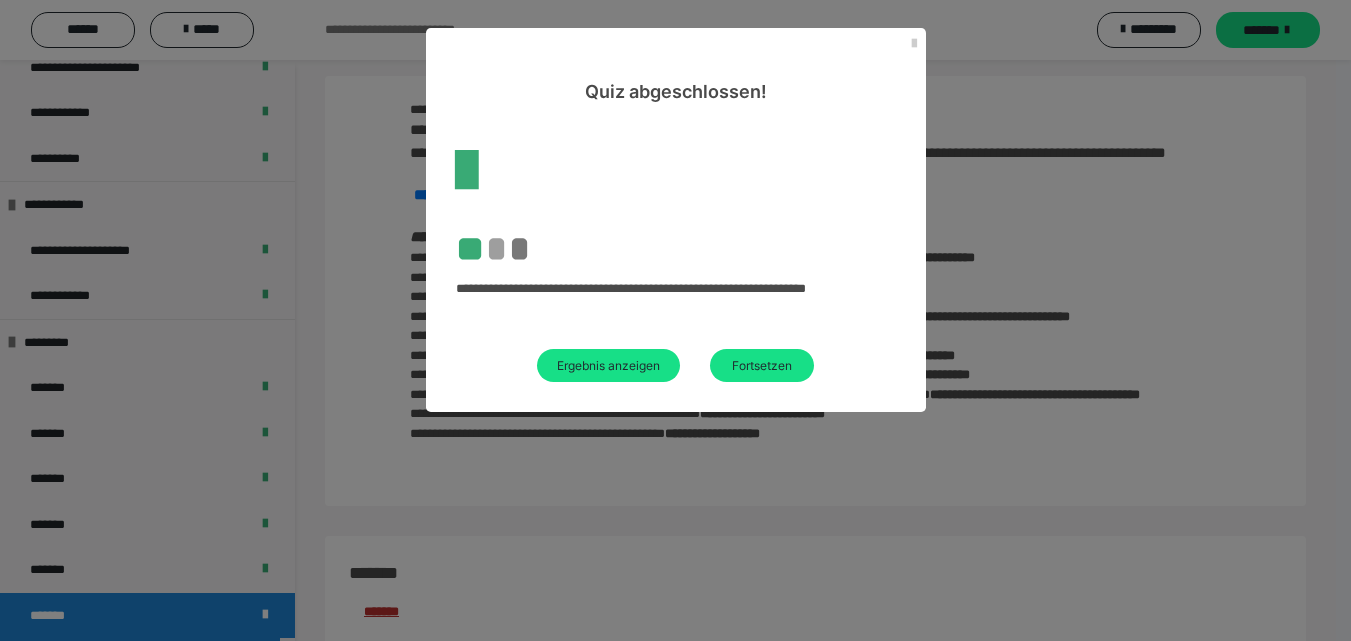 scroll, scrollTop: 2577, scrollLeft: 0, axis: vertical 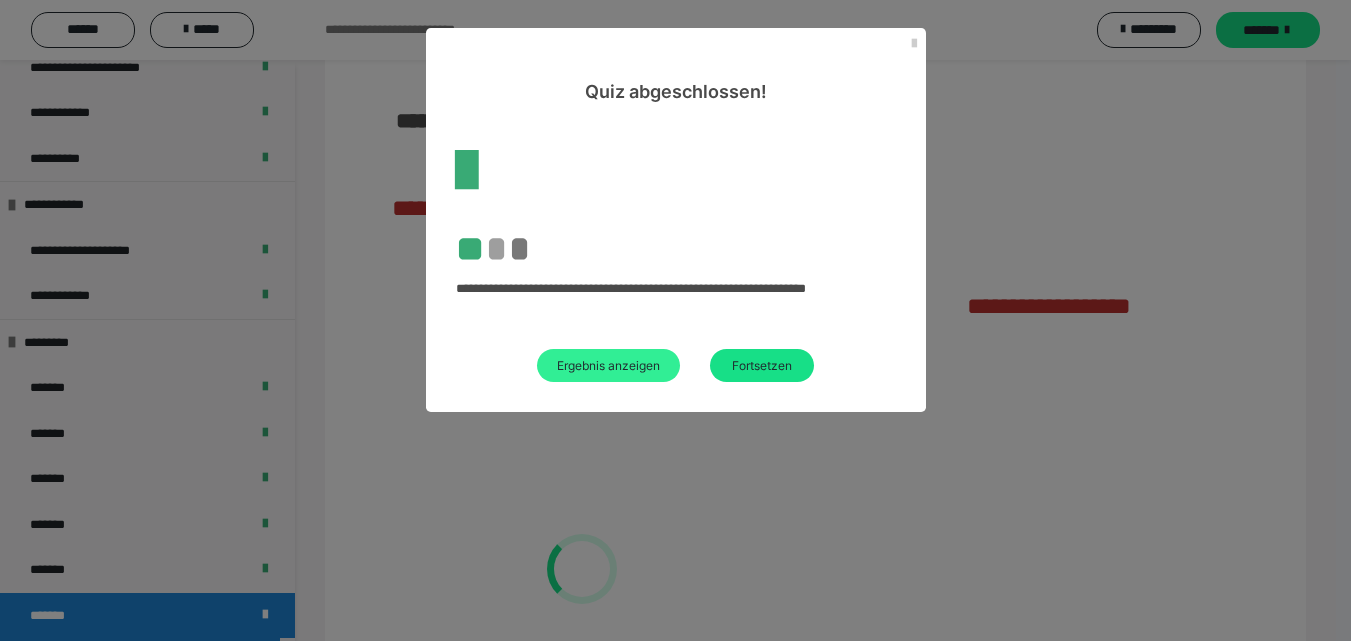 click on "Ergebnis anzeigen" at bounding box center (608, 365) 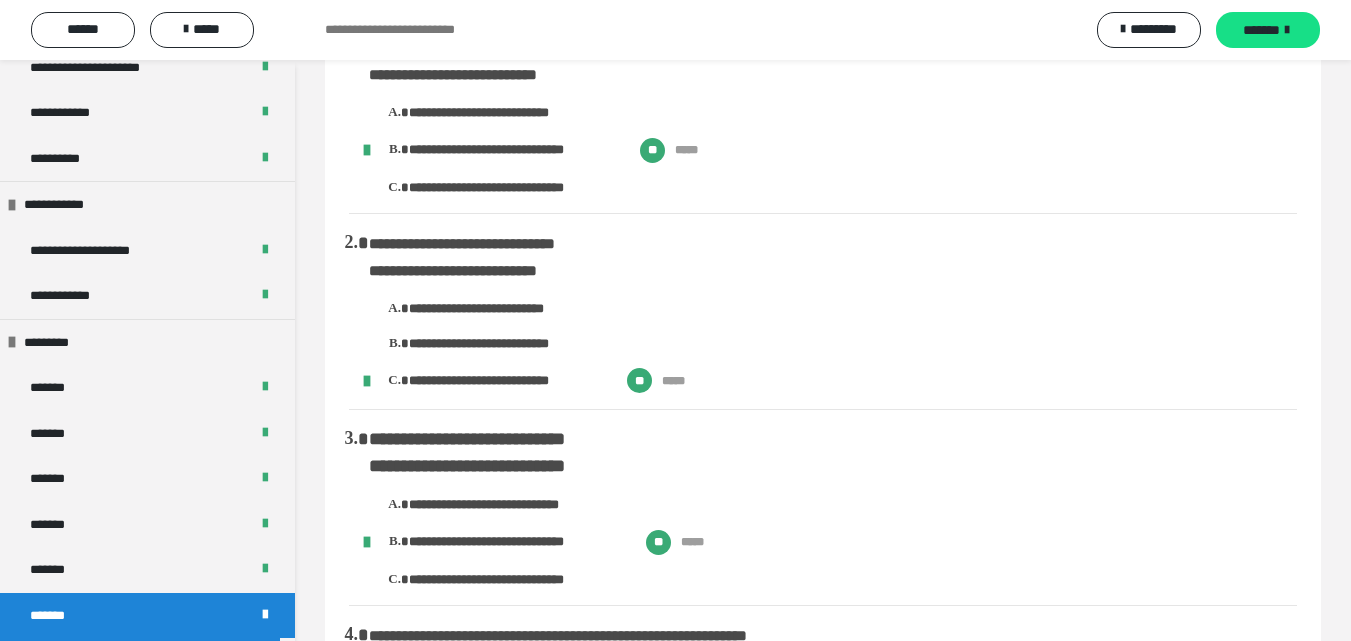 scroll, scrollTop: 0, scrollLeft: 0, axis: both 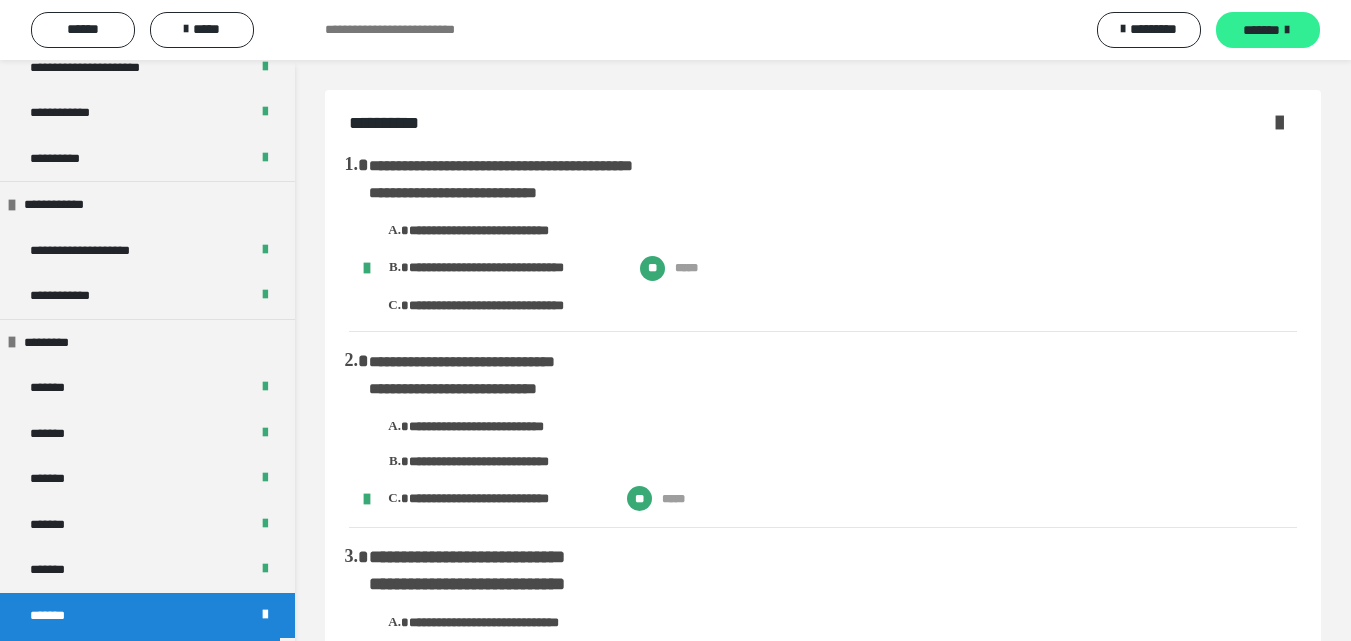 click on "*******" at bounding box center (1261, 30) 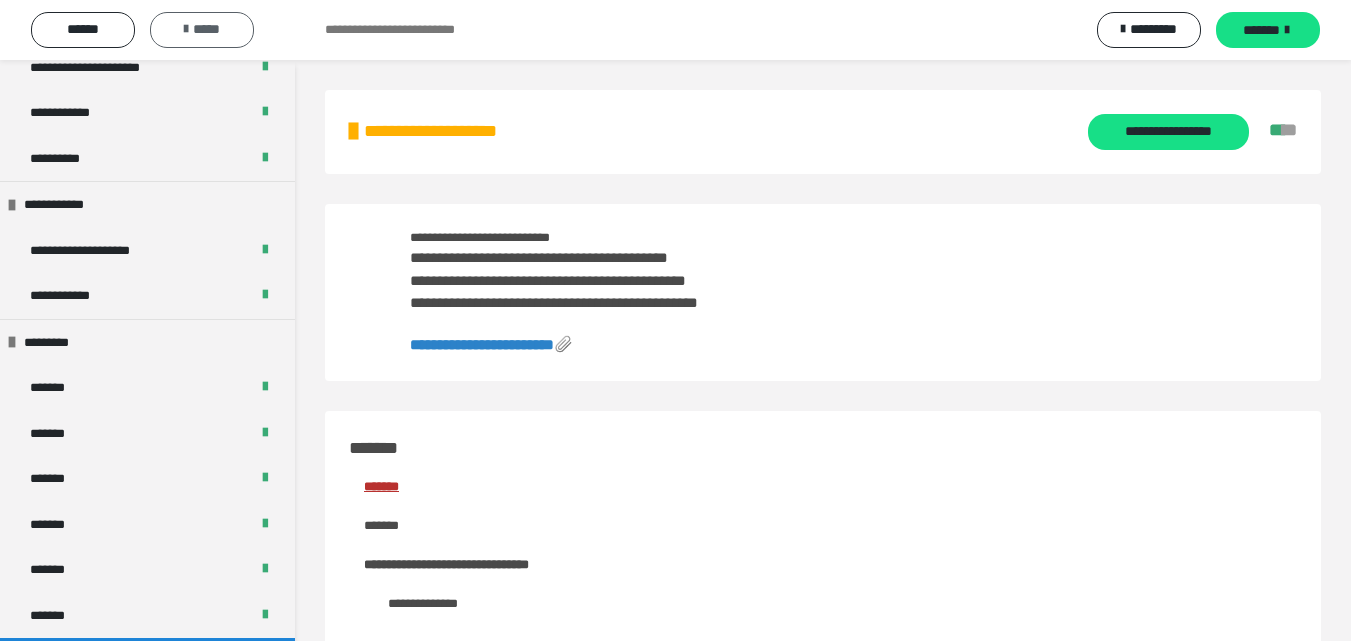 click at bounding box center (186, 29) 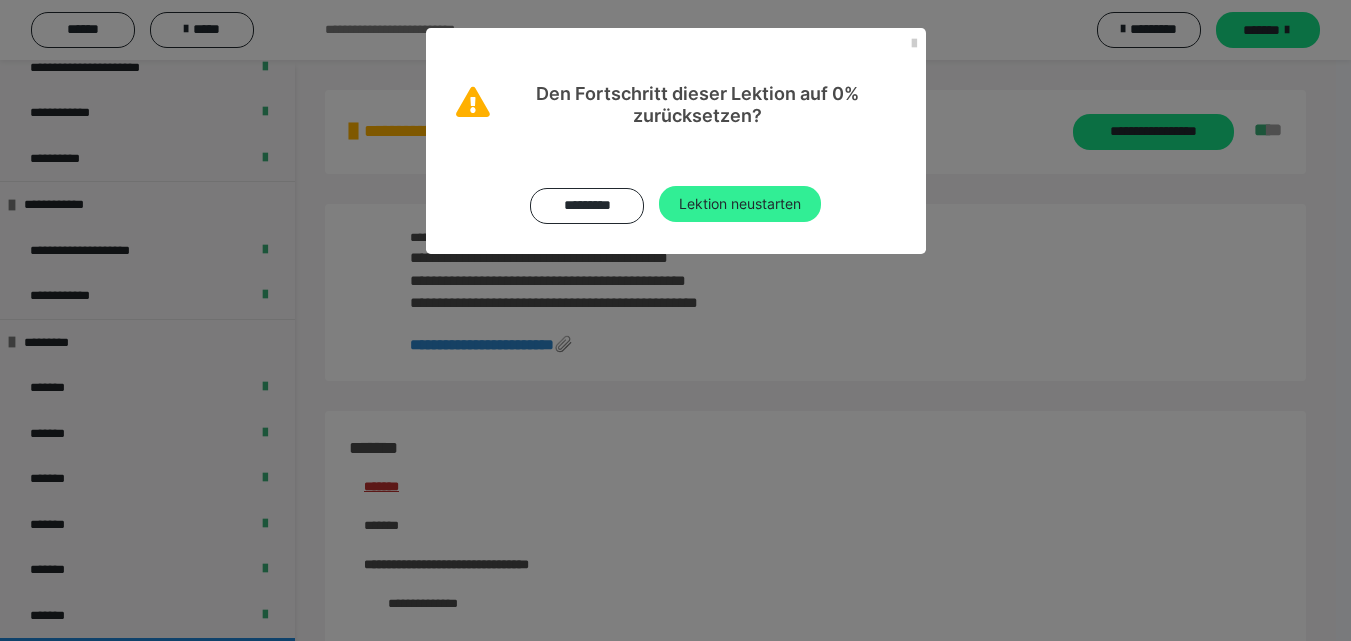 click on "Lektion neustarten" at bounding box center [740, 204] 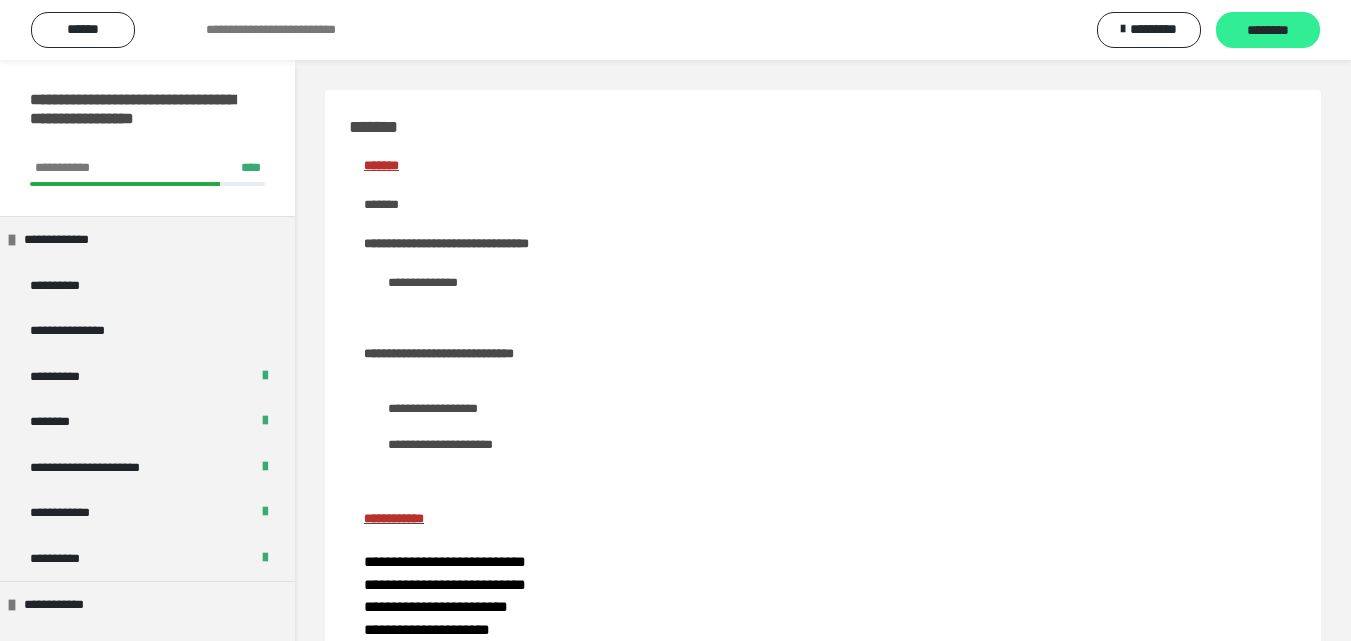 click on "********" at bounding box center (1268, 31) 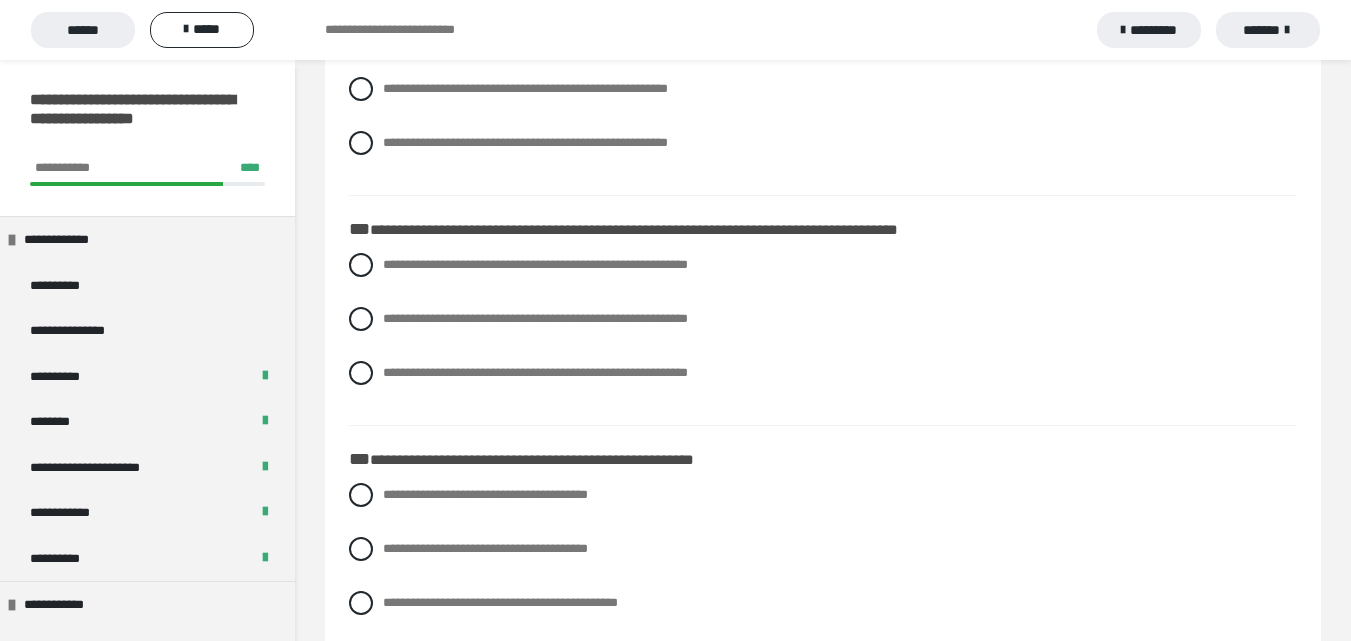 scroll, scrollTop: 0, scrollLeft: 0, axis: both 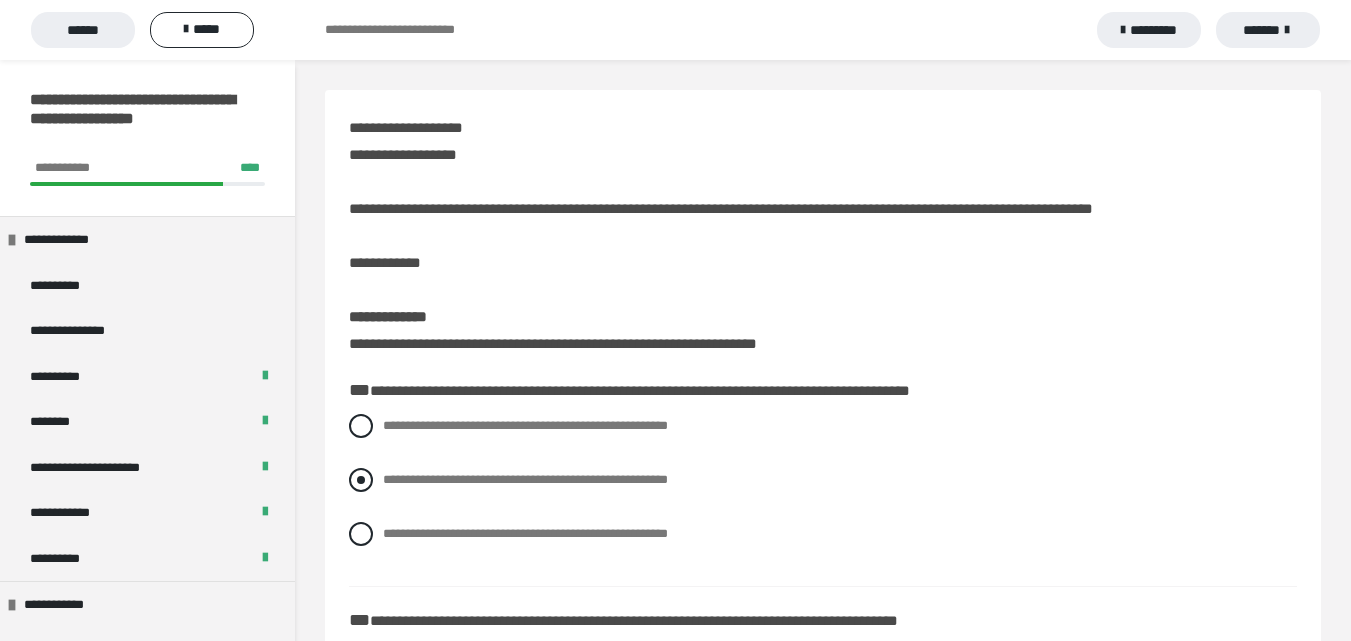 click at bounding box center [361, 480] 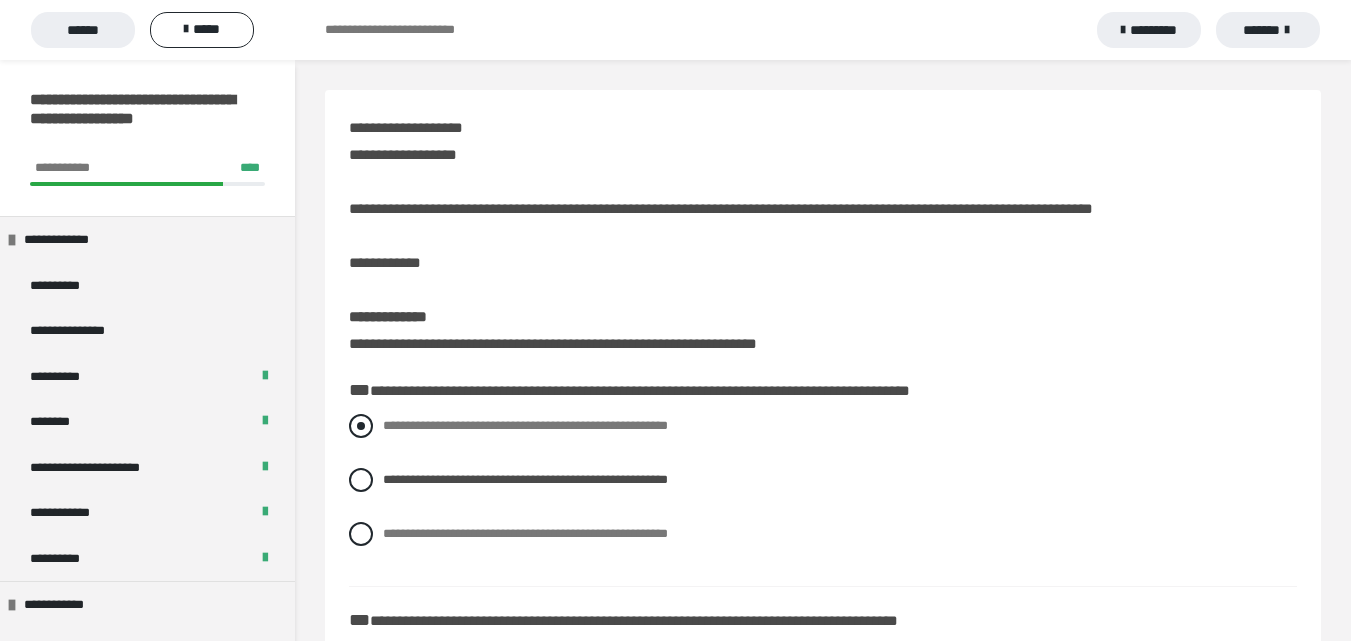click at bounding box center [361, 426] 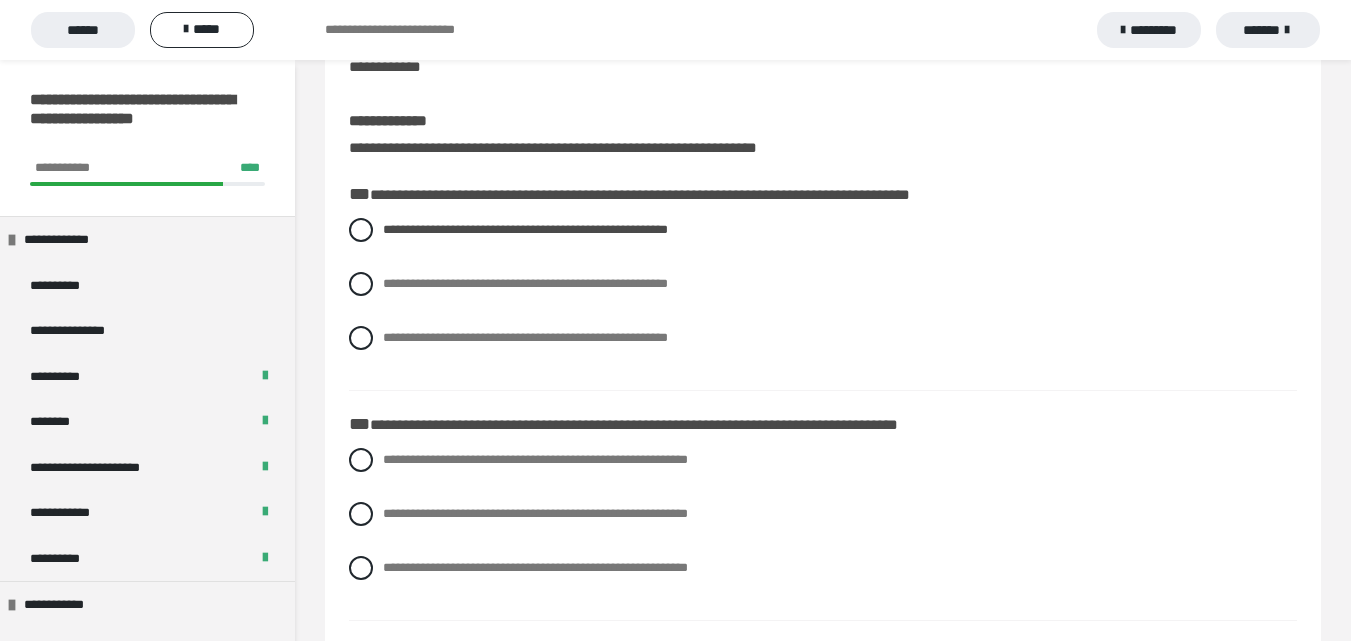 scroll, scrollTop: 200, scrollLeft: 0, axis: vertical 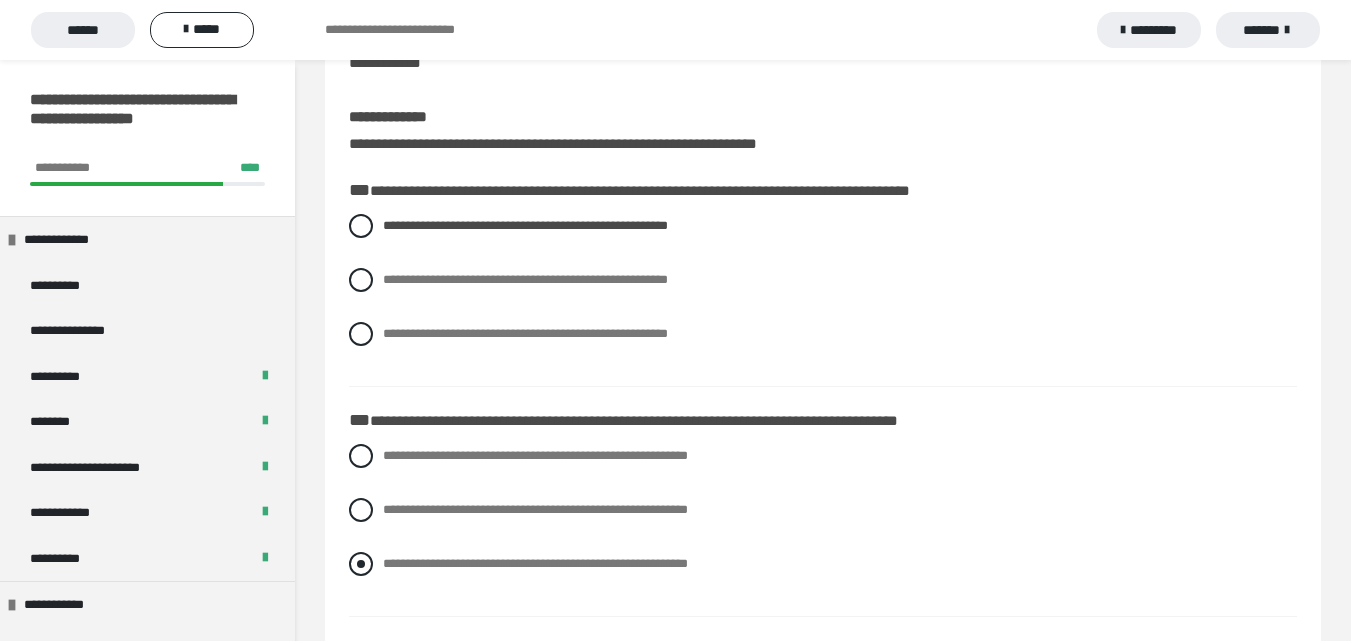 click on "**********" at bounding box center (535, 563) 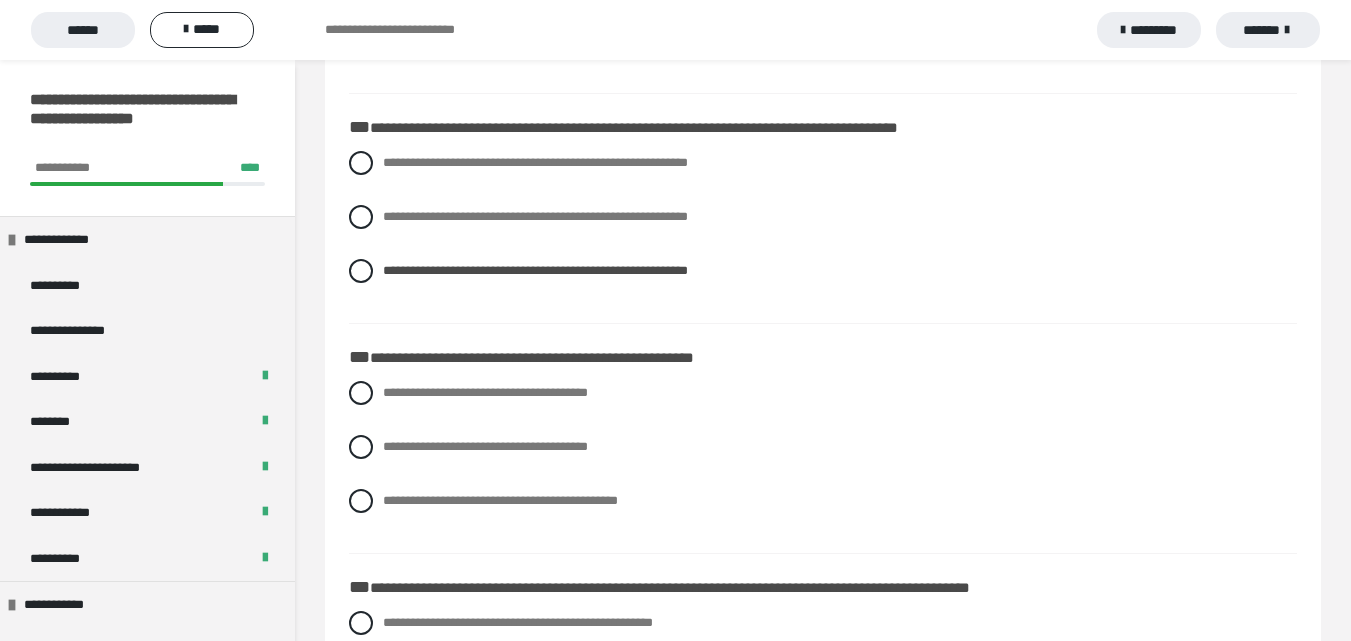 scroll, scrollTop: 500, scrollLeft: 0, axis: vertical 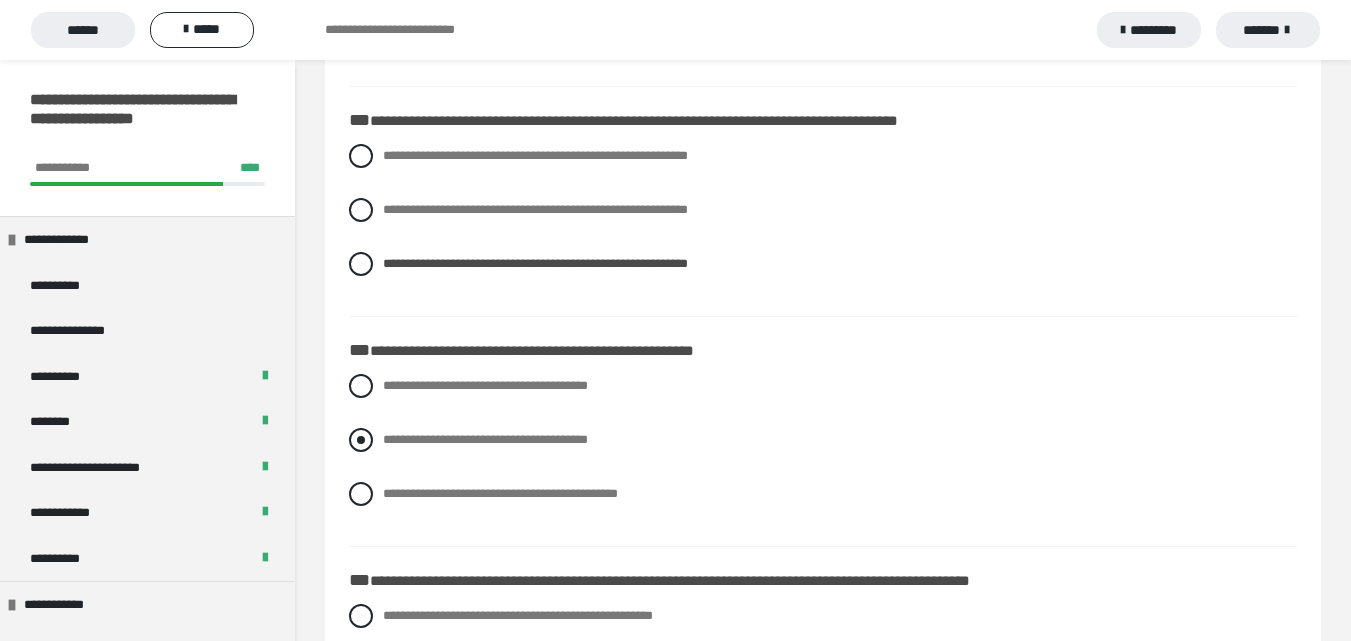 click on "**********" at bounding box center (485, 439) 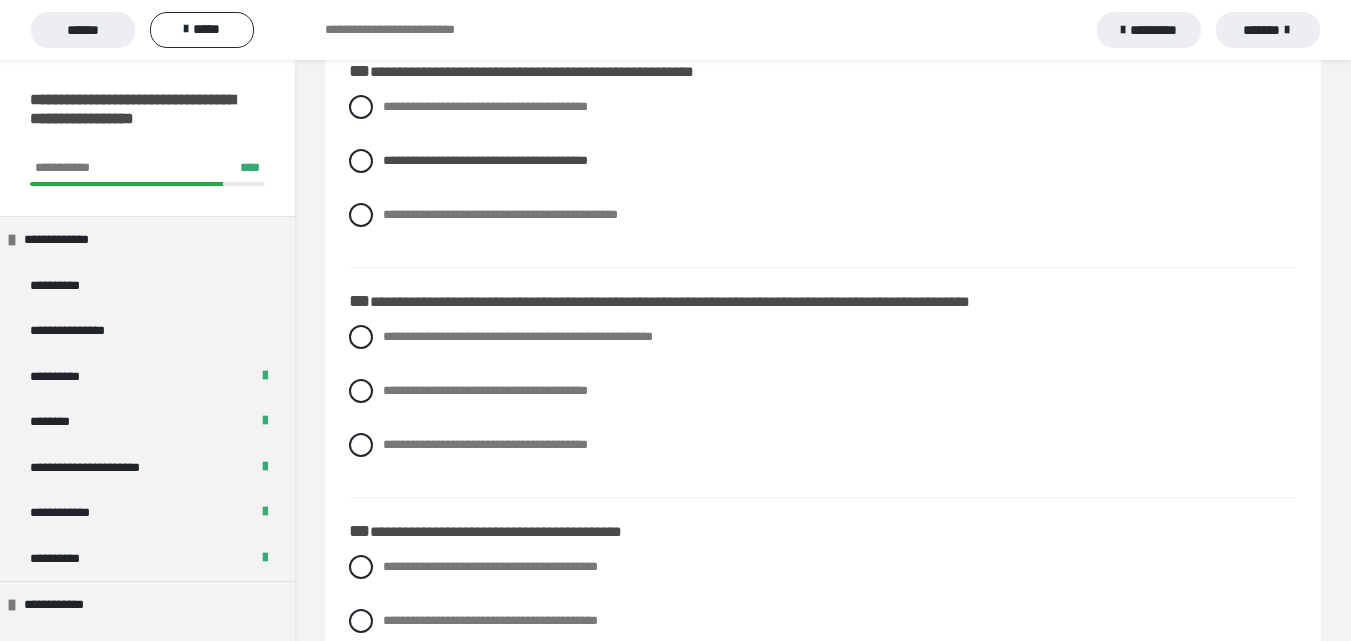 scroll, scrollTop: 800, scrollLeft: 0, axis: vertical 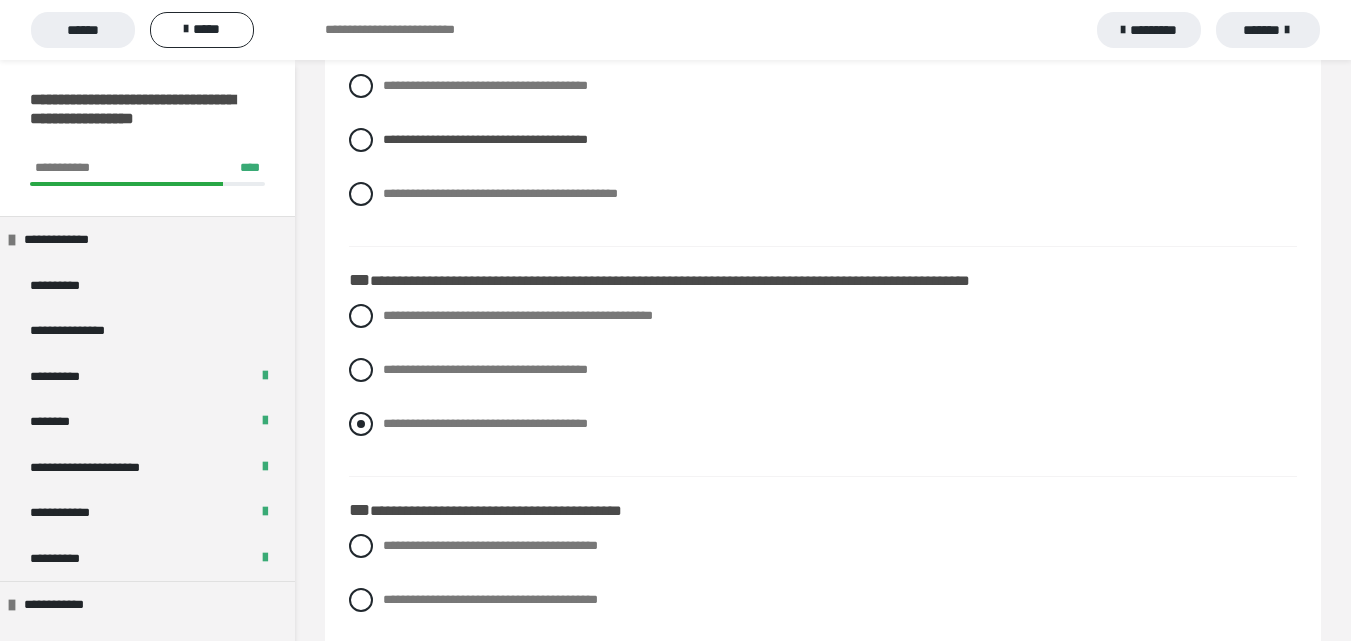 click on "**********" at bounding box center [485, 423] 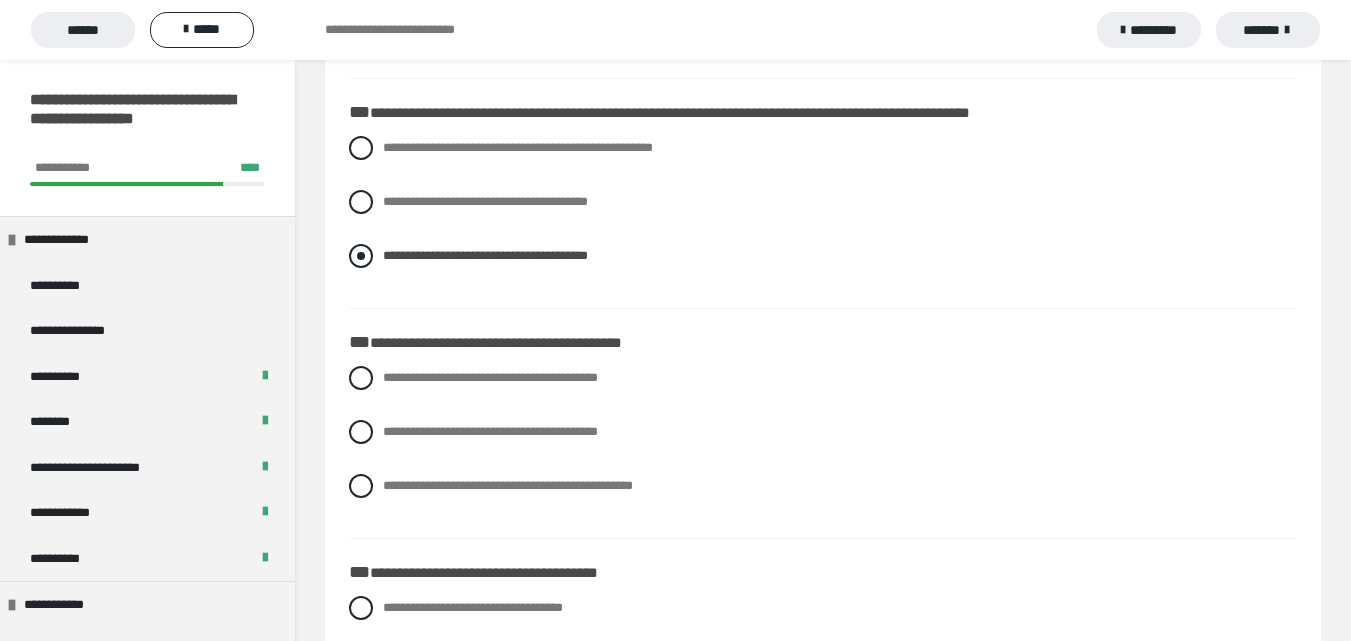 scroll, scrollTop: 1000, scrollLeft: 0, axis: vertical 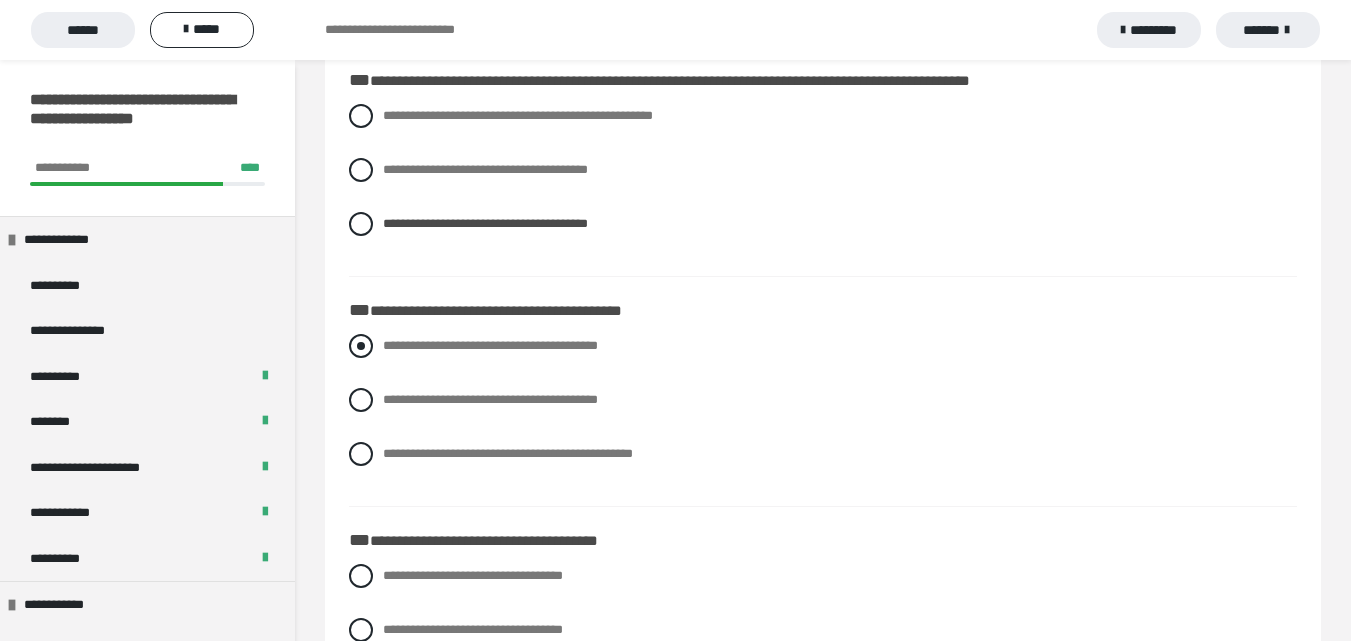 click on "**********" at bounding box center (490, 345) 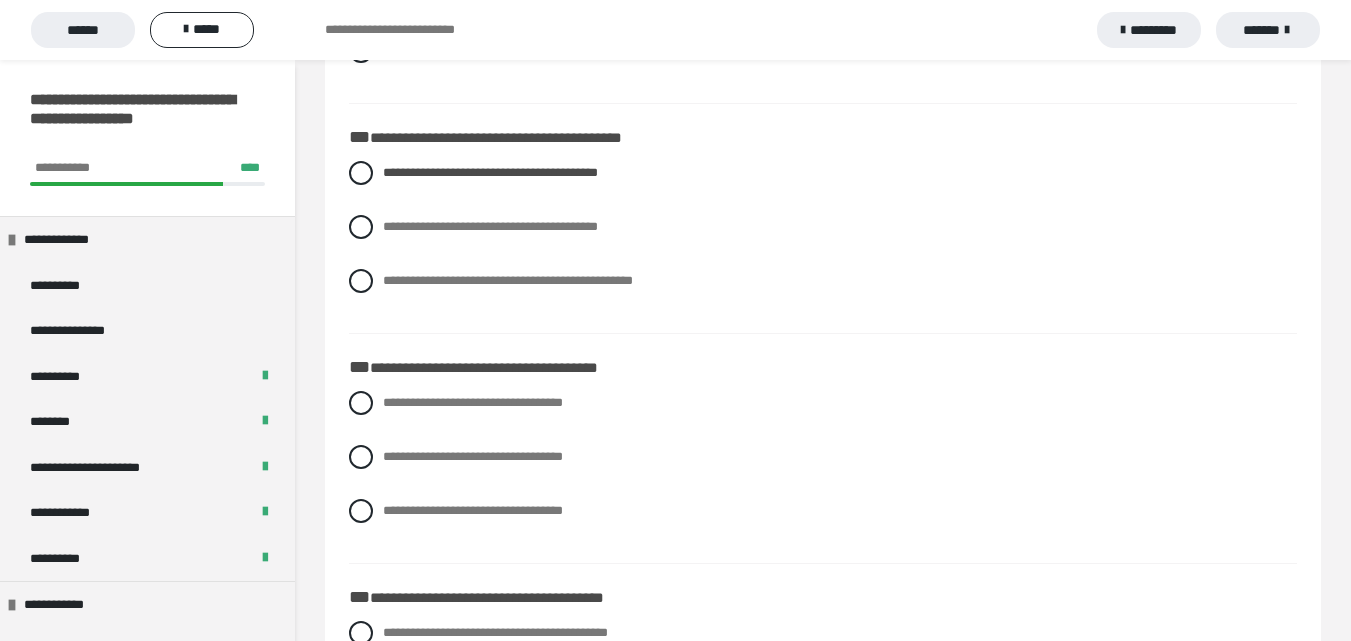 scroll, scrollTop: 1200, scrollLeft: 0, axis: vertical 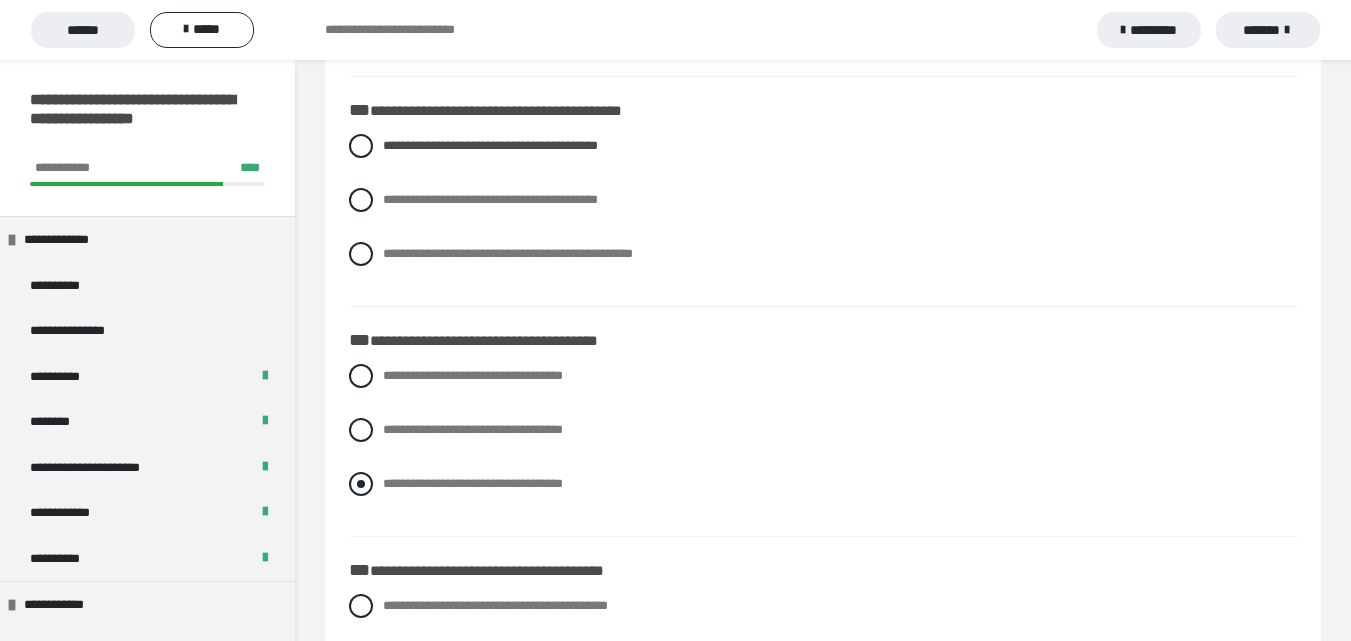 click on "**********" at bounding box center [473, 483] 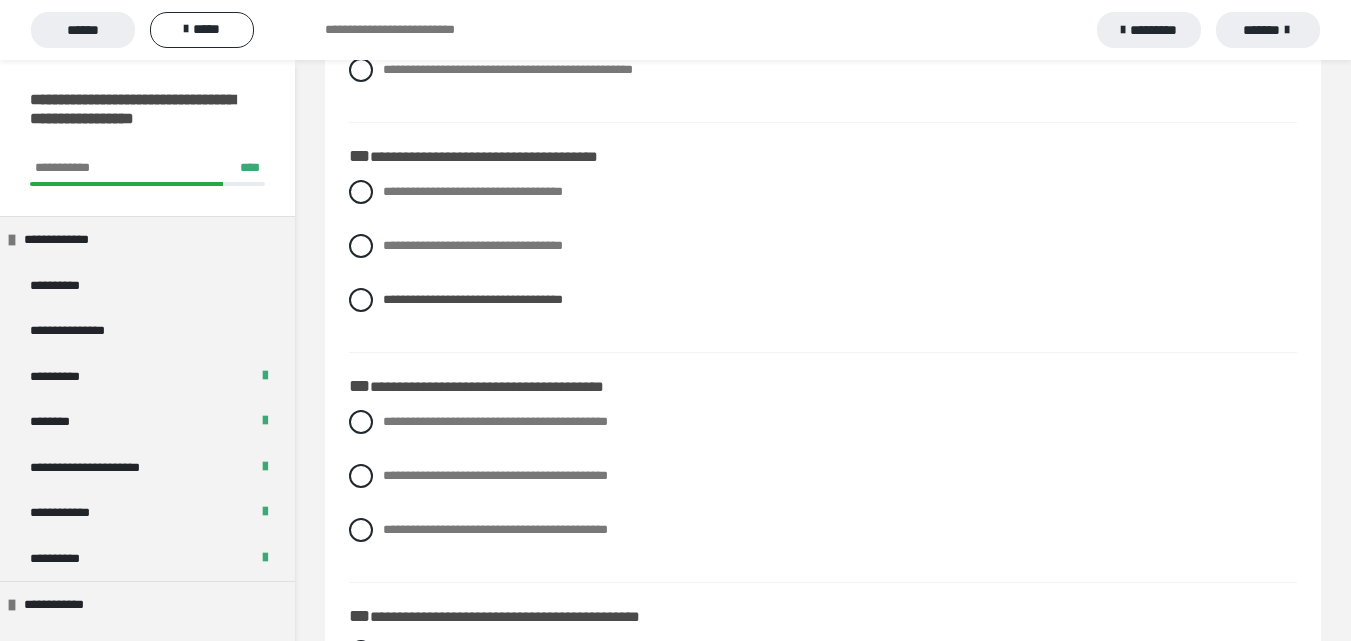 scroll, scrollTop: 1400, scrollLeft: 0, axis: vertical 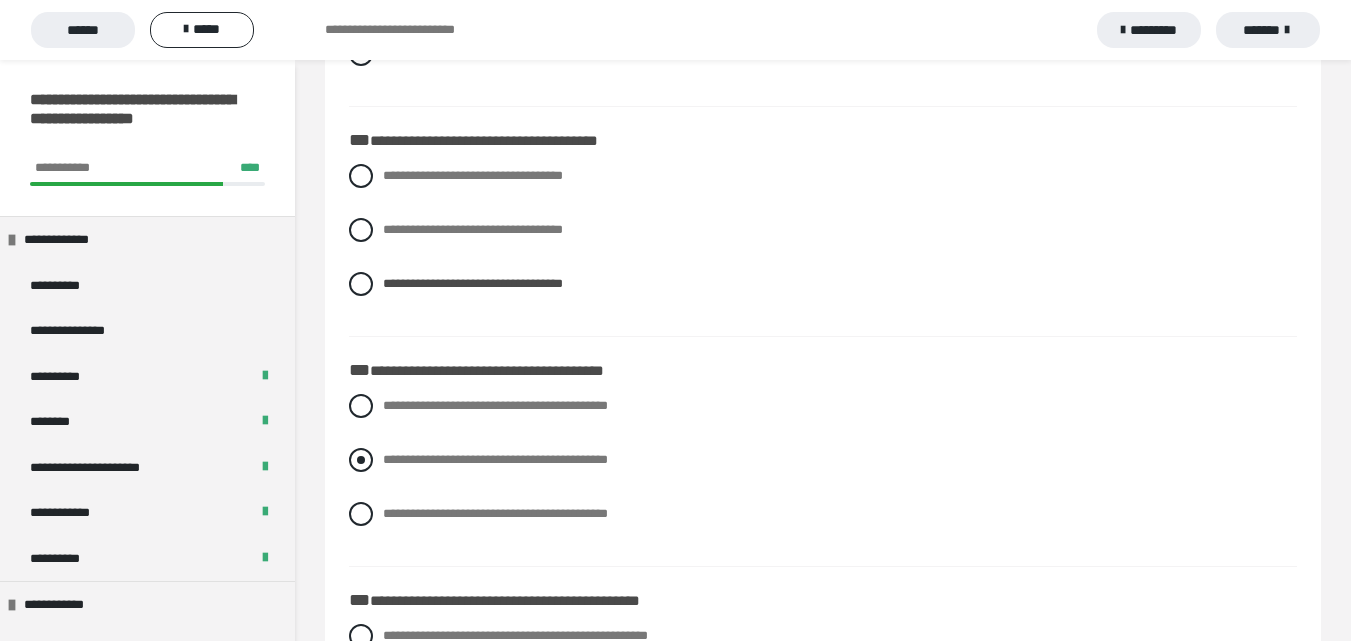 click on "**********" at bounding box center (495, 459) 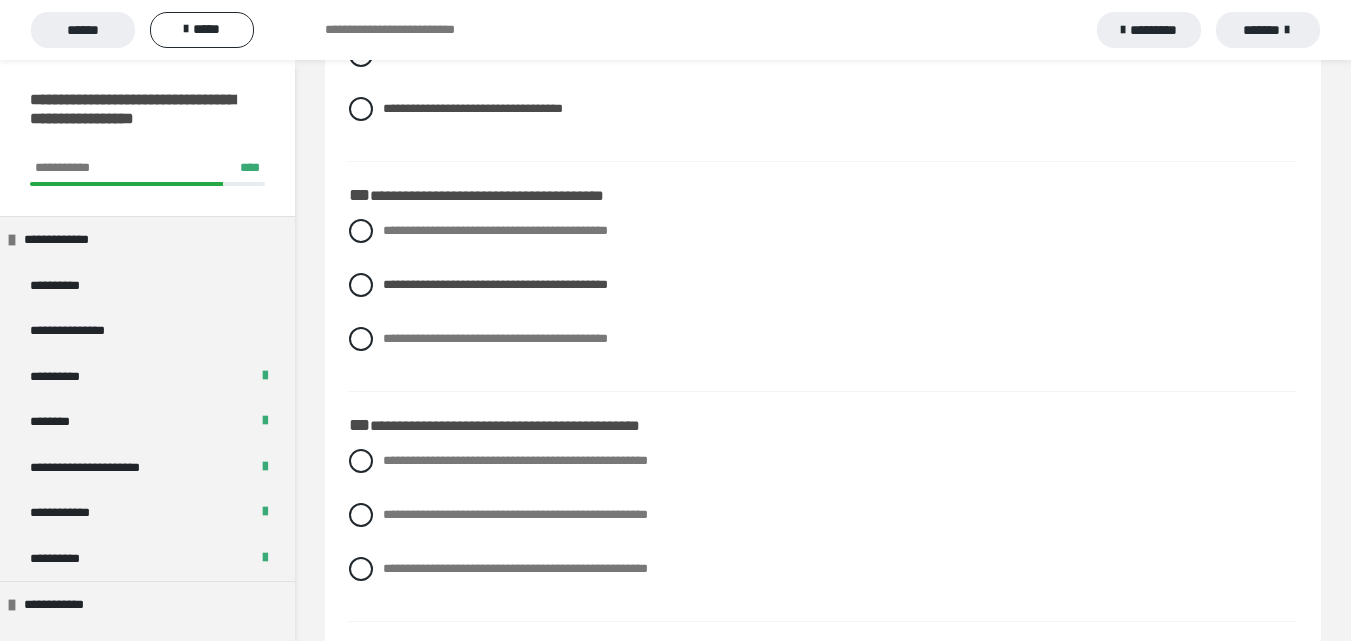 scroll, scrollTop: 1600, scrollLeft: 0, axis: vertical 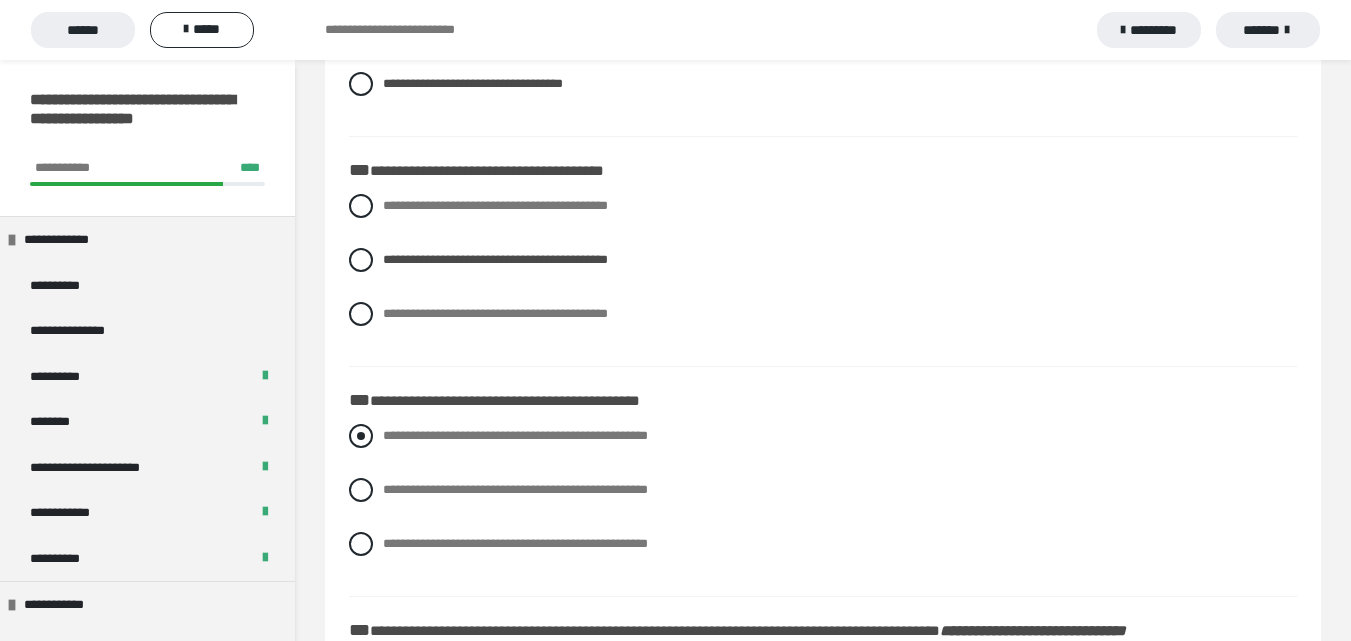 click at bounding box center (361, 436) 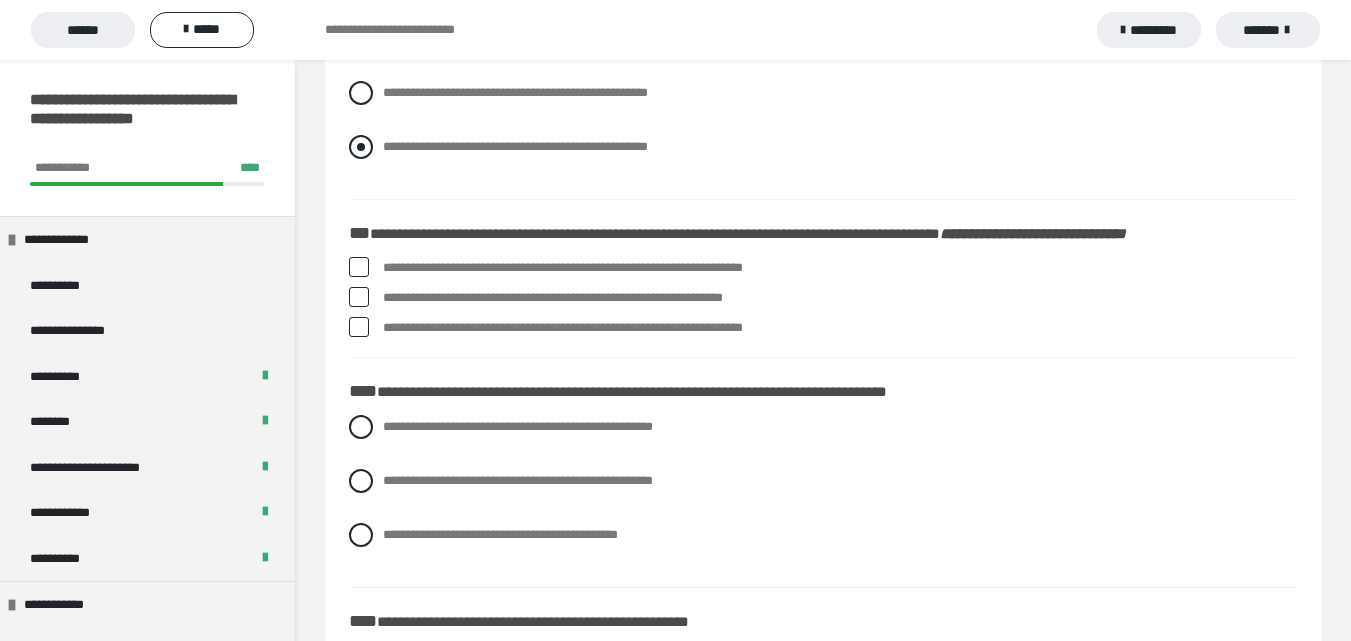 scroll, scrollTop: 1991, scrollLeft: 0, axis: vertical 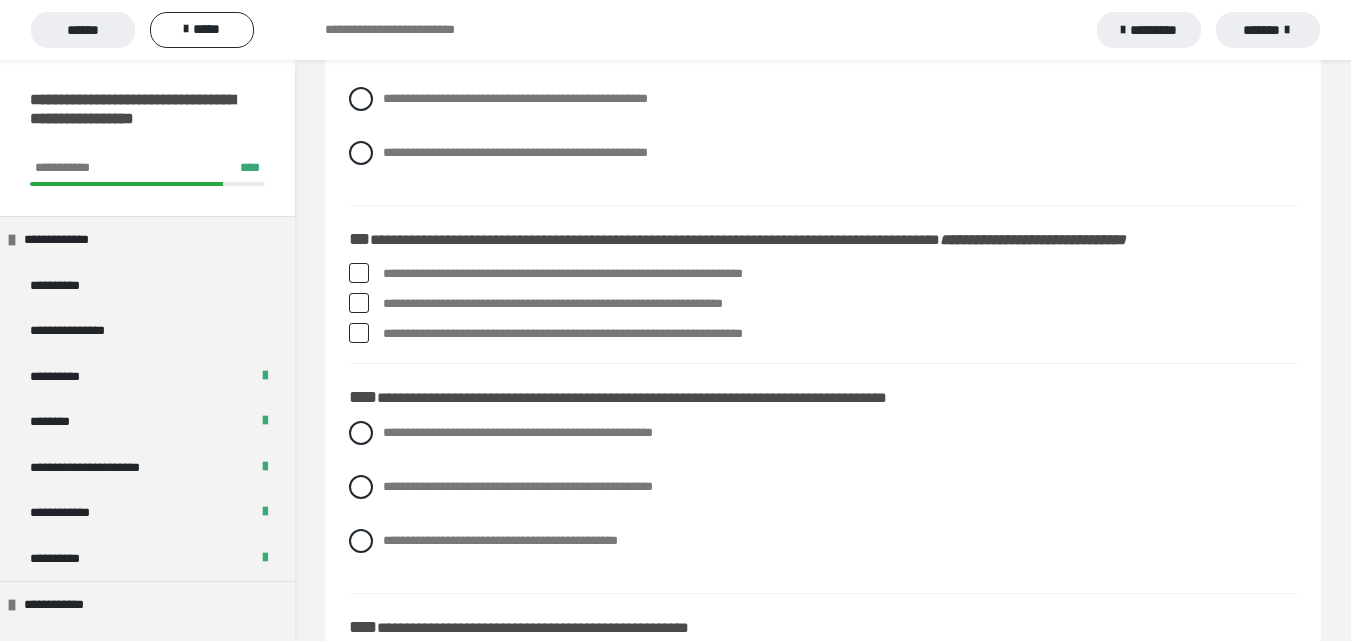 click at bounding box center (359, 303) 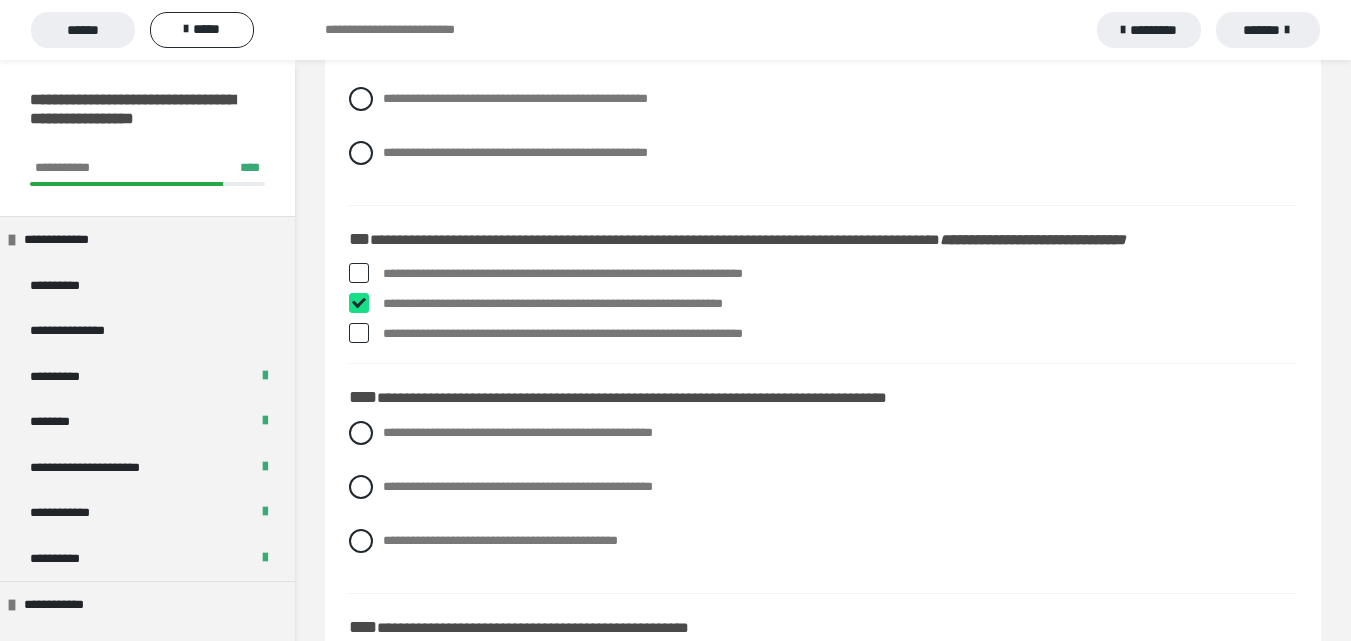 checkbox on "****" 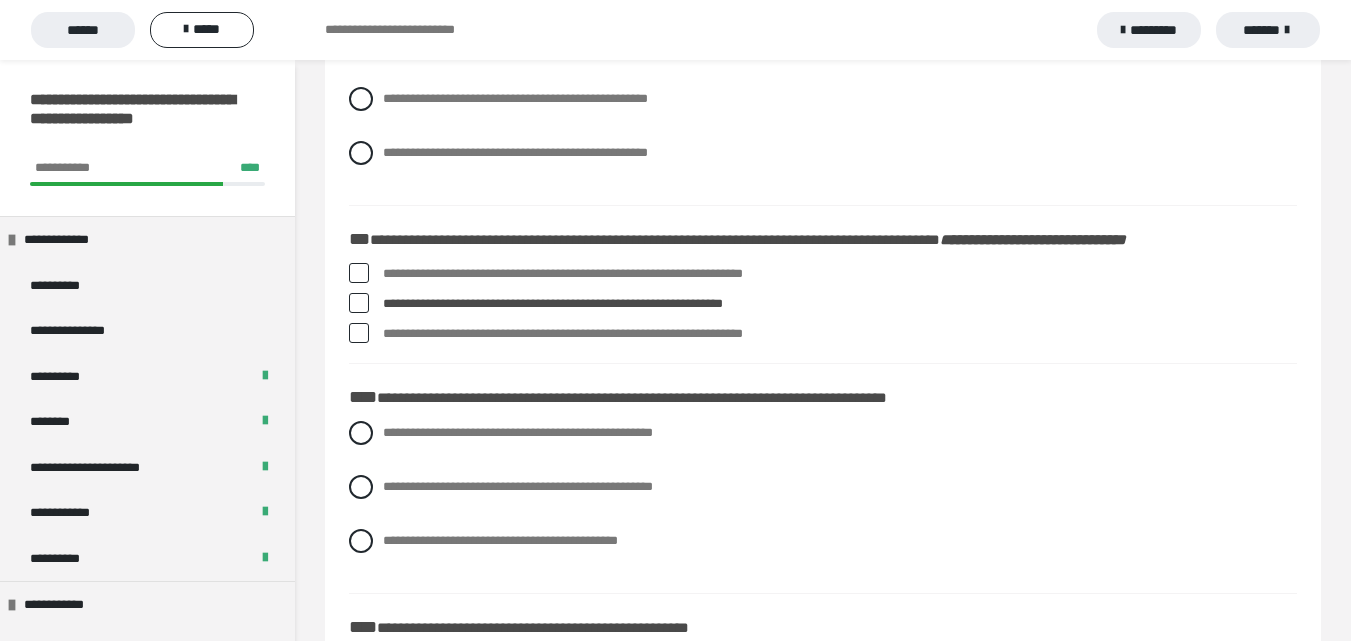 click at bounding box center (359, 333) 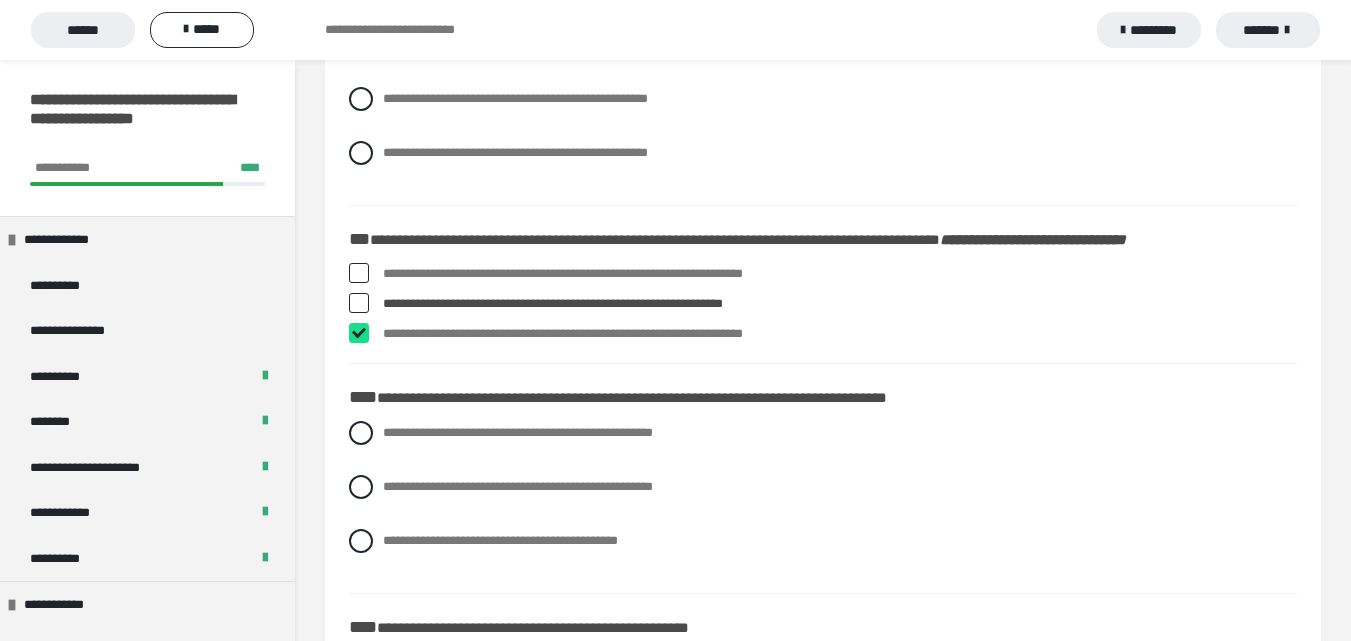 checkbox on "****" 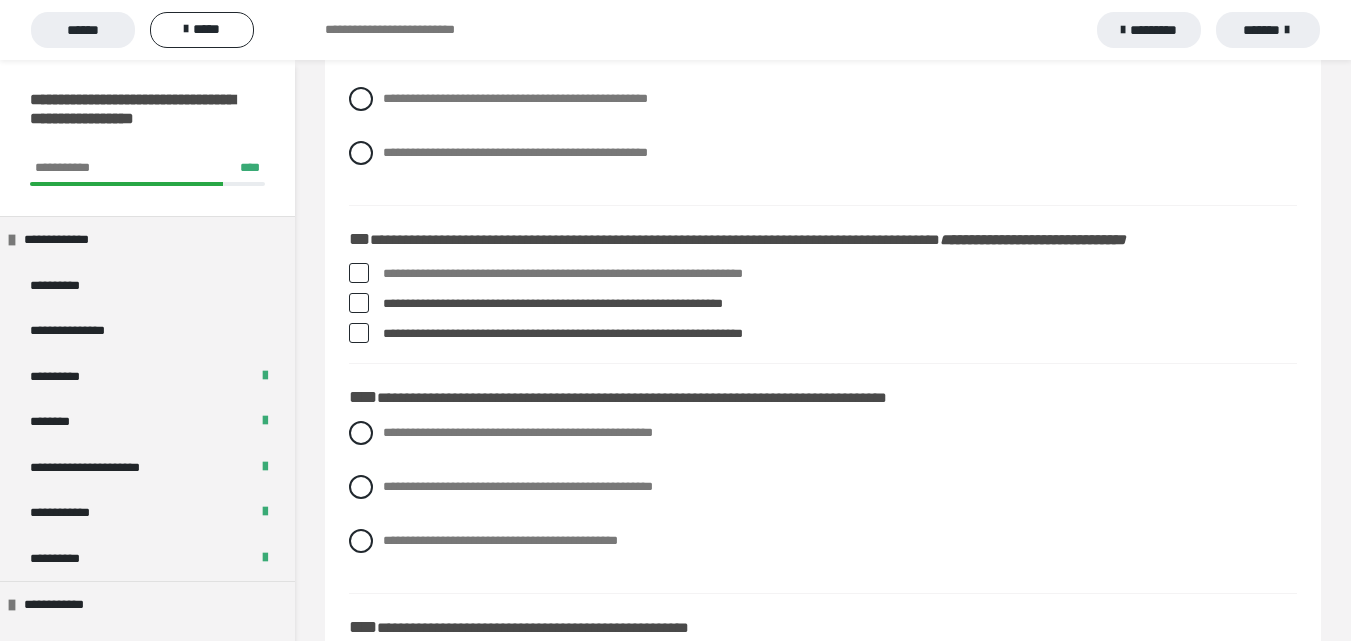 scroll, scrollTop: 2091, scrollLeft: 0, axis: vertical 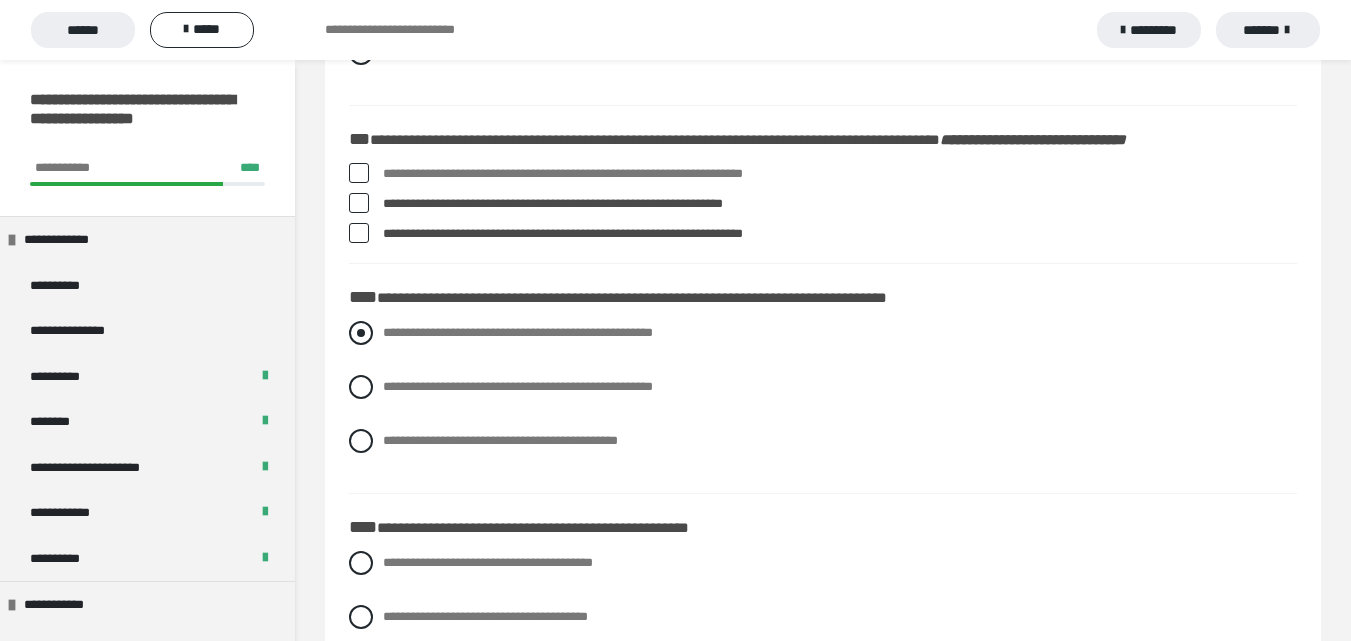 click on "**********" at bounding box center (518, 332) 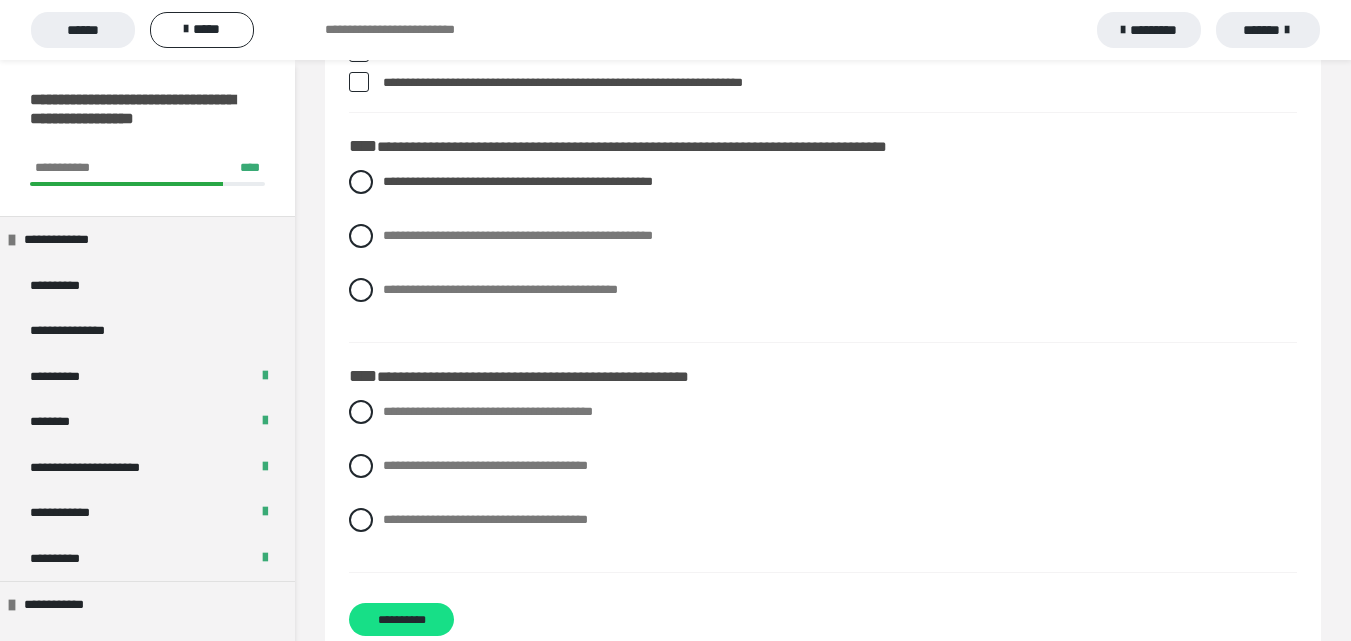 scroll, scrollTop: 2291, scrollLeft: 0, axis: vertical 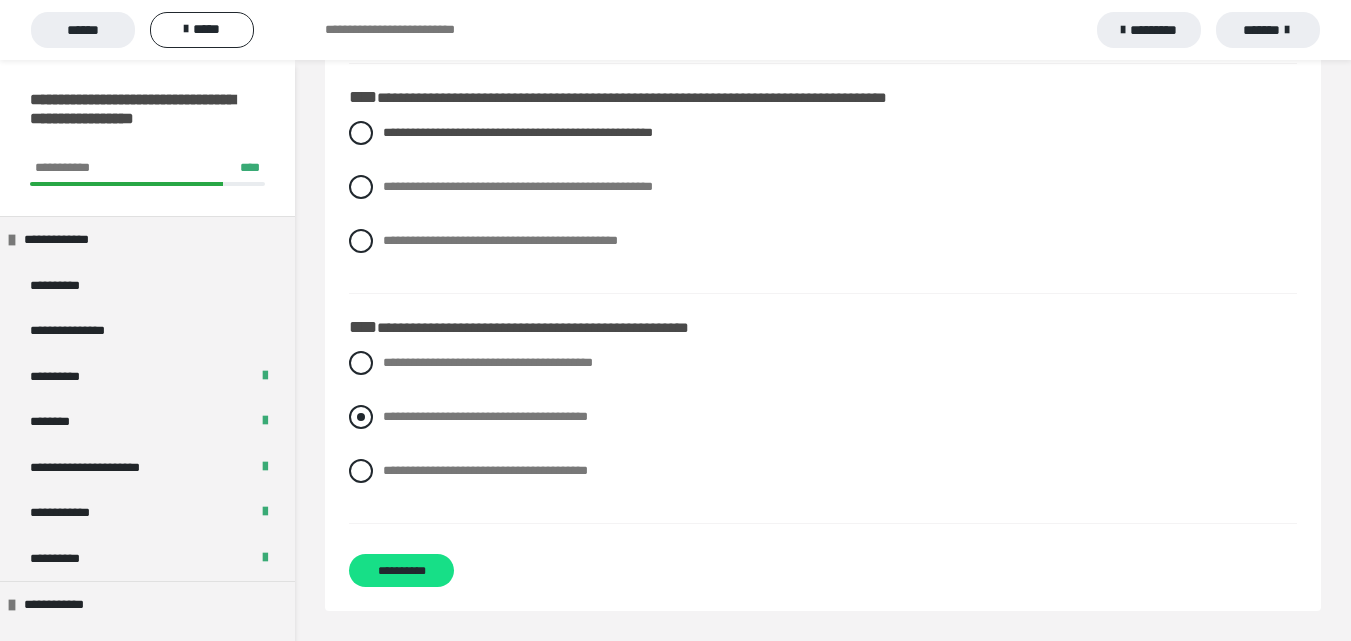click on "**********" at bounding box center [485, 416] 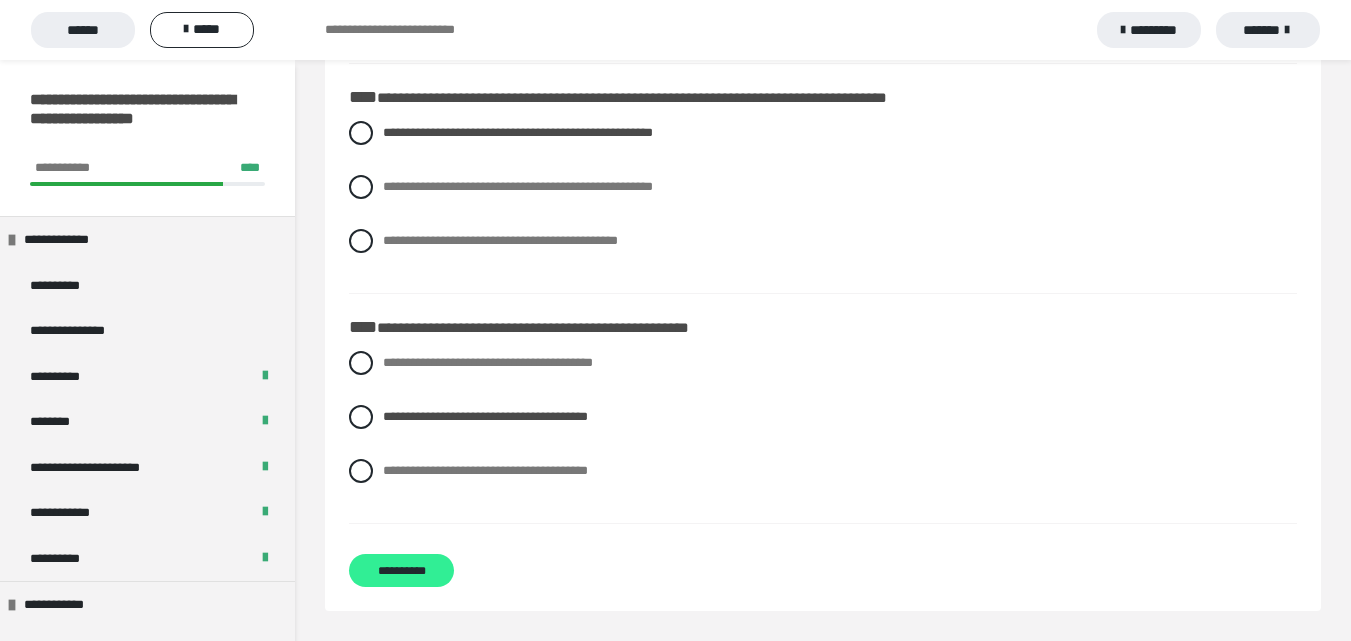 click on "**********" at bounding box center [401, 570] 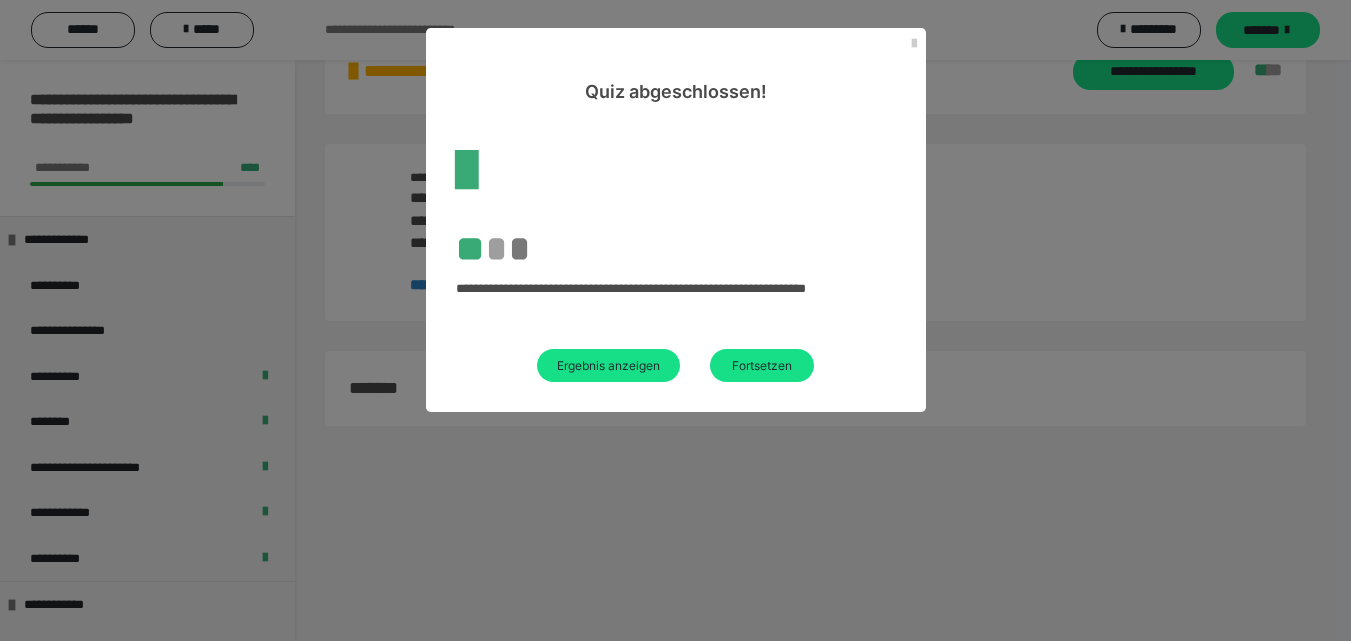 scroll, scrollTop: 60, scrollLeft: 0, axis: vertical 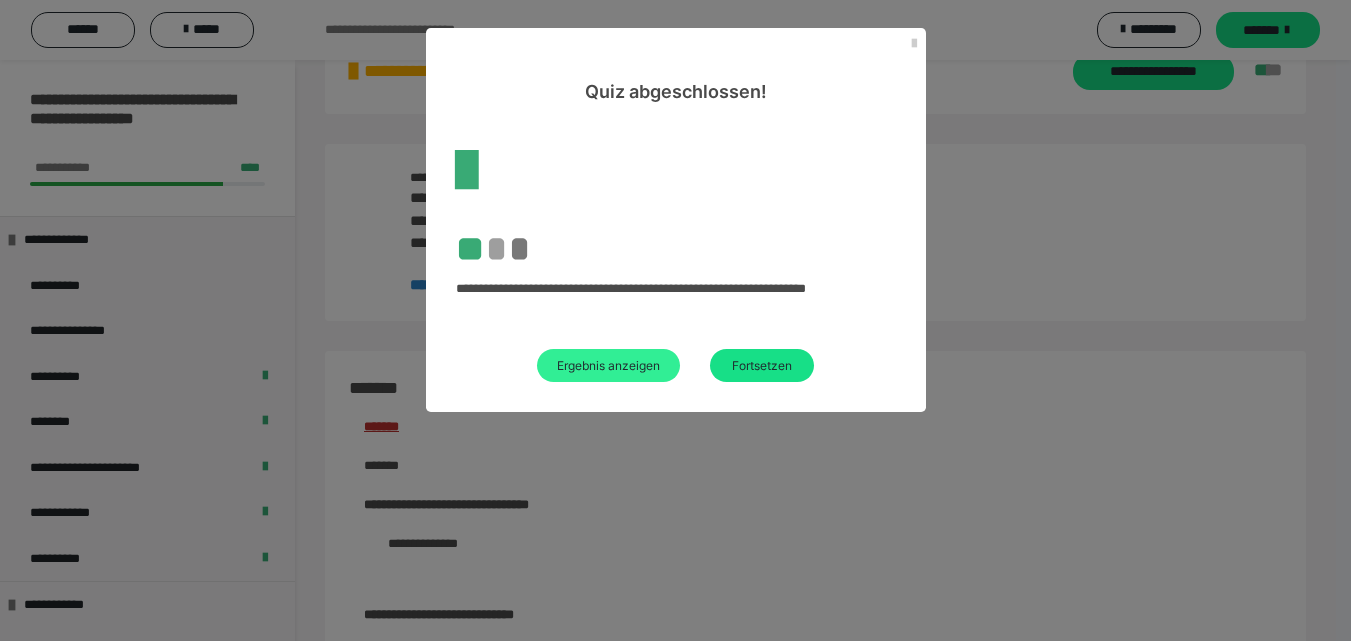 click on "Ergebnis anzeigen" at bounding box center [608, 365] 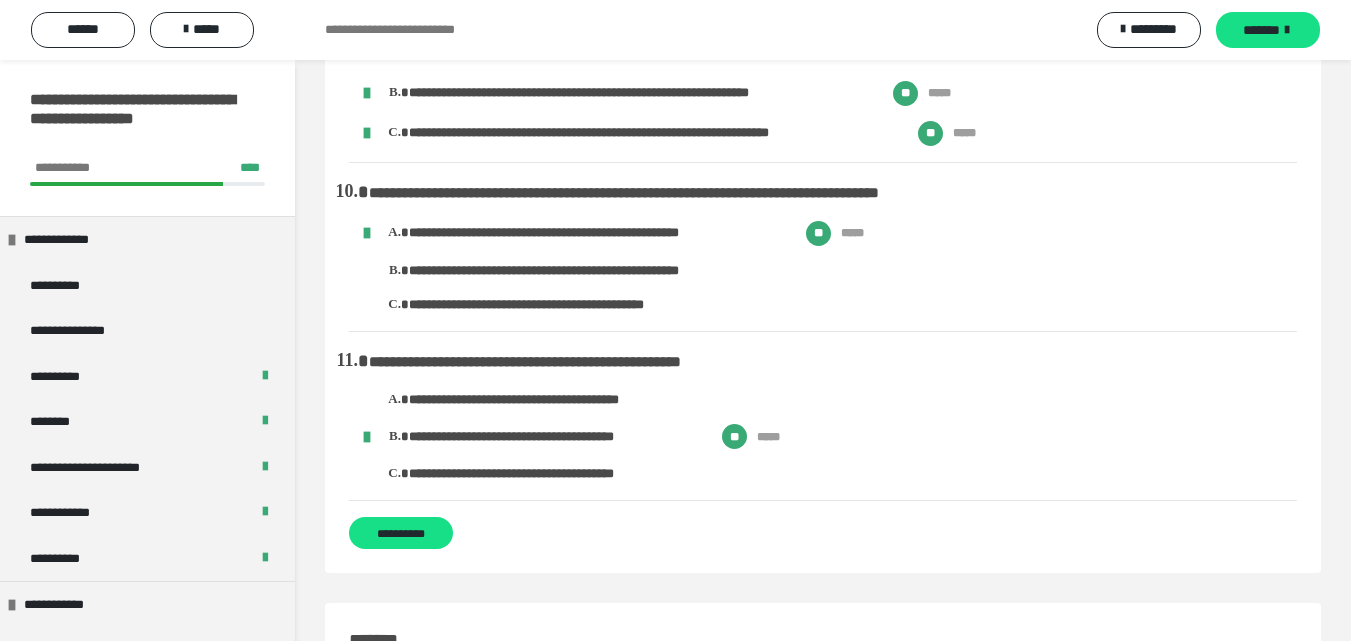 scroll, scrollTop: 1600, scrollLeft: 0, axis: vertical 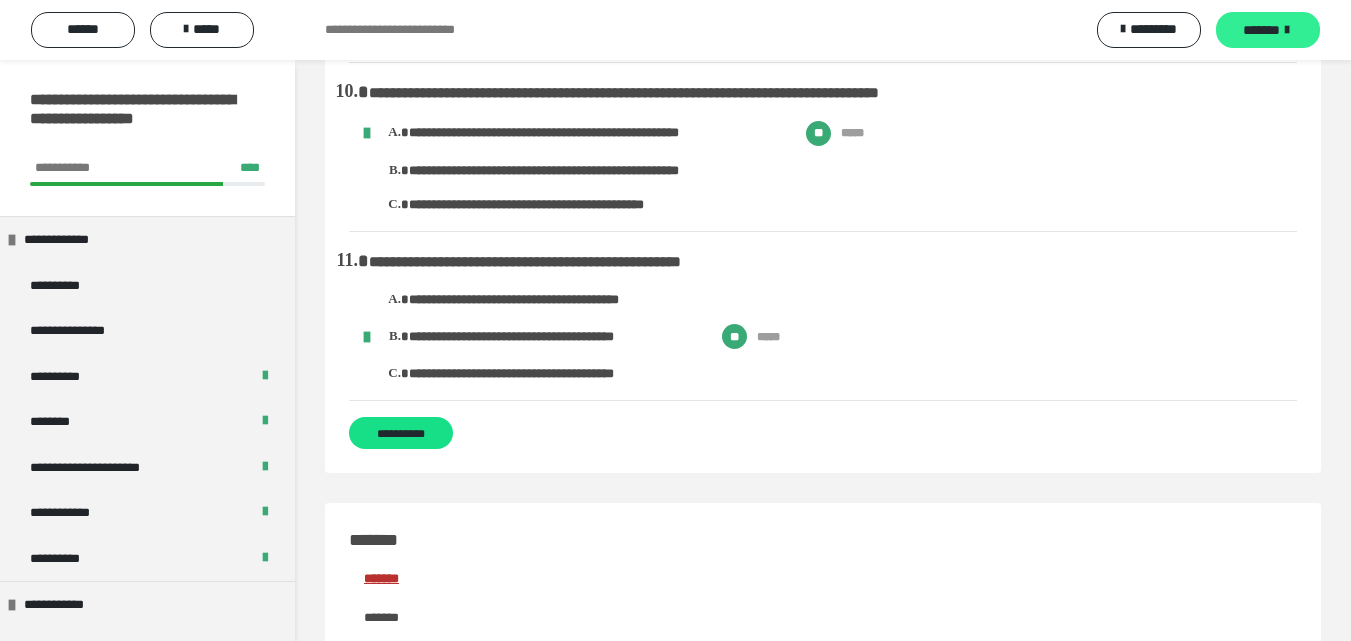 click on "*******" at bounding box center [1261, 30] 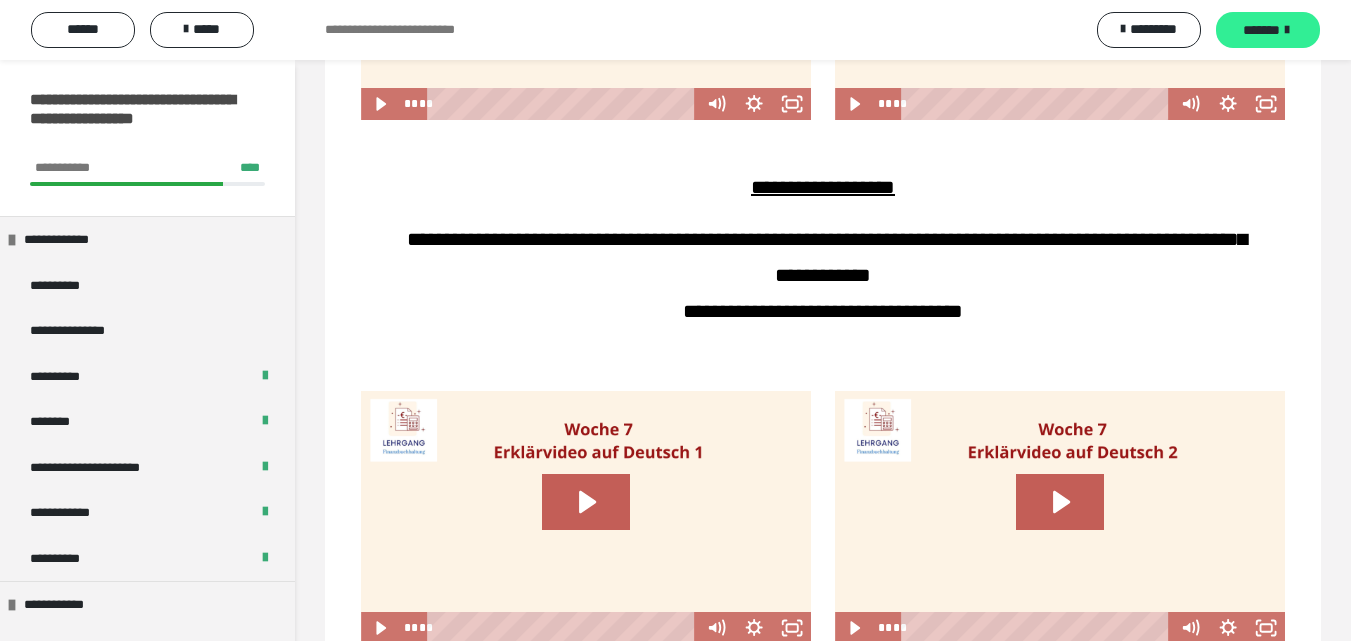 scroll, scrollTop: 0, scrollLeft: 0, axis: both 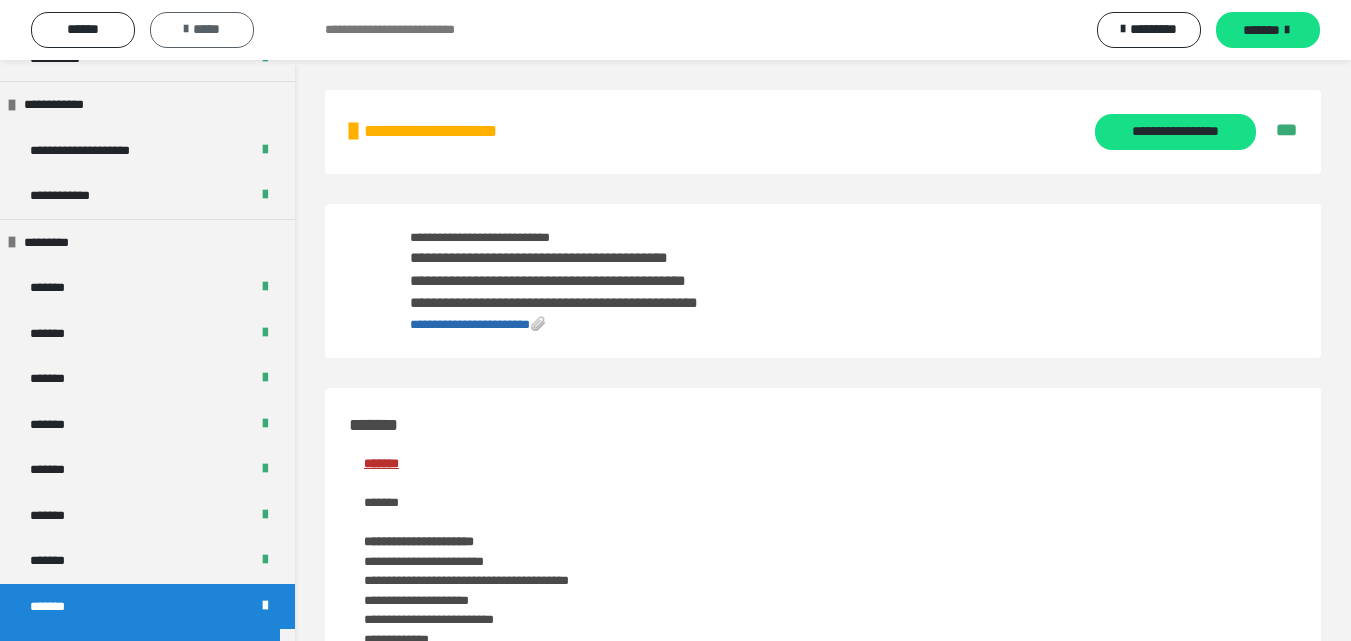 click on "*****" at bounding box center (202, 30) 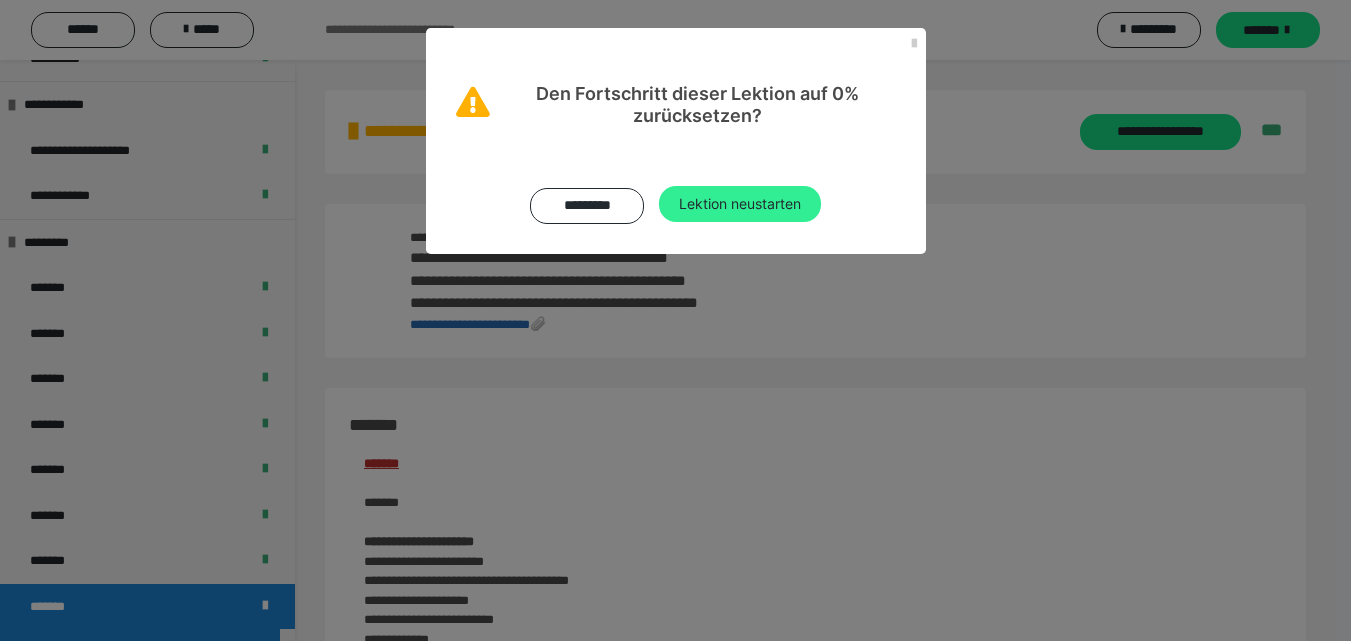 click on "Lektion neustarten" at bounding box center [740, 204] 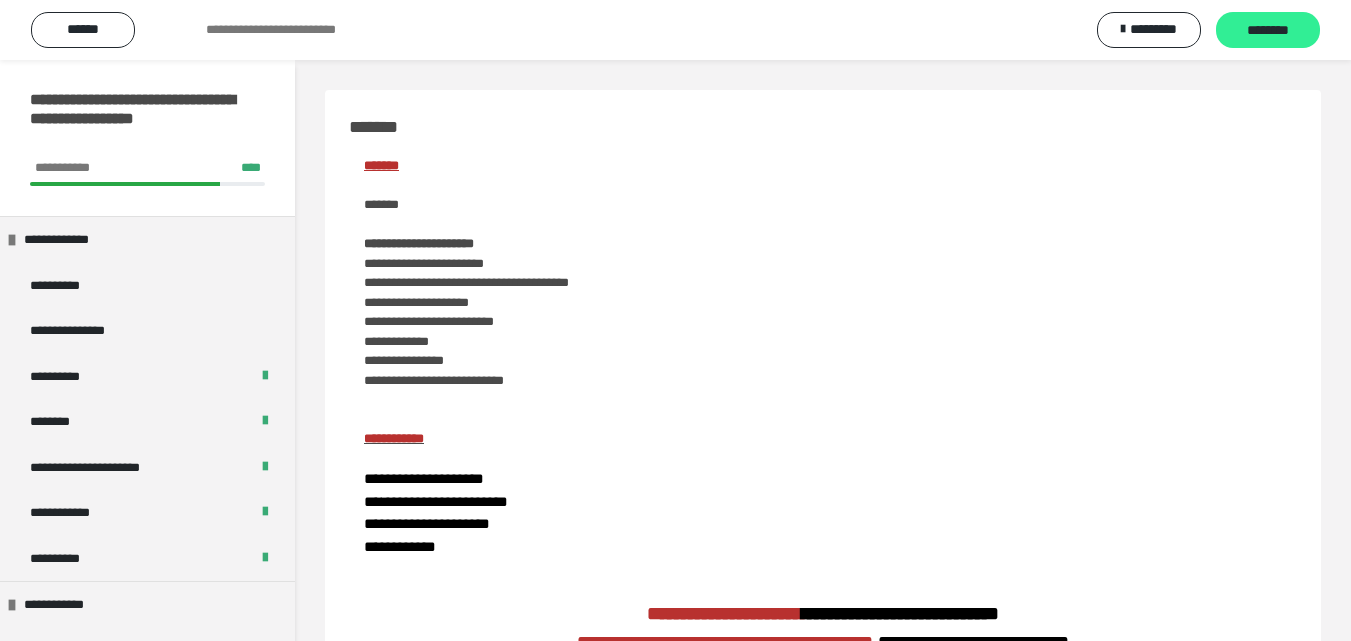 click on "********" at bounding box center [1268, 31] 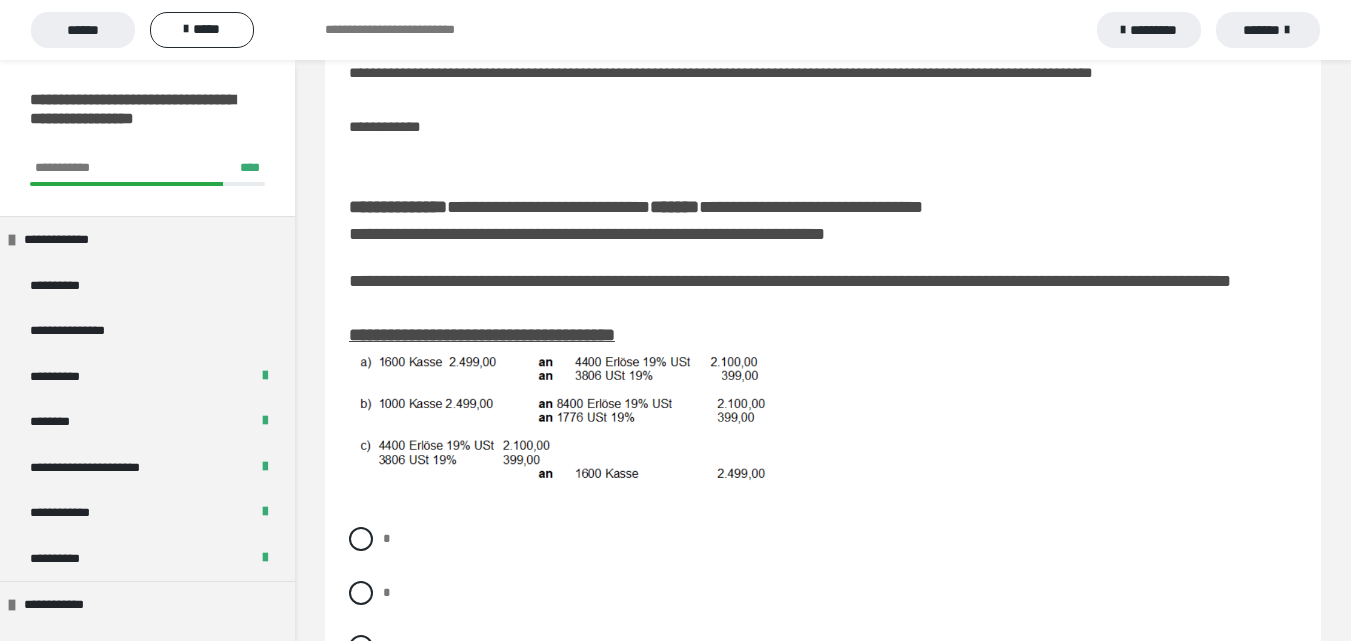scroll, scrollTop: 236, scrollLeft: 0, axis: vertical 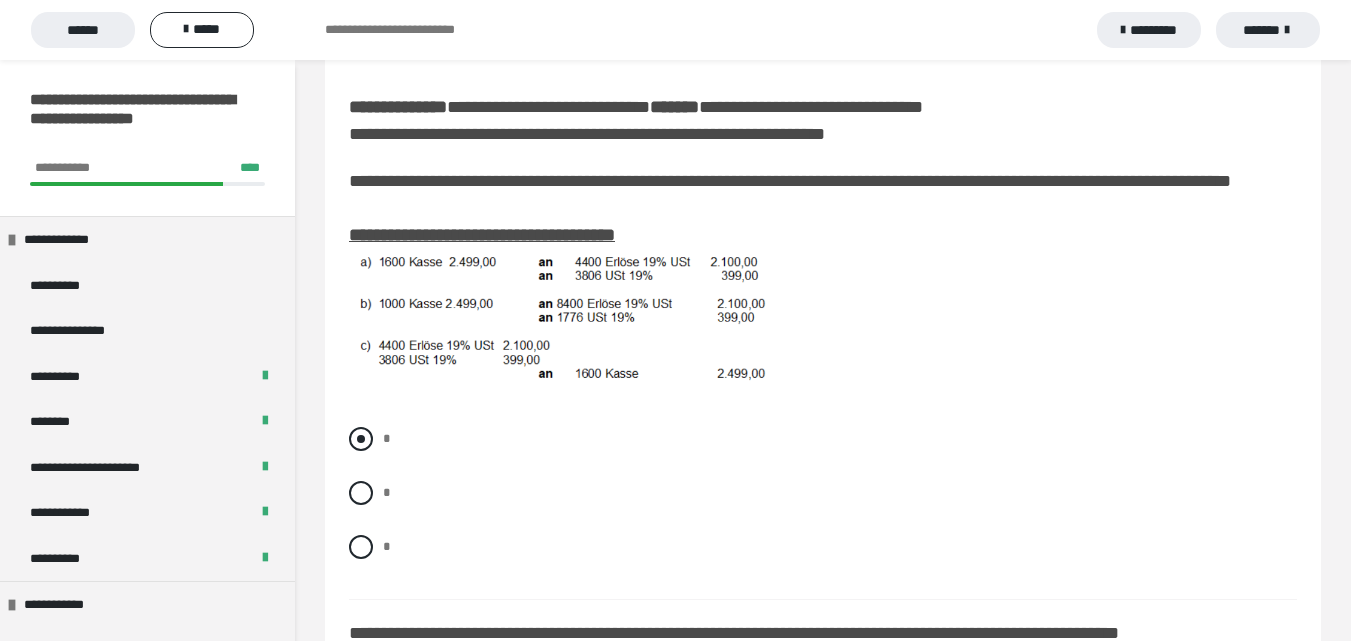 click at bounding box center [361, 439] 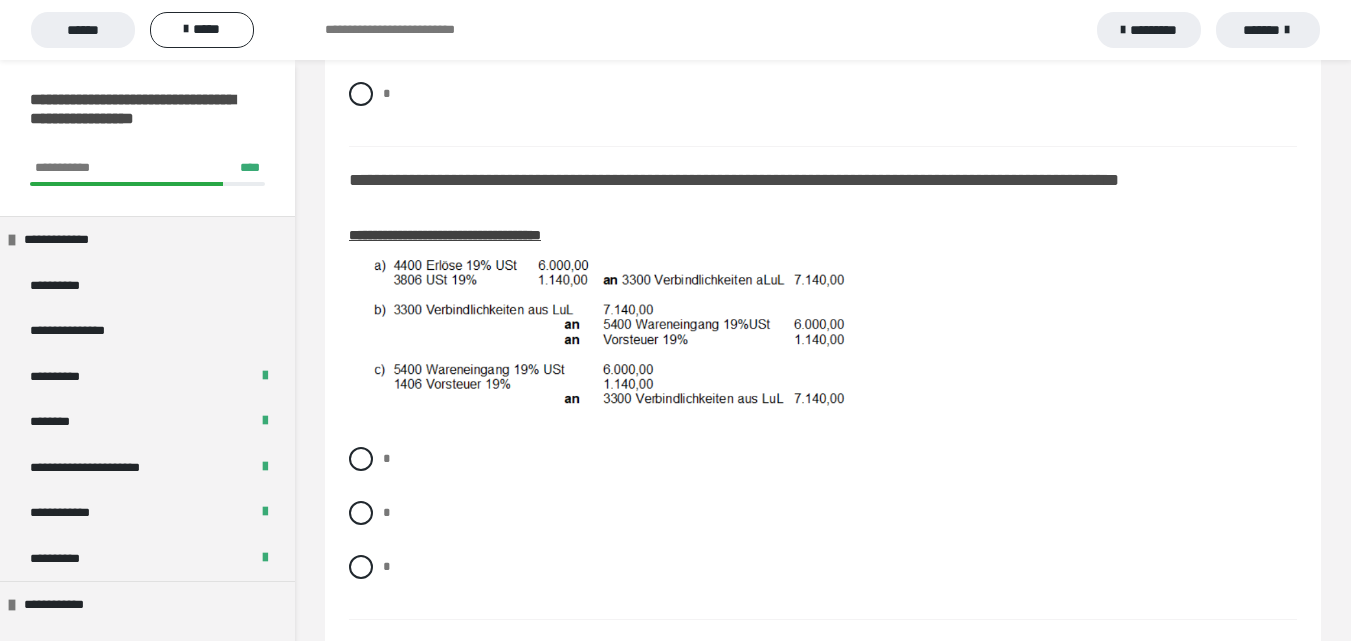 scroll, scrollTop: 736, scrollLeft: 0, axis: vertical 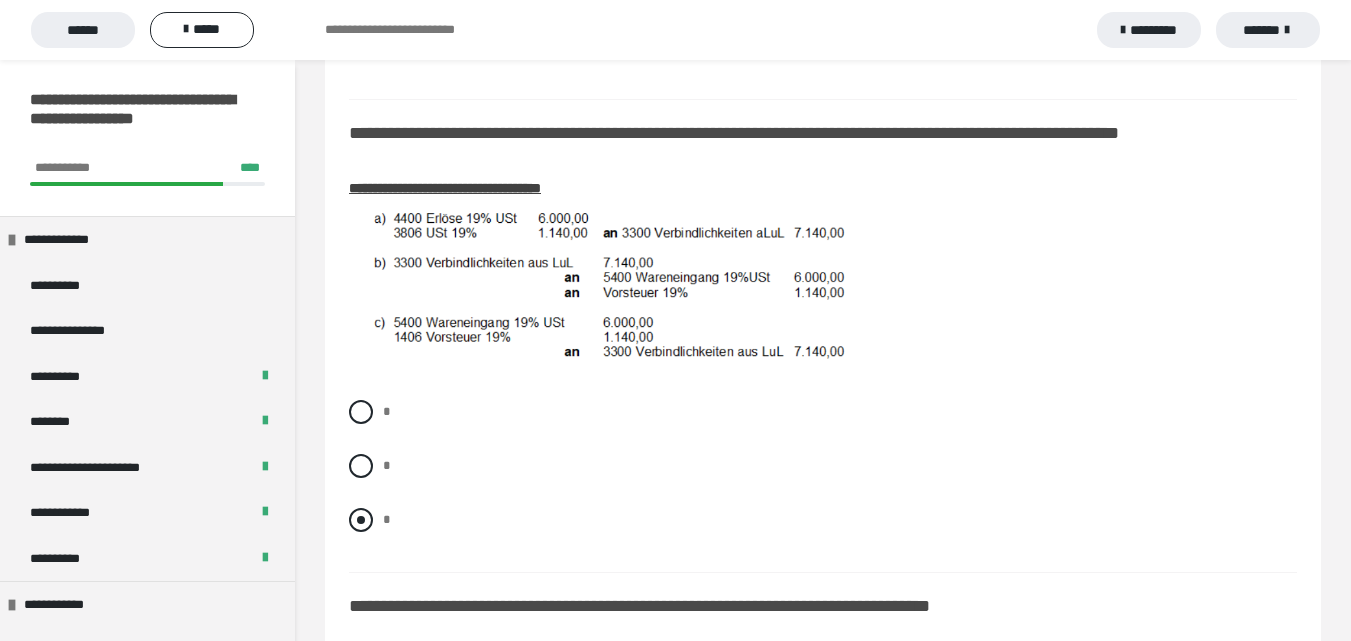 click at bounding box center [361, 520] 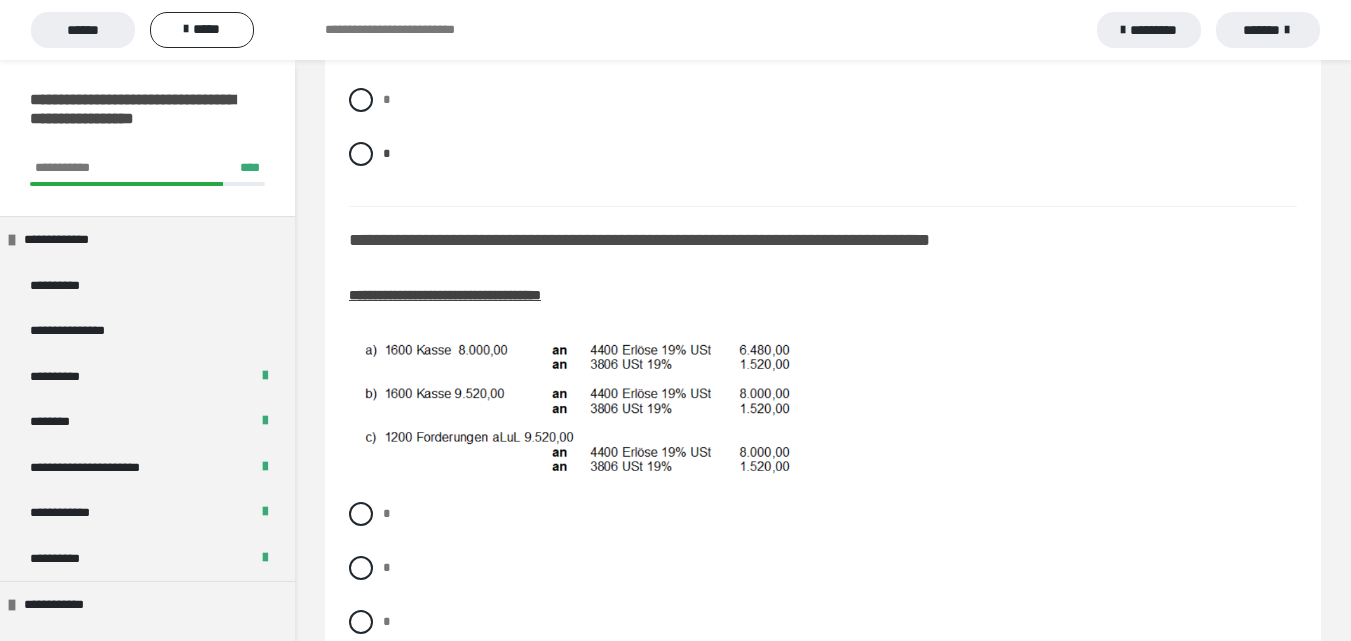 scroll, scrollTop: 1136, scrollLeft: 0, axis: vertical 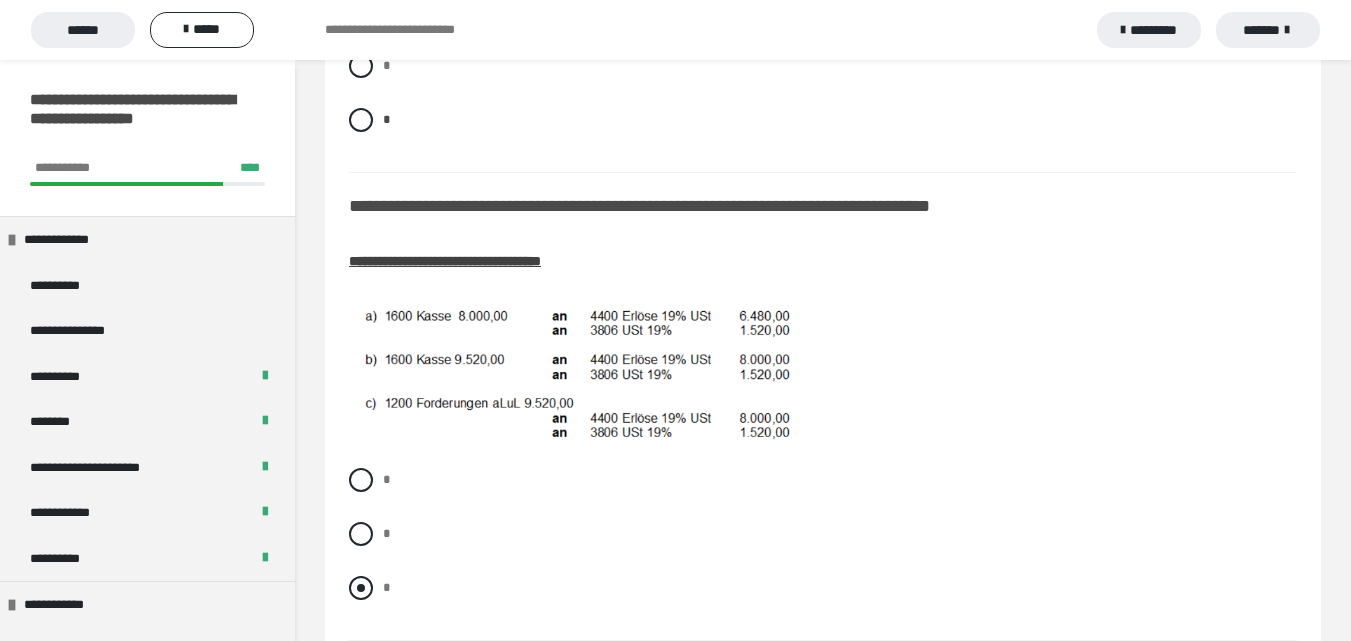 click at bounding box center (361, 588) 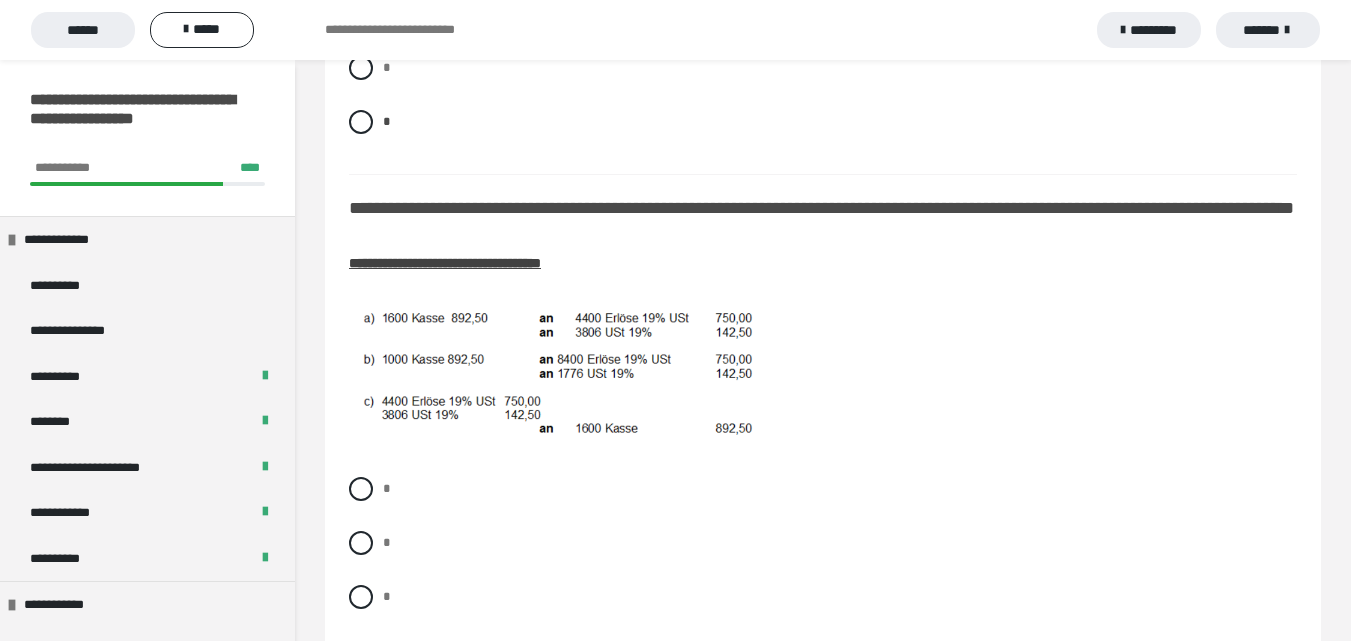 scroll, scrollTop: 1636, scrollLeft: 0, axis: vertical 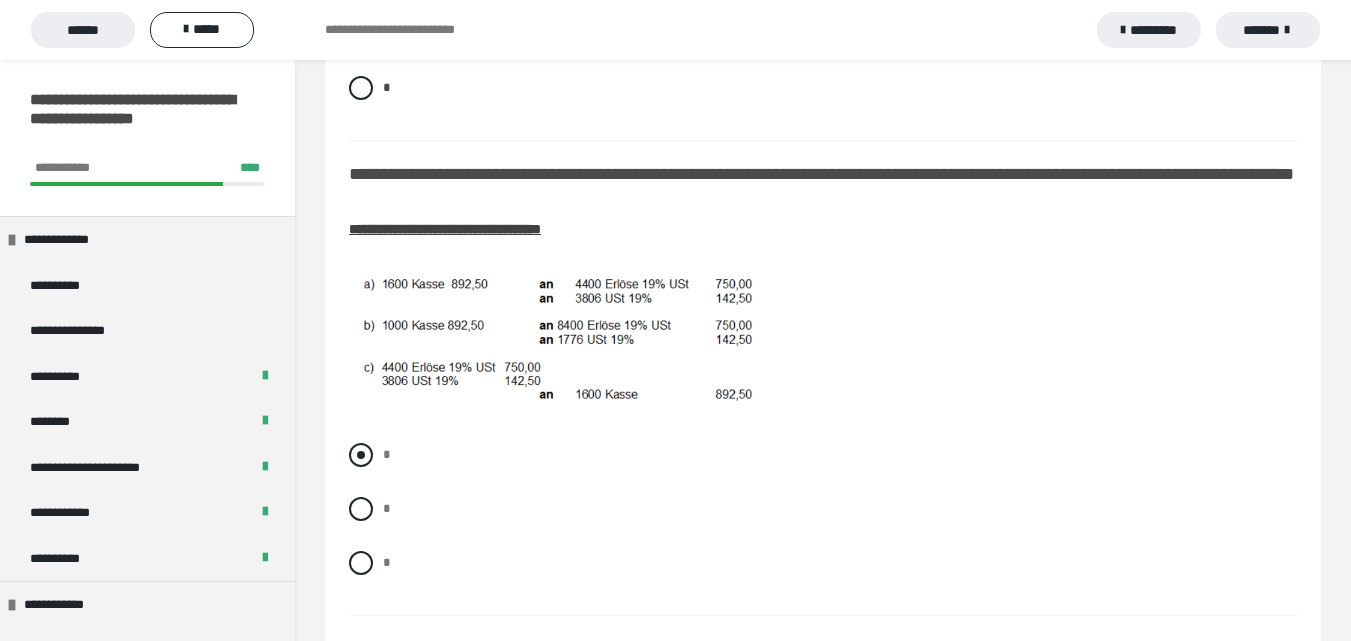 click at bounding box center [361, 455] 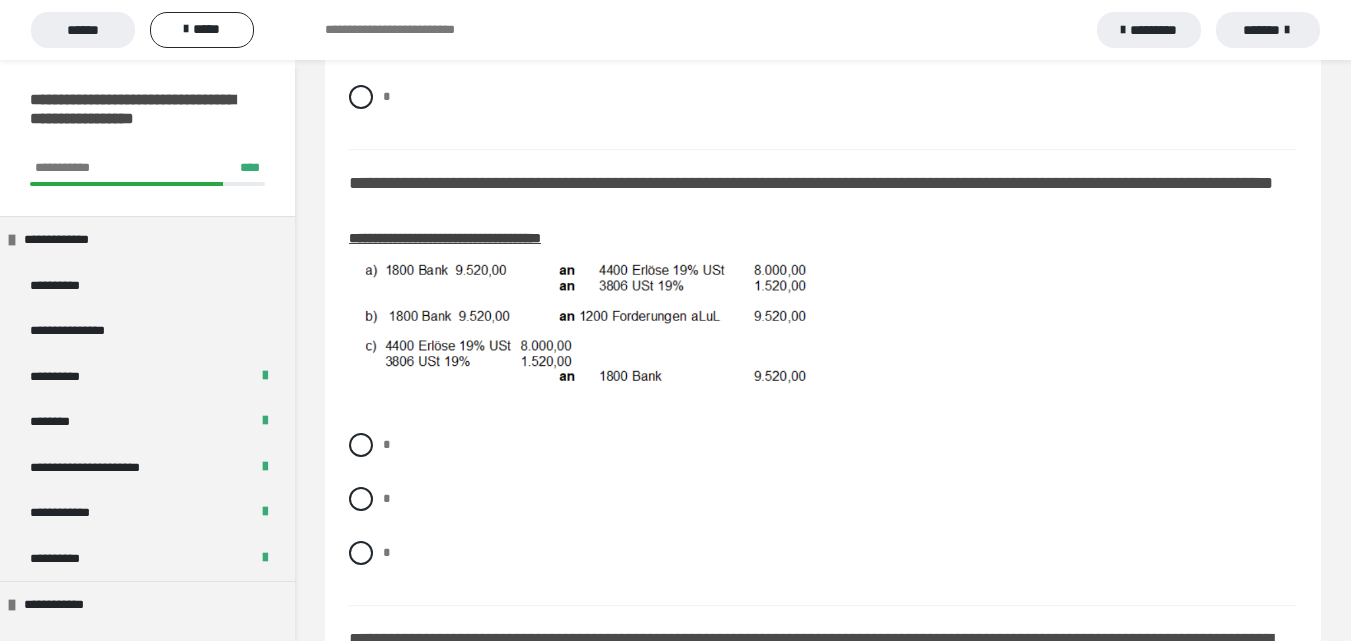 scroll, scrollTop: 2136, scrollLeft: 0, axis: vertical 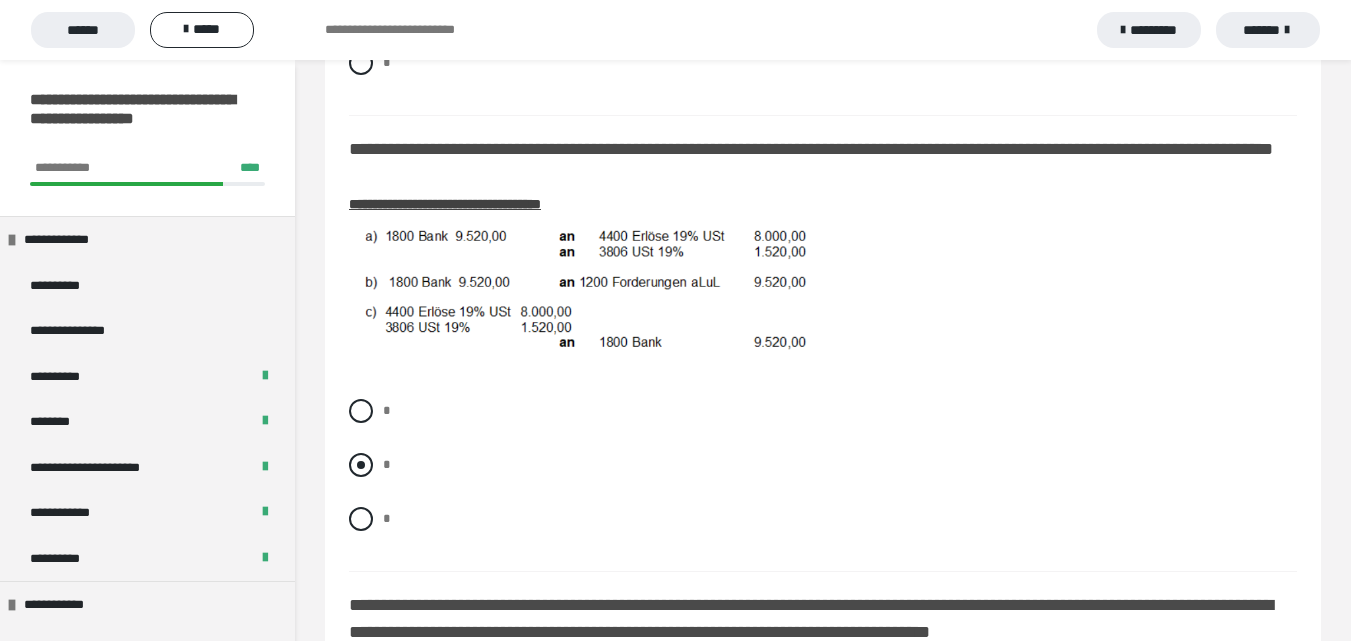click at bounding box center [361, 465] 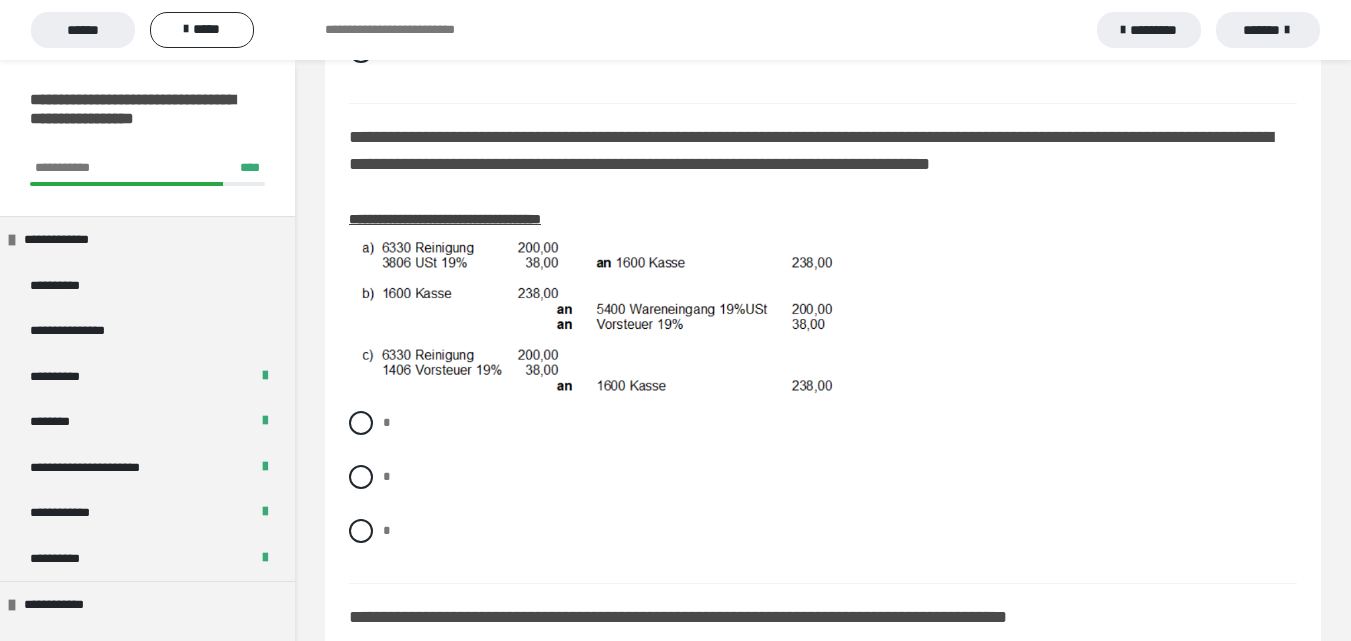 scroll, scrollTop: 2636, scrollLeft: 0, axis: vertical 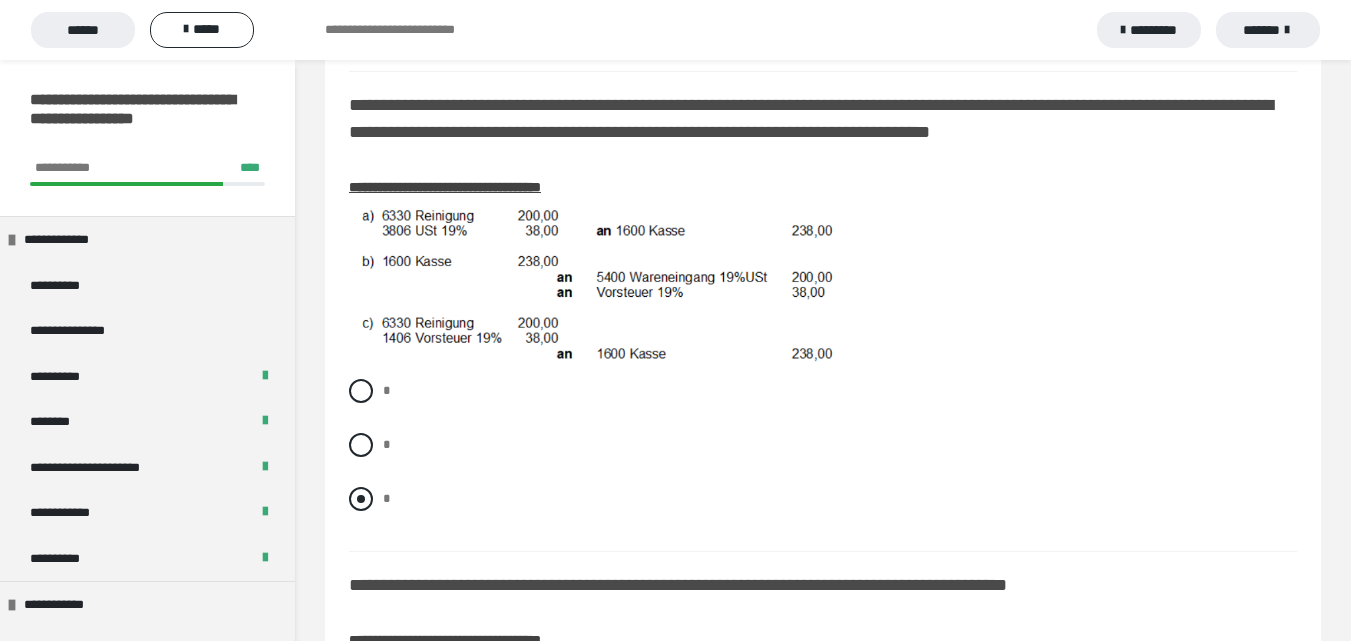 click at bounding box center (361, 499) 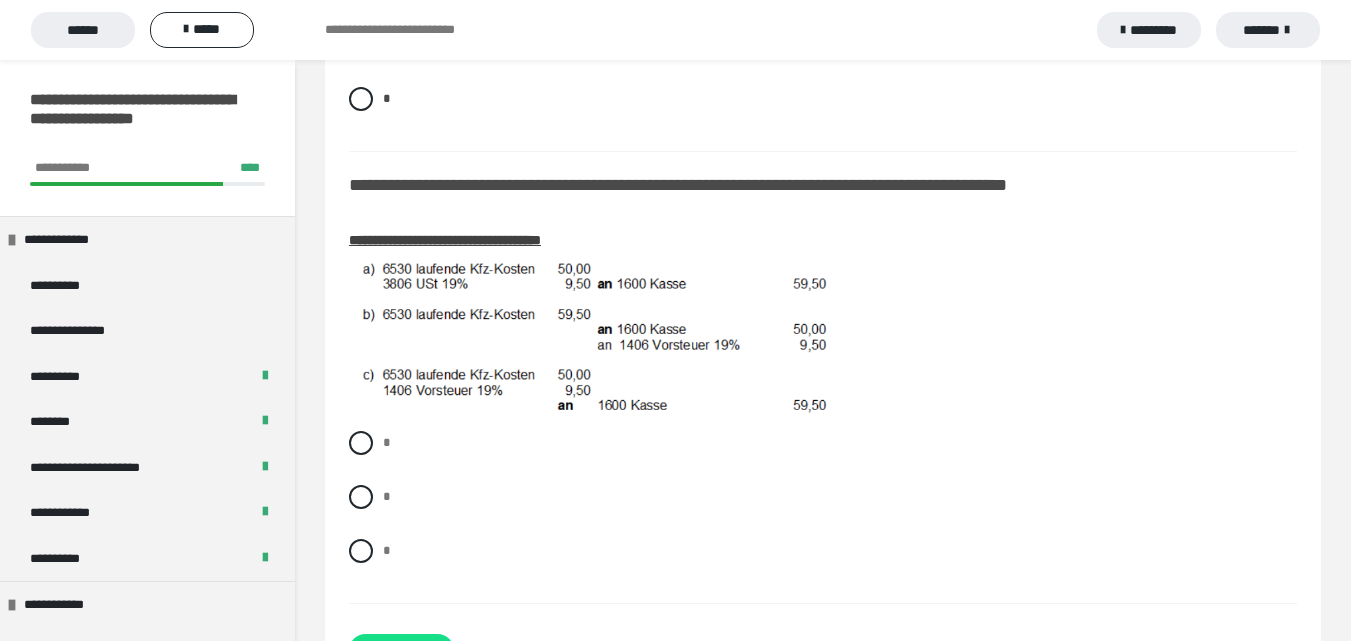 scroll, scrollTop: 3136, scrollLeft: 0, axis: vertical 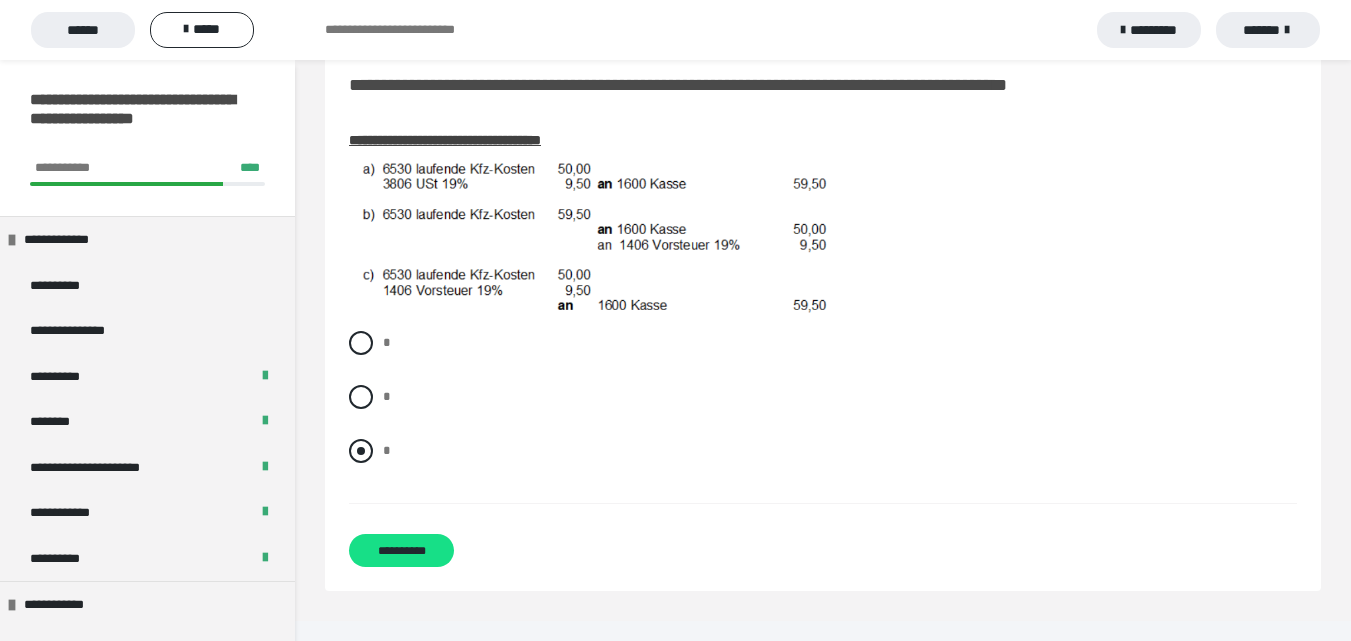 click at bounding box center [361, 451] 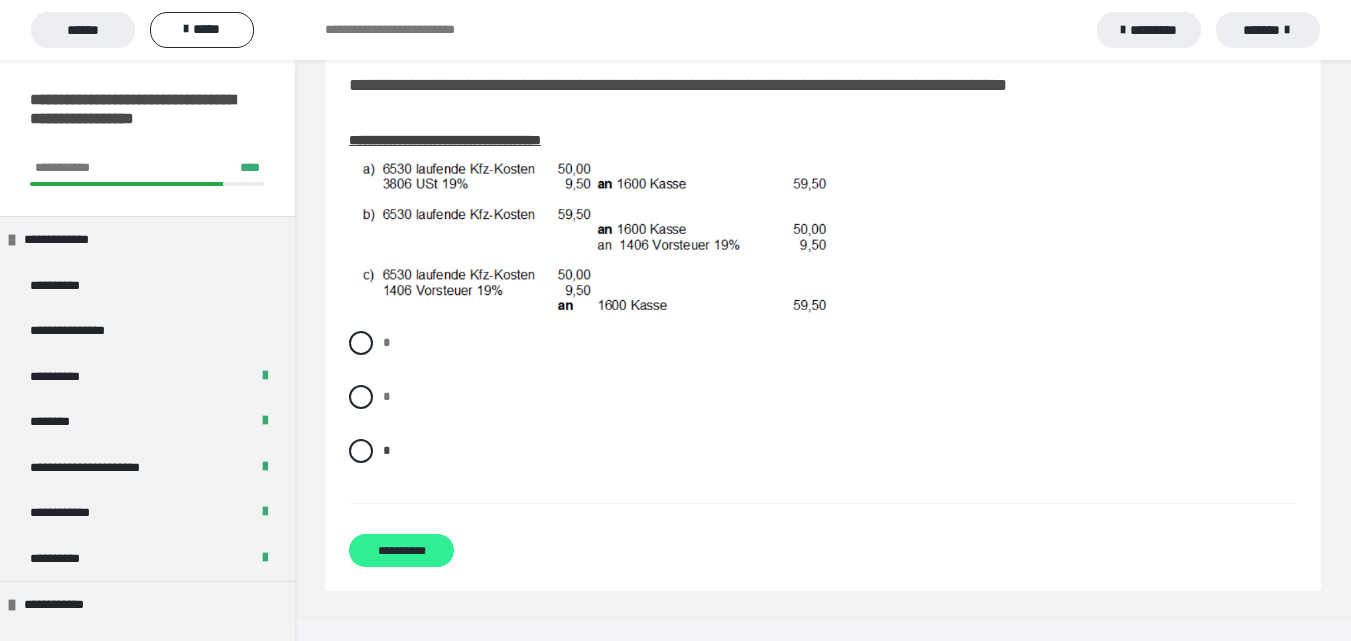 click on "**********" at bounding box center [401, 550] 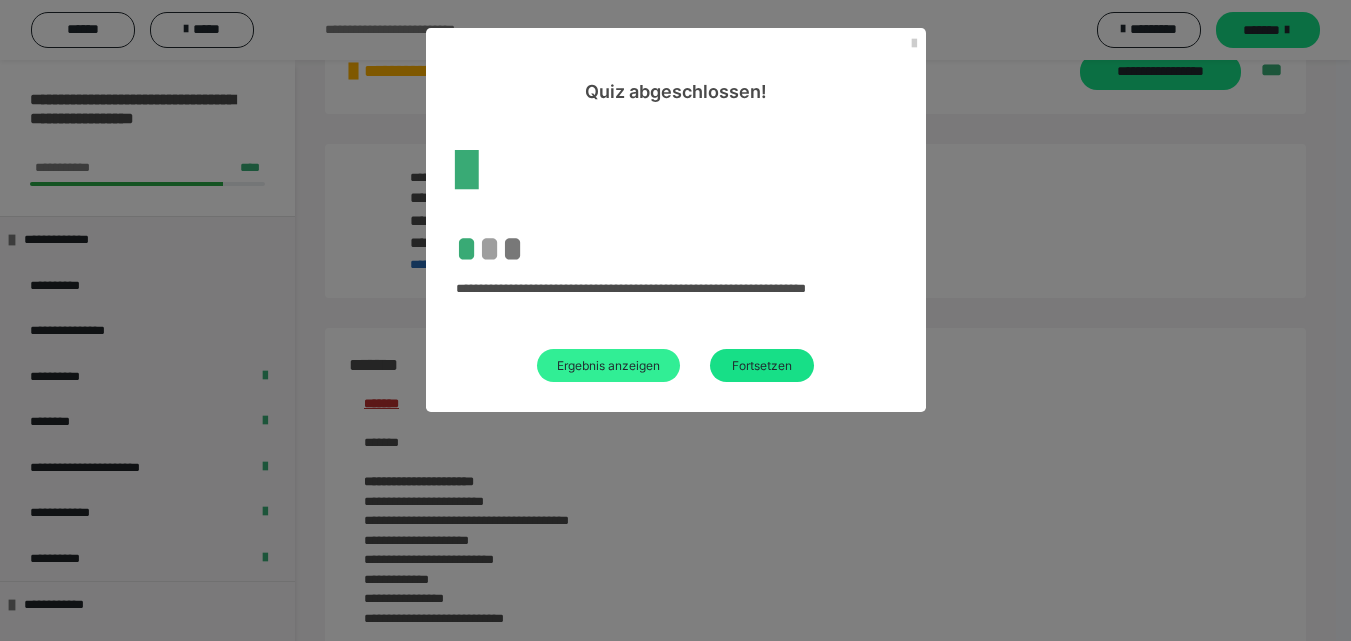 scroll, scrollTop: 2294, scrollLeft: 0, axis: vertical 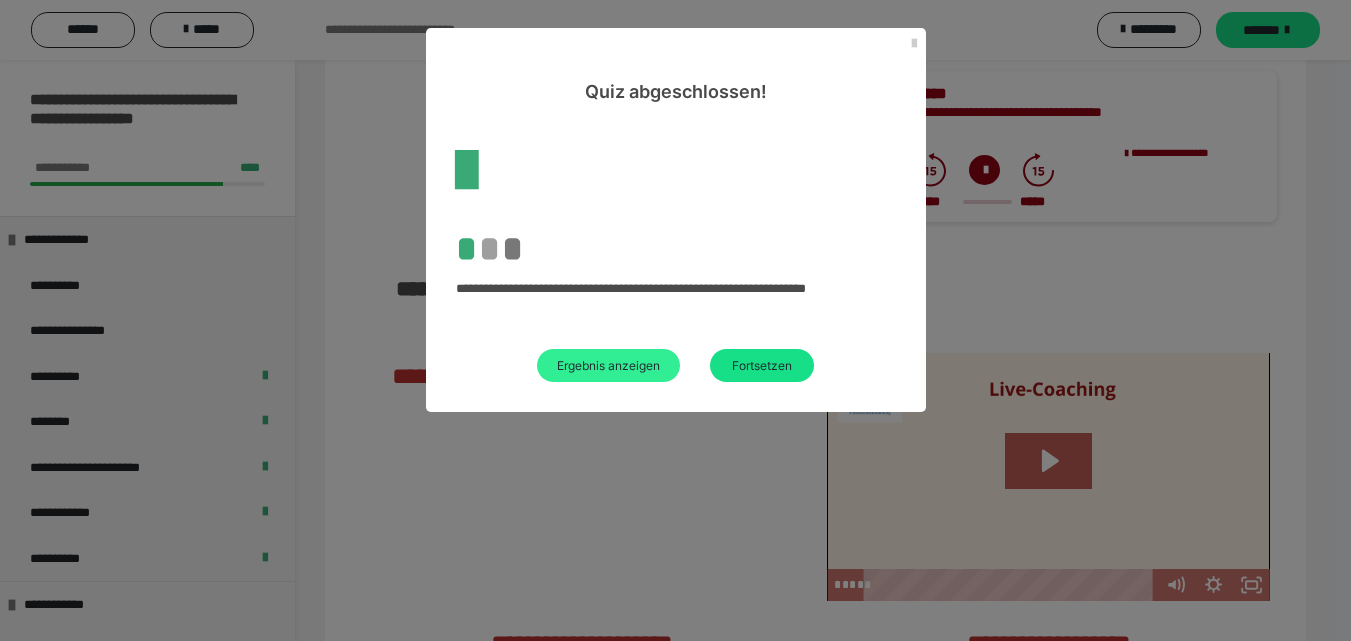 click on "Ergebnis anzeigen" at bounding box center [608, 365] 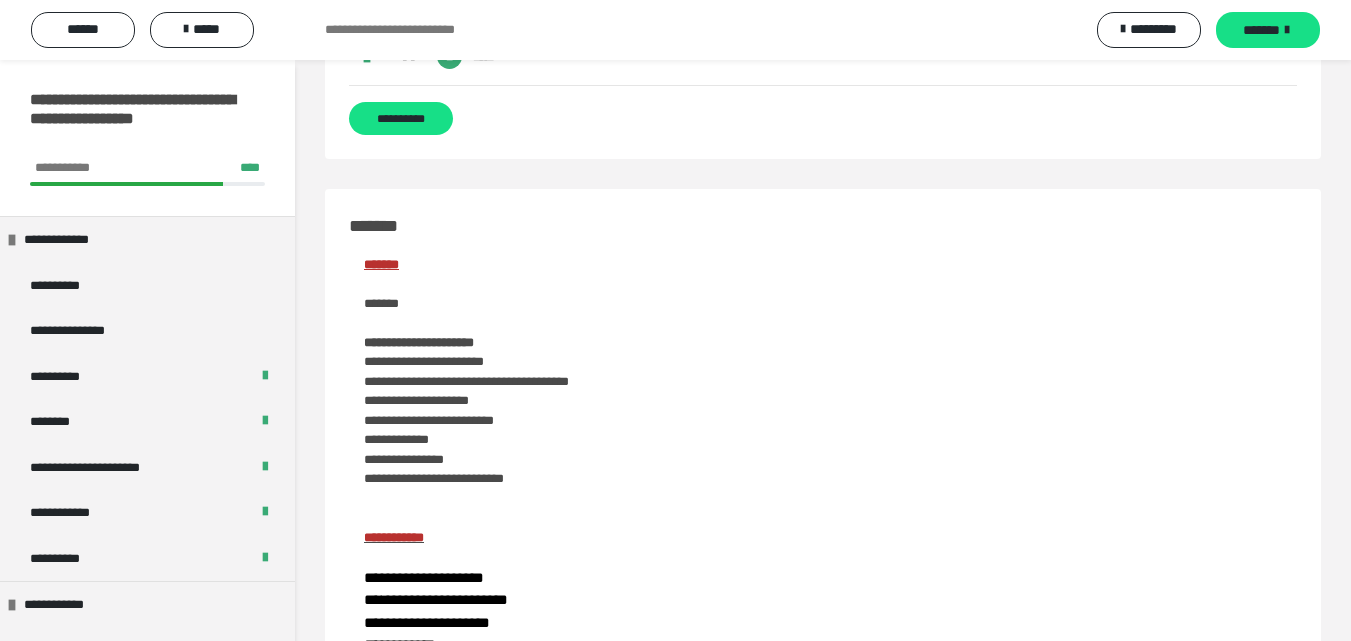 scroll, scrollTop: 2800, scrollLeft: 0, axis: vertical 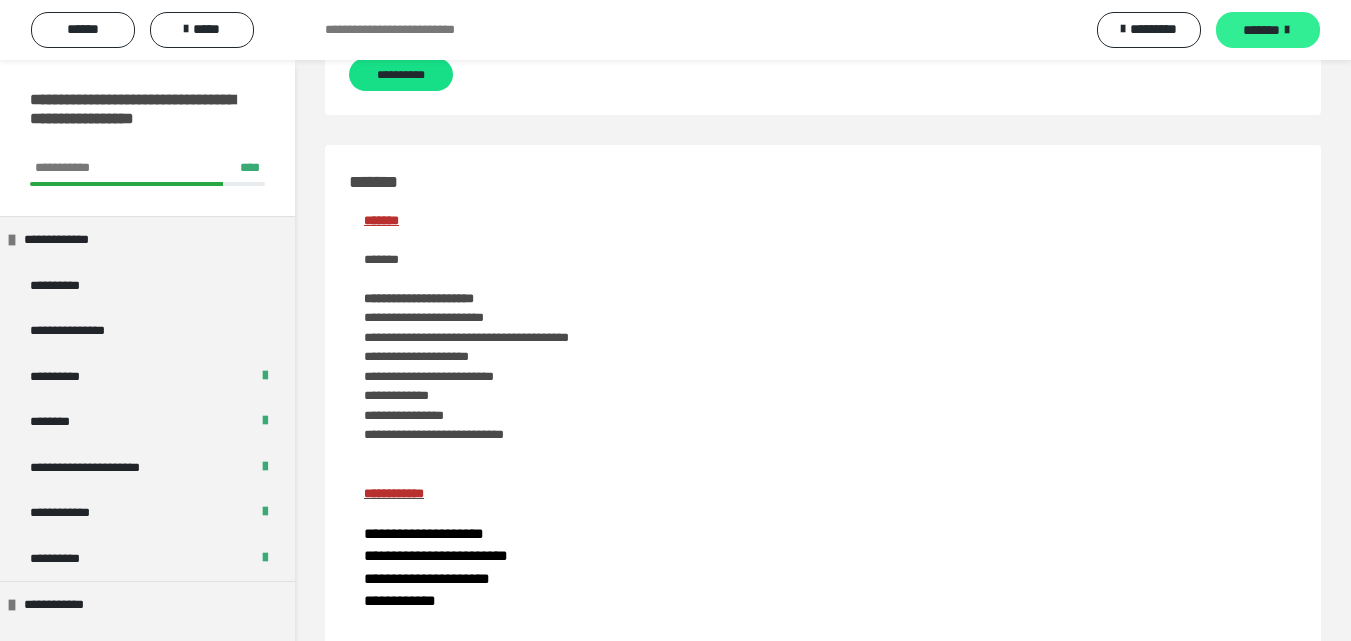 click on "*******" at bounding box center (1261, 30) 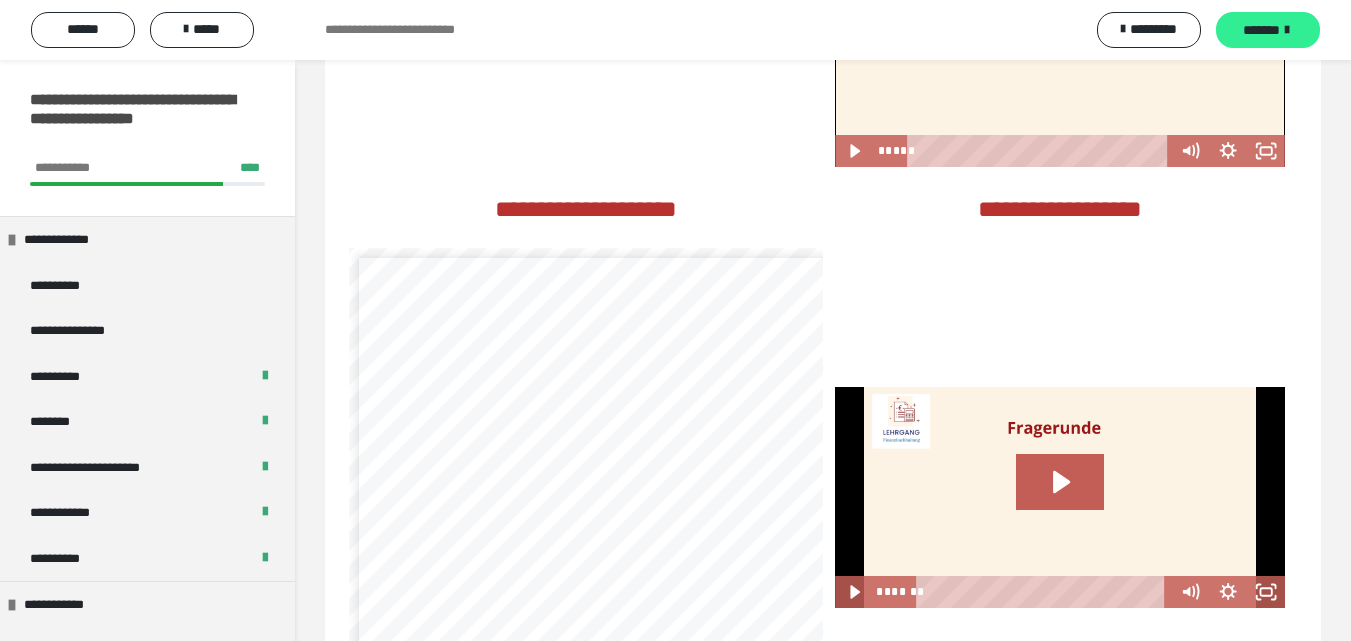 scroll, scrollTop: 192, scrollLeft: 0, axis: vertical 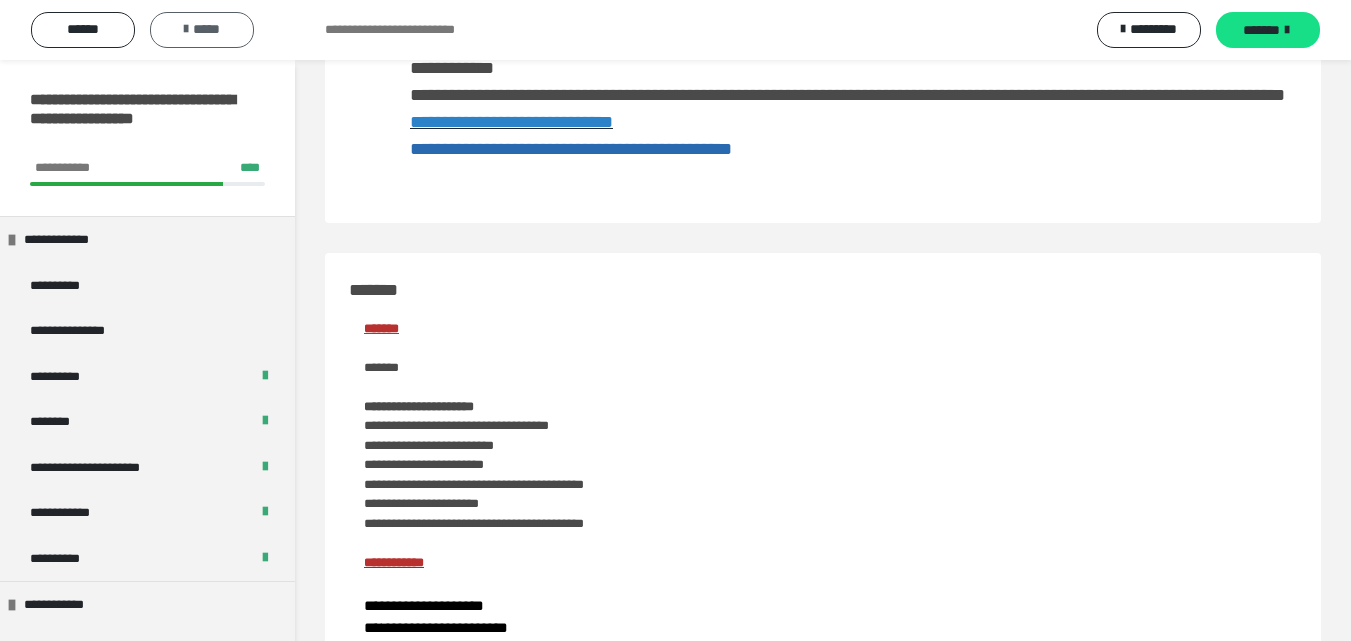 click on "*****" at bounding box center [202, 30] 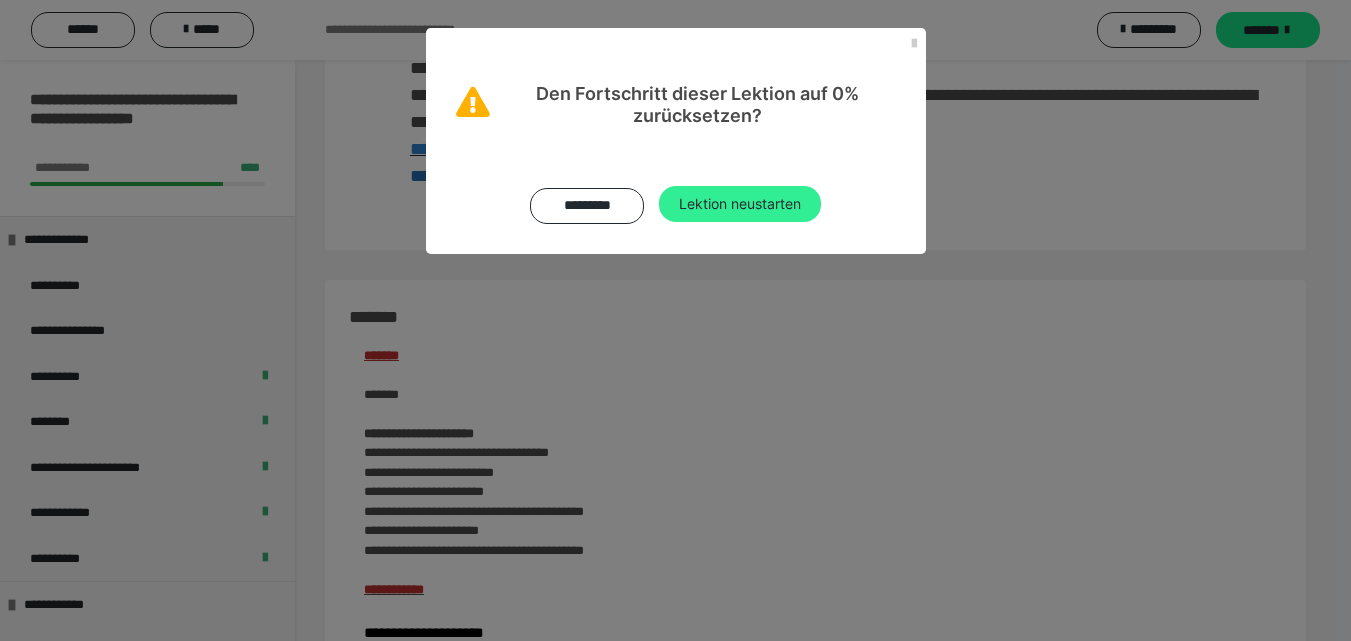 click on "Lektion neustarten" at bounding box center [740, 204] 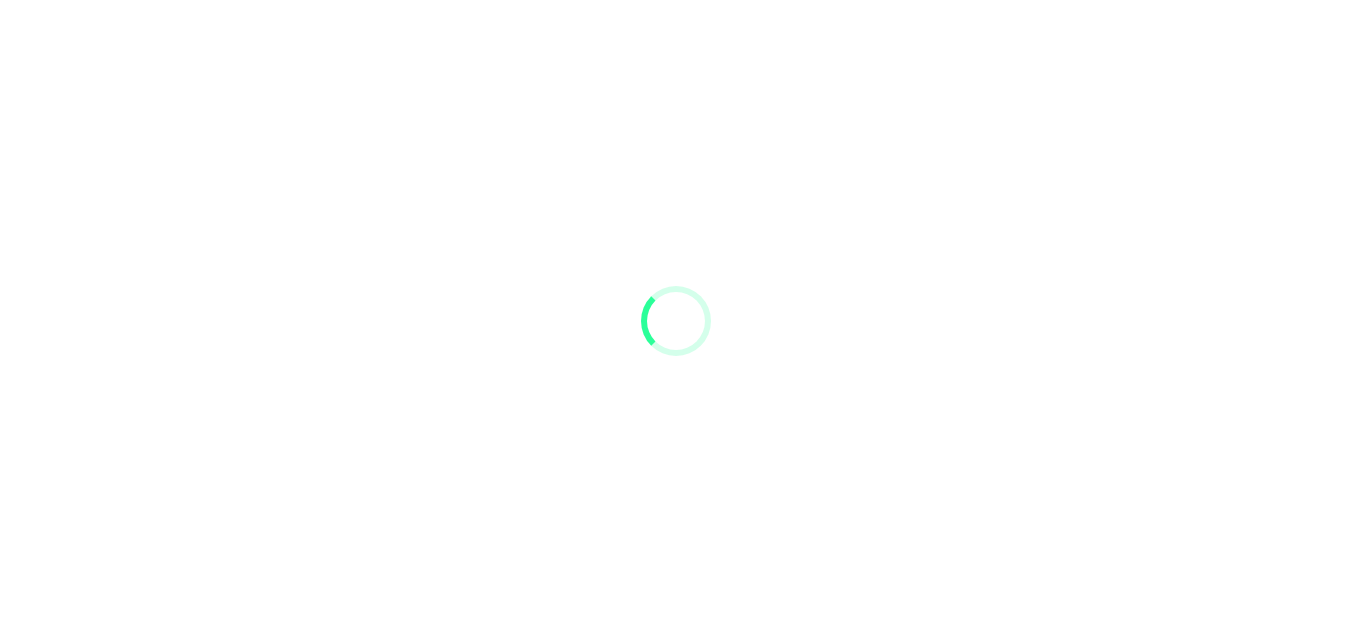 scroll, scrollTop: 0, scrollLeft: 0, axis: both 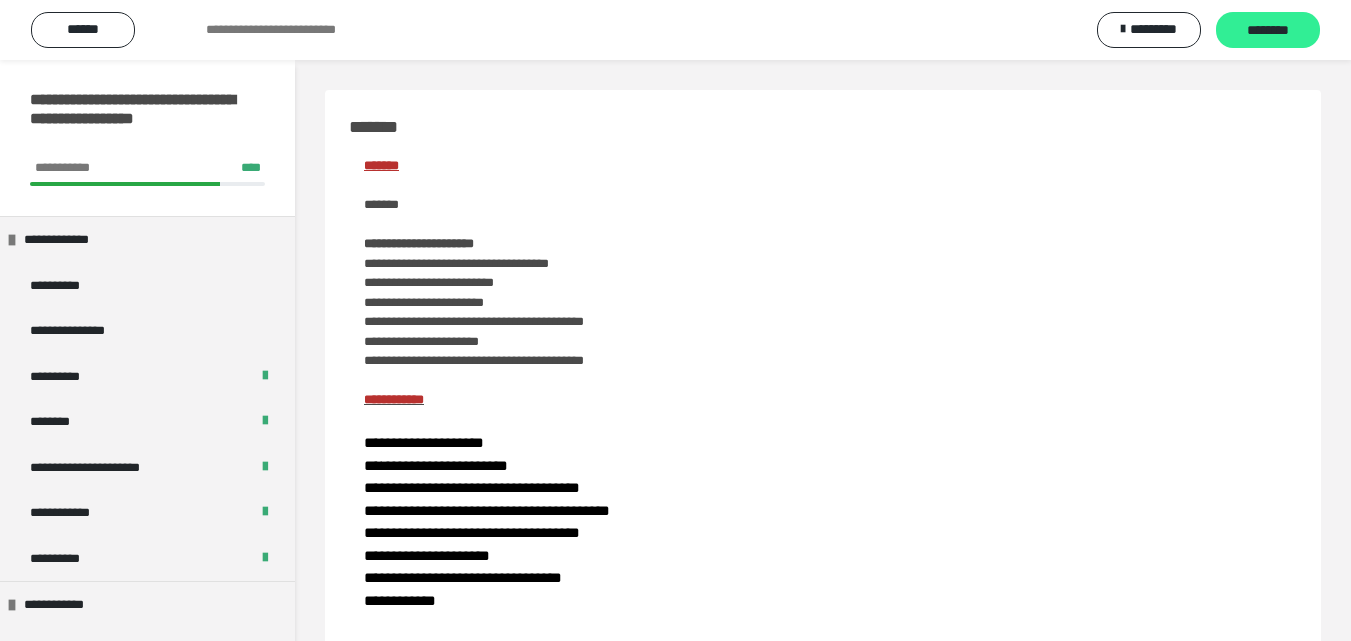 click on "********" at bounding box center (1268, 31) 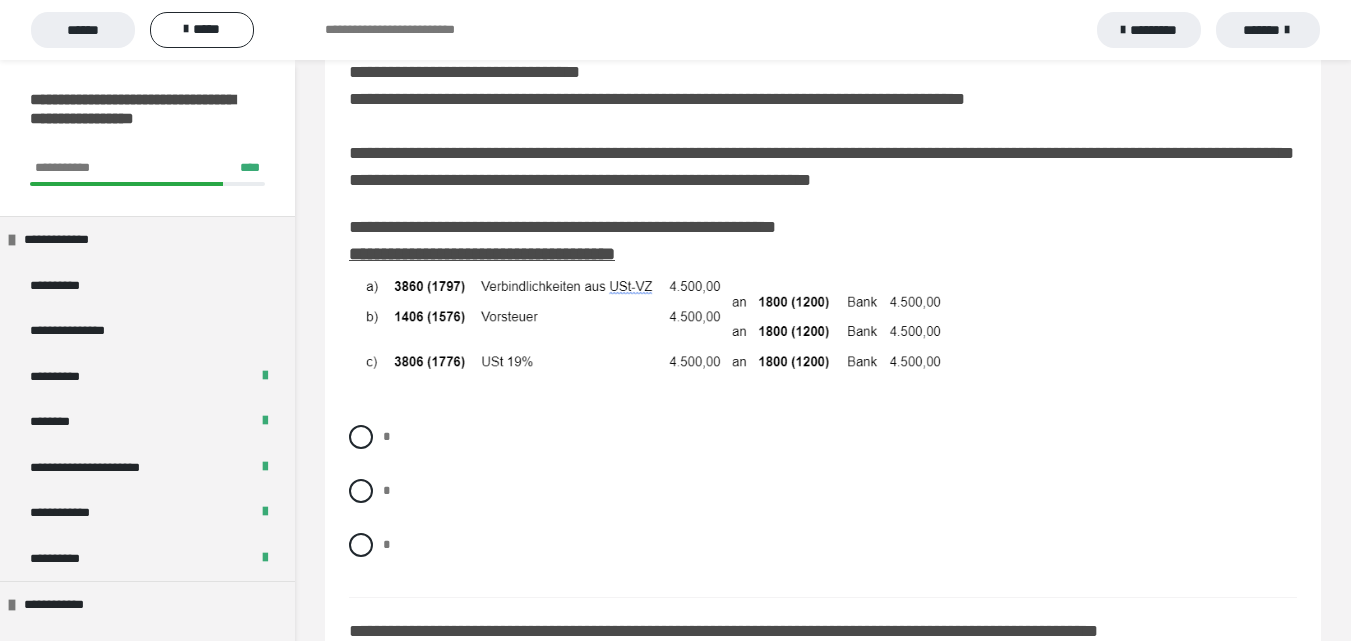 scroll, scrollTop: 700, scrollLeft: 0, axis: vertical 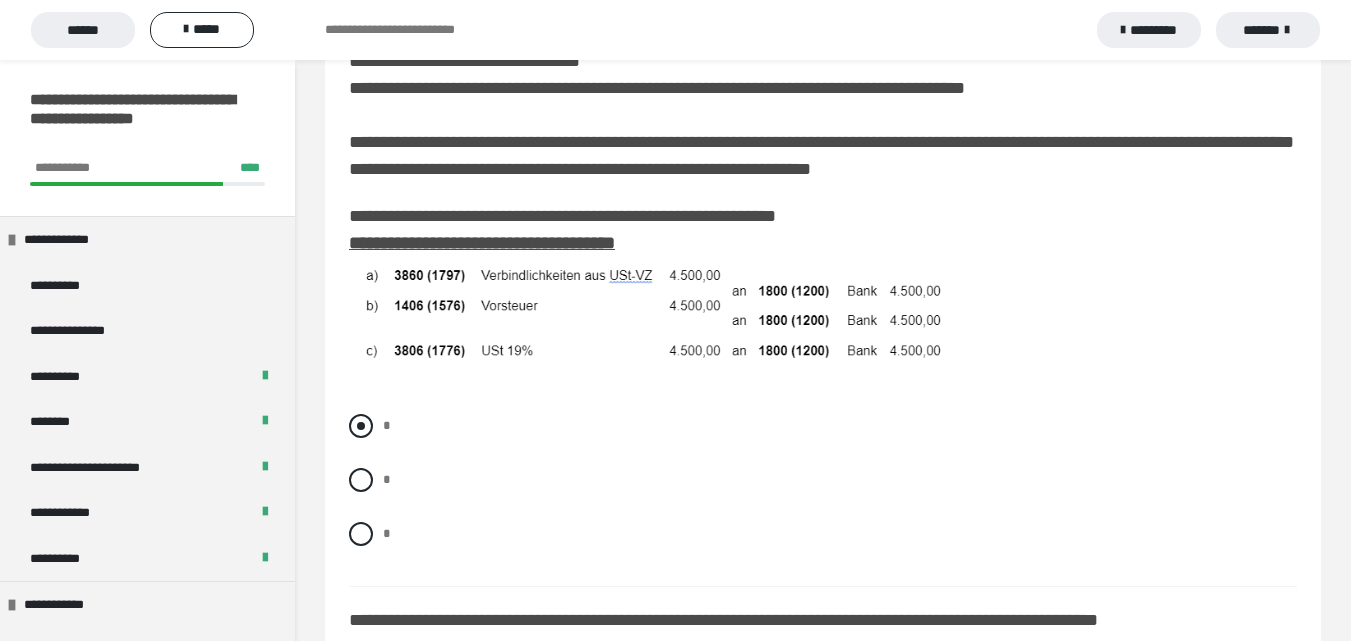 click at bounding box center [361, 426] 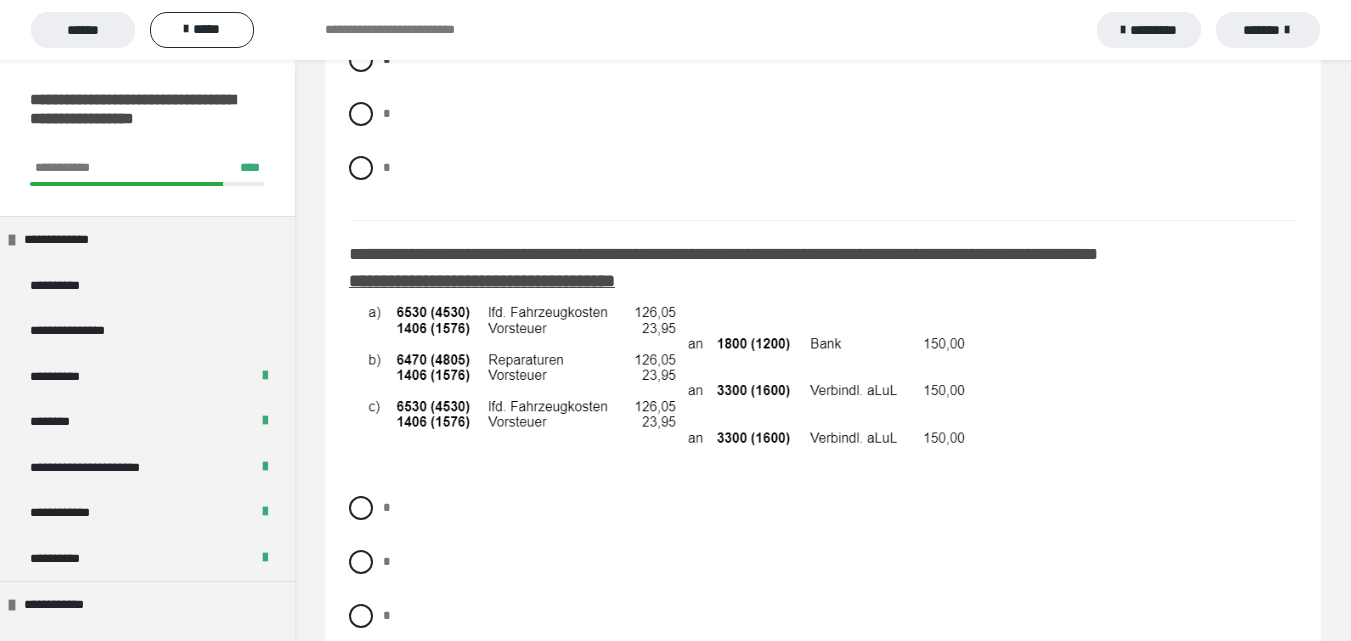 scroll, scrollTop: 1100, scrollLeft: 0, axis: vertical 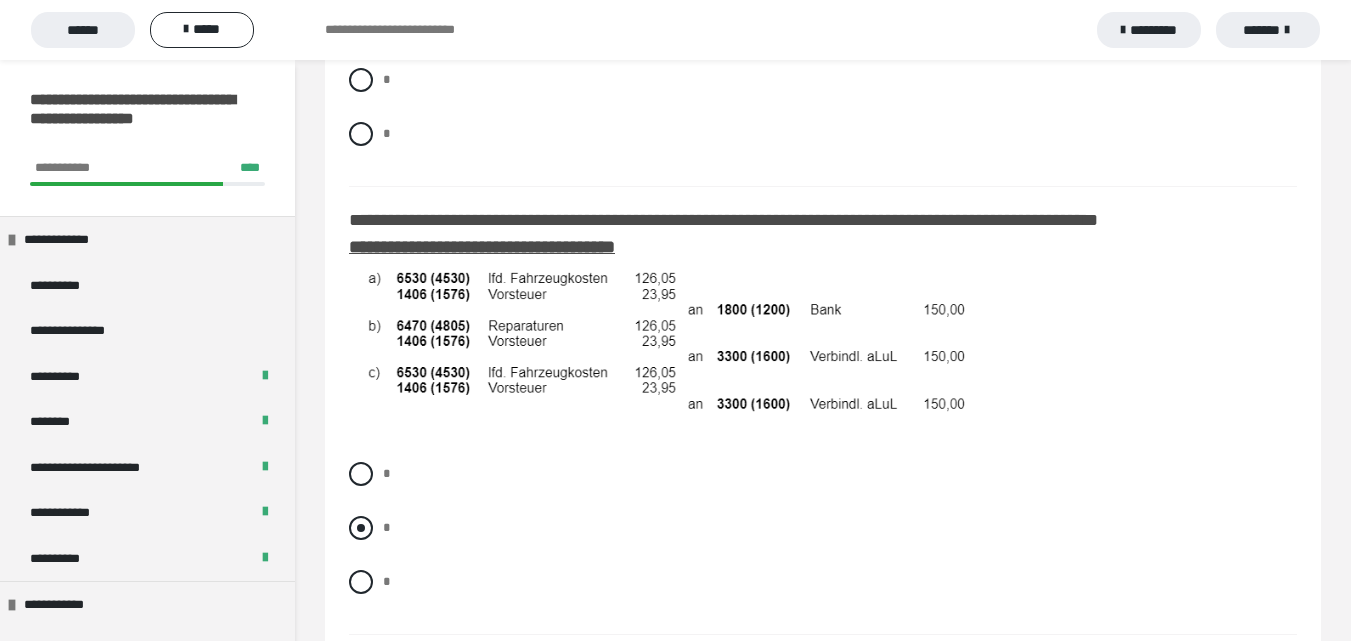 click at bounding box center [361, 528] 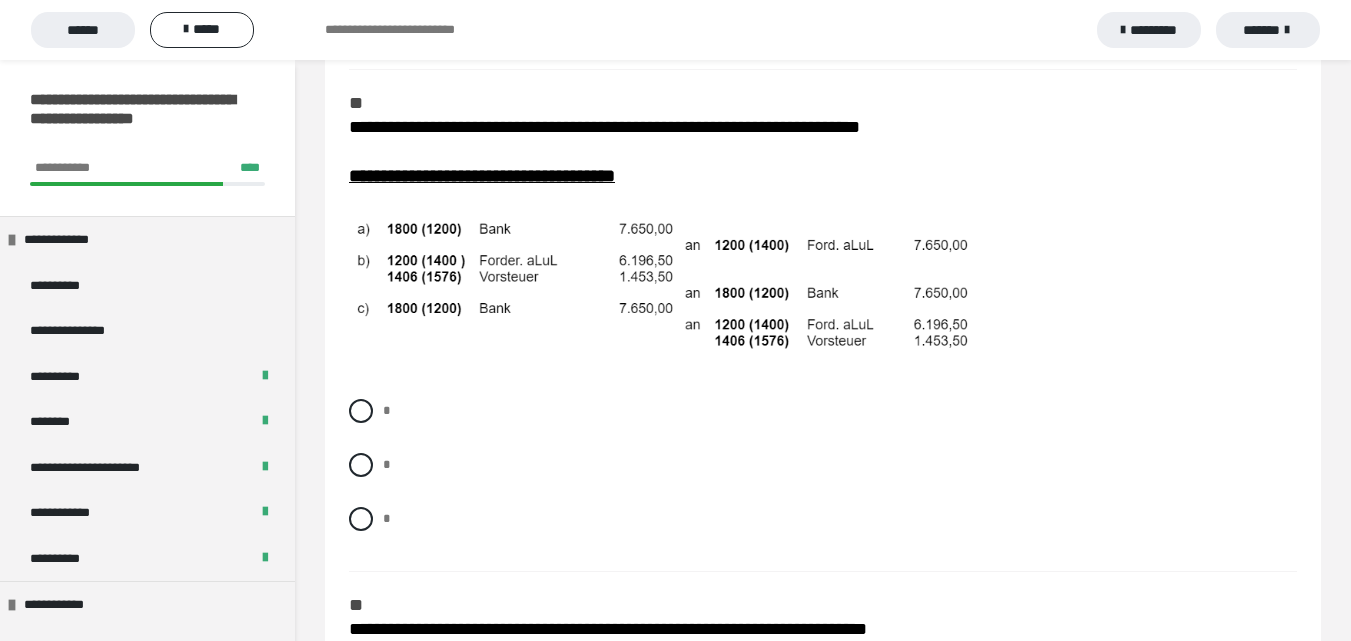 scroll, scrollTop: 1700, scrollLeft: 0, axis: vertical 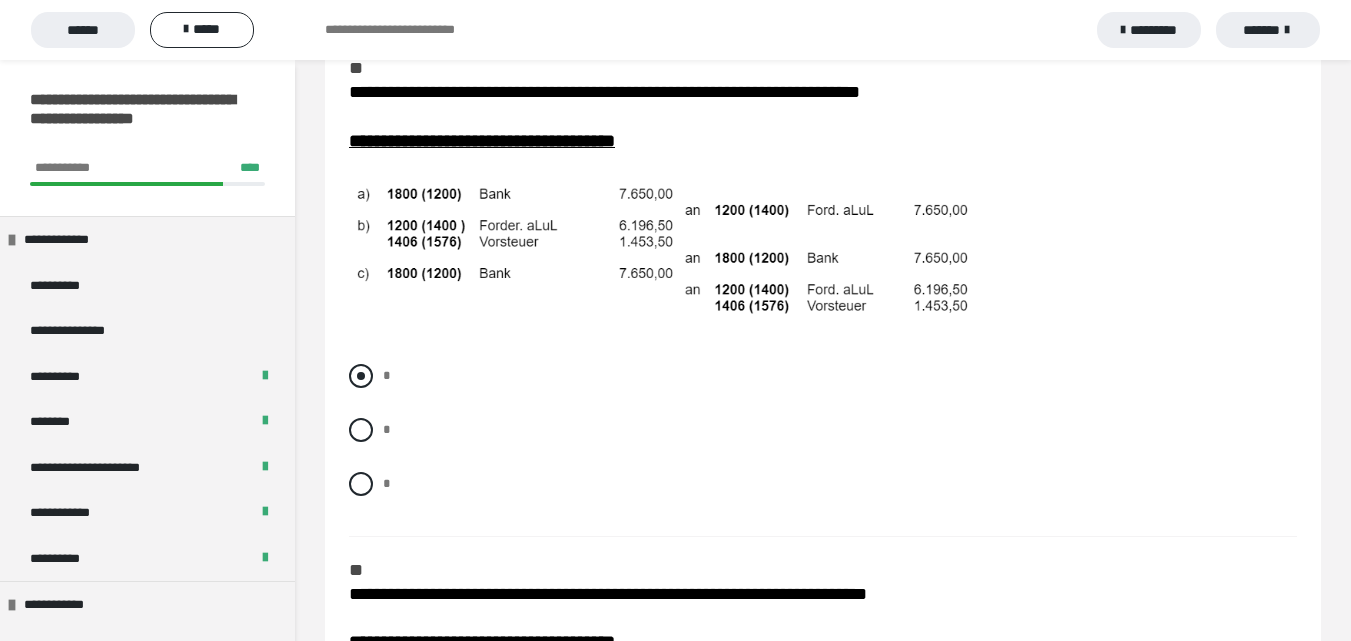 click at bounding box center (361, 376) 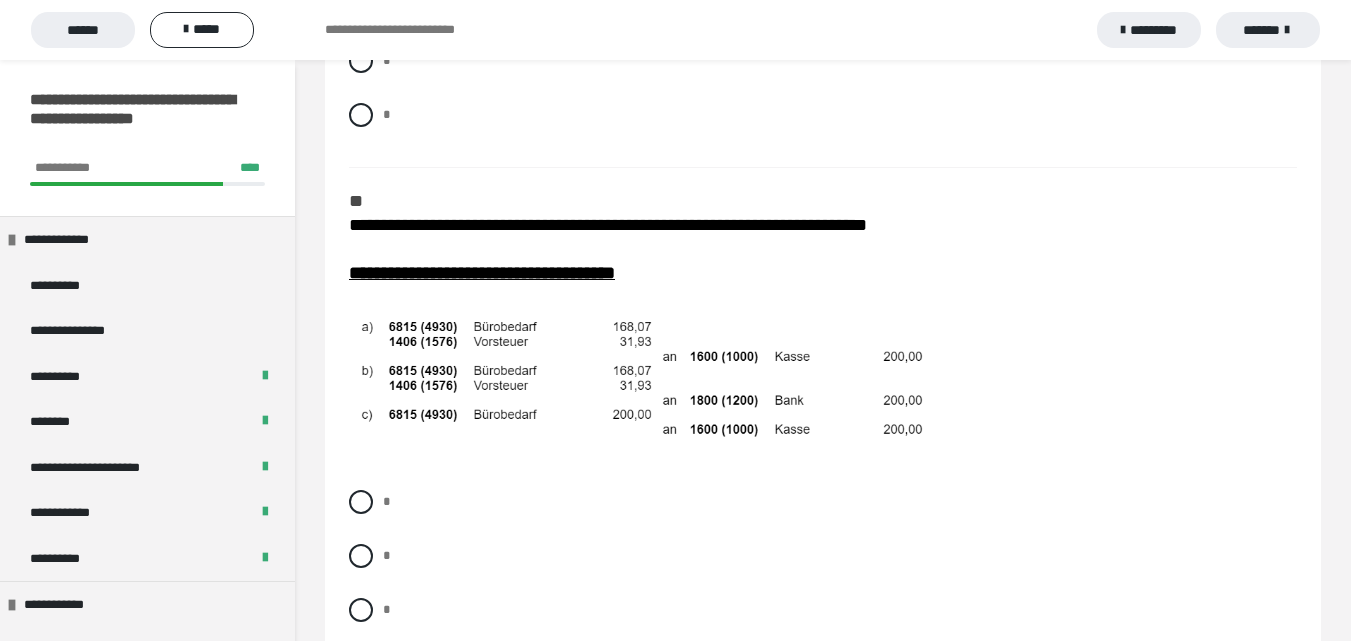 scroll, scrollTop: 2100, scrollLeft: 0, axis: vertical 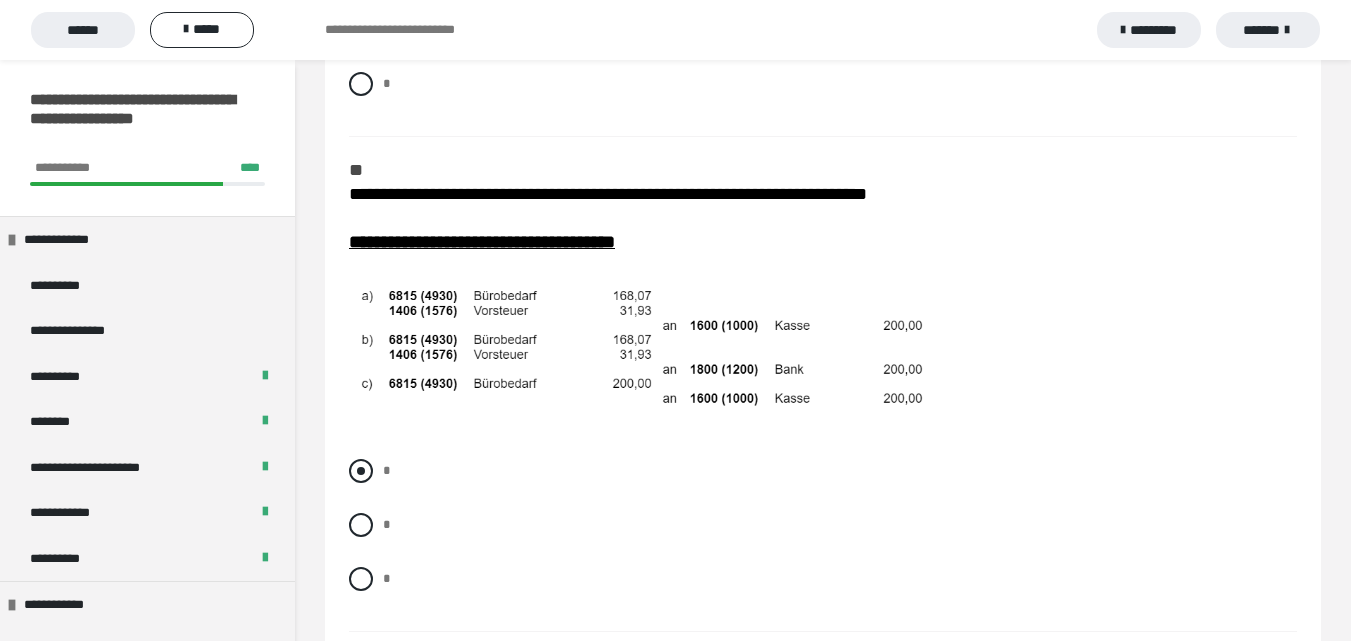 click at bounding box center (361, 471) 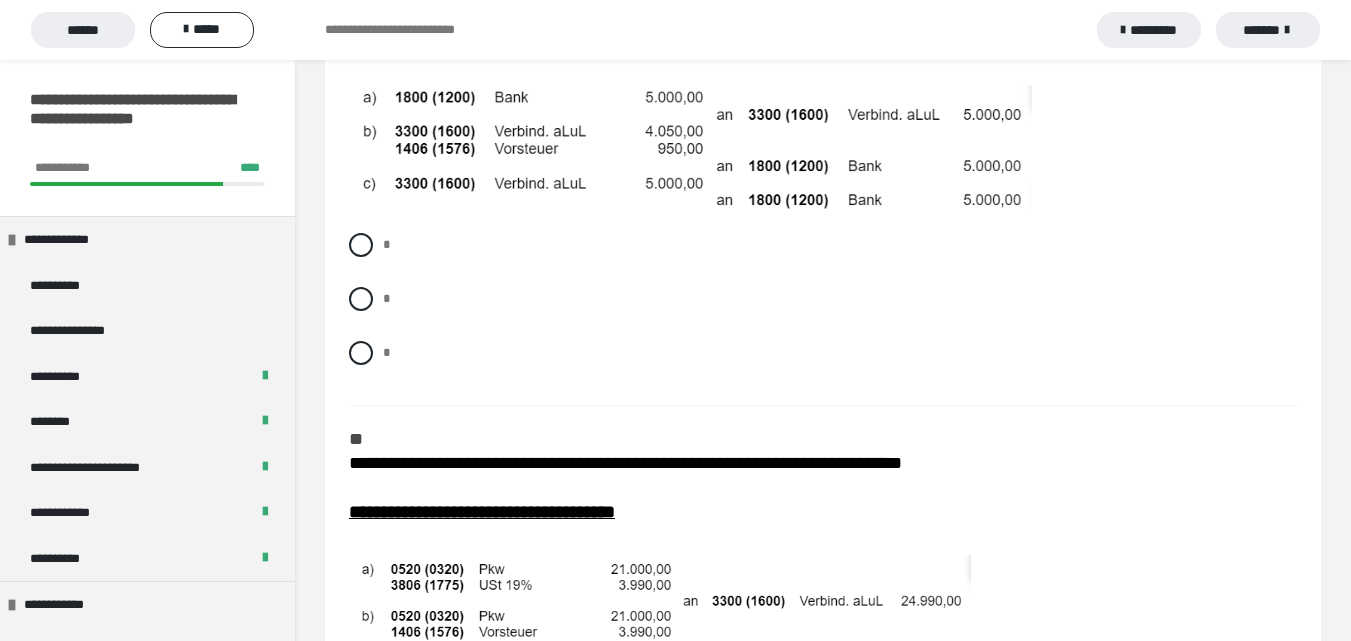 scroll, scrollTop: 2800, scrollLeft: 0, axis: vertical 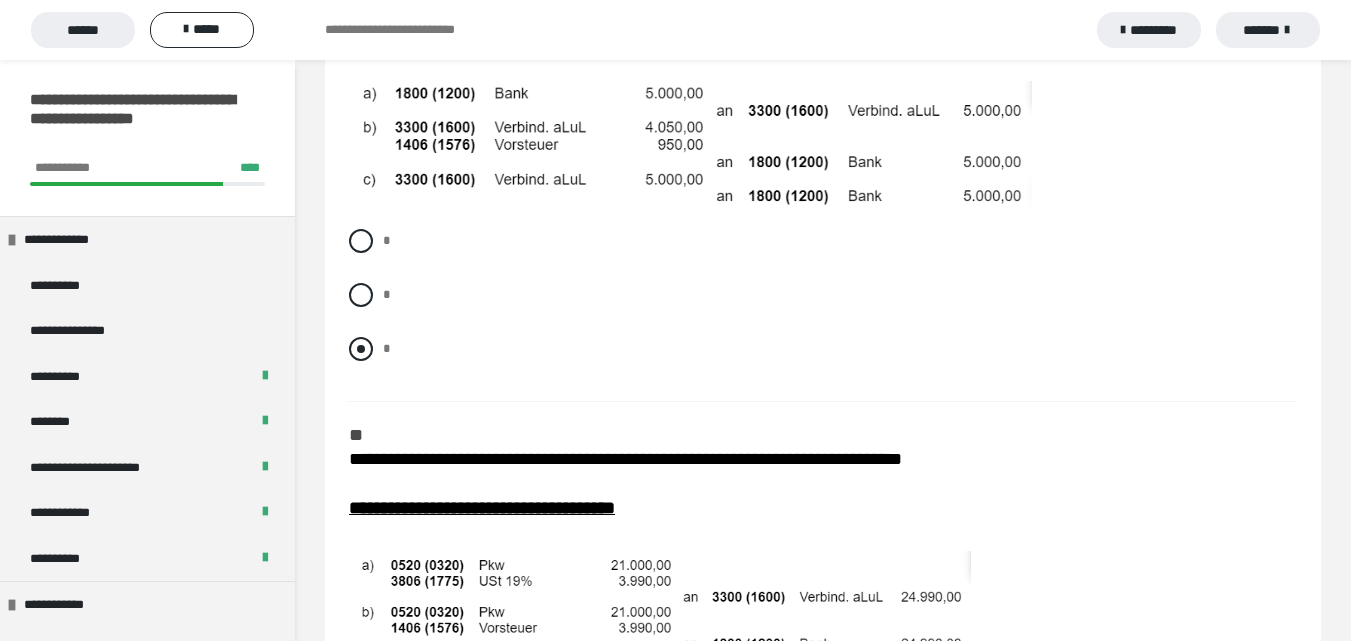 click at bounding box center [361, 349] 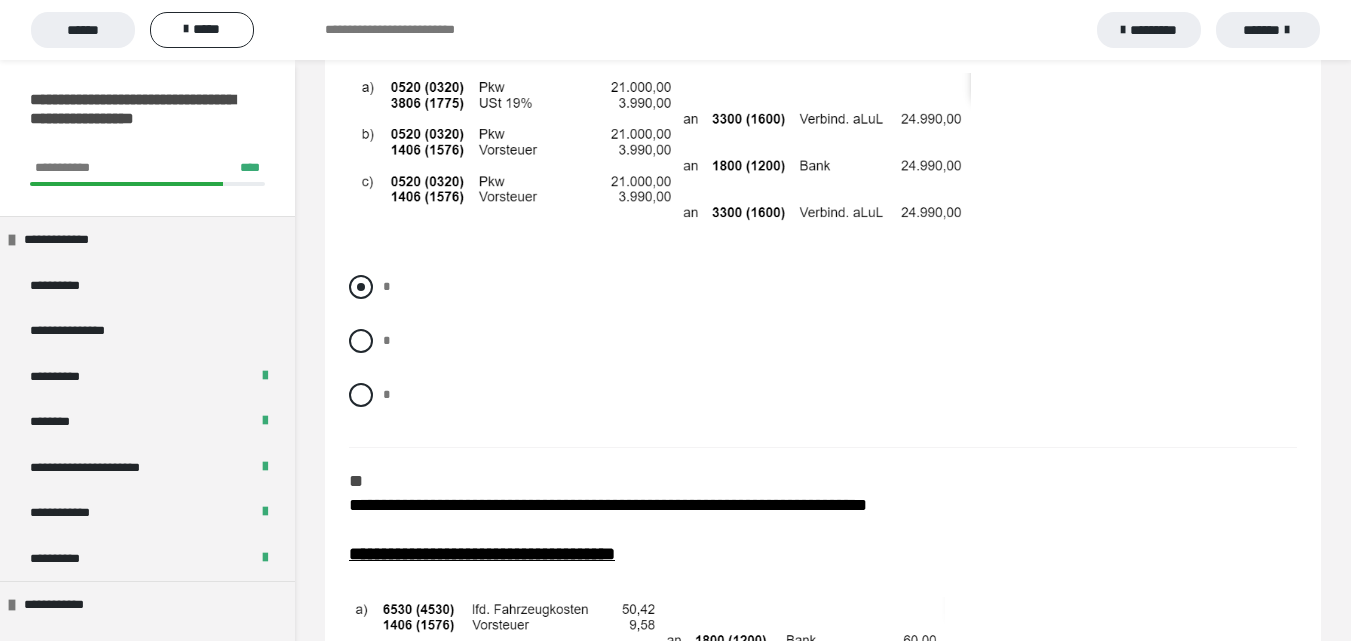 scroll, scrollTop: 3300, scrollLeft: 0, axis: vertical 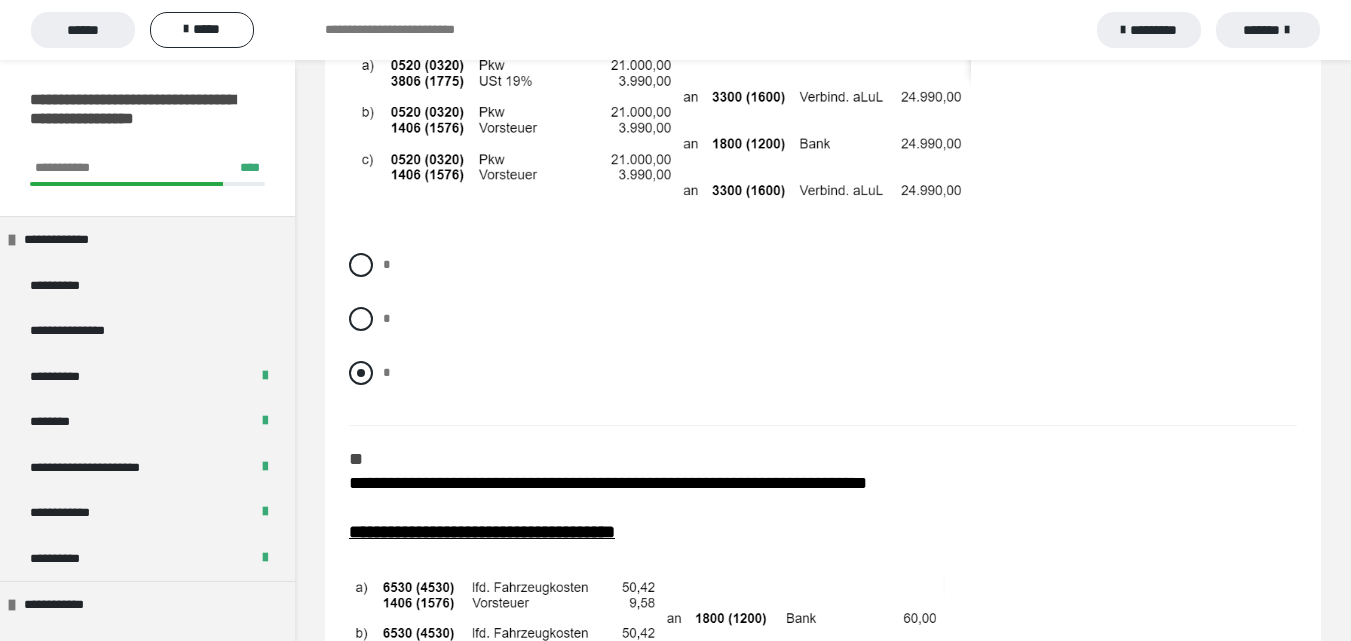 click at bounding box center (361, 373) 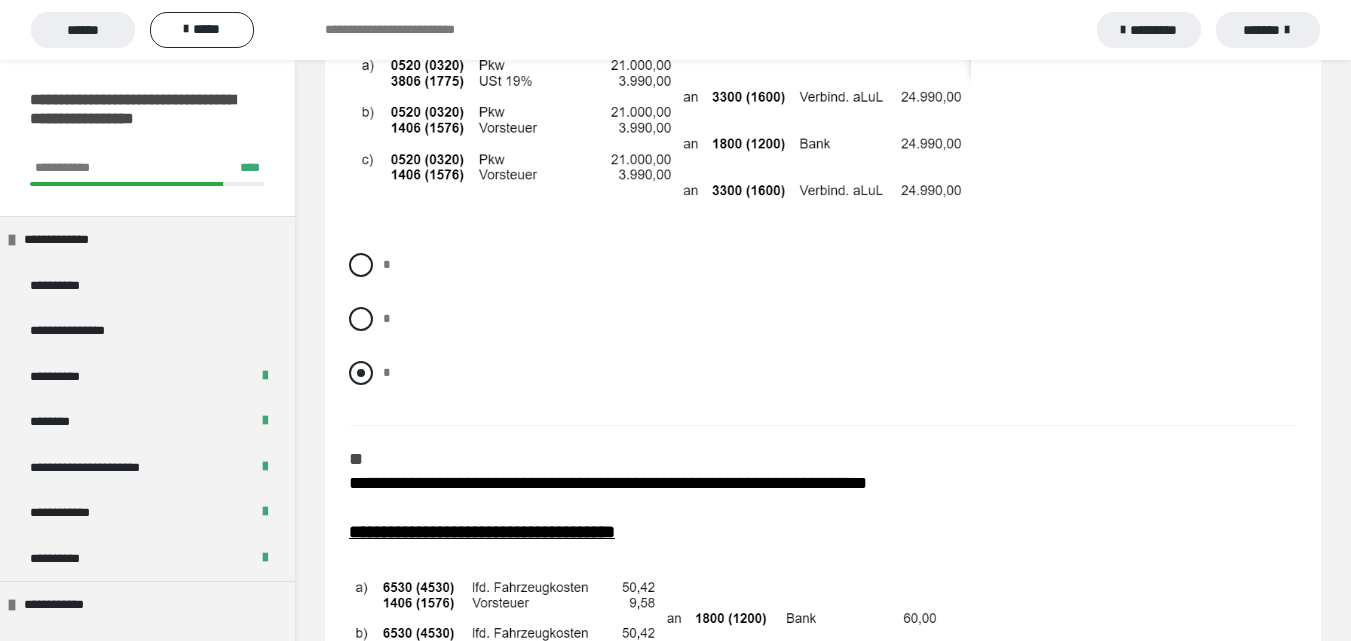 radio on "****" 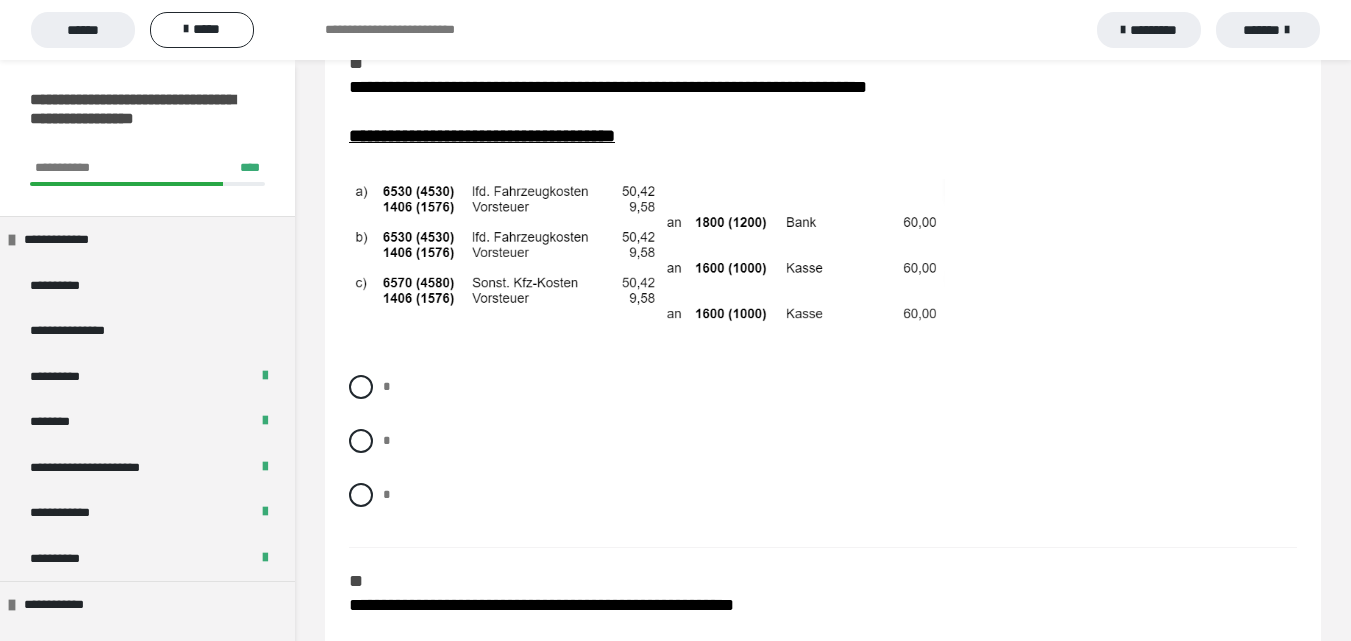 scroll, scrollTop: 3700, scrollLeft: 0, axis: vertical 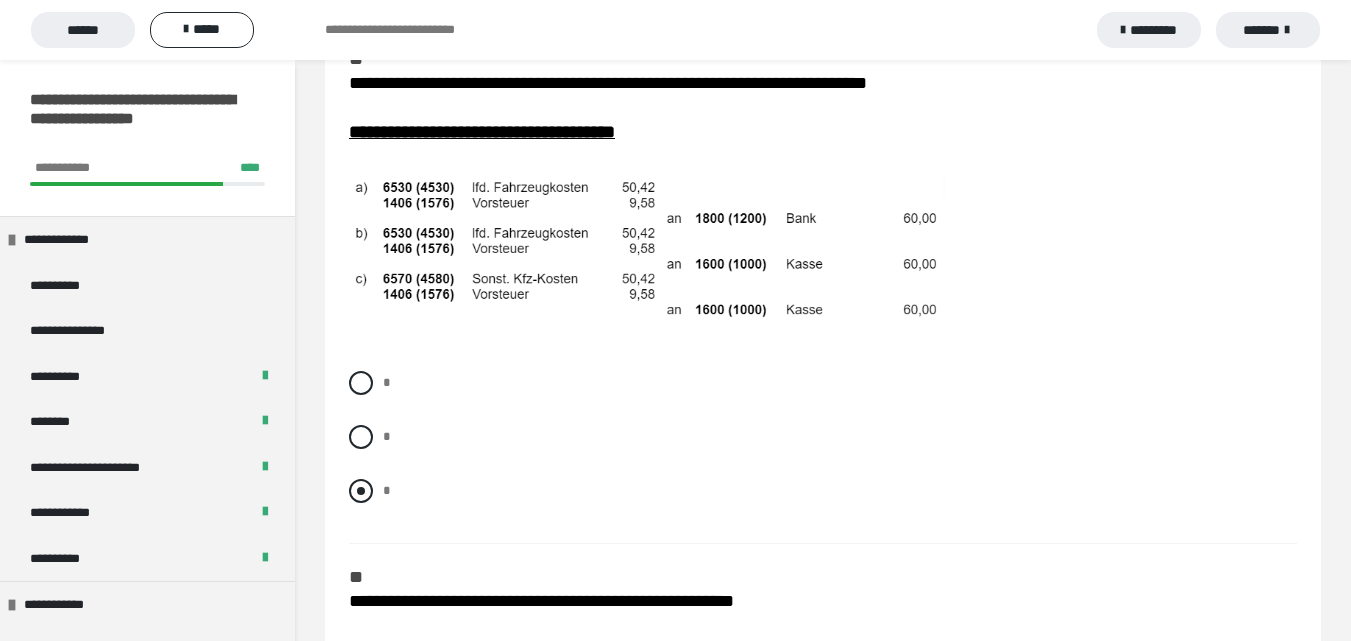 click at bounding box center [361, 491] 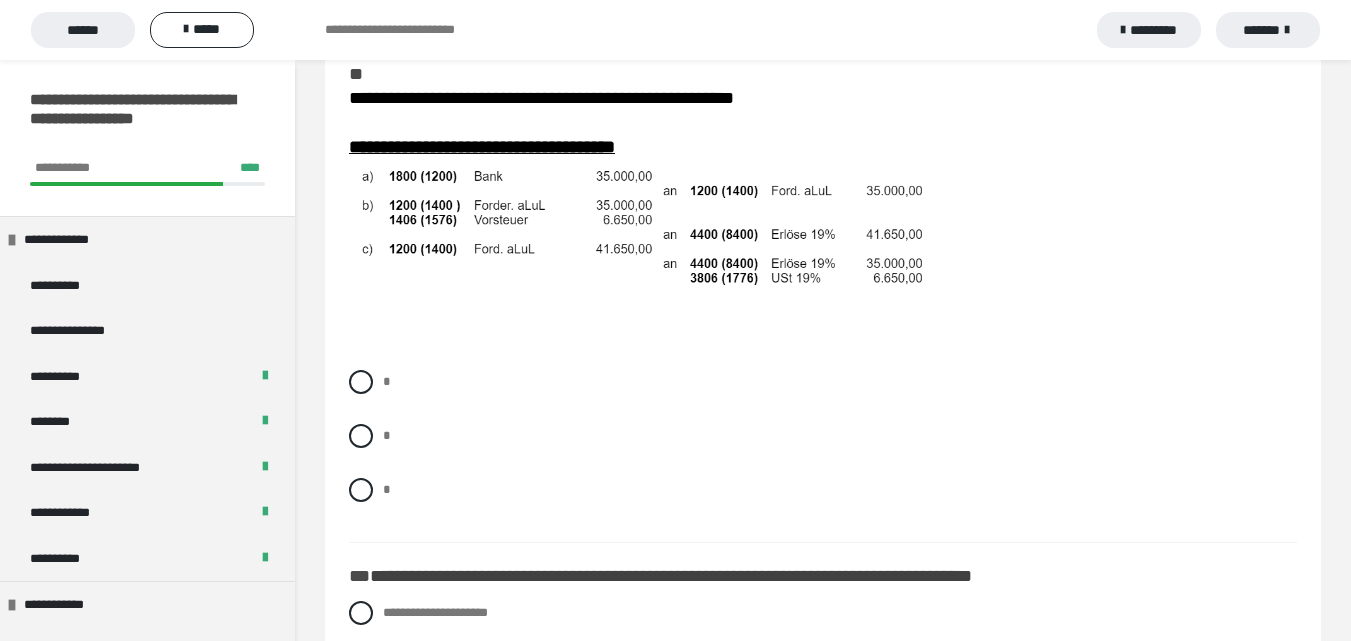 scroll, scrollTop: 4300, scrollLeft: 0, axis: vertical 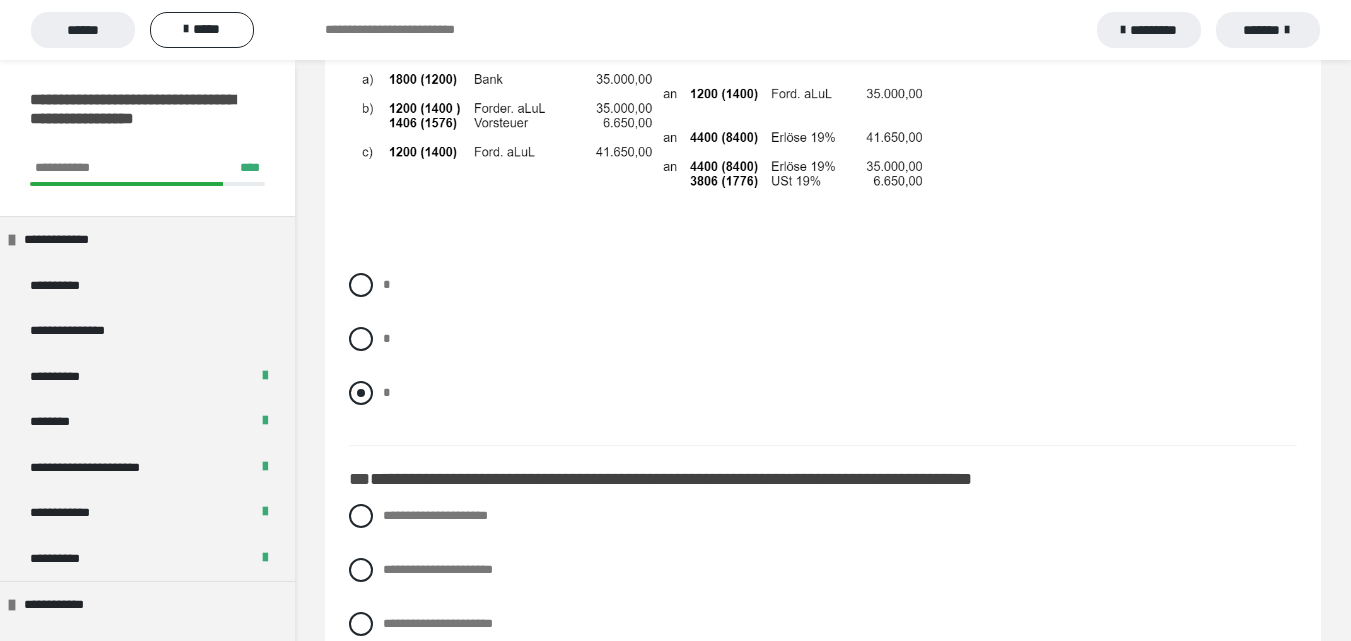 click at bounding box center [361, 393] 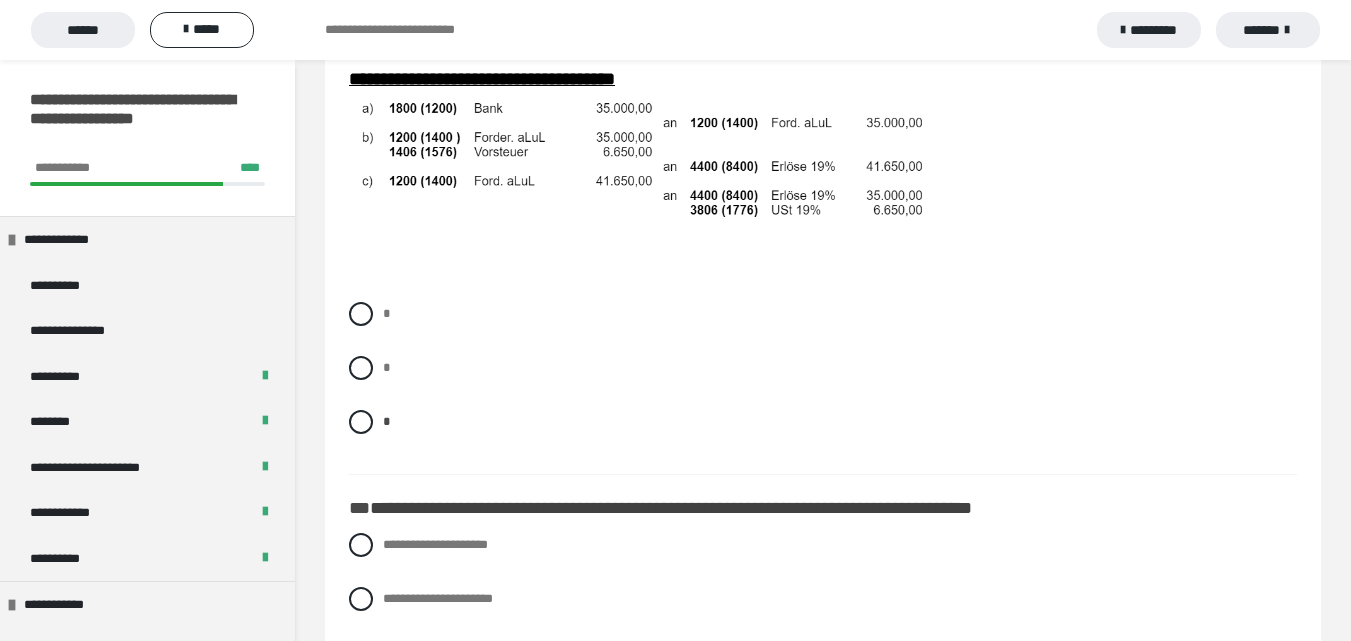 scroll, scrollTop: 4100, scrollLeft: 0, axis: vertical 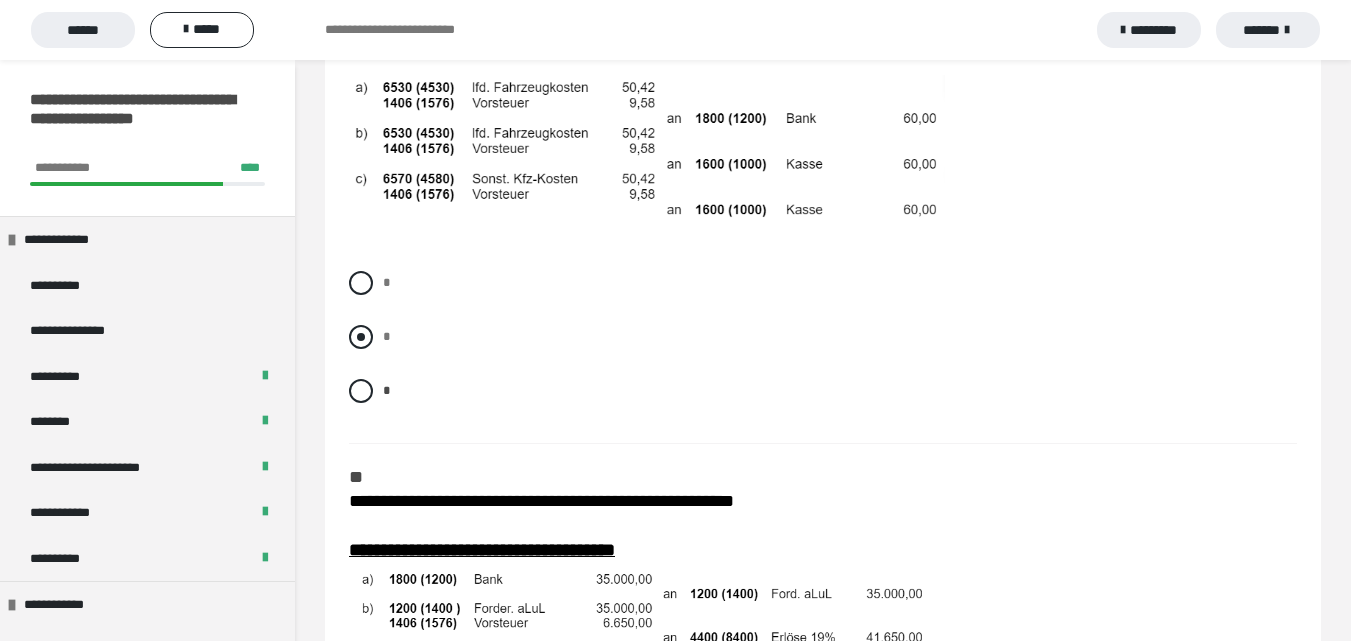 click at bounding box center [361, 337] 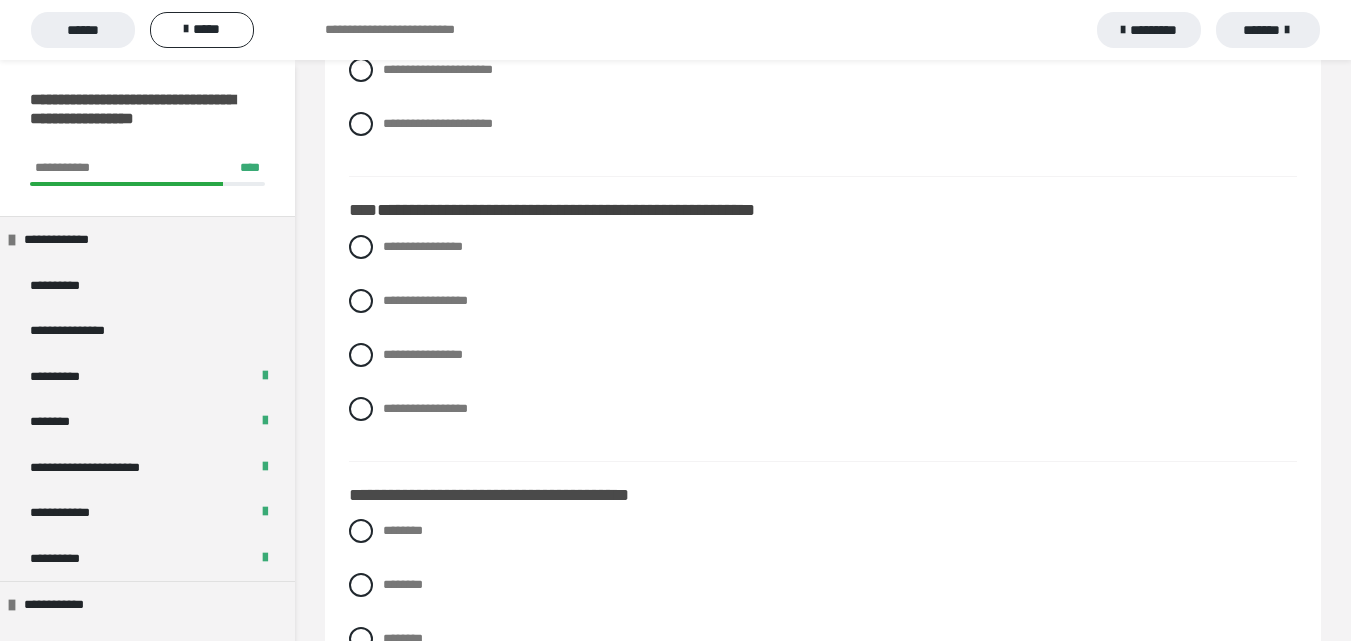 scroll, scrollTop: 4700, scrollLeft: 0, axis: vertical 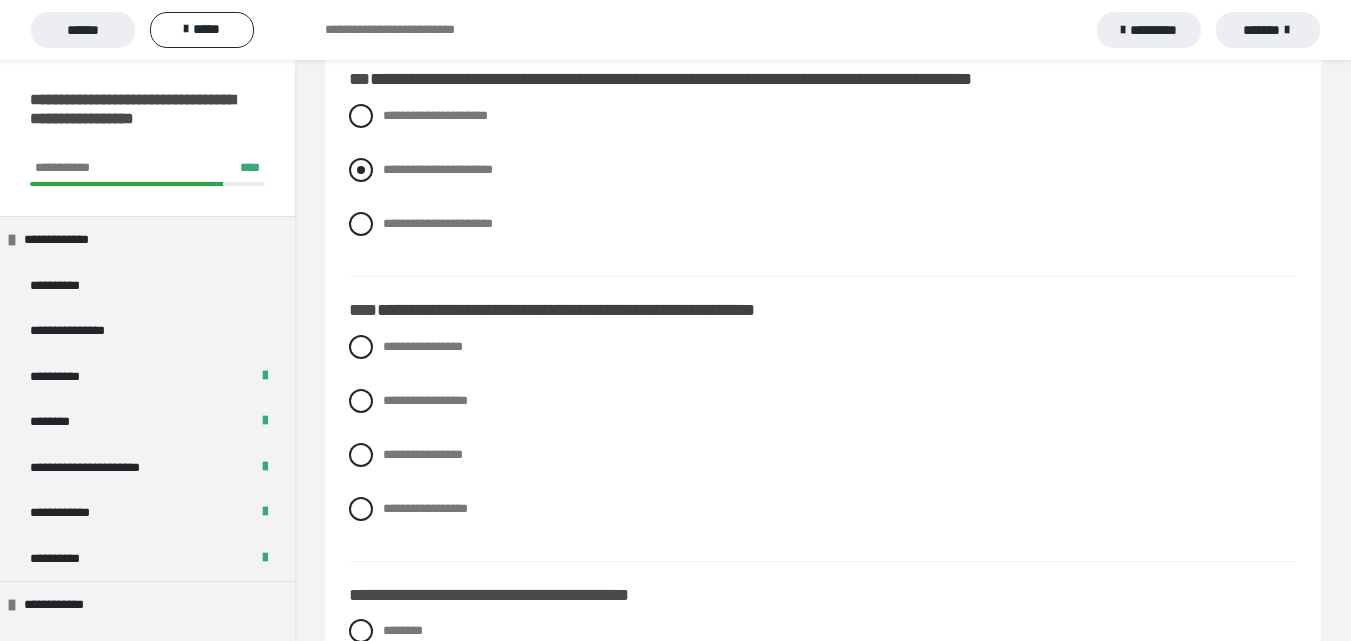 click on "**********" at bounding box center (438, 169) 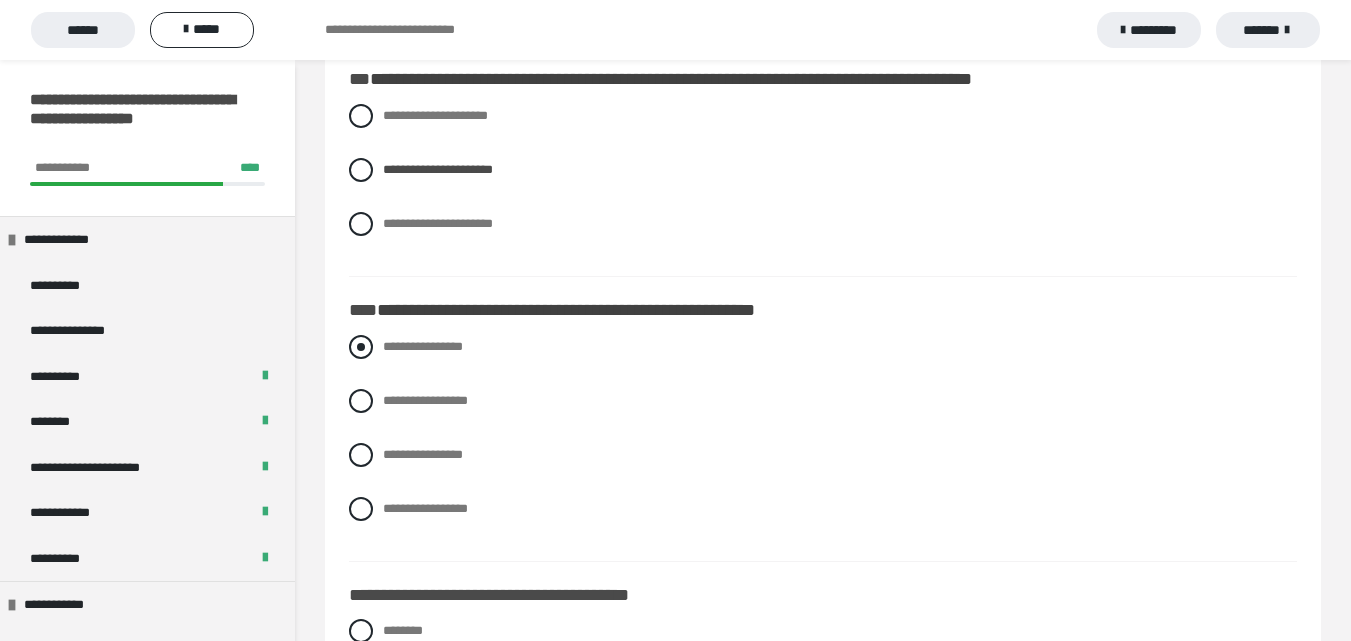 click on "**********" at bounding box center [423, 346] 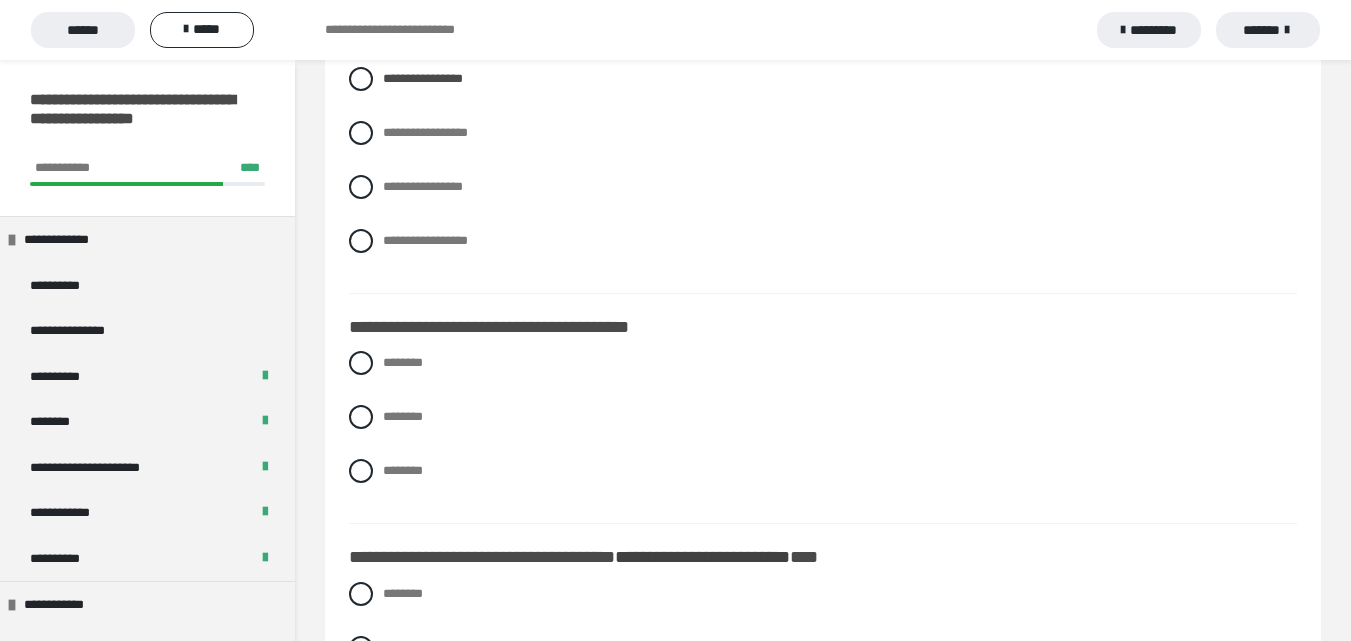 scroll, scrollTop: 5000, scrollLeft: 0, axis: vertical 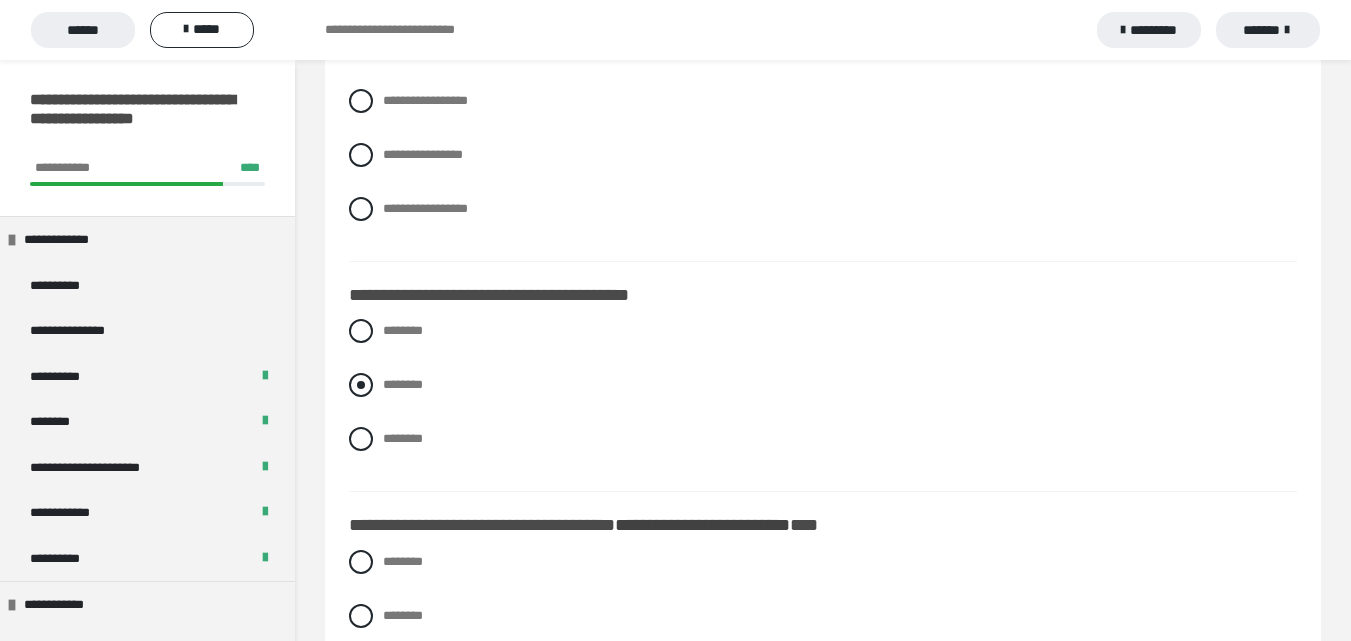 click on "********" at bounding box center [403, 384] 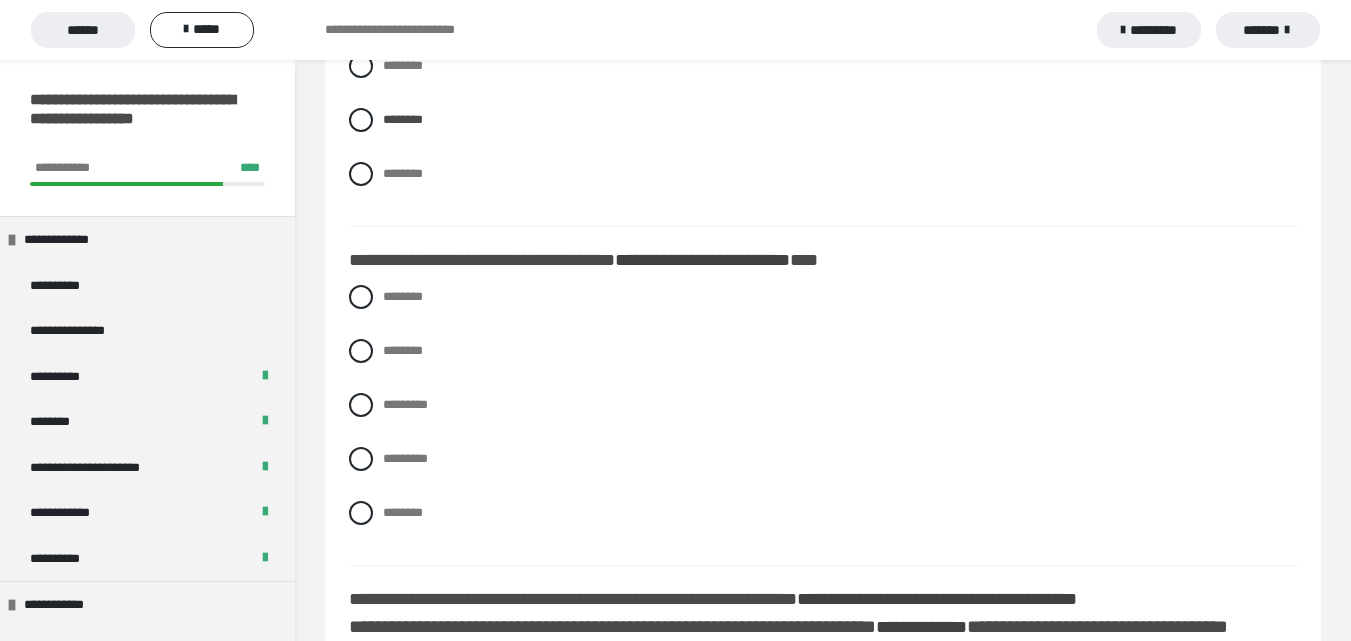 scroll, scrollTop: 5300, scrollLeft: 0, axis: vertical 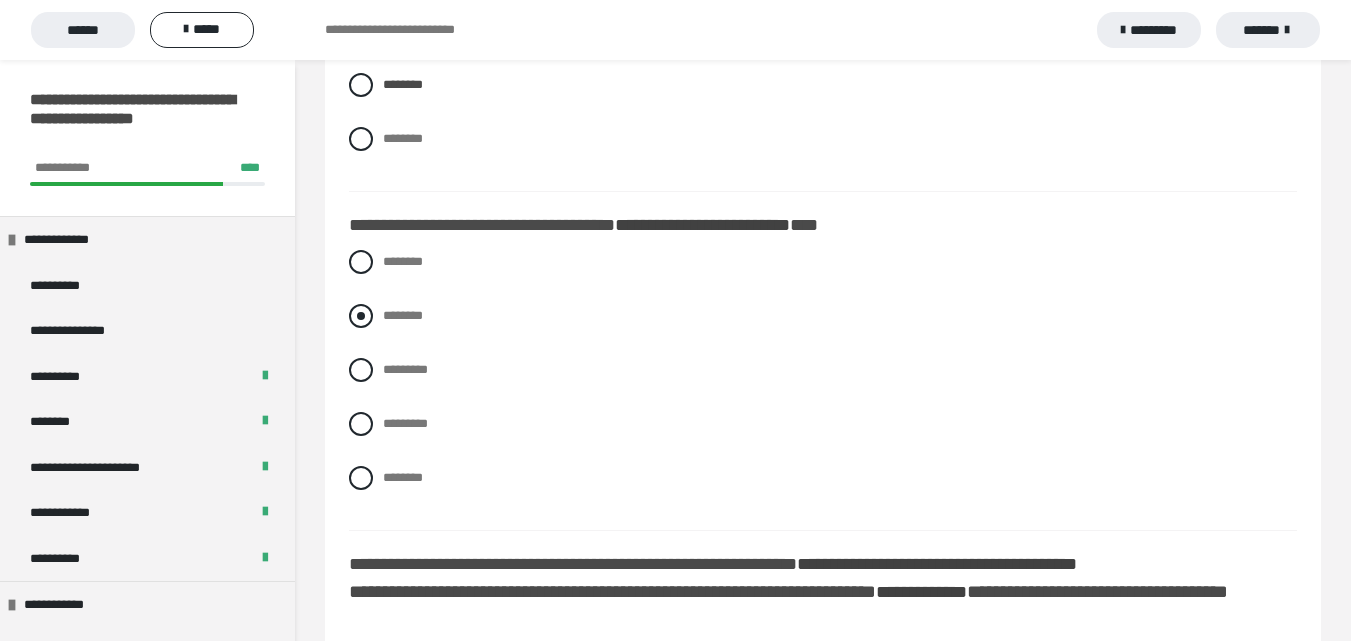 click on "********" at bounding box center (403, 315) 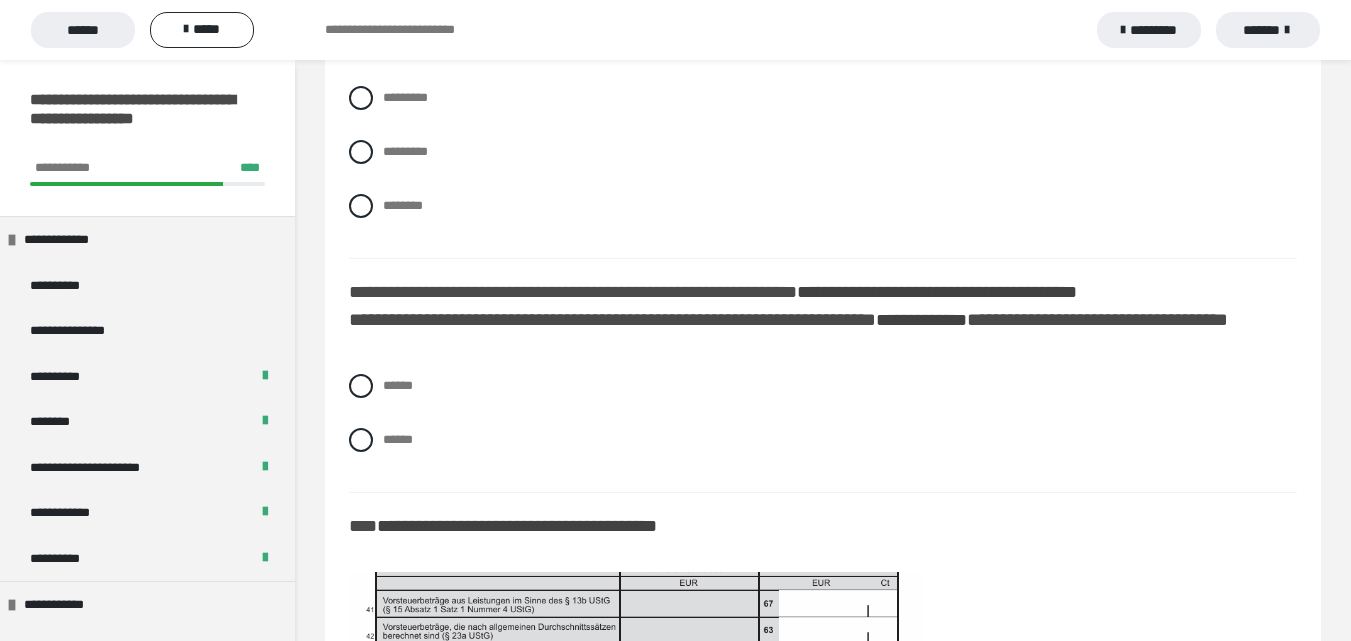 scroll, scrollTop: 5700, scrollLeft: 0, axis: vertical 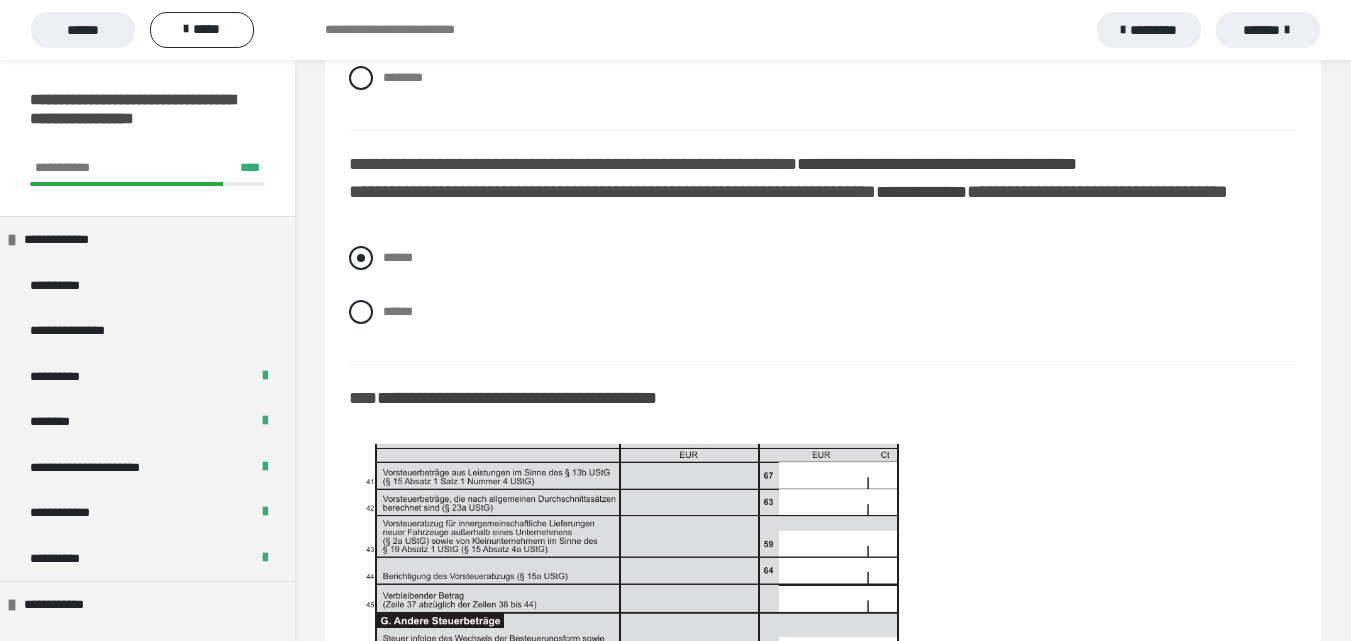 click on "******" at bounding box center (398, 257) 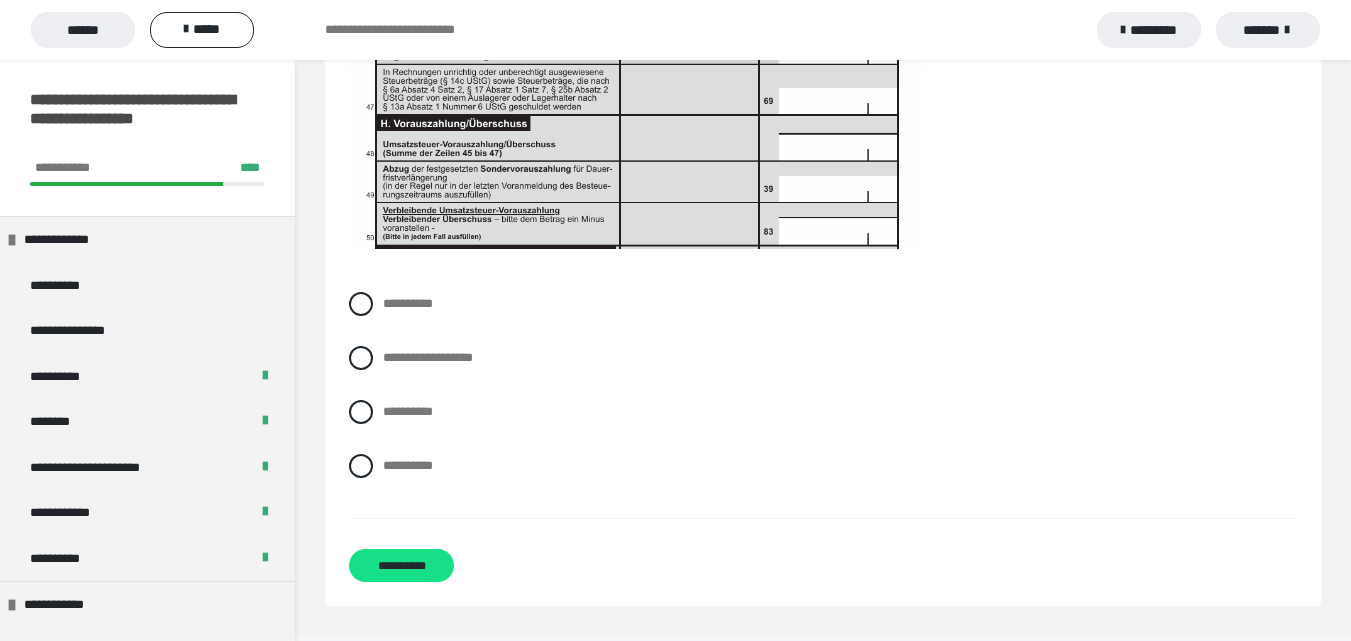 scroll, scrollTop: 6300, scrollLeft: 0, axis: vertical 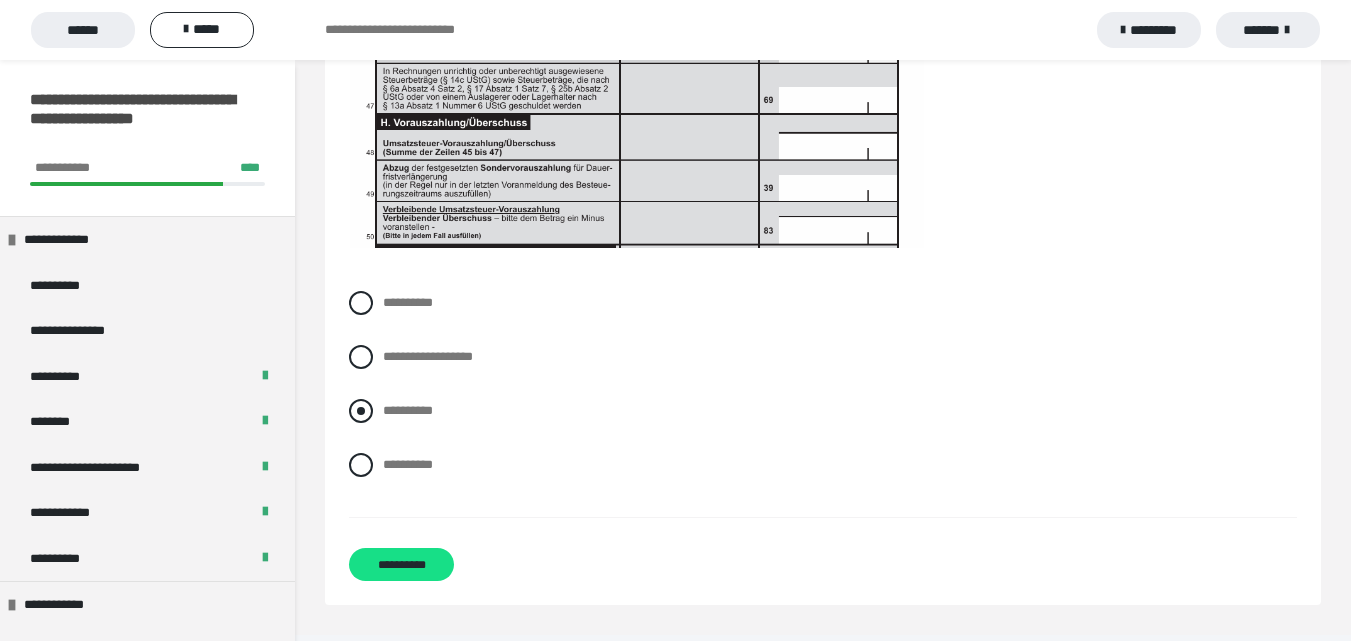 click at bounding box center (361, 411) 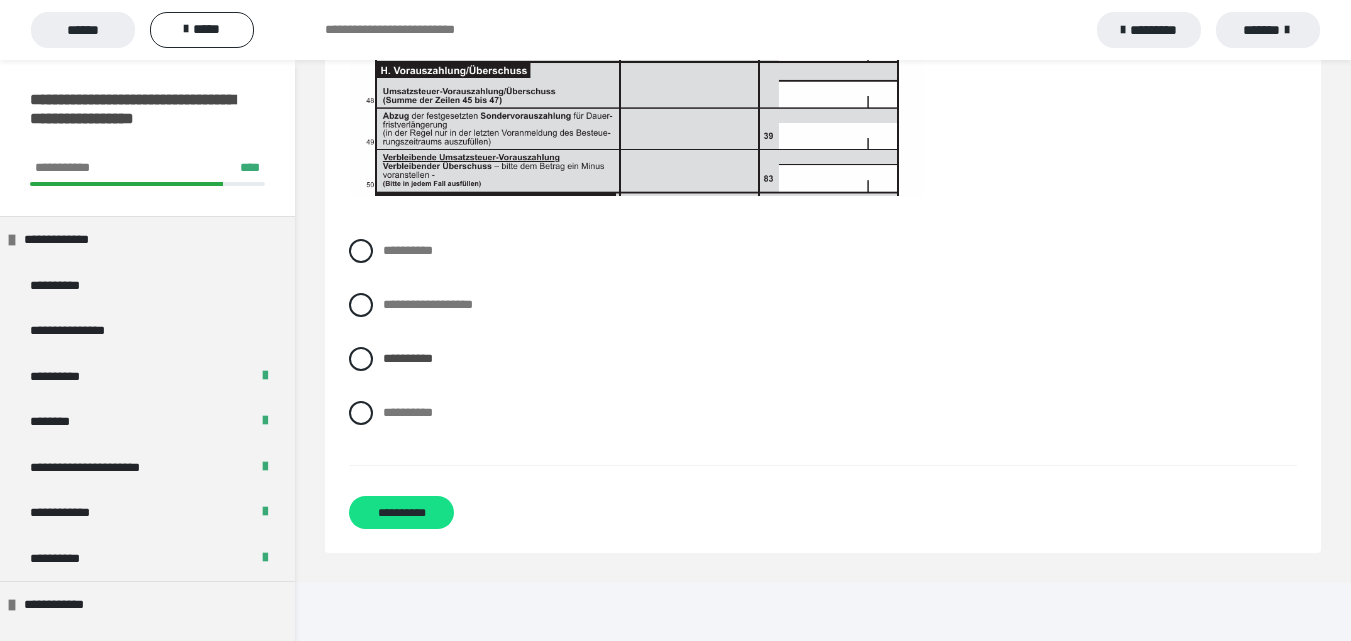 scroll, scrollTop: 6375, scrollLeft: 0, axis: vertical 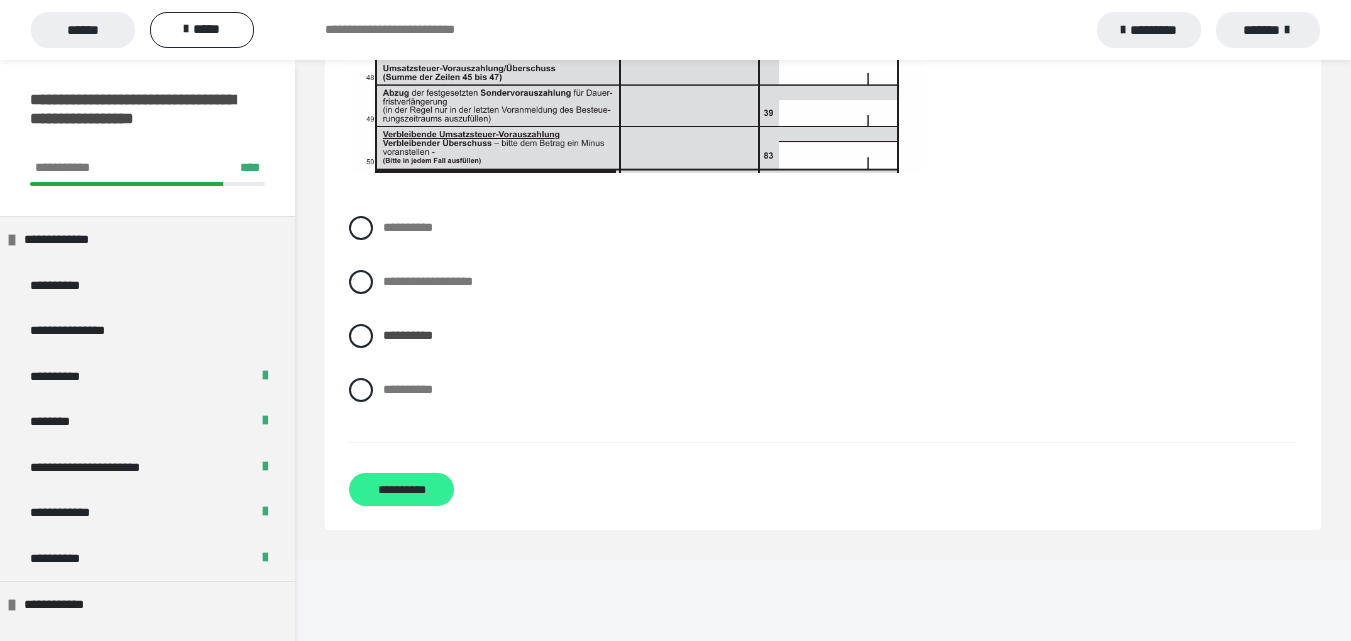 click on "**********" at bounding box center (401, 489) 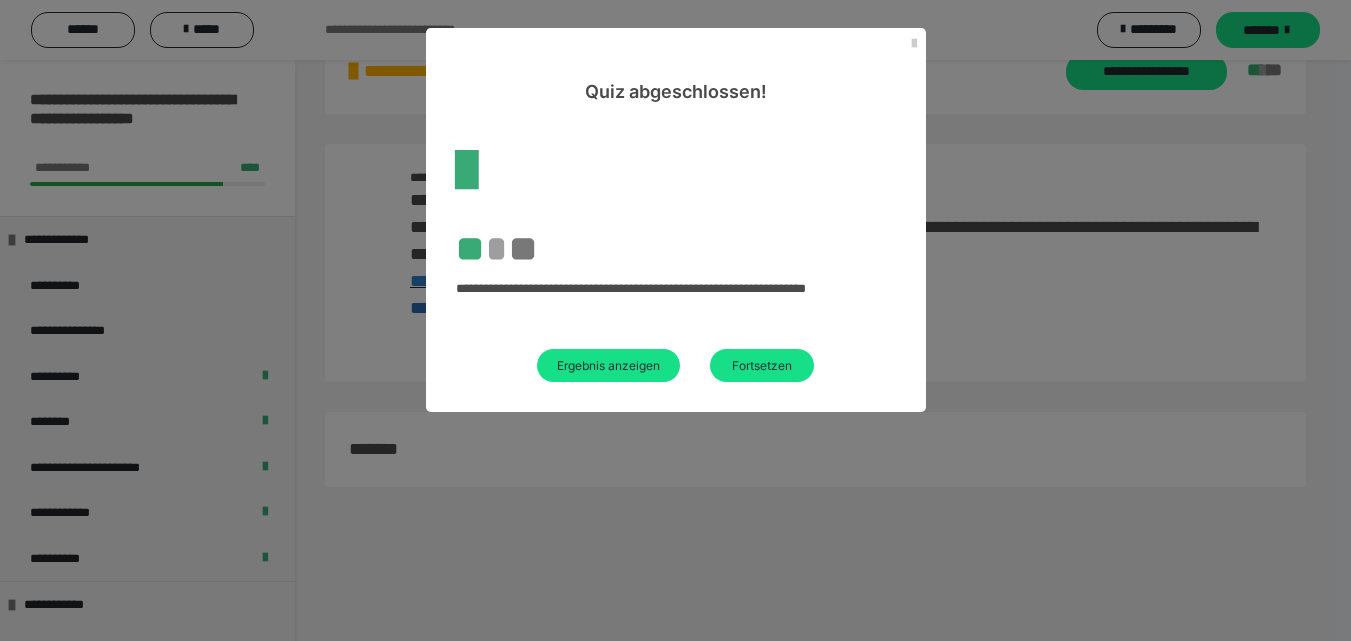 scroll, scrollTop: 2818, scrollLeft: 0, axis: vertical 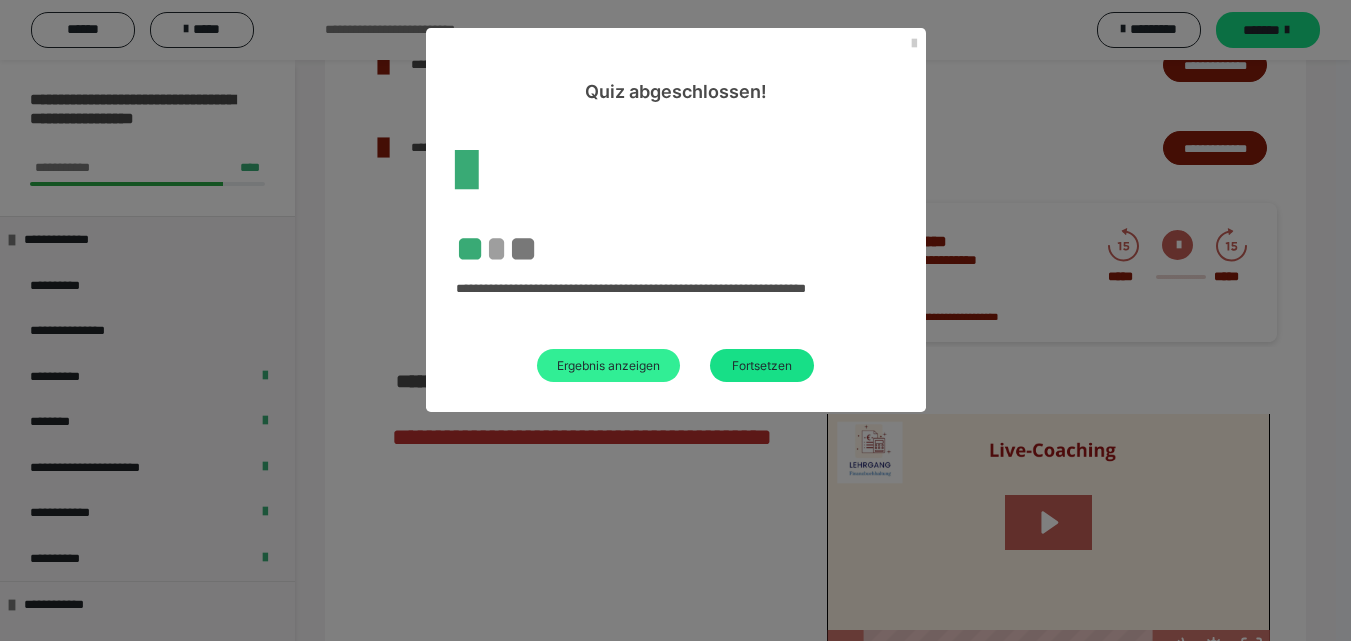 click on "Ergebnis anzeigen" at bounding box center [608, 365] 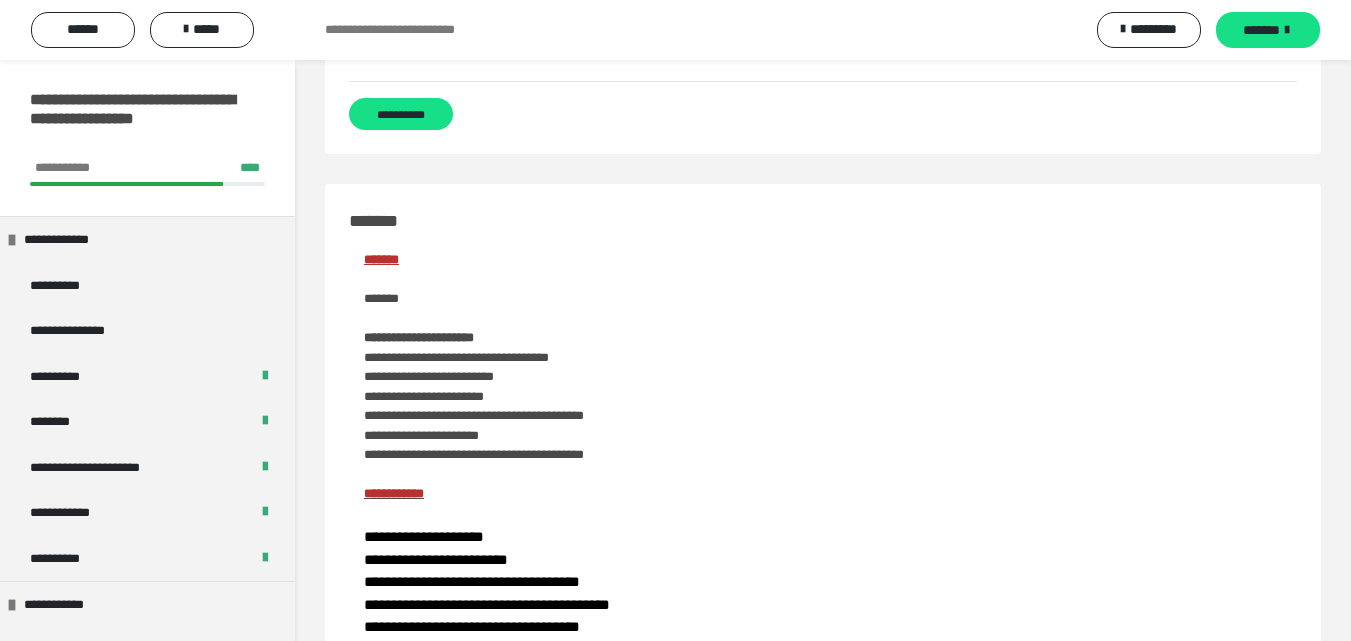 scroll, scrollTop: 5000, scrollLeft: 0, axis: vertical 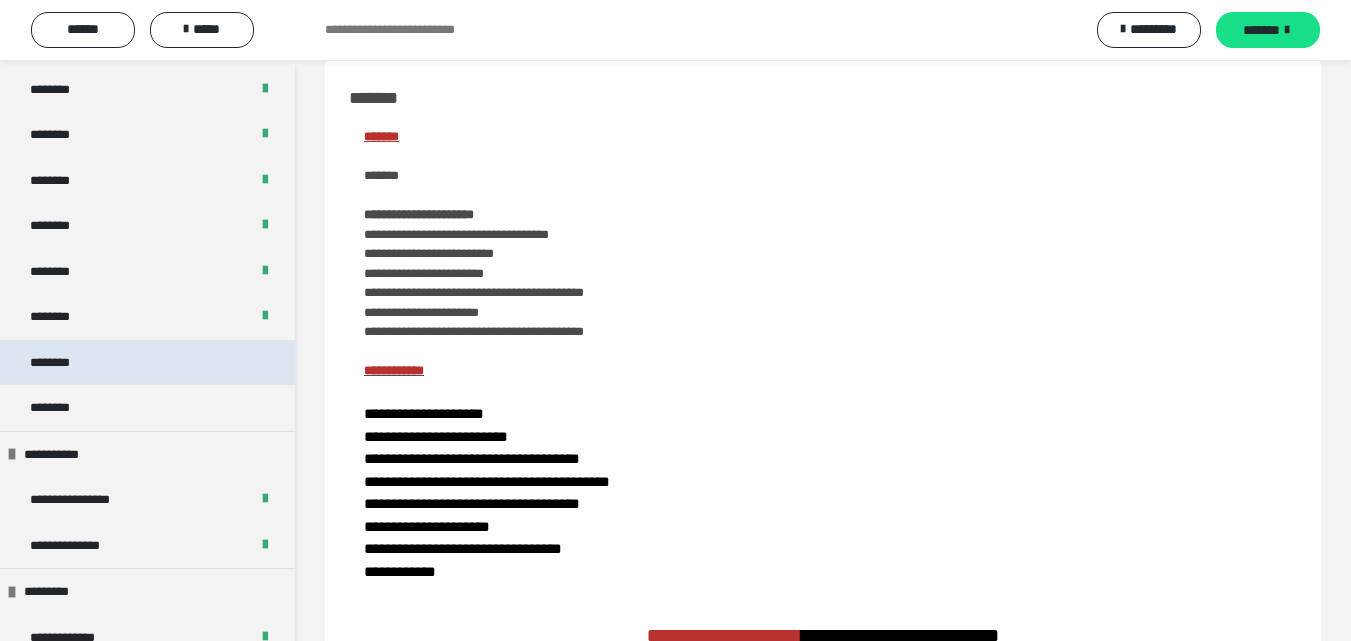 click on "********" at bounding box center [61, 363] 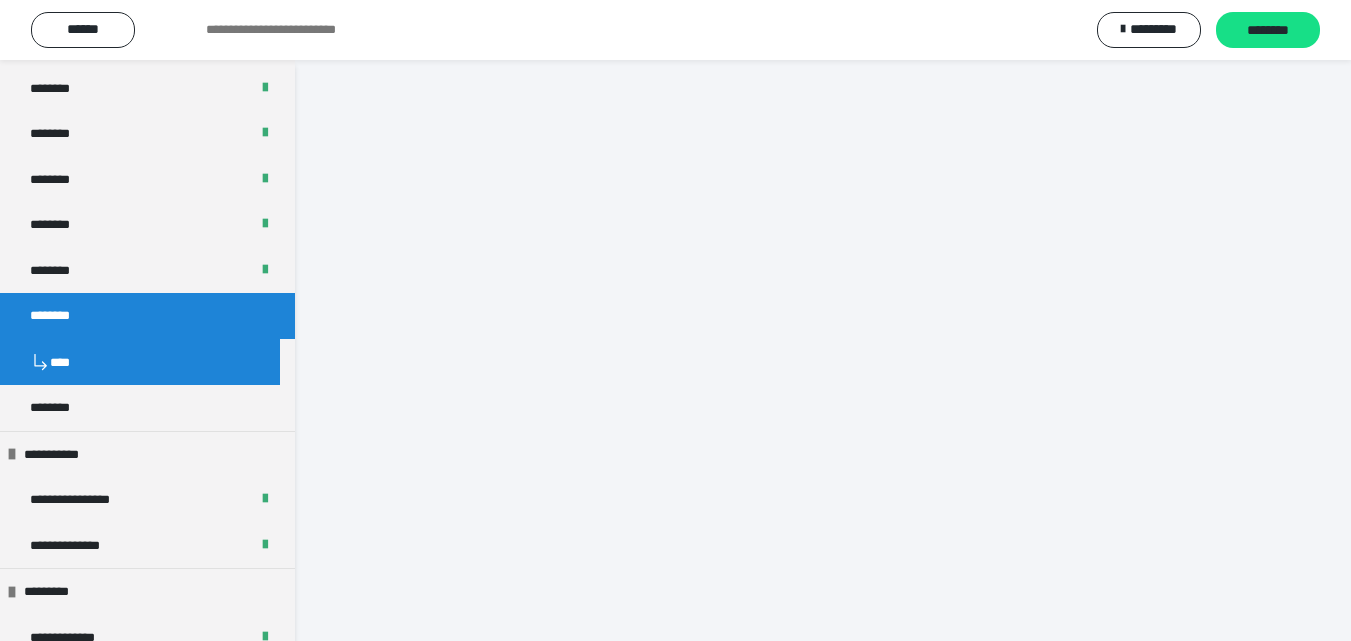 scroll, scrollTop: 0, scrollLeft: 0, axis: both 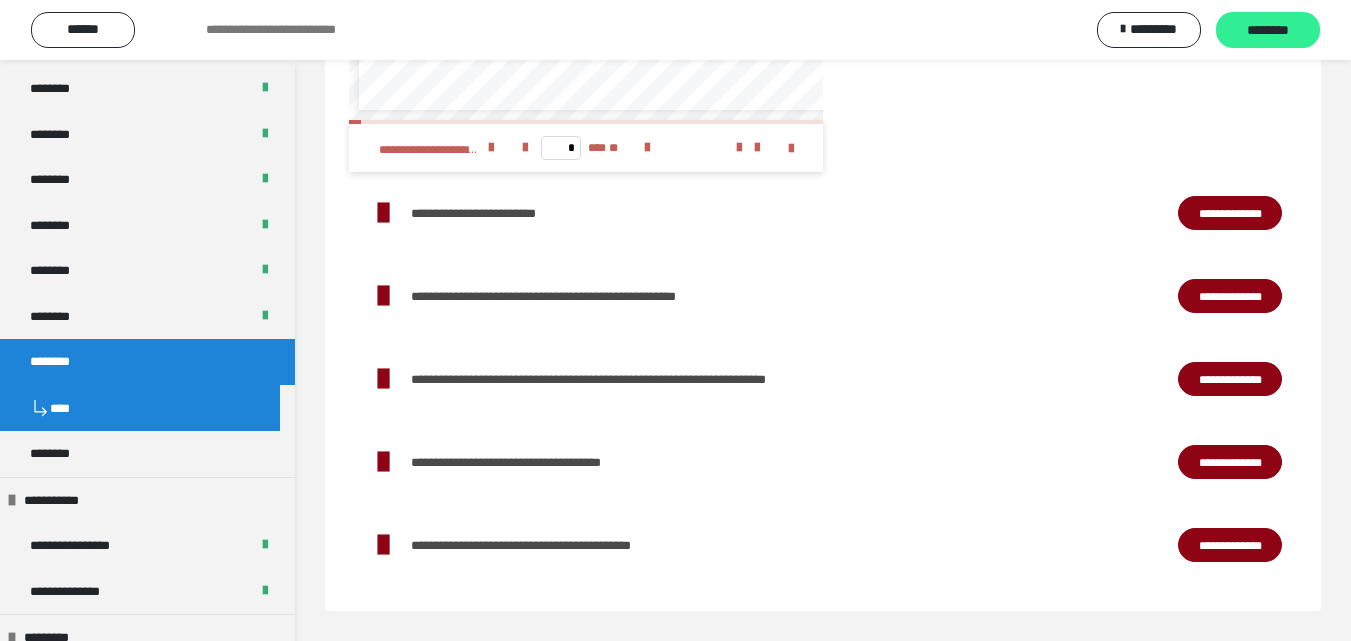 click on "********" at bounding box center [1268, 31] 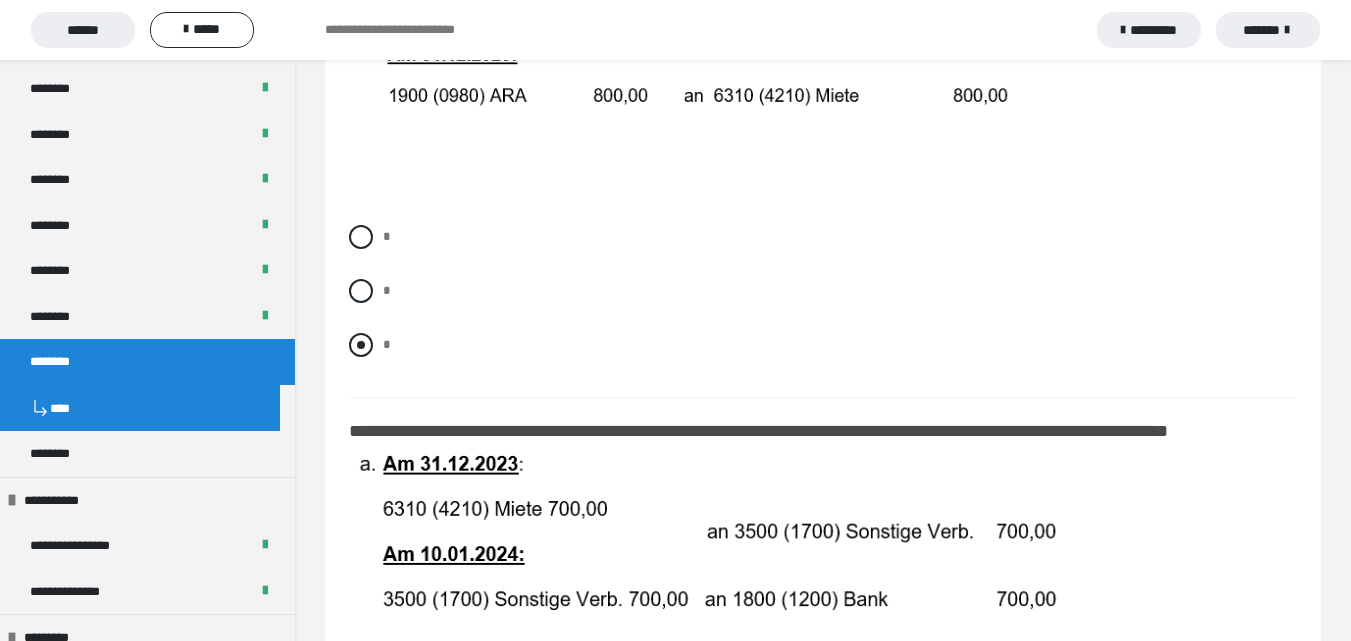 scroll, scrollTop: 800, scrollLeft: 0, axis: vertical 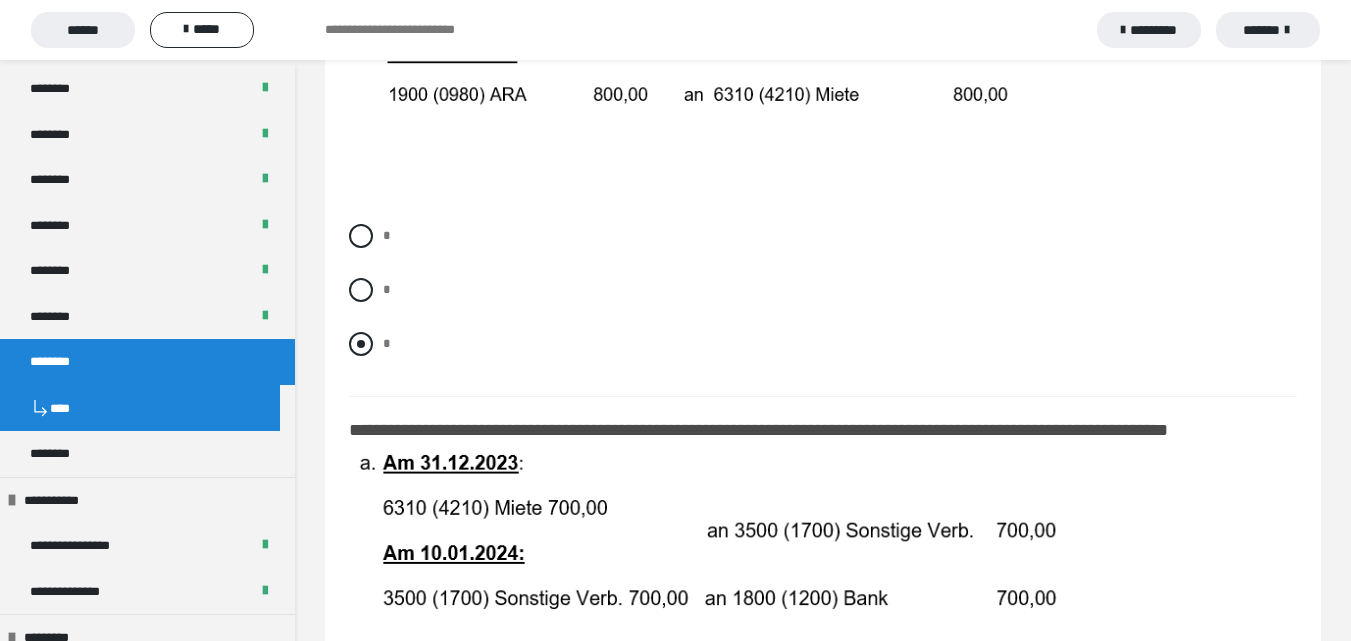 click at bounding box center (361, 344) 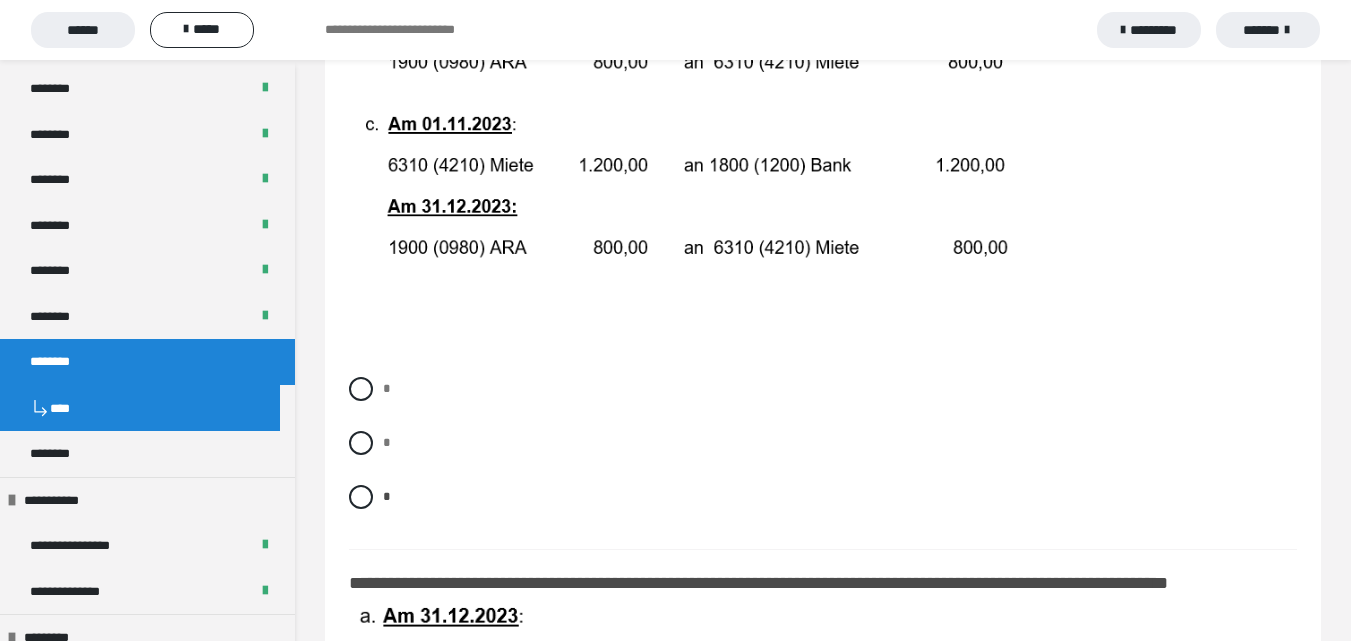 scroll, scrollTop: 600, scrollLeft: 0, axis: vertical 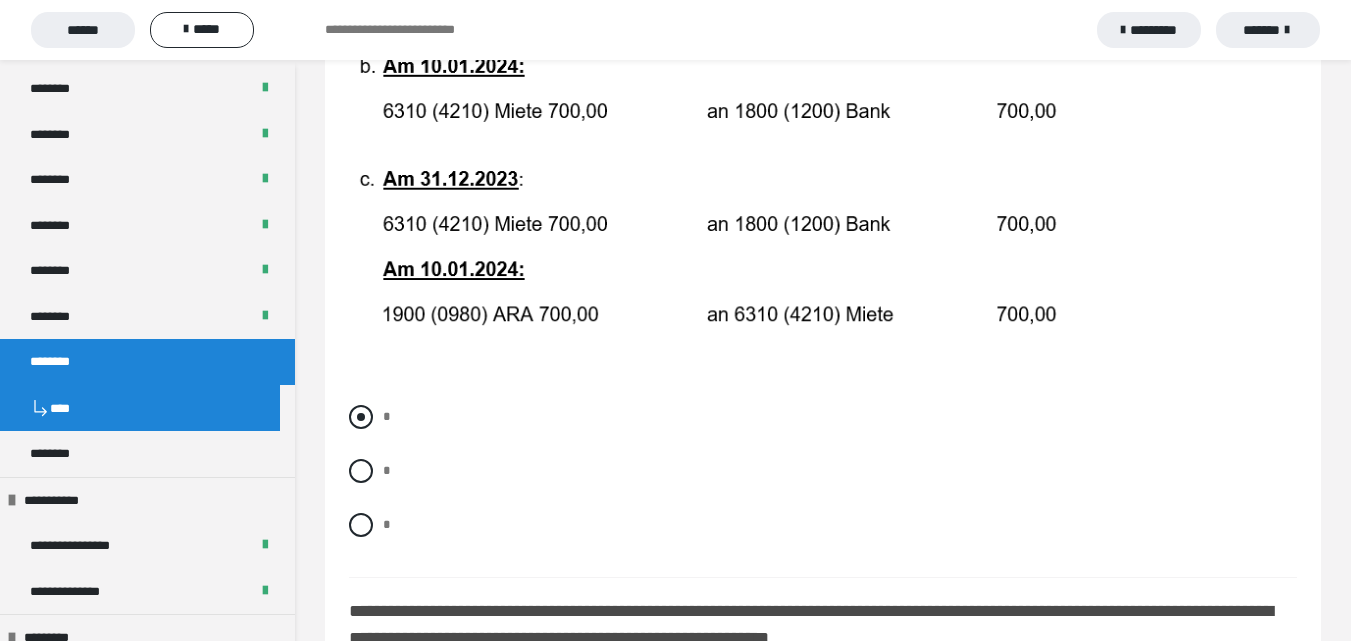 click at bounding box center [361, 417] 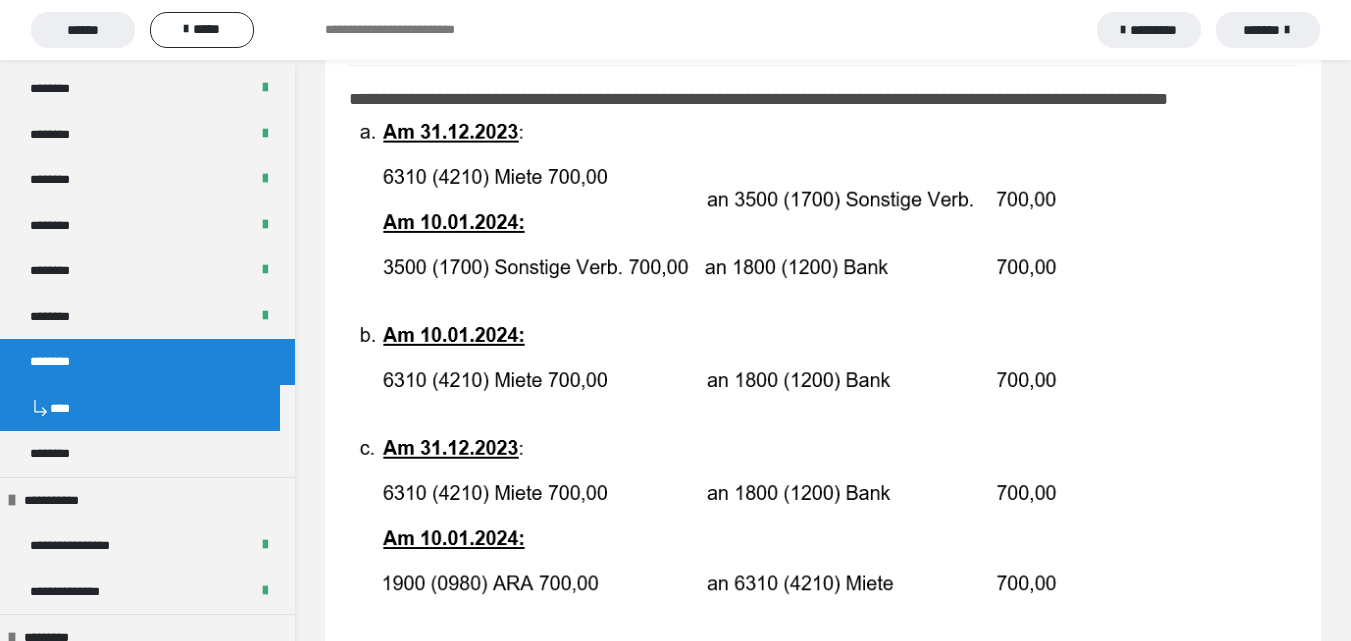 scroll, scrollTop: 1100, scrollLeft: 0, axis: vertical 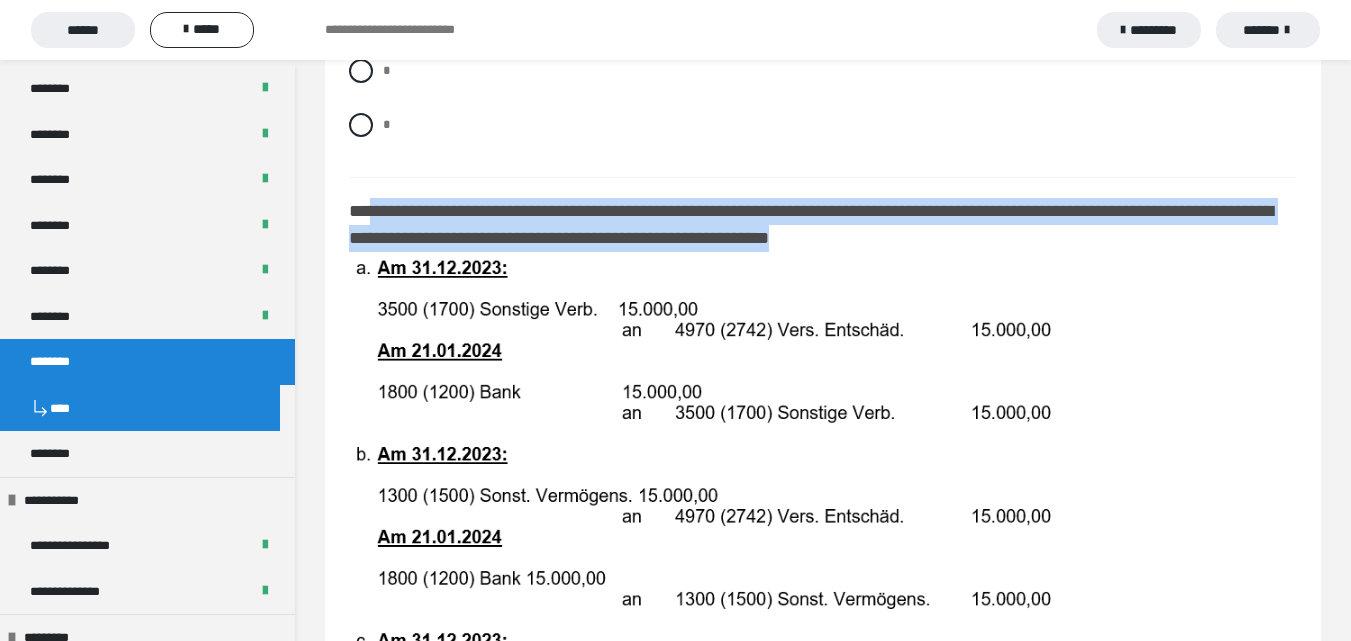 drag, startPoint x: 374, startPoint y: 248, endPoint x: 1038, endPoint y: 270, distance: 664.3644 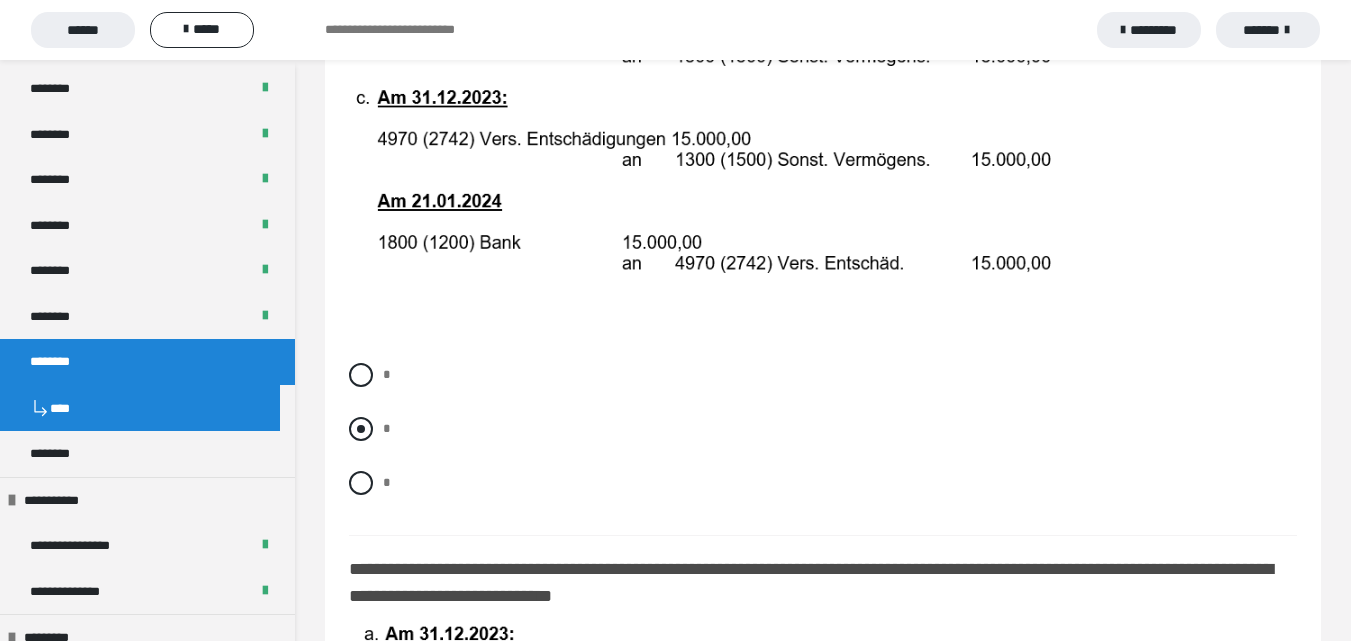 scroll, scrollTop: 2400, scrollLeft: 0, axis: vertical 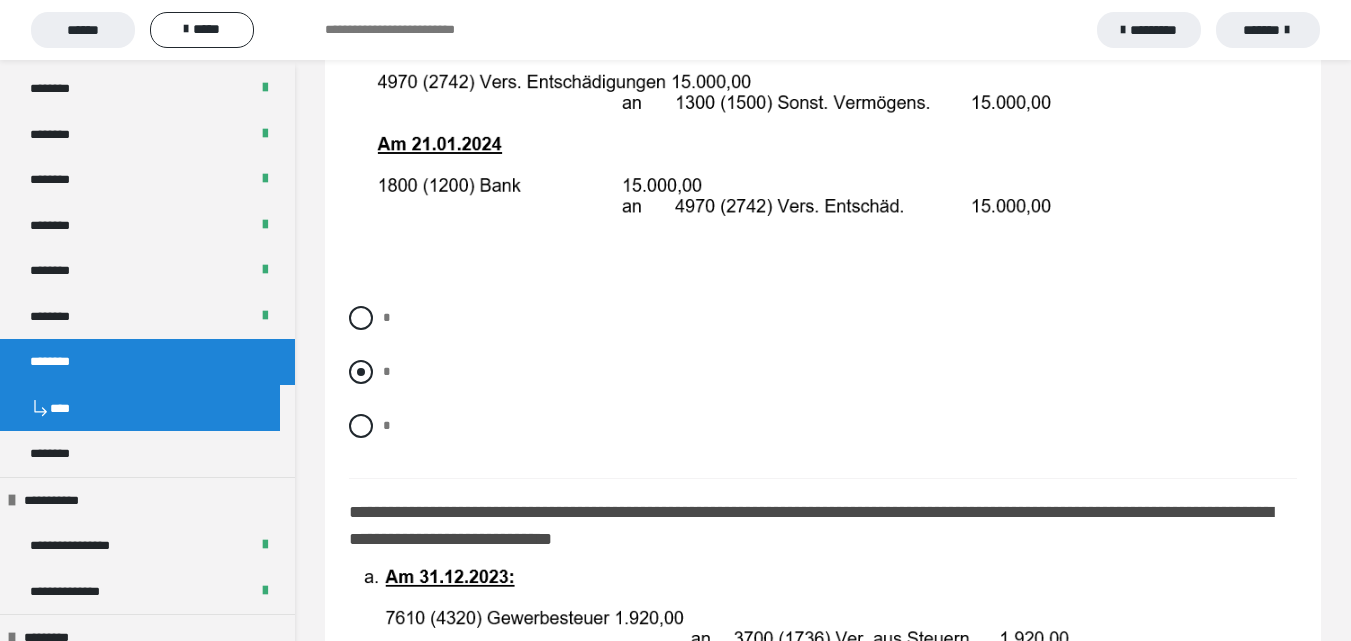 click at bounding box center (361, 372) 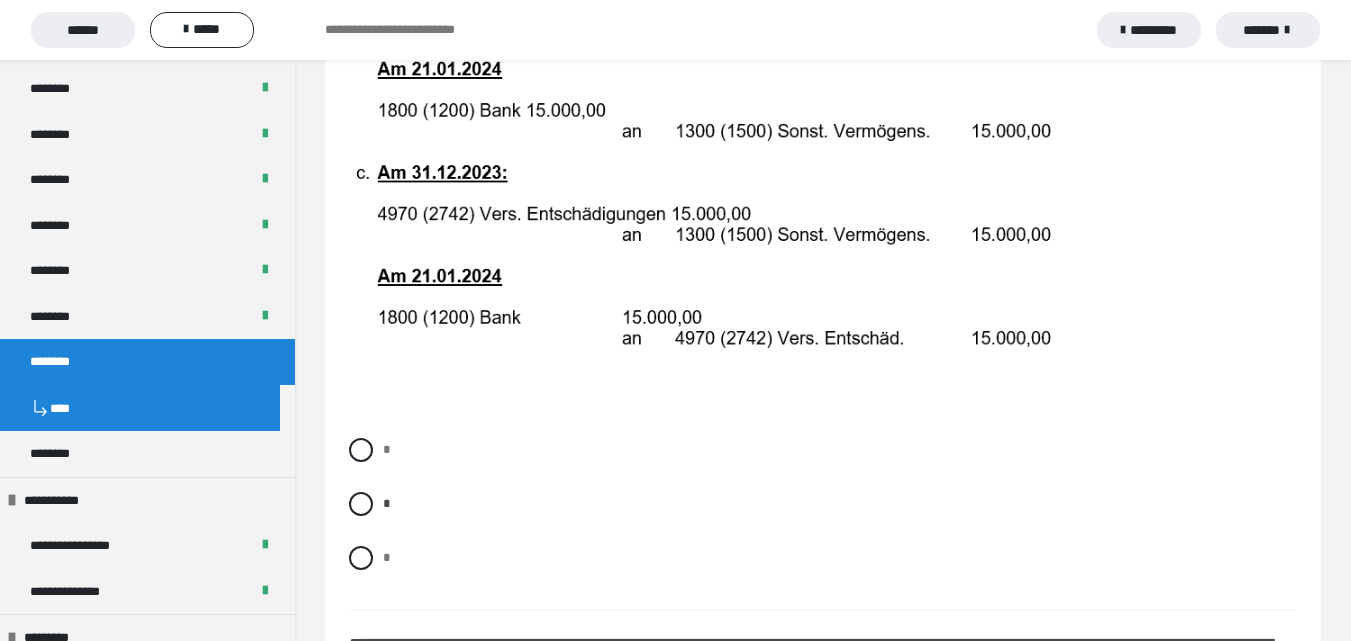 scroll, scrollTop: 2200, scrollLeft: 0, axis: vertical 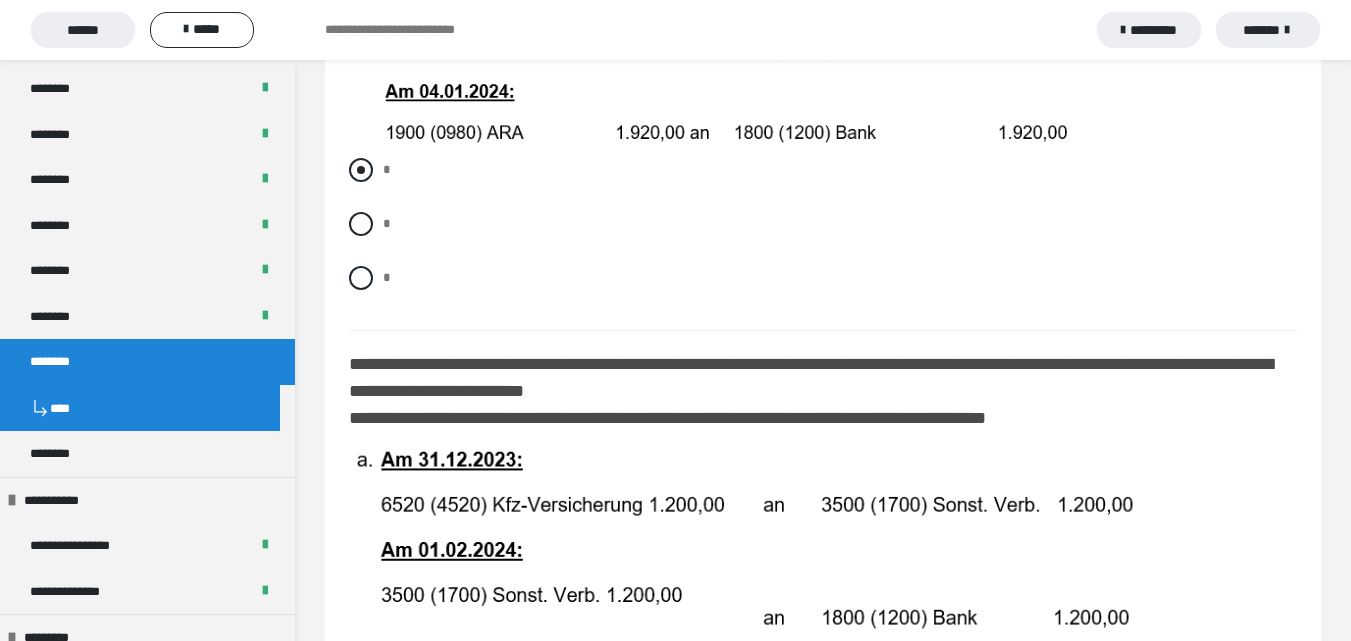 drag, startPoint x: 361, startPoint y: 192, endPoint x: 365, endPoint y: 211, distance: 19.416489 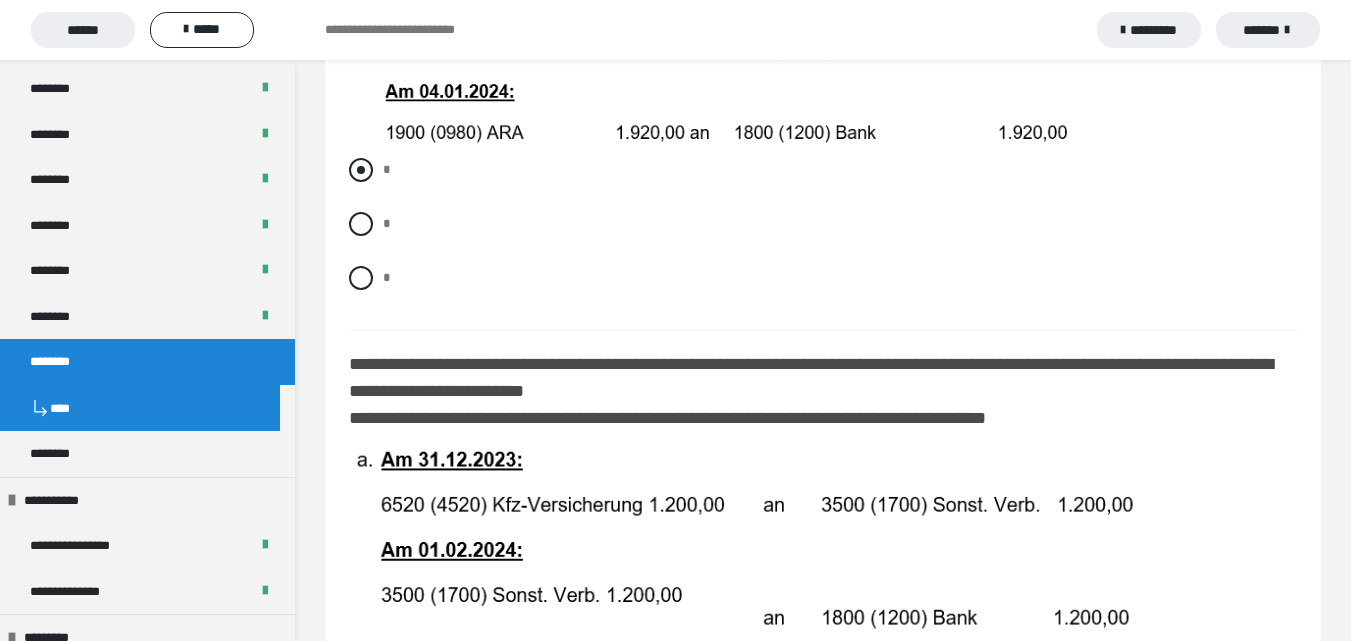 radio on "****" 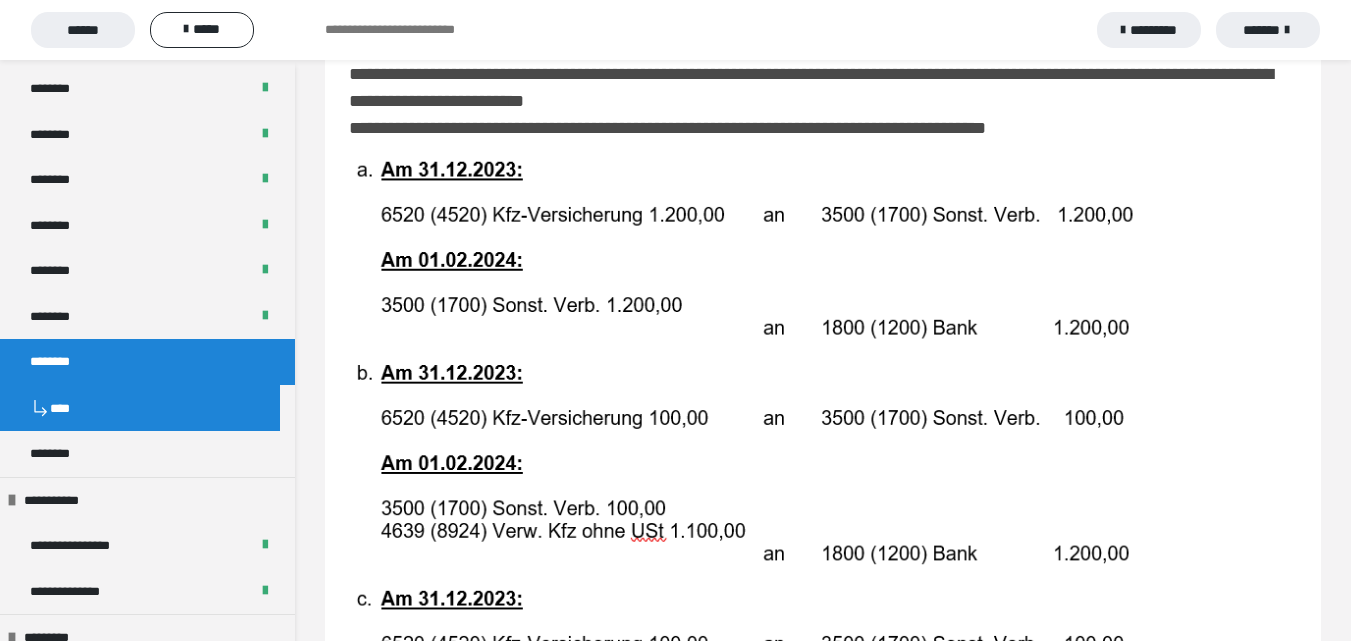 scroll, scrollTop: 3590, scrollLeft: 0, axis: vertical 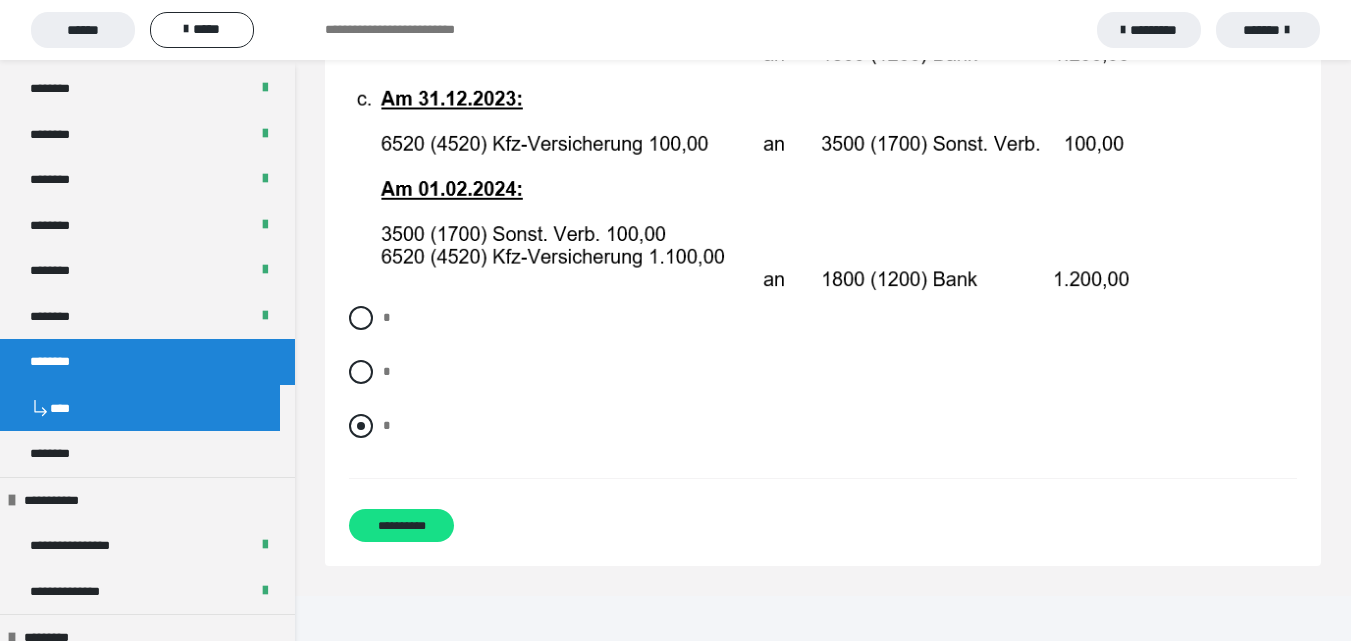 click at bounding box center [361, 426] 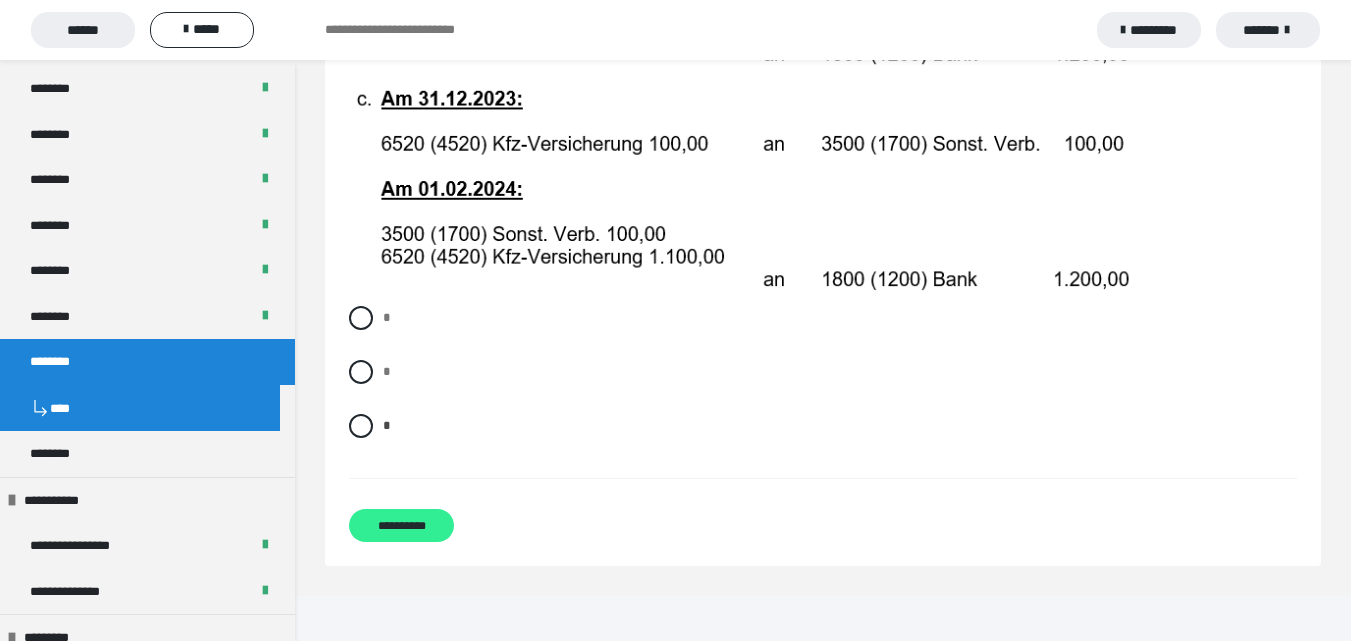 click on "**********" at bounding box center (401, 525) 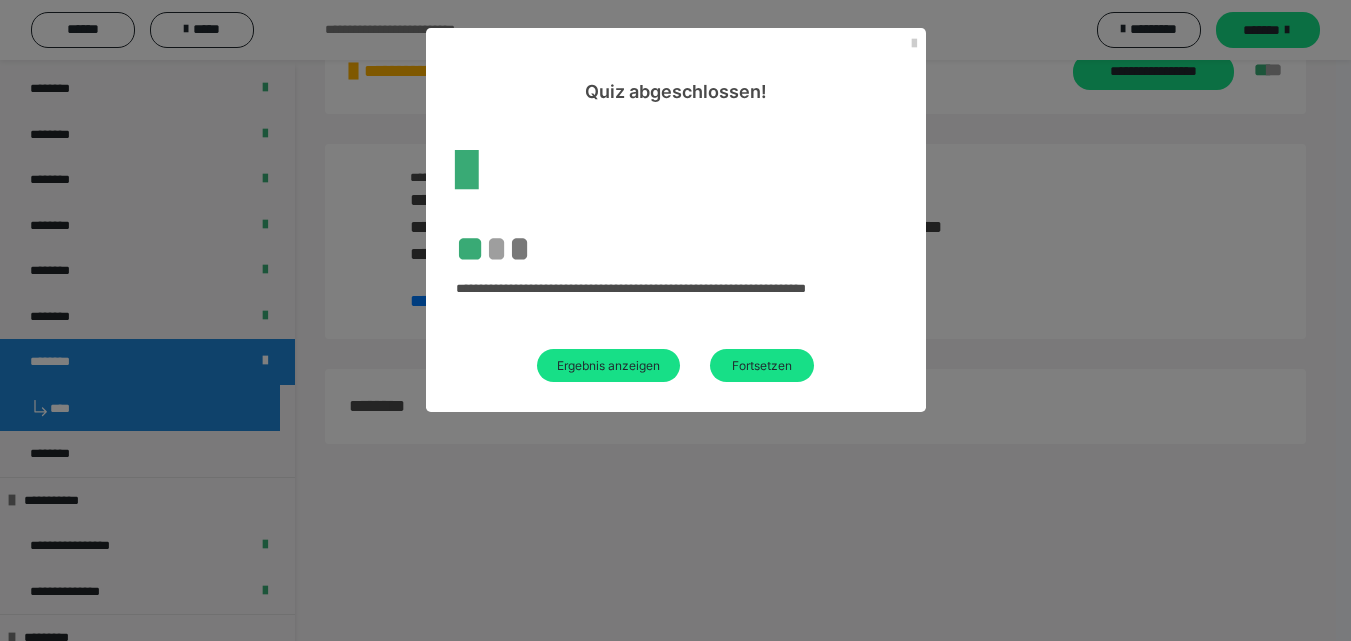 scroll, scrollTop: 60, scrollLeft: 0, axis: vertical 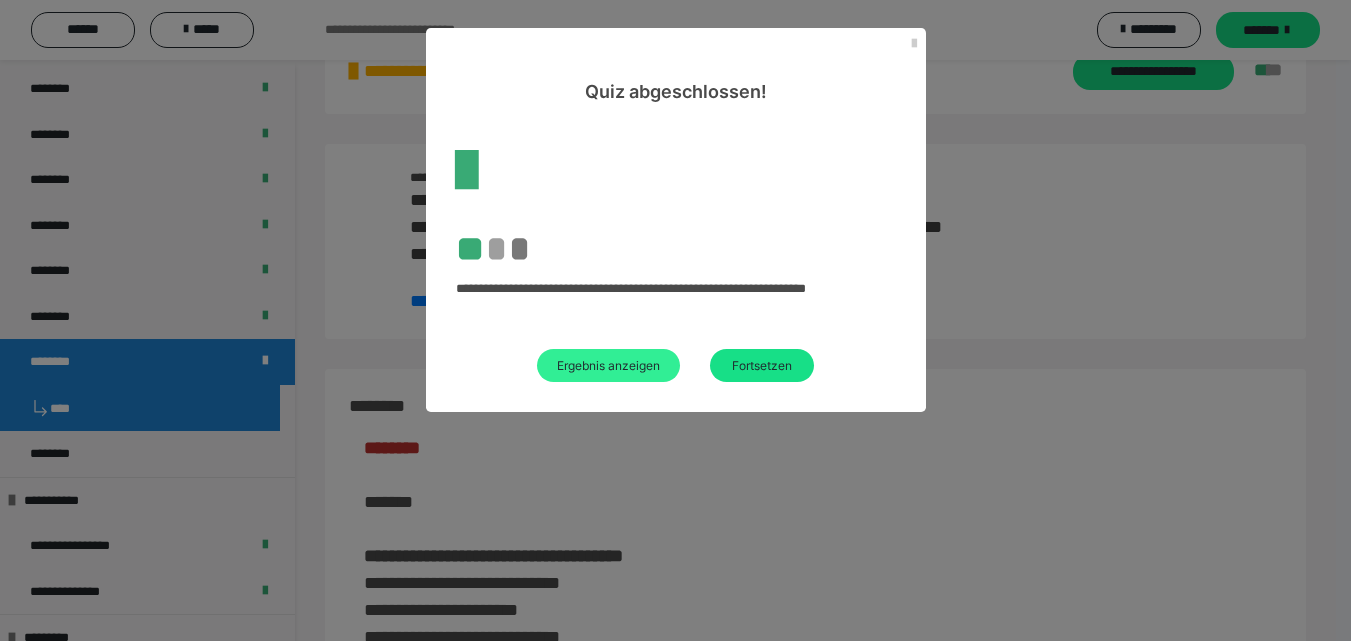 click on "Ergebnis anzeigen" at bounding box center [608, 365] 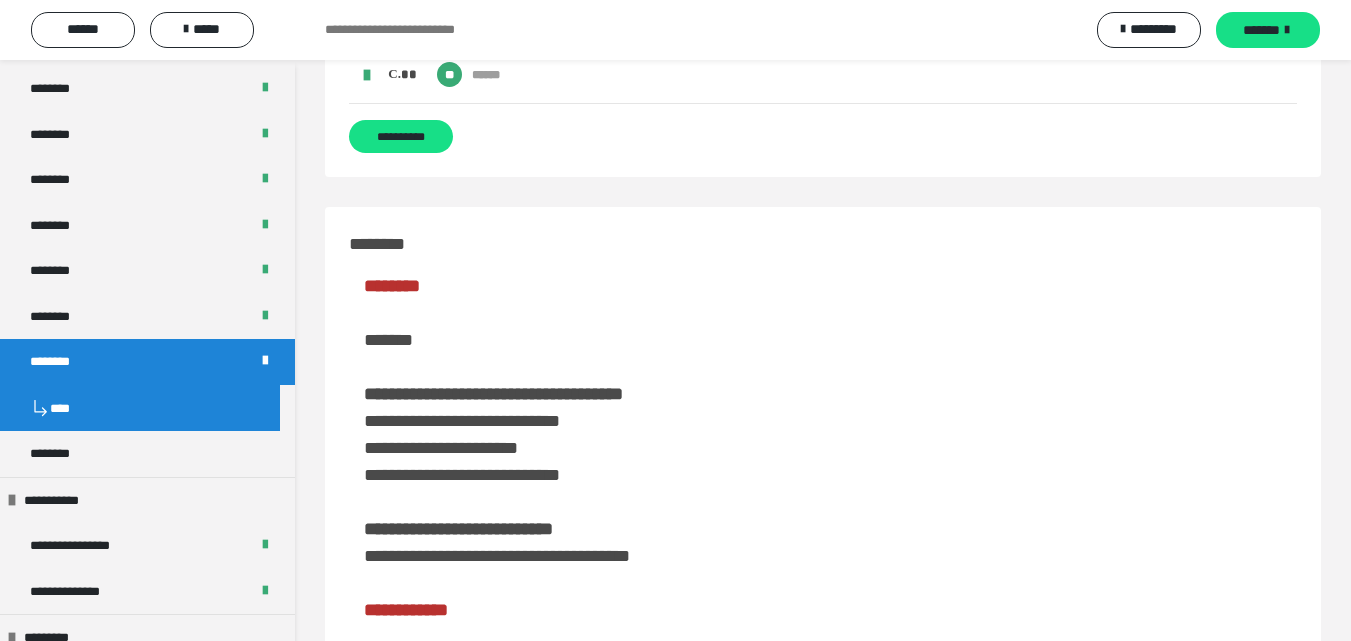 scroll, scrollTop: 4000, scrollLeft: 0, axis: vertical 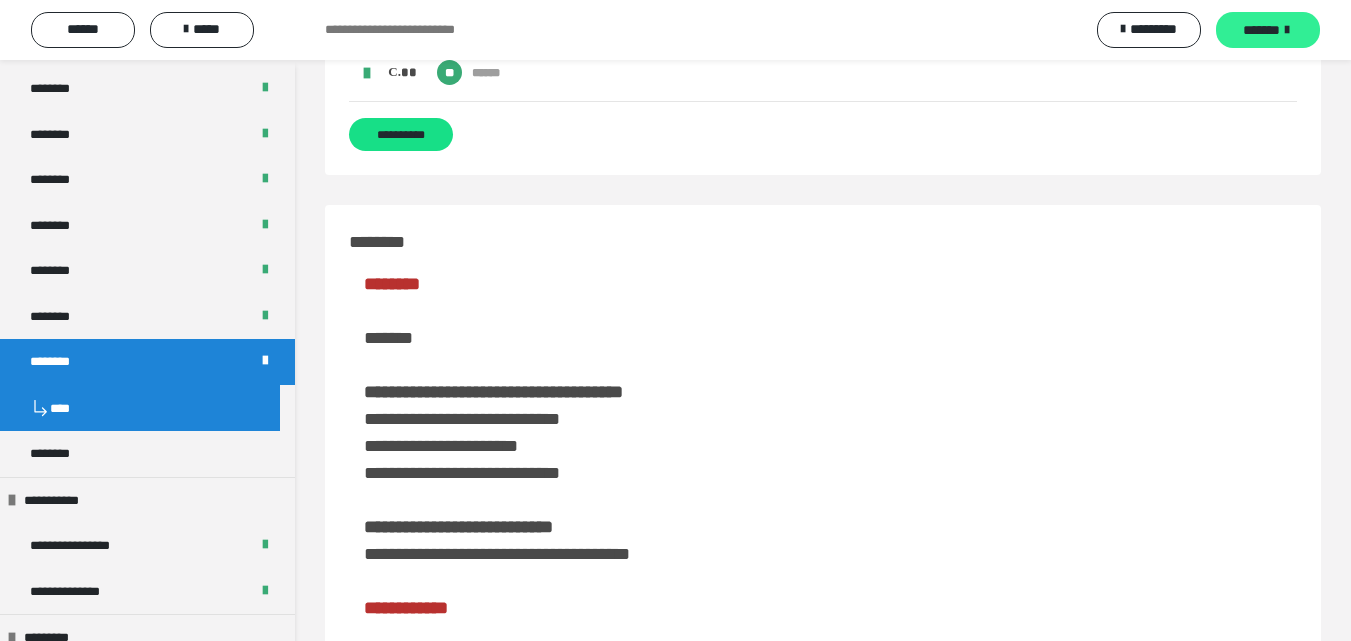 click on "*******" at bounding box center [1268, 30] 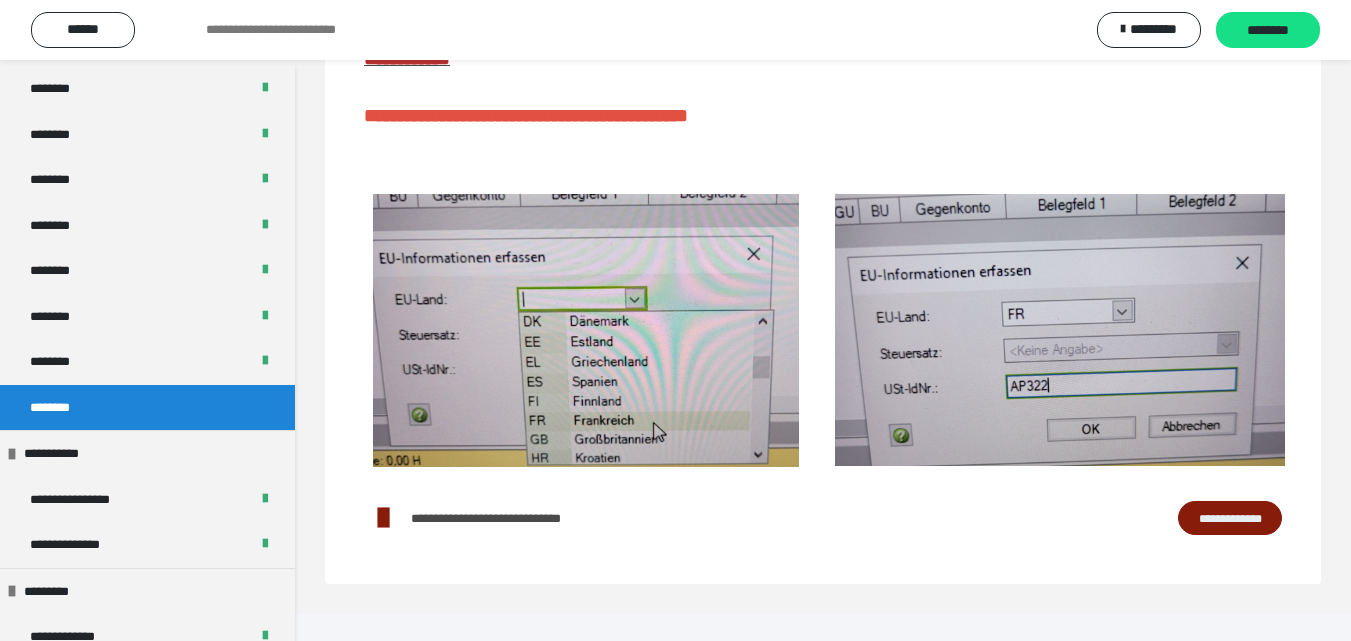 scroll, scrollTop: 380, scrollLeft: 0, axis: vertical 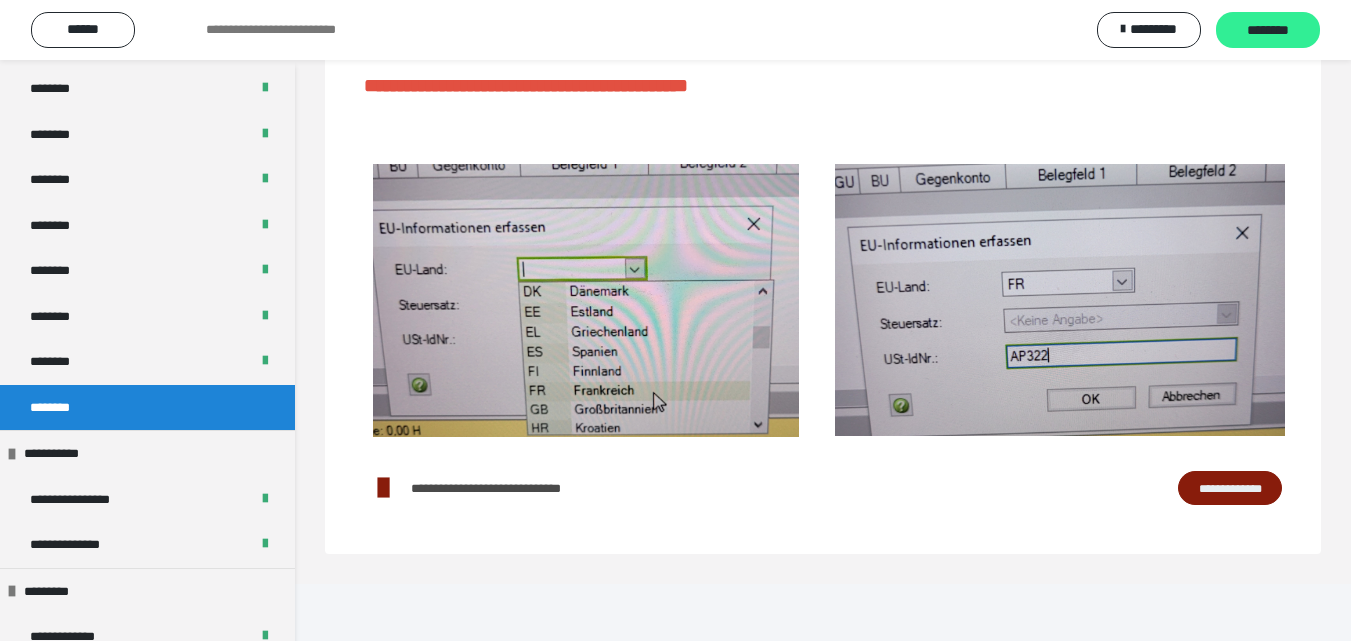 click on "********" at bounding box center (1268, 31) 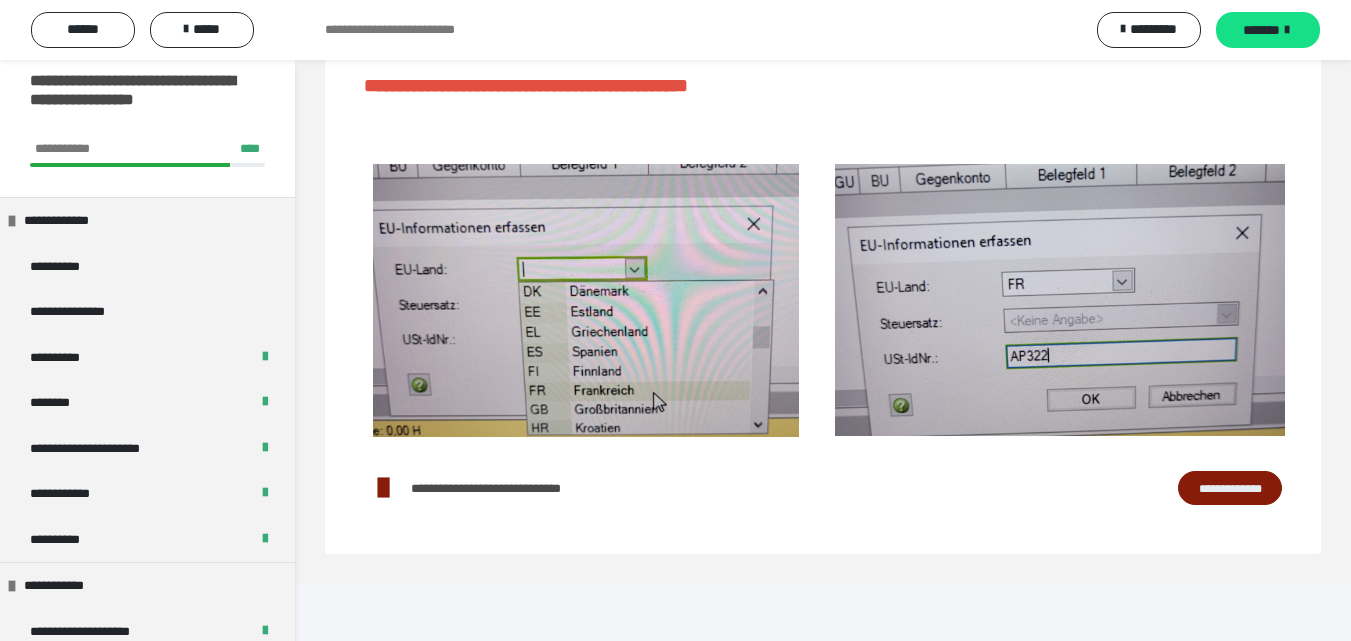scroll, scrollTop: 0, scrollLeft: 0, axis: both 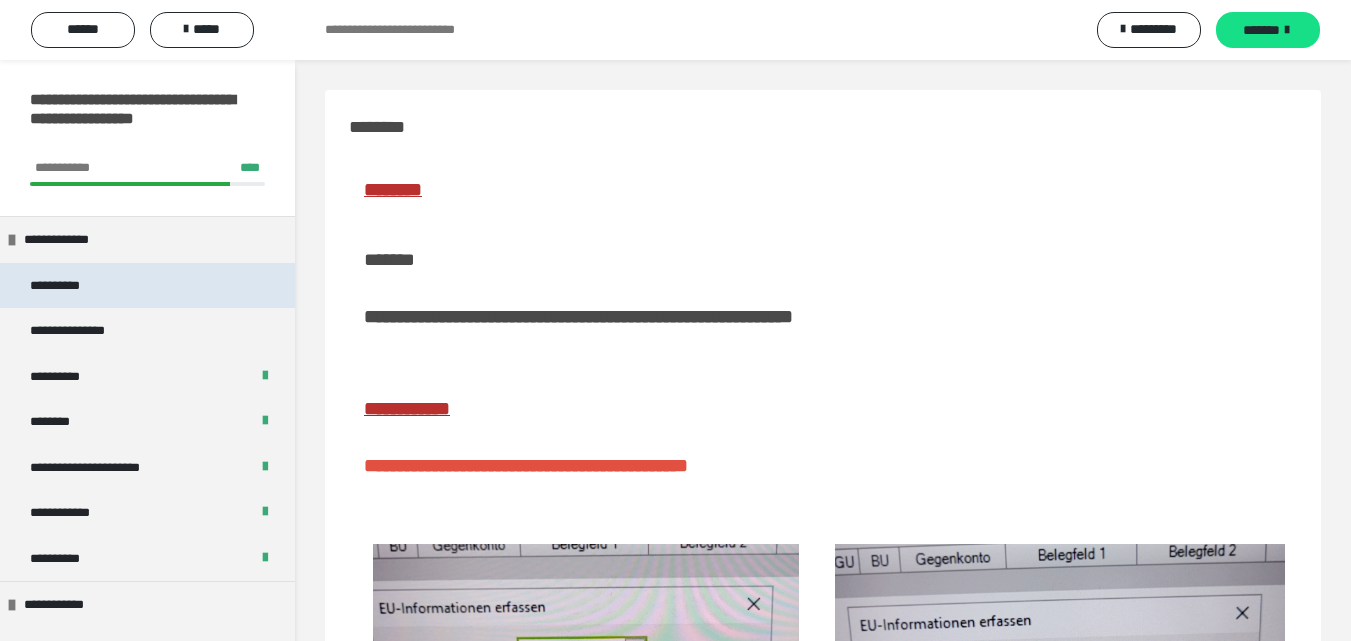 click on "**********" at bounding box center [147, 286] 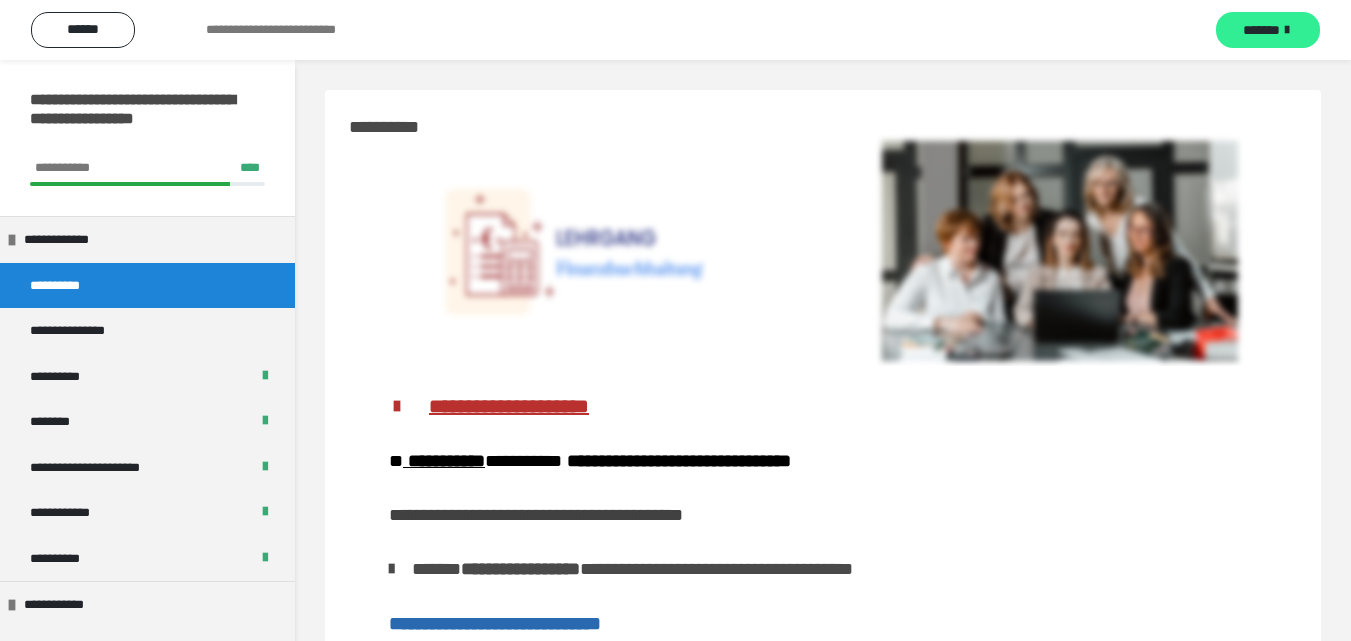 click on "*******" at bounding box center (1261, 30) 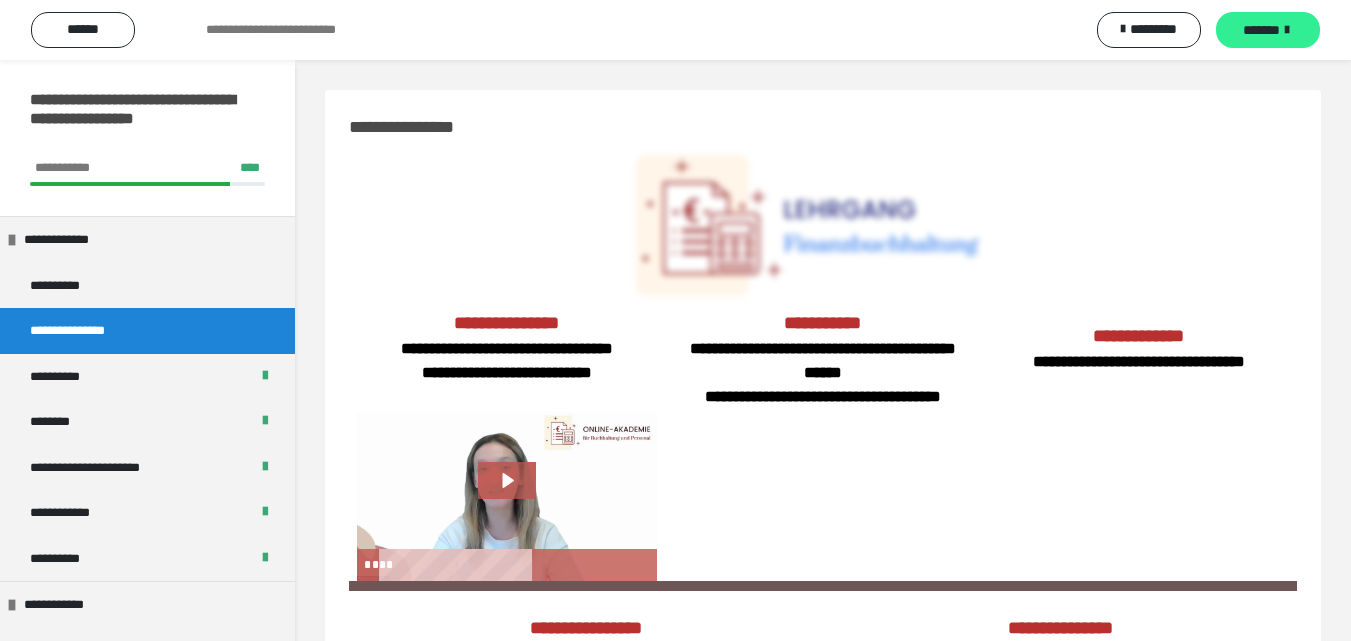 click on "*******" at bounding box center [1261, 30] 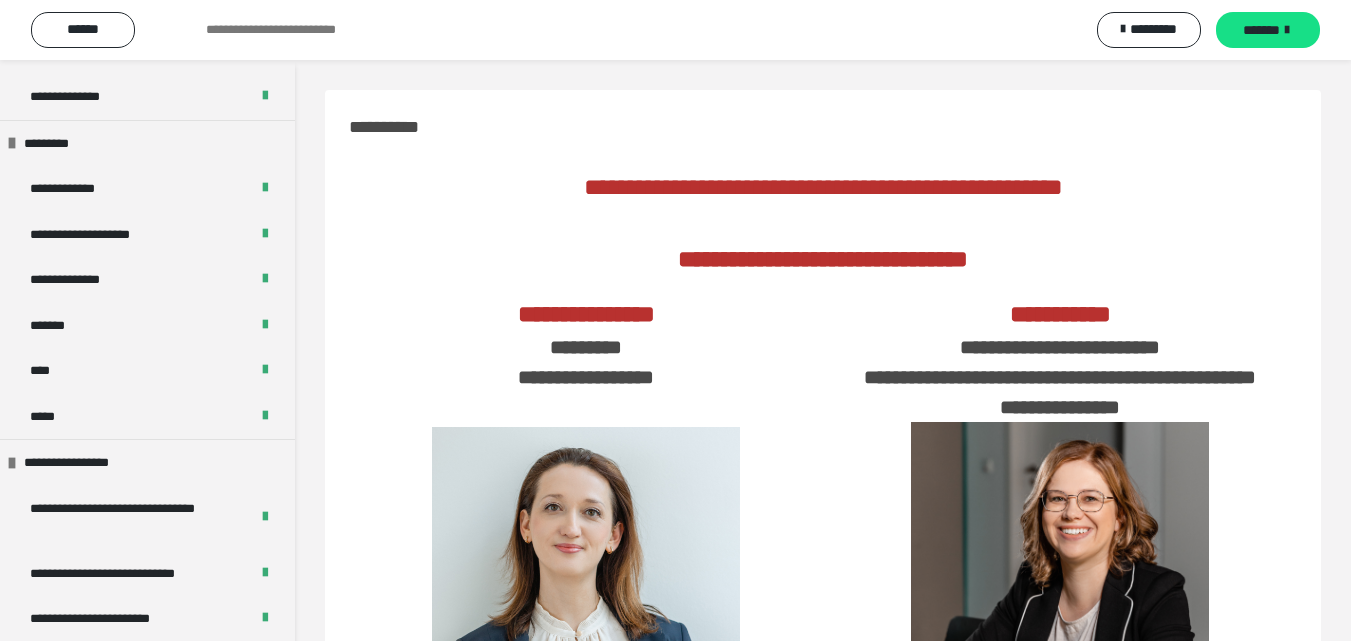 scroll, scrollTop: 1500, scrollLeft: 0, axis: vertical 